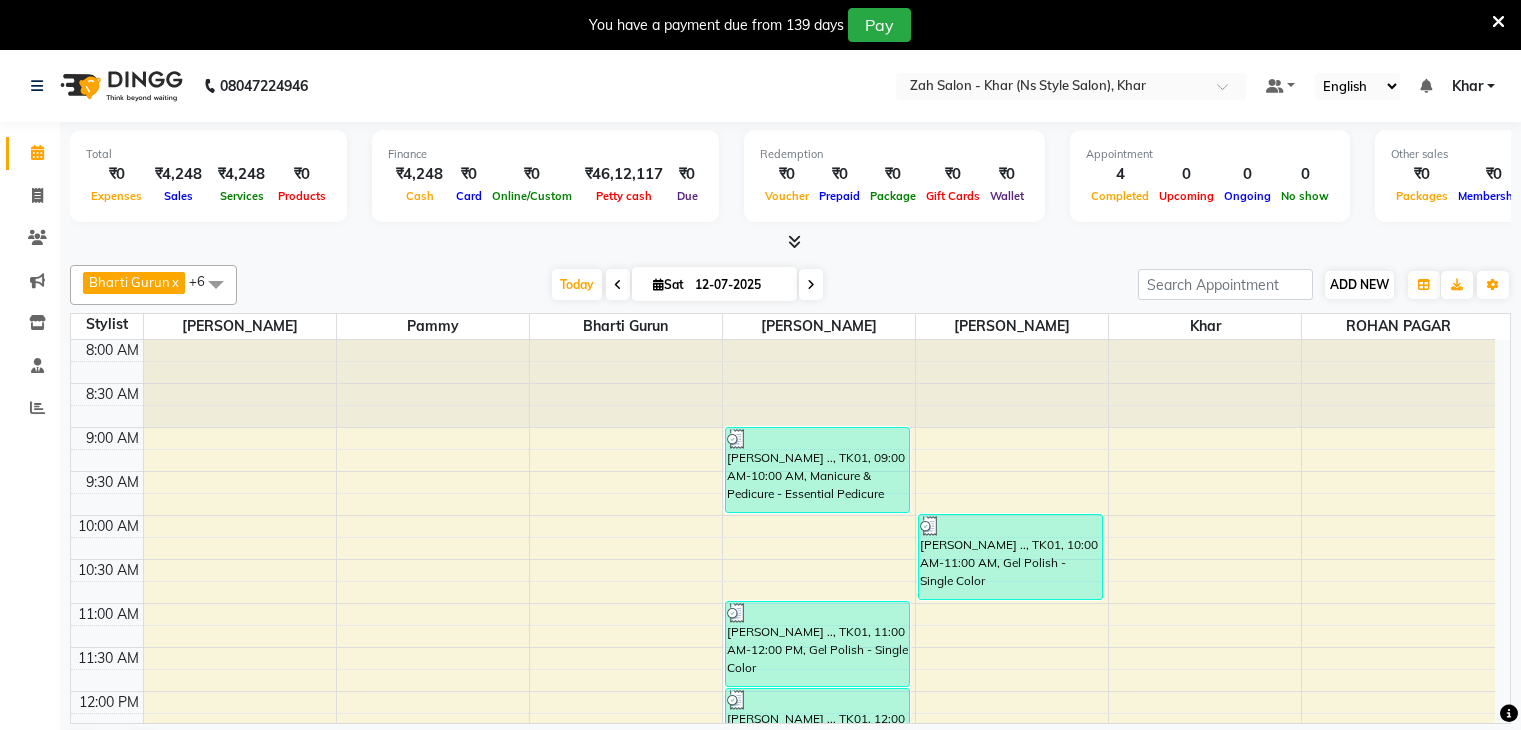 scroll, scrollTop: 0, scrollLeft: 0, axis: both 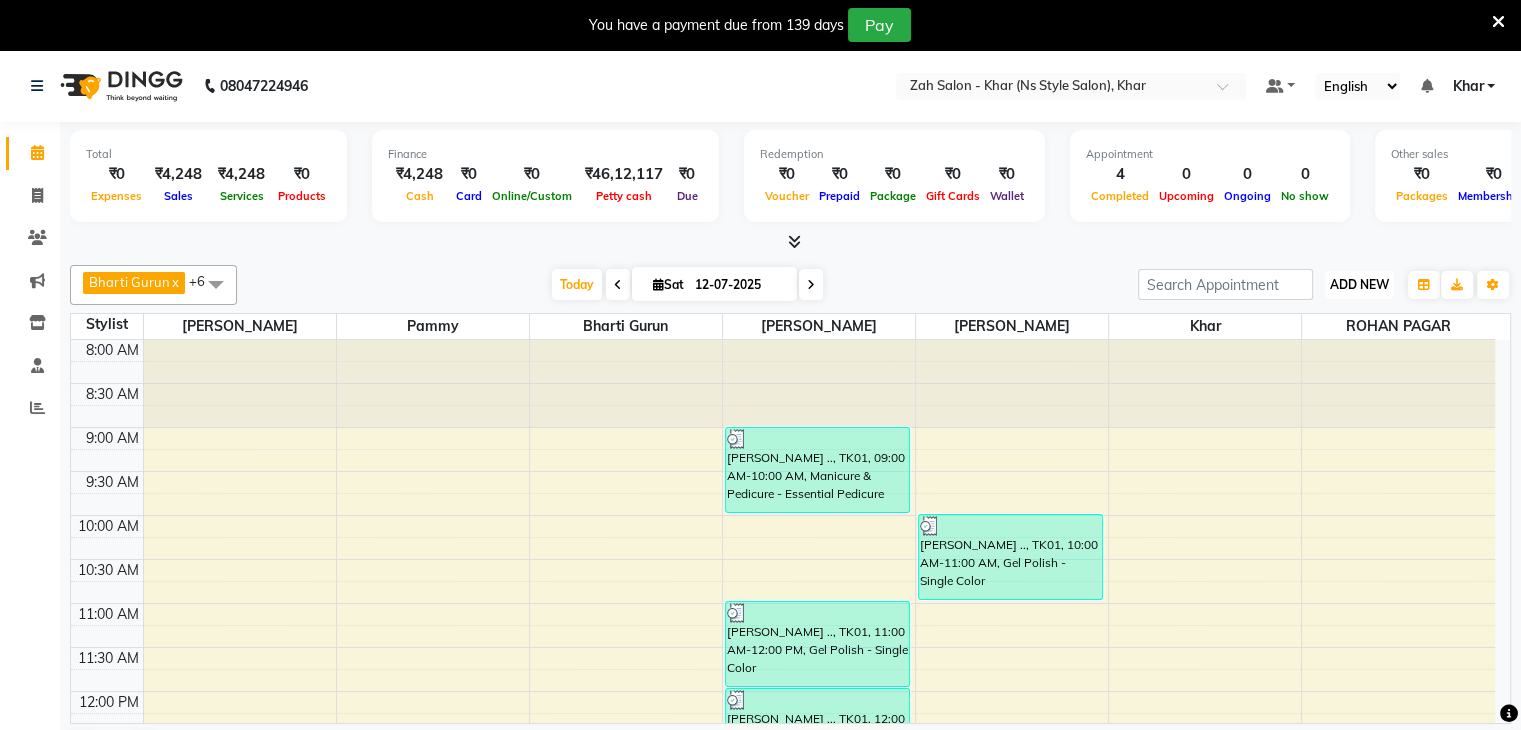 click on "ADD NEW" at bounding box center (1359, 284) 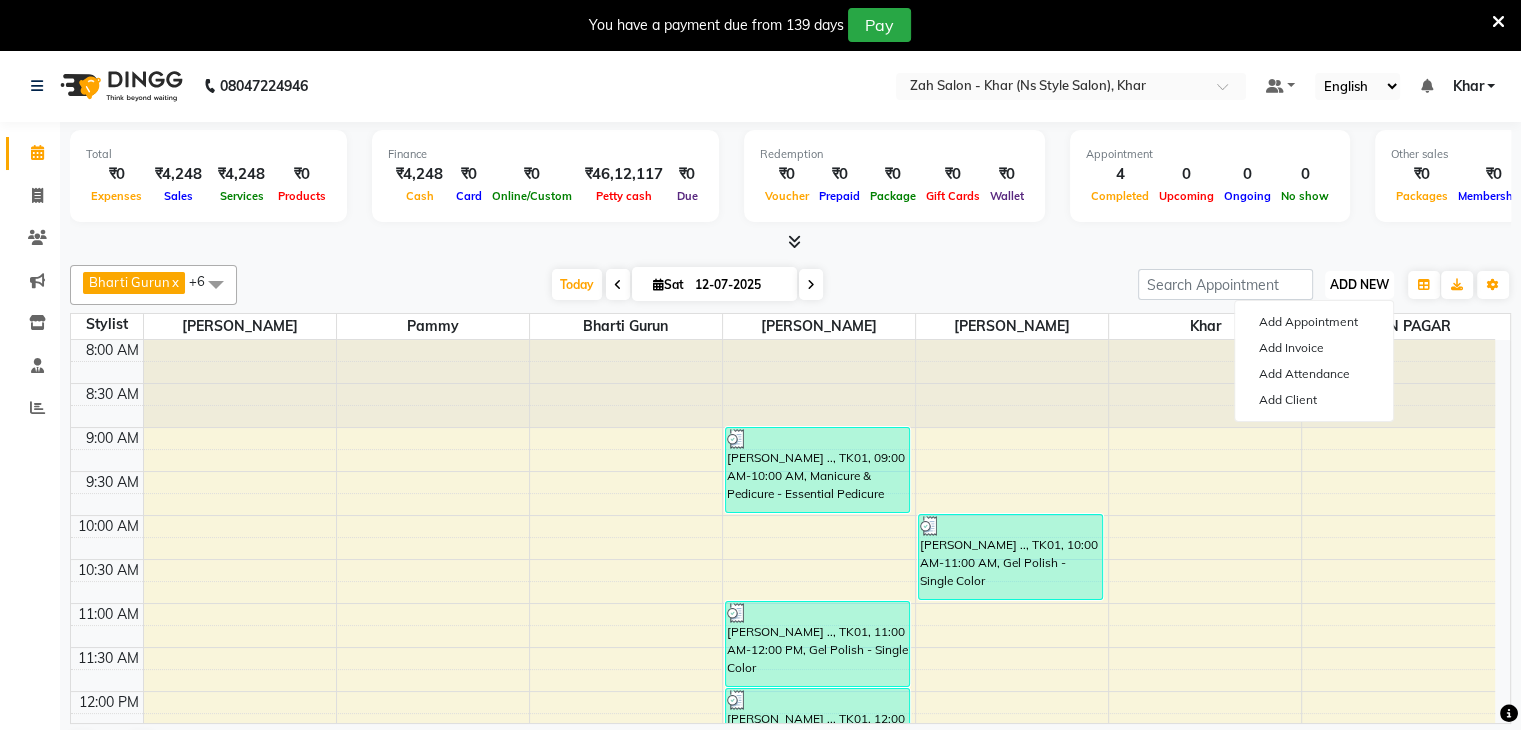 type 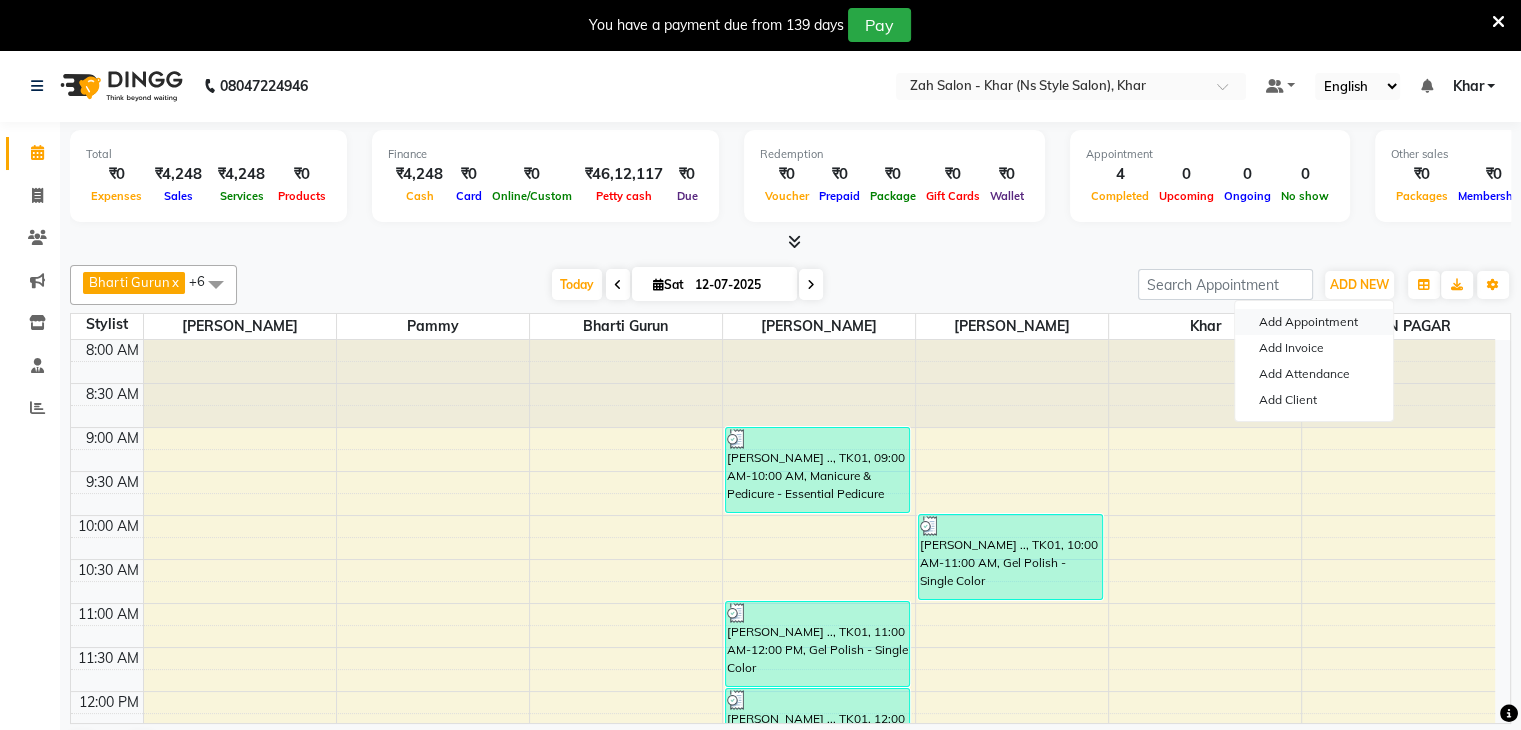 click on "Add Appointment" at bounding box center [1314, 322] 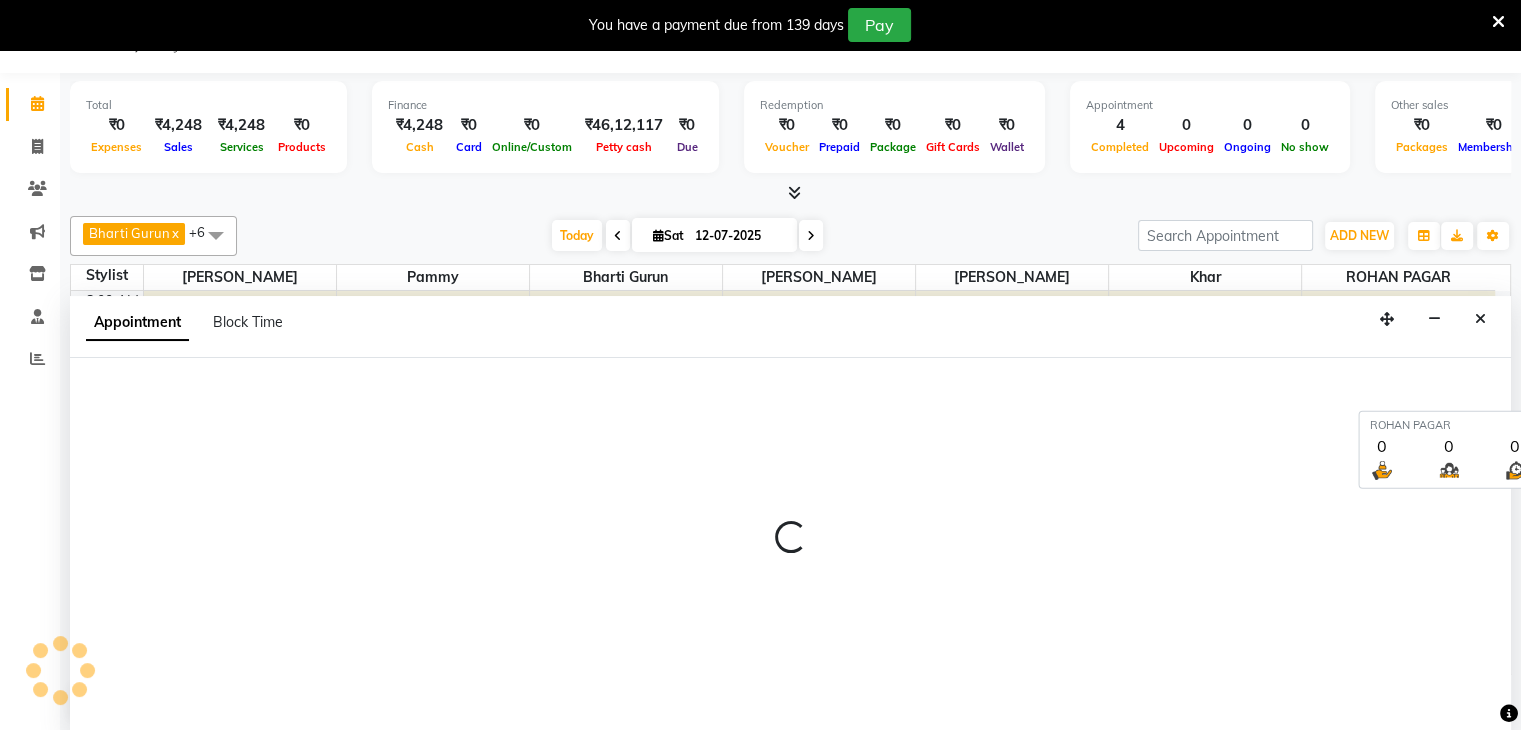 scroll, scrollTop: 51, scrollLeft: 0, axis: vertical 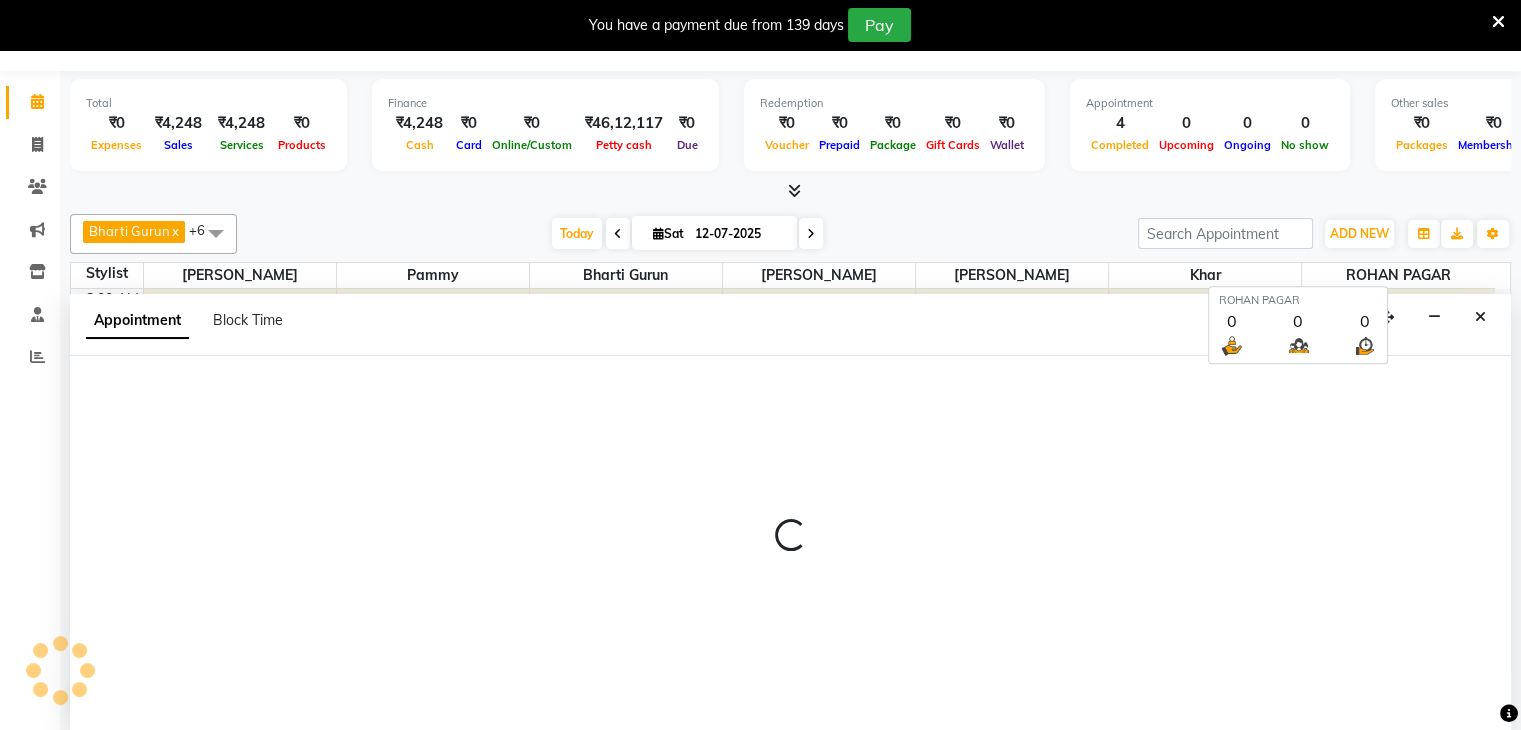 select on "tentative" 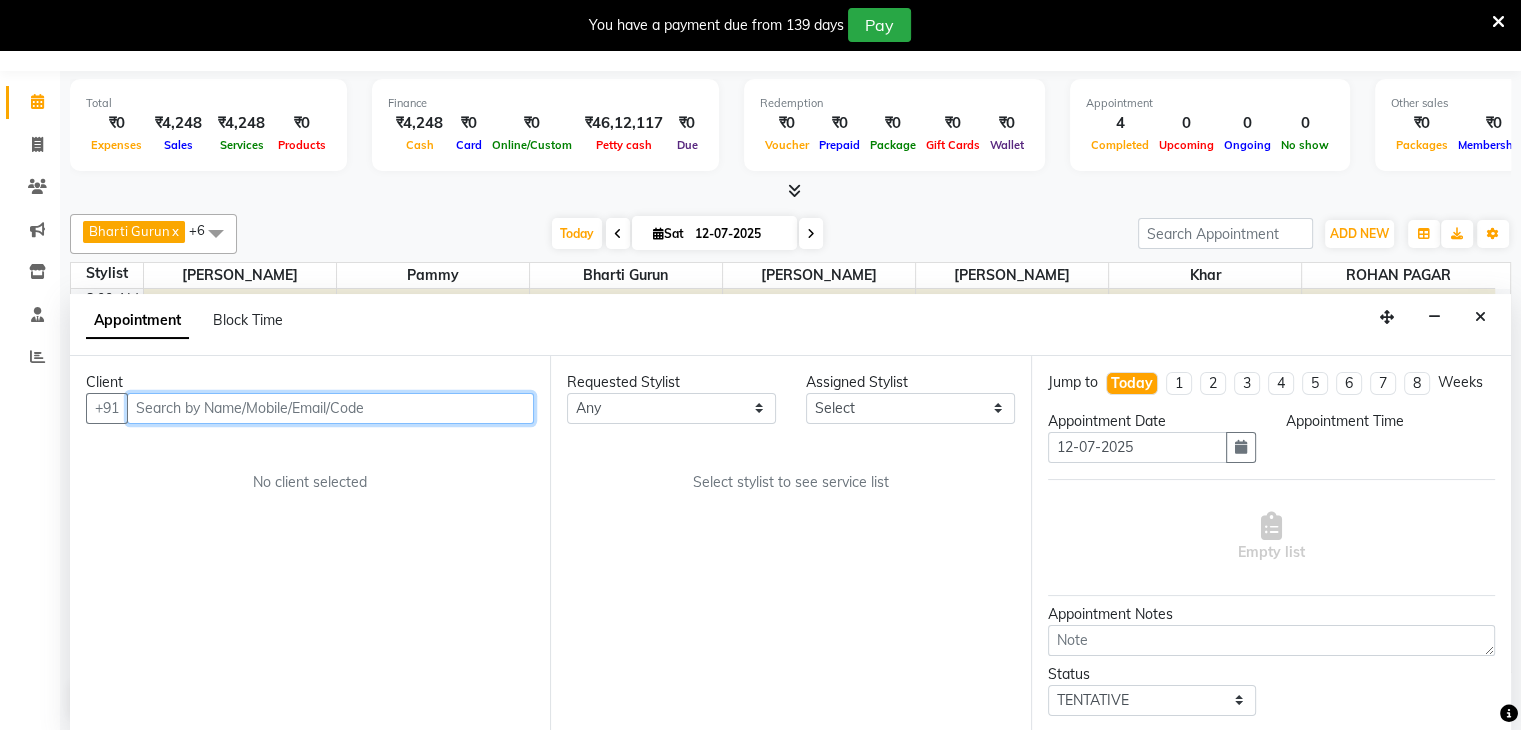 select on "540" 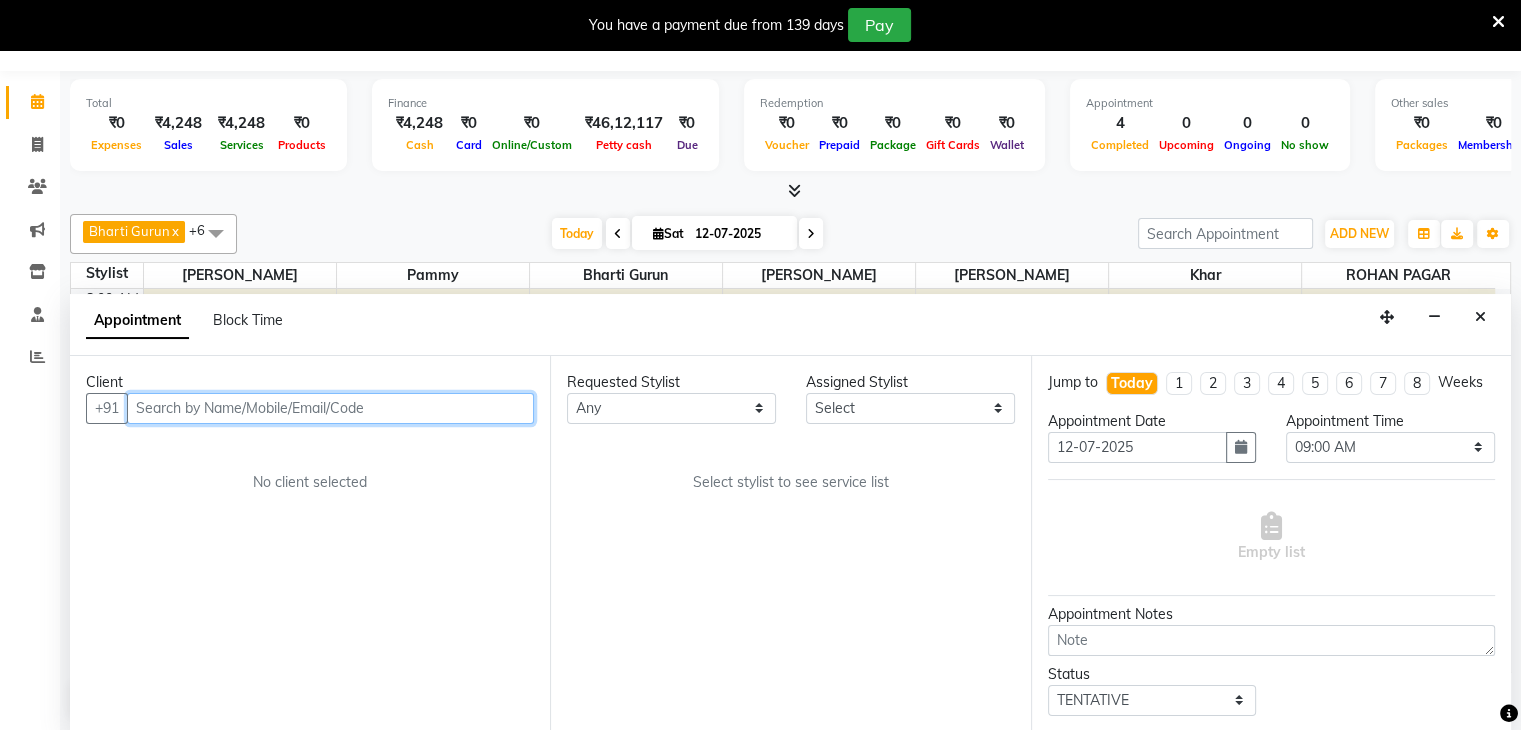 click at bounding box center [330, 408] 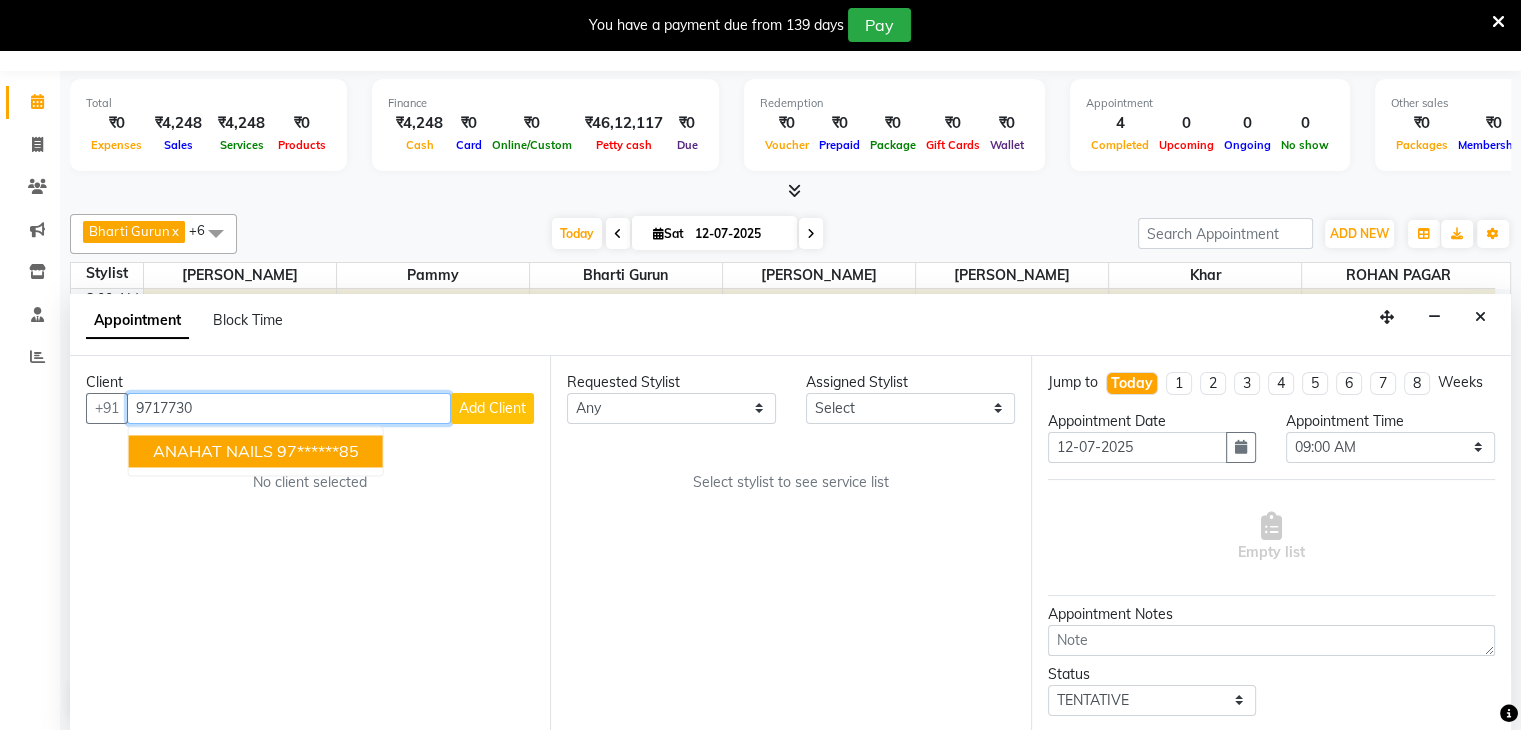 click on "97******85" at bounding box center (318, 451) 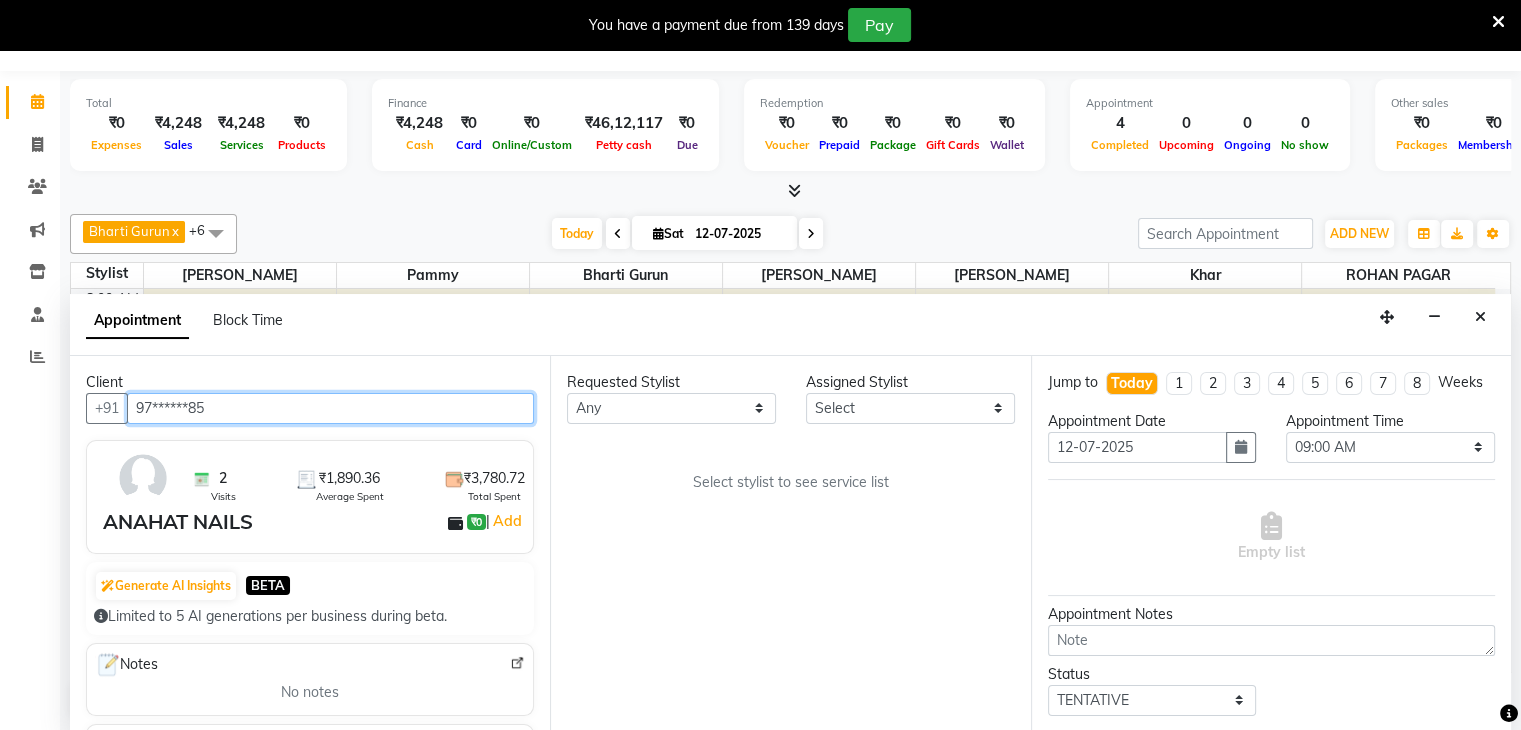 type on "97******85" 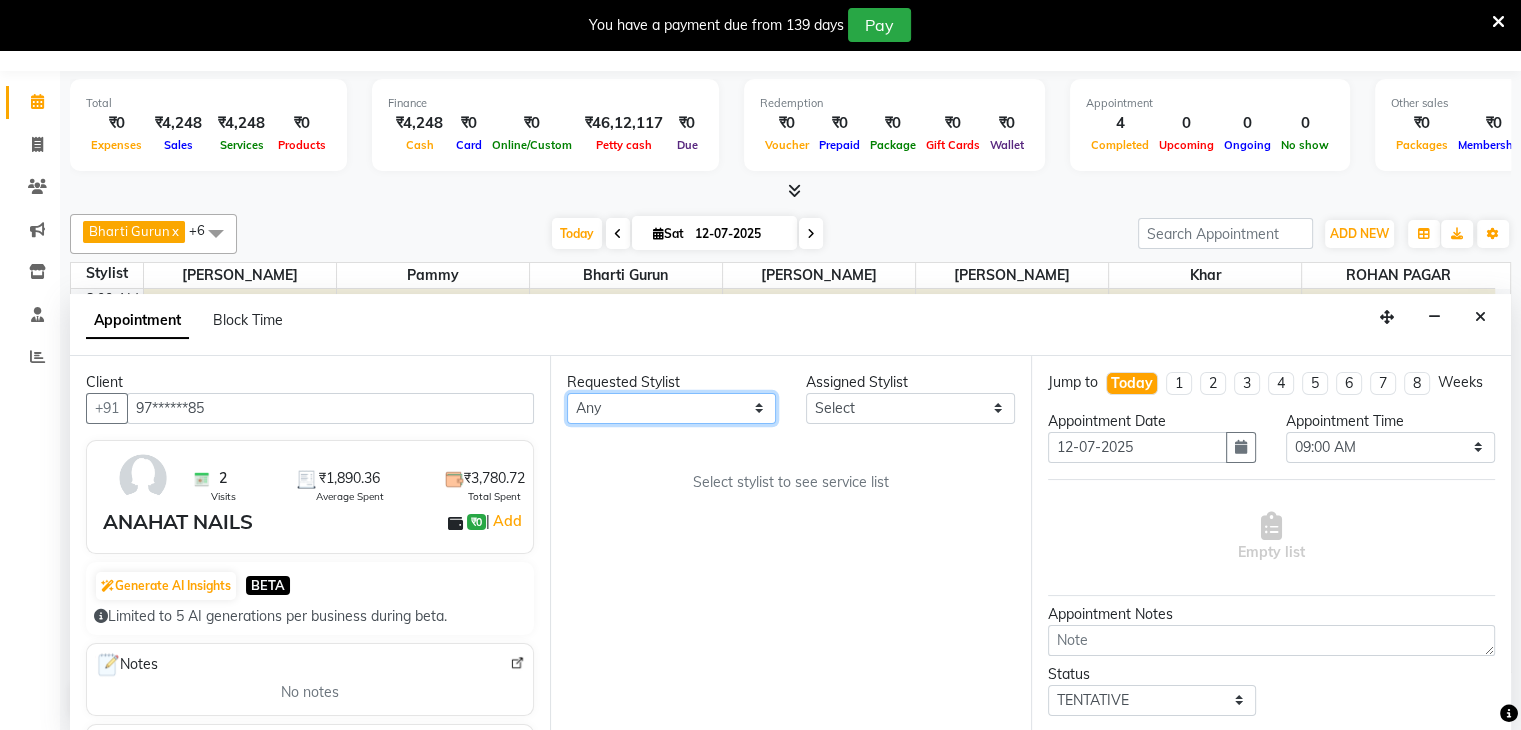 click on "Any Bharti Gurun [PERSON_NAME] [PERSON_NAME] Khar [PERSON_NAME] PAGAR [PERSON_NAME]" at bounding box center [671, 408] 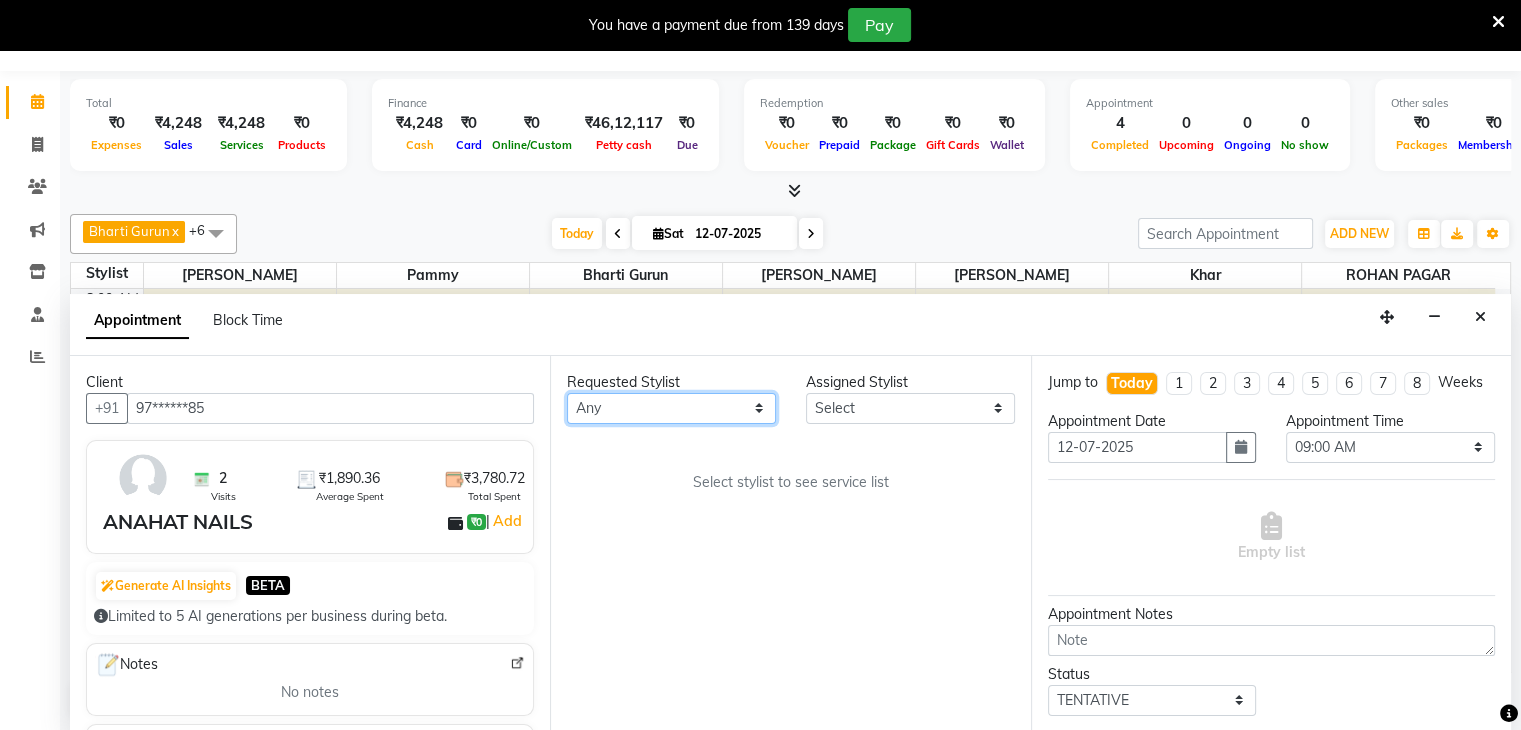 select on "38402" 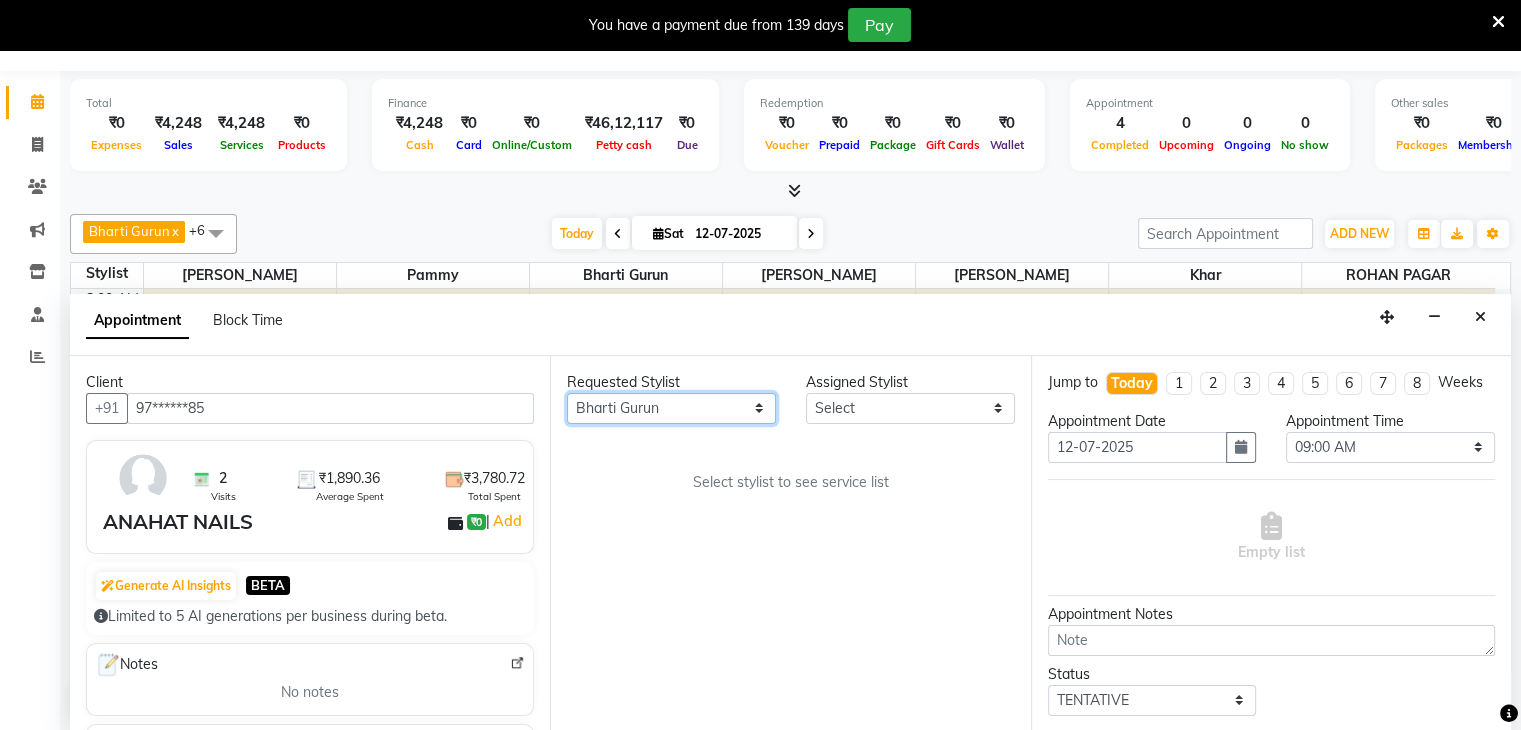 click on "Any Bharti Gurun [PERSON_NAME] [PERSON_NAME] Khar [PERSON_NAME] PAGAR [PERSON_NAME]" at bounding box center (671, 408) 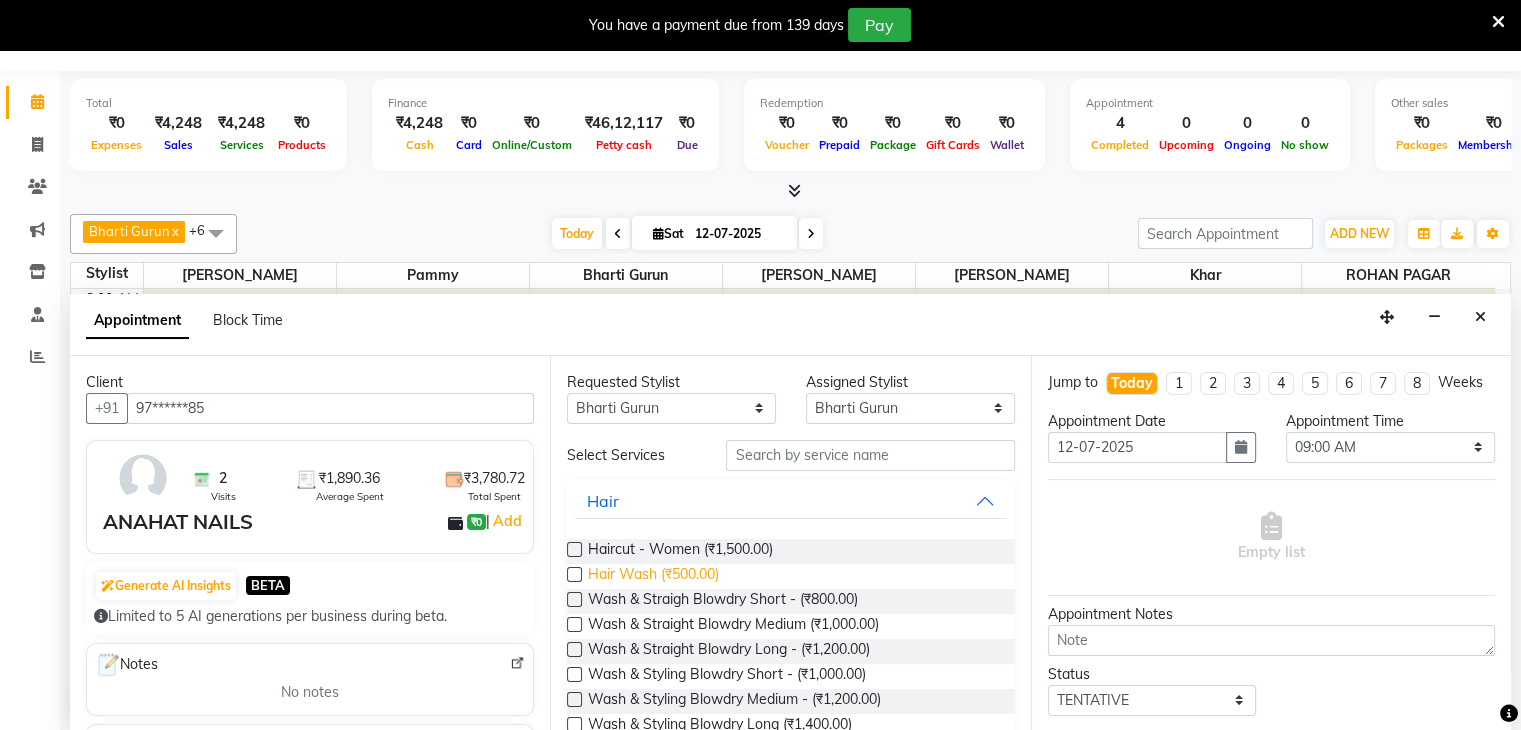 click on "Hair Wash (₹500.00)" at bounding box center [653, 576] 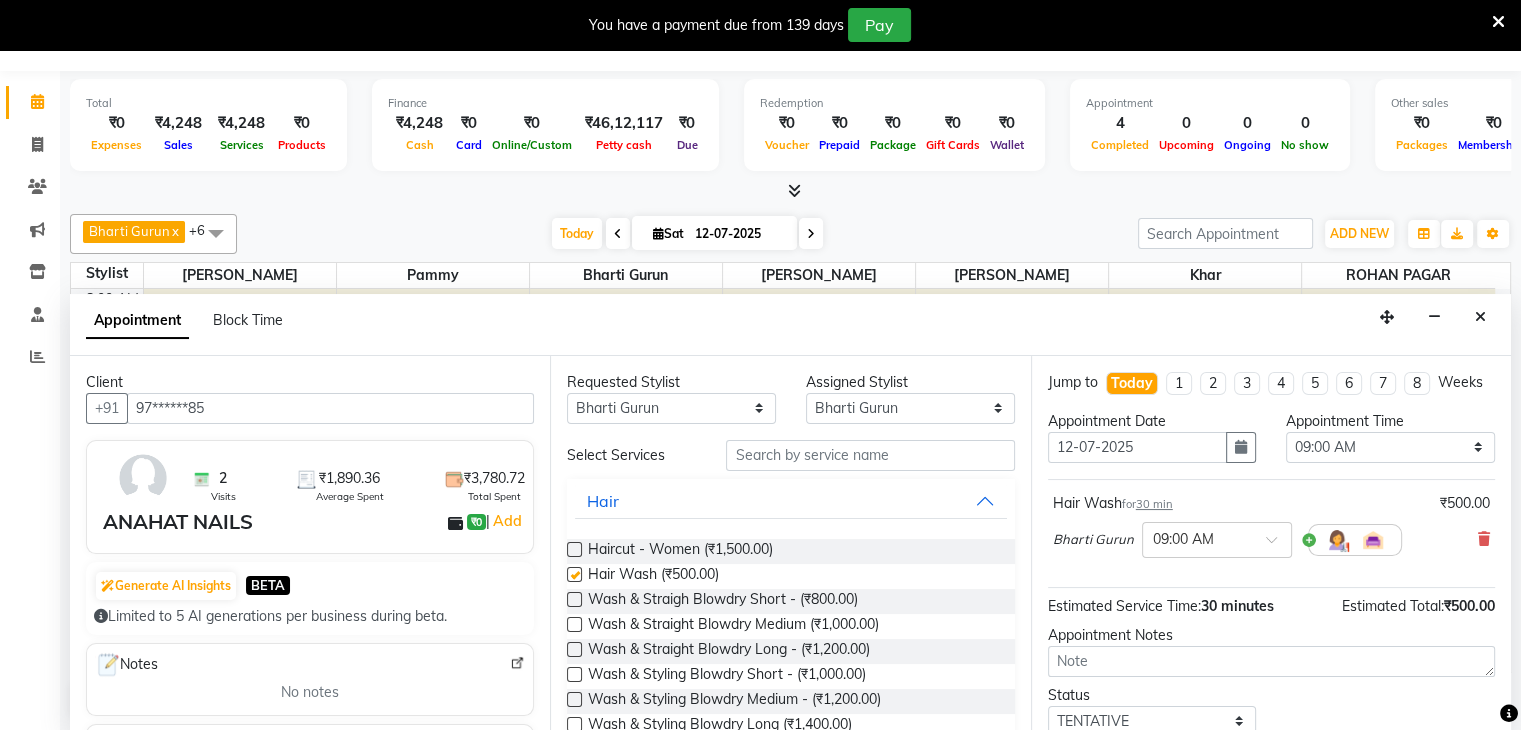 checkbox on "false" 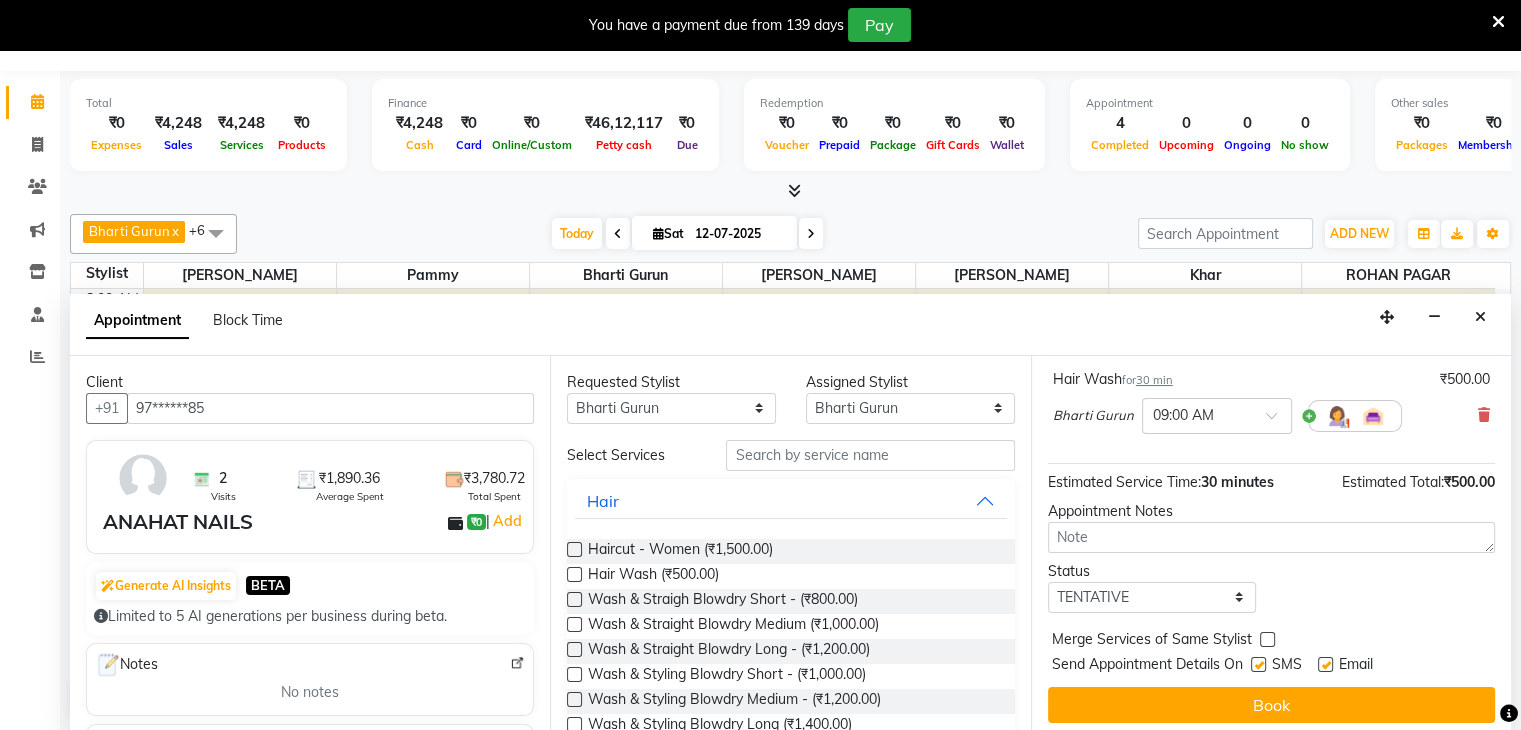 scroll, scrollTop: 149, scrollLeft: 0, axis: vertical 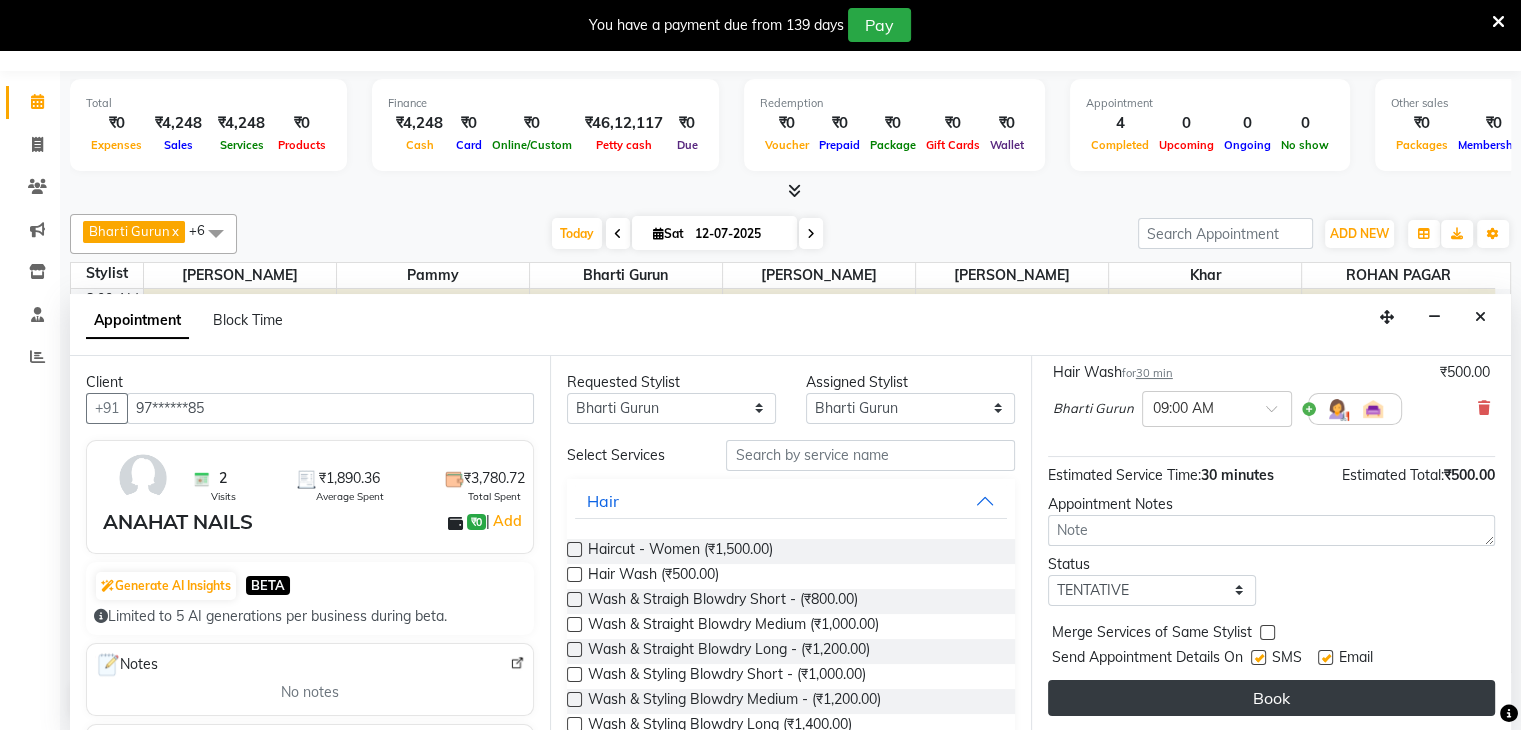 click on "Book" at bounding box center (1271, 698) 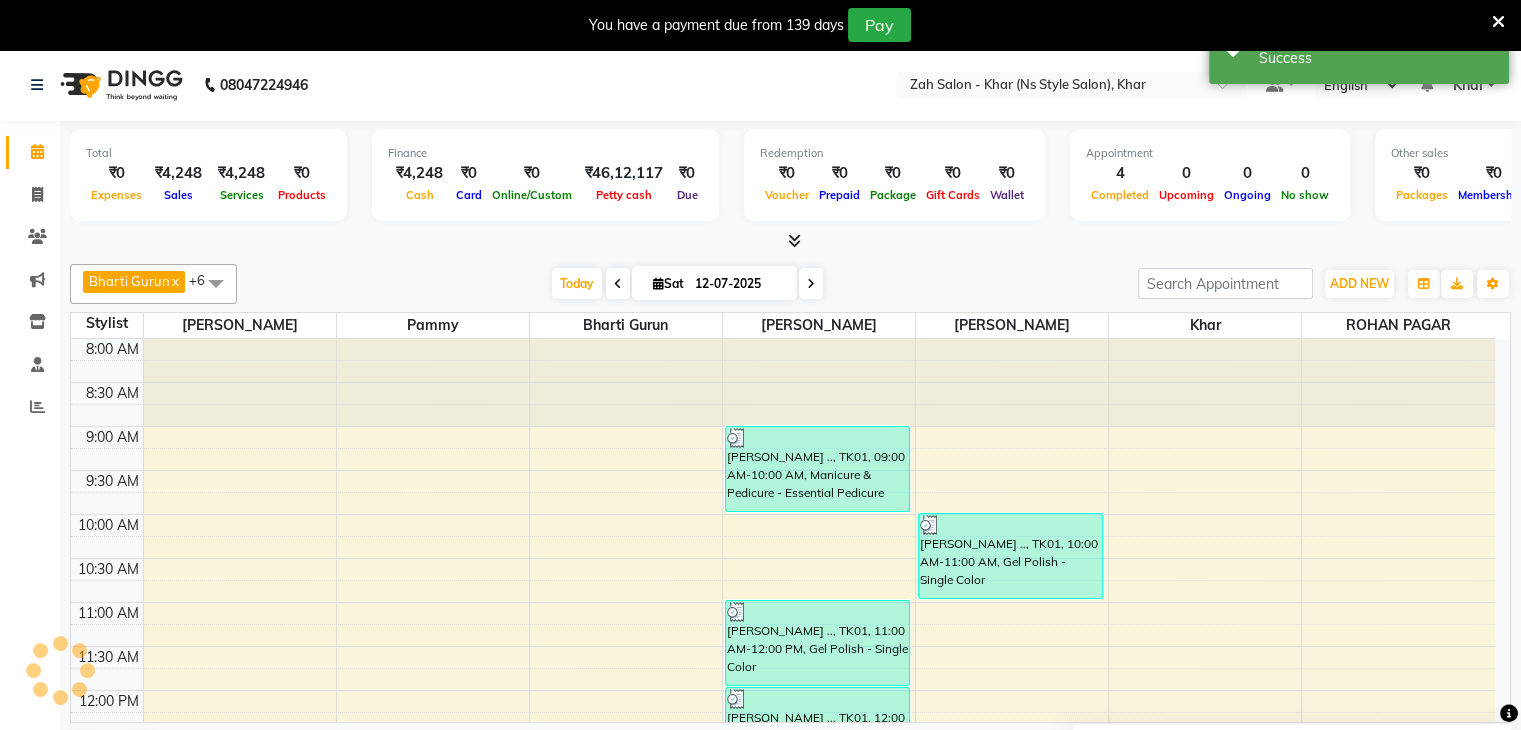 scroll, scrollTop: 0, scrollLeft: 0, axis: both 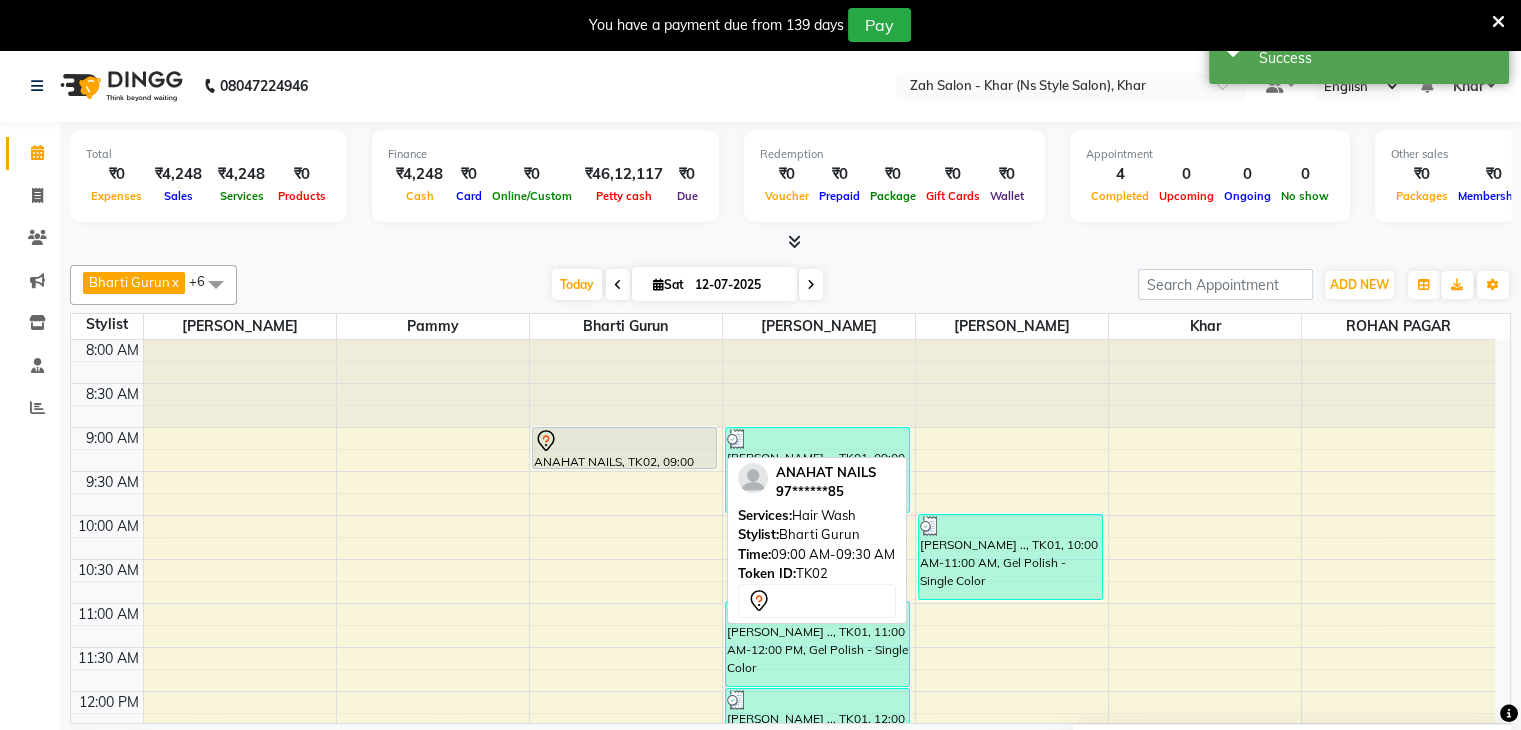 click on "ANAHAT NAILS, TK02, 09:00 AM-09:30 AM, Hair Wash" at bounding box center (624, 448) 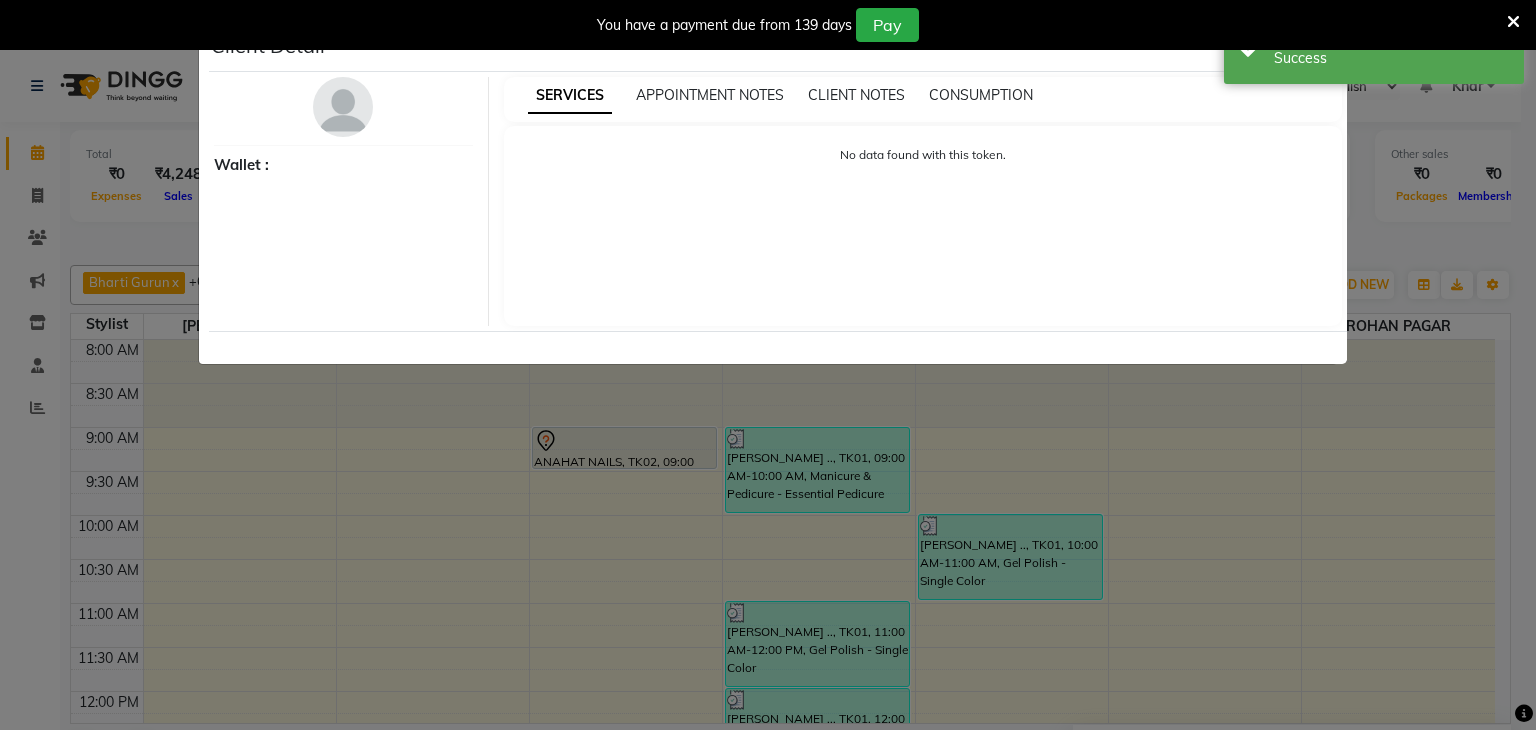 select on "7" 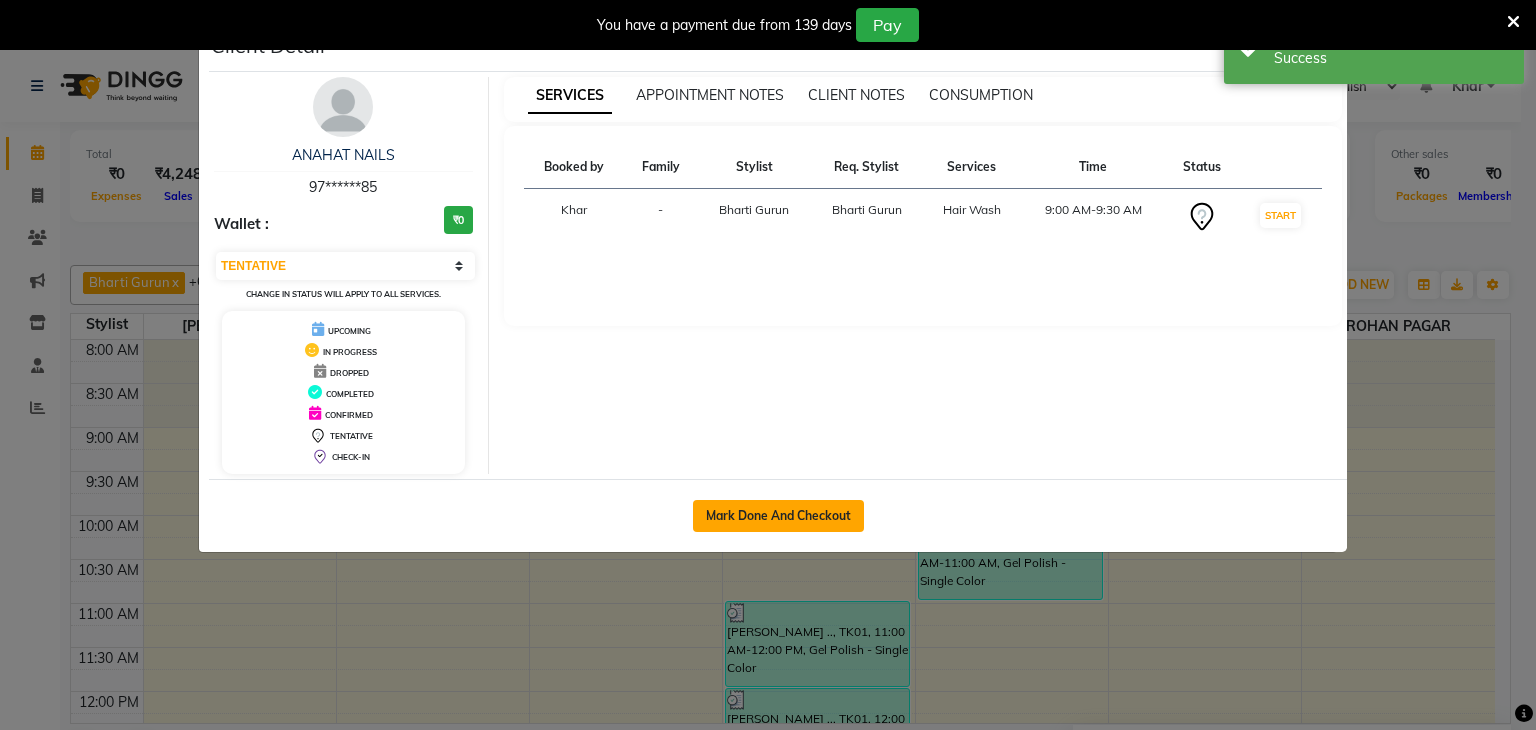 click on "Mark Done And Checkout" 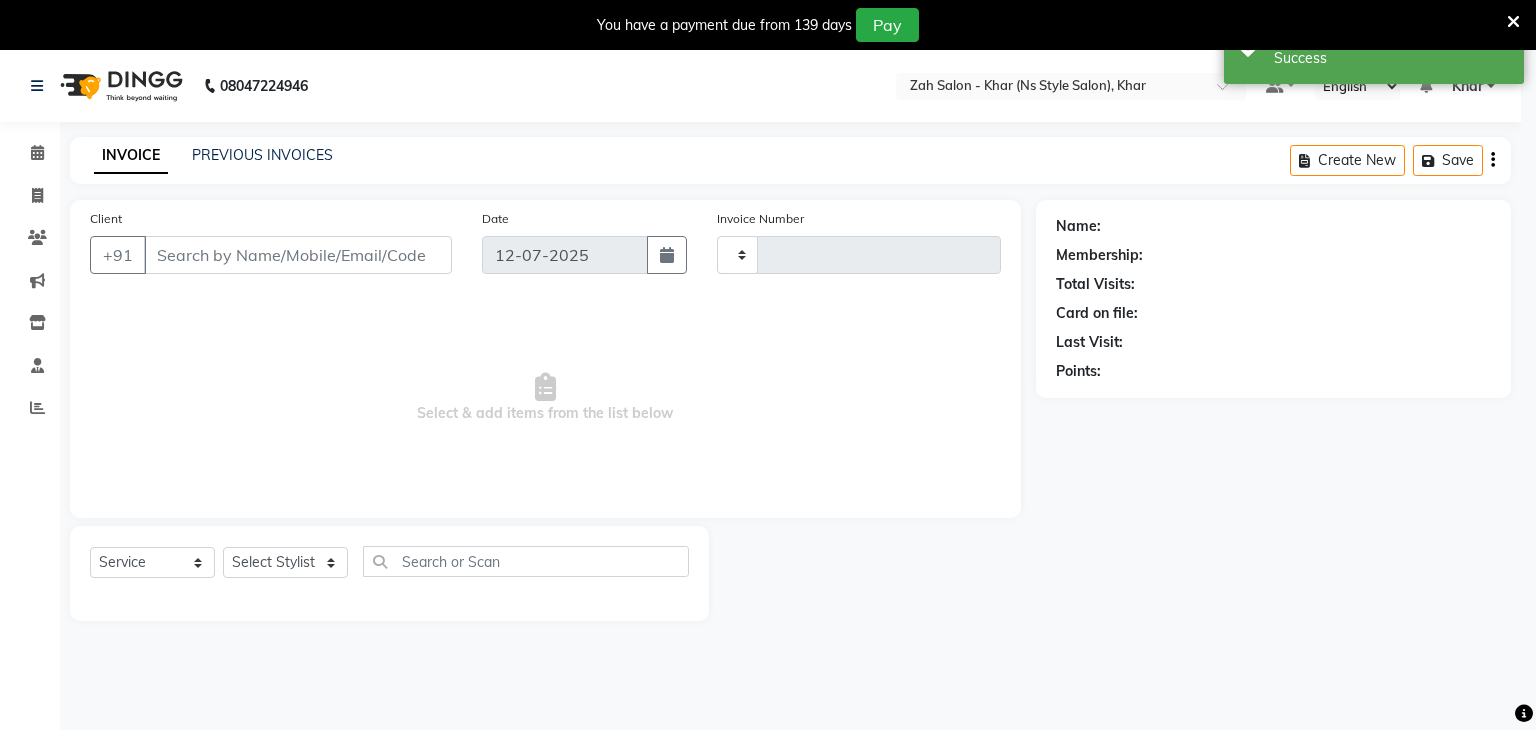 select on "3" 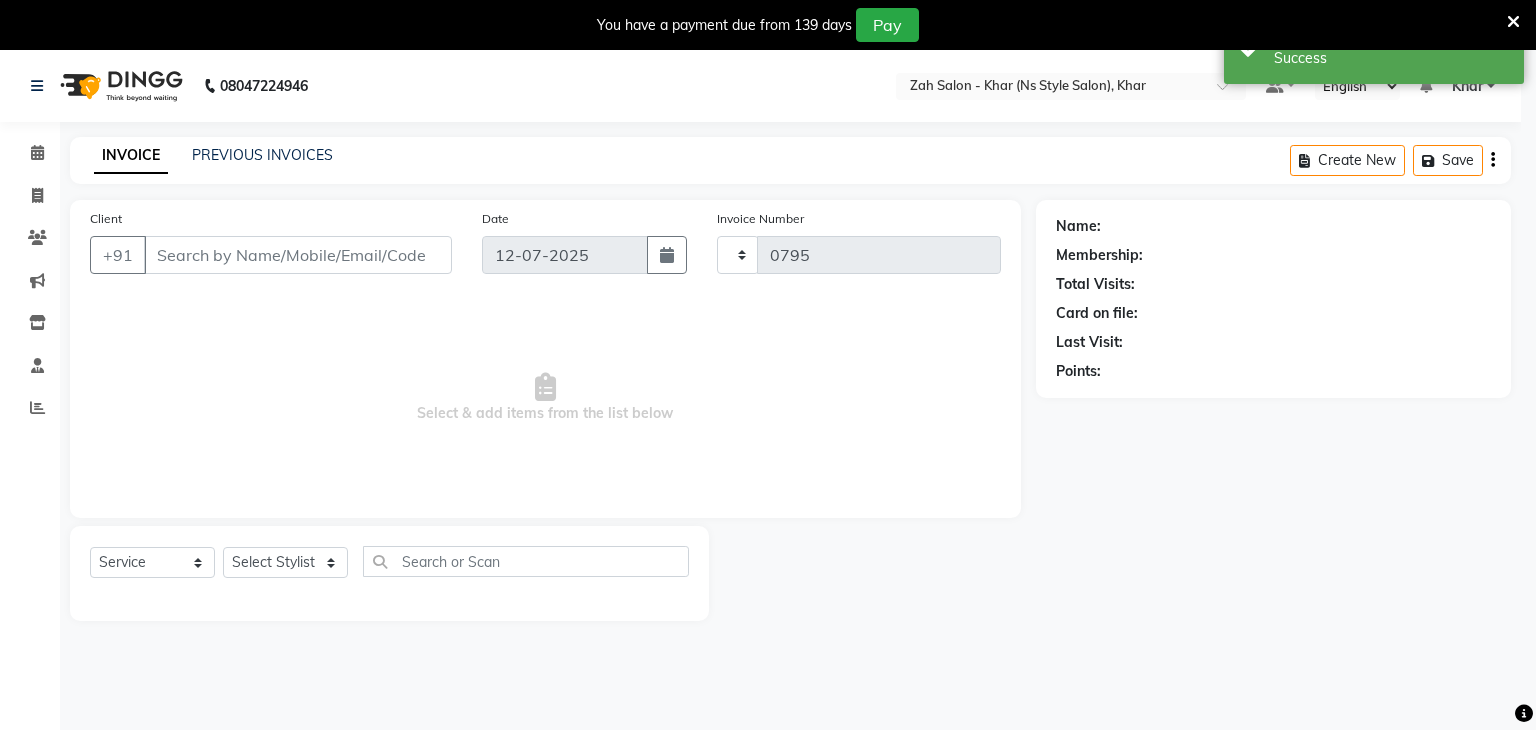 select on "5619" 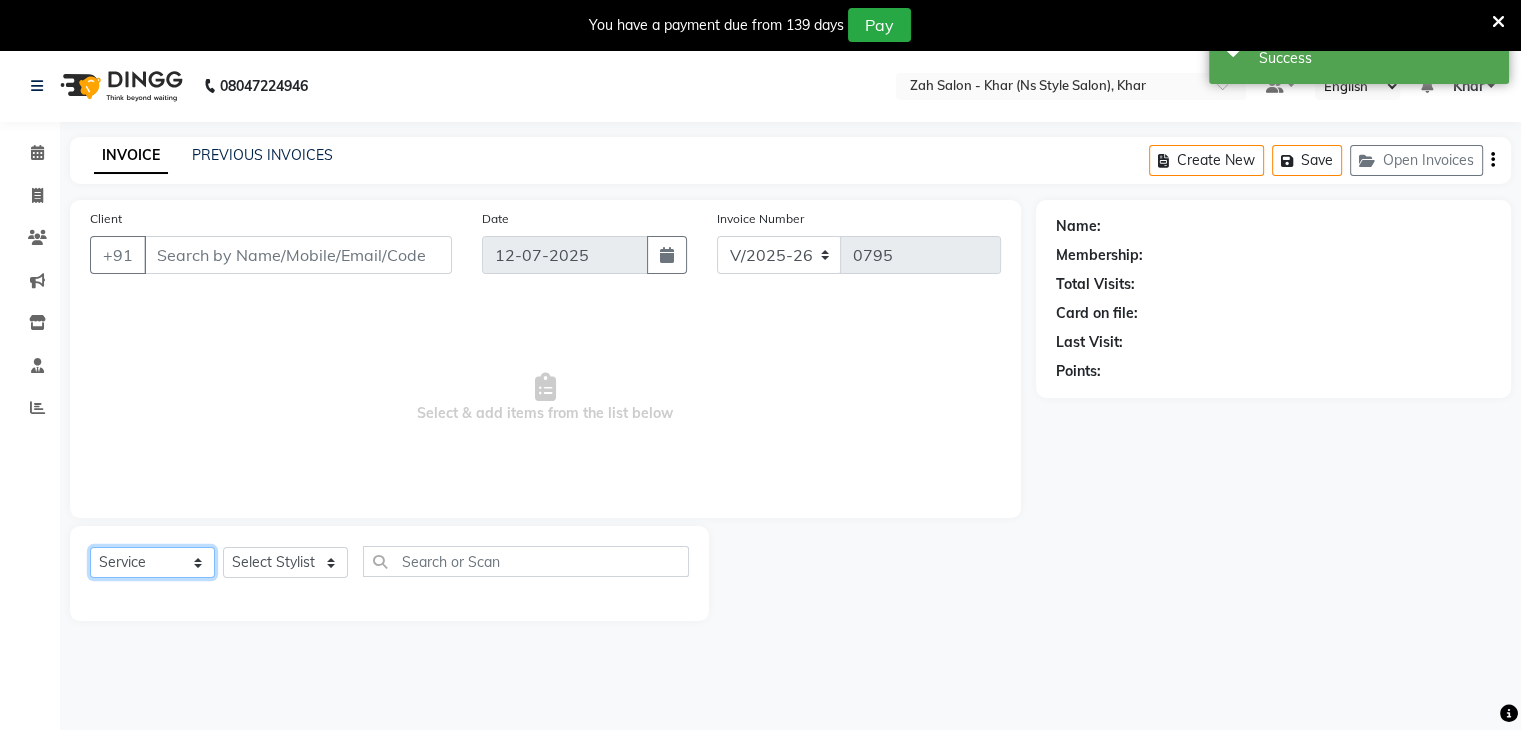click on "Select  Service  Product  Membership  Package Voucher Prepaid Gift Card" 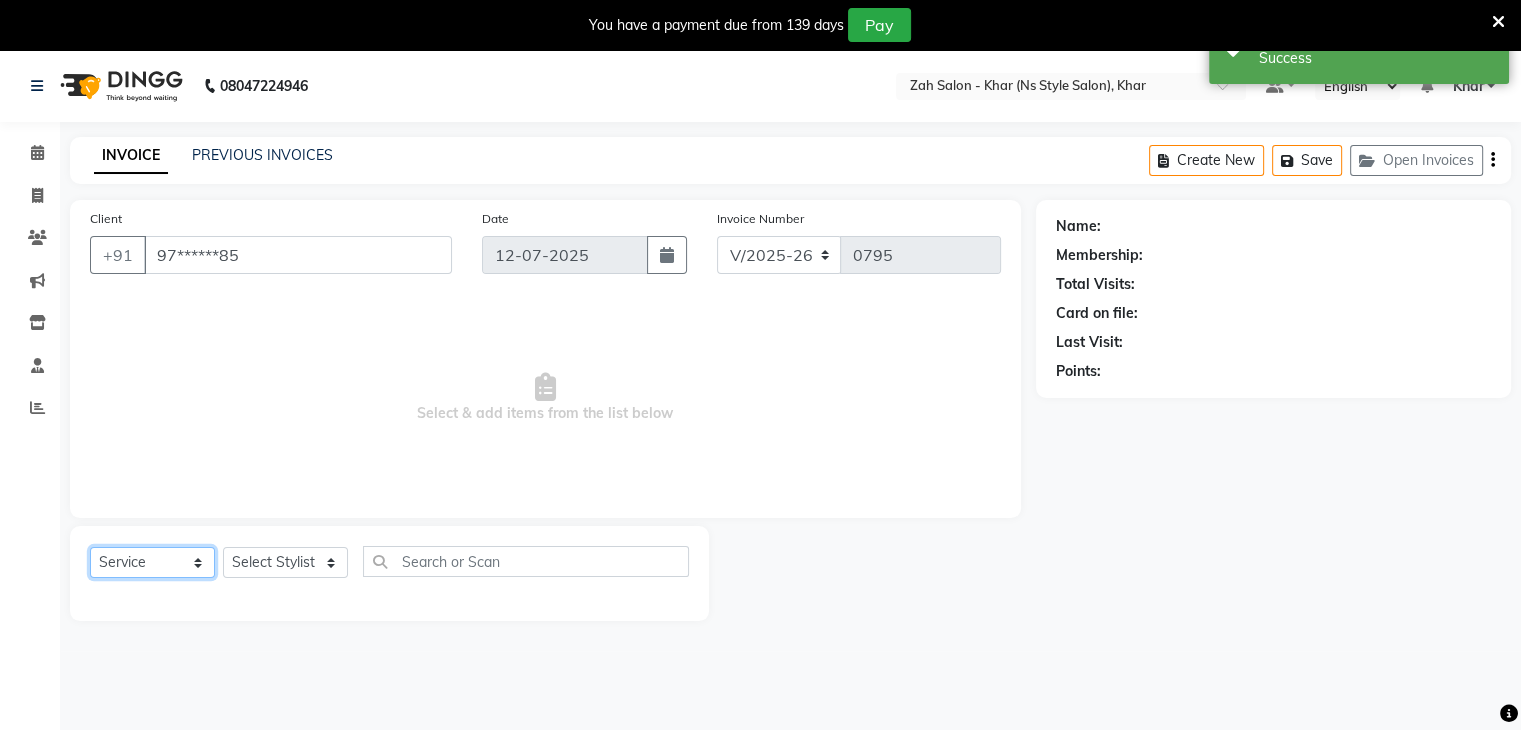 select on "38402" 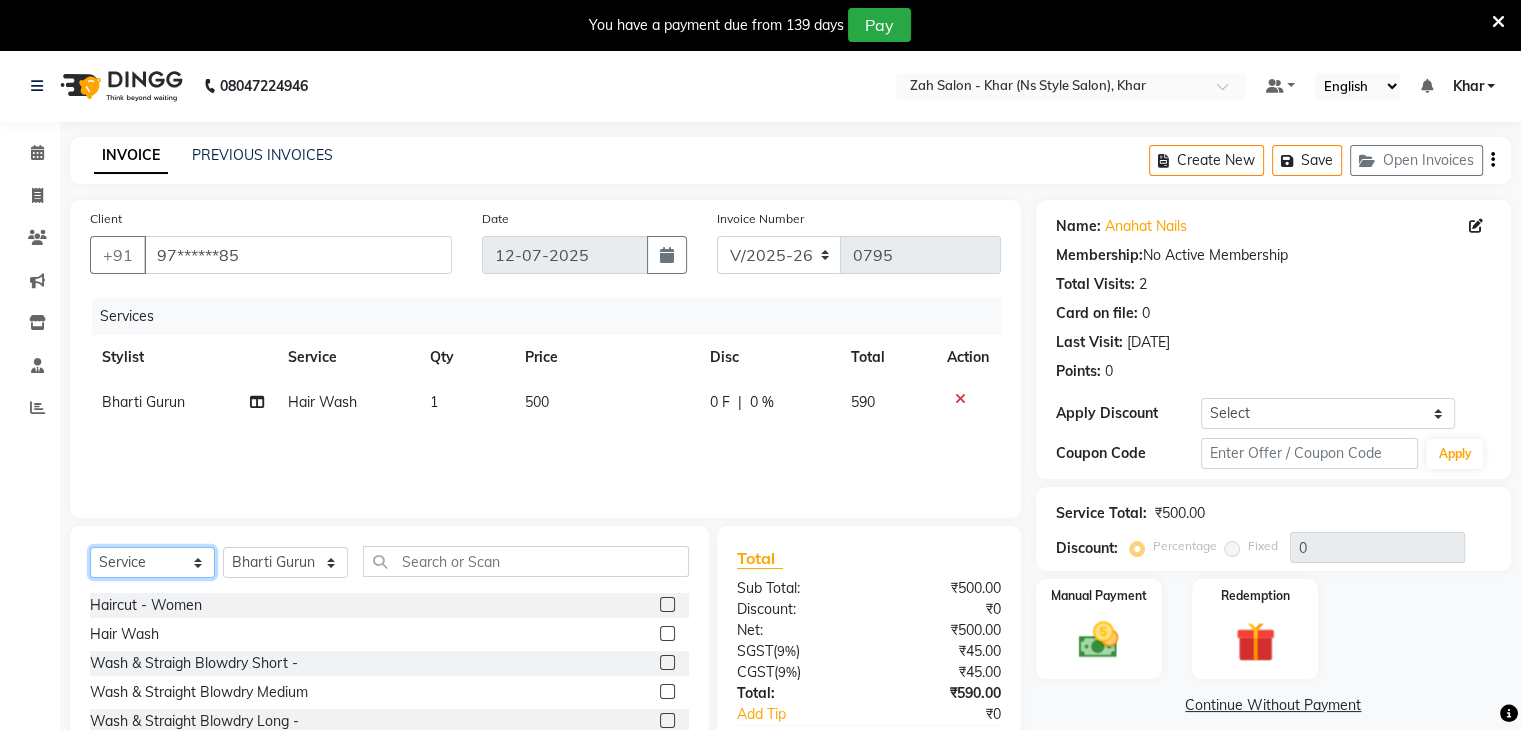 select on "package" 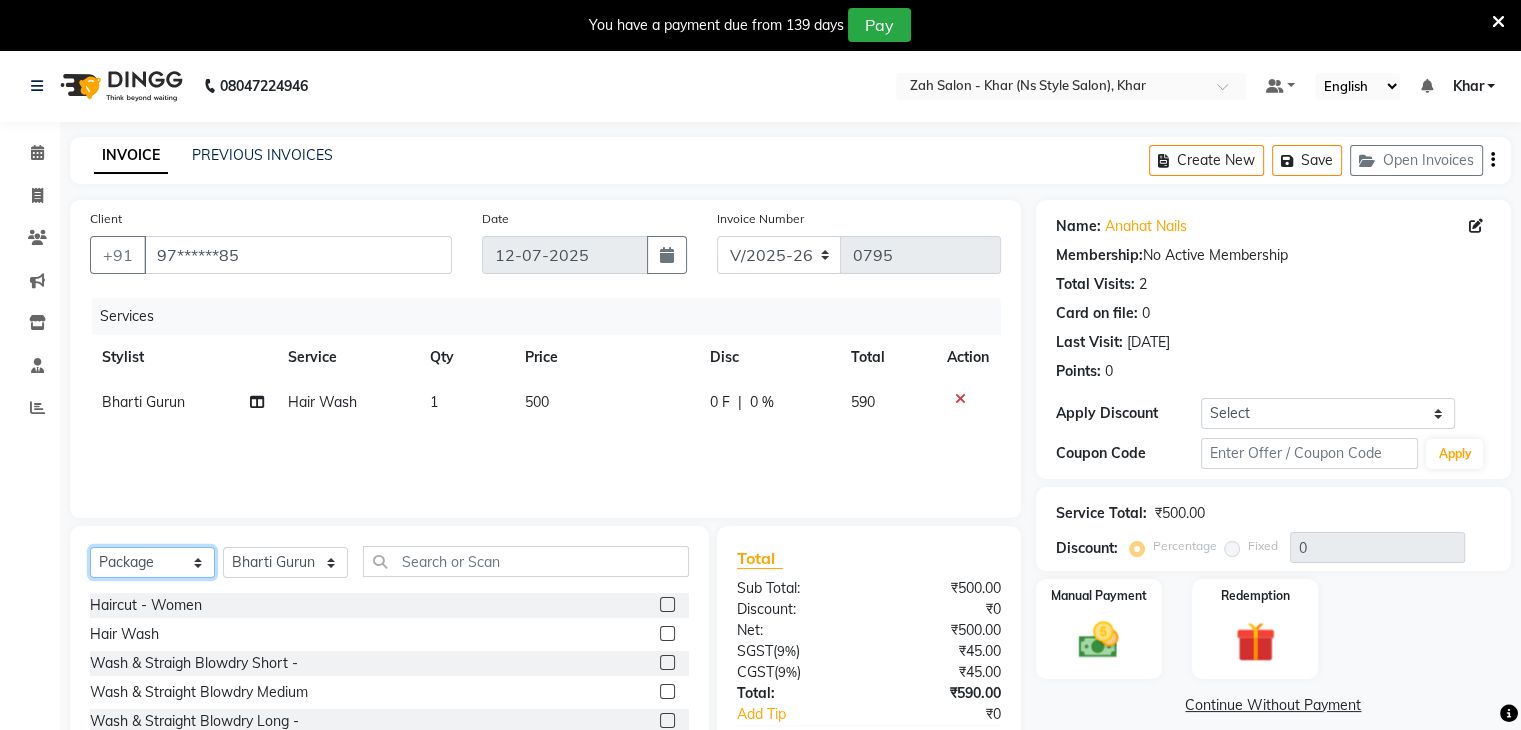 click on "Select  Service  Product  Membership  Package Voucher Prepaid Gift Card" 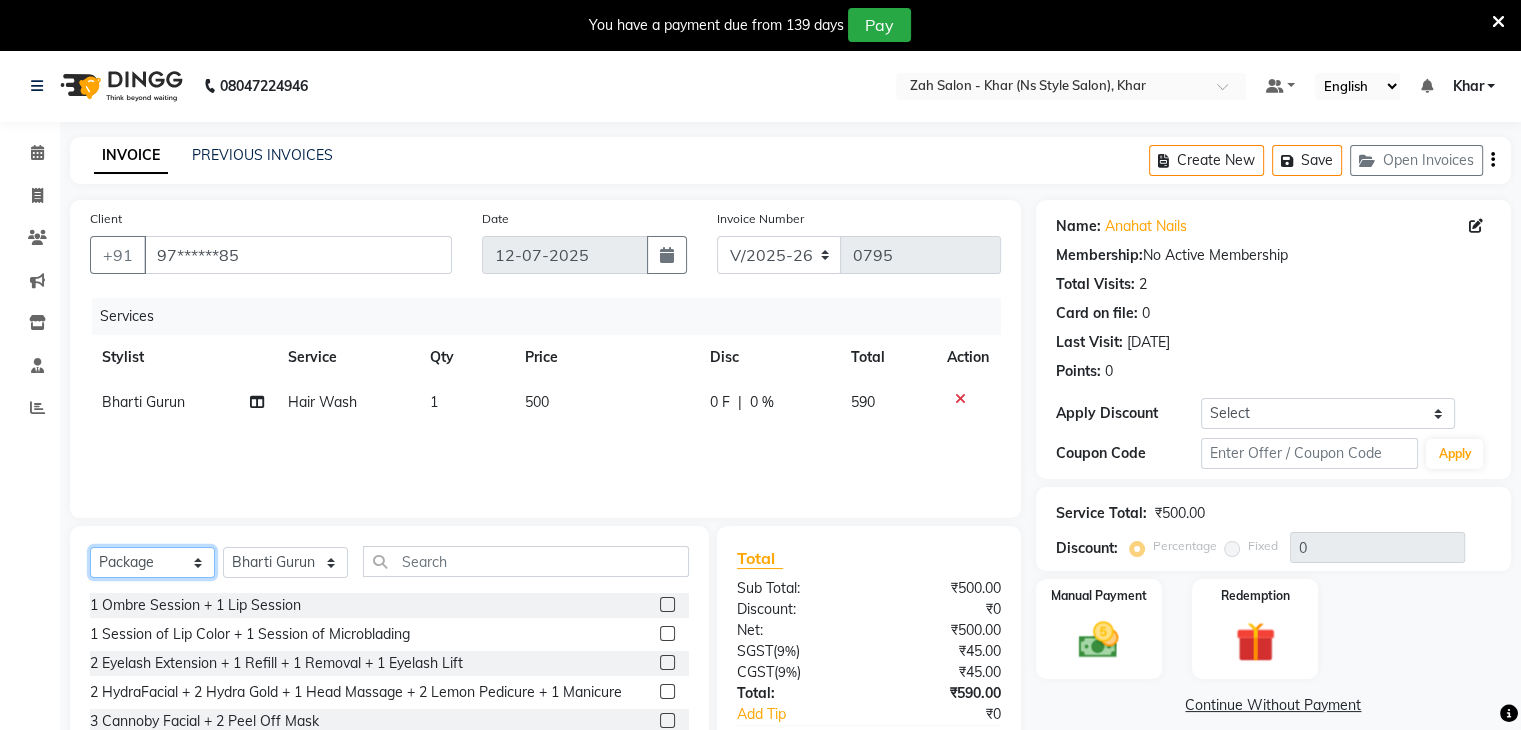 click on "Select  Service  Product  Membership  Package Voucher Prepaid Gift Card" 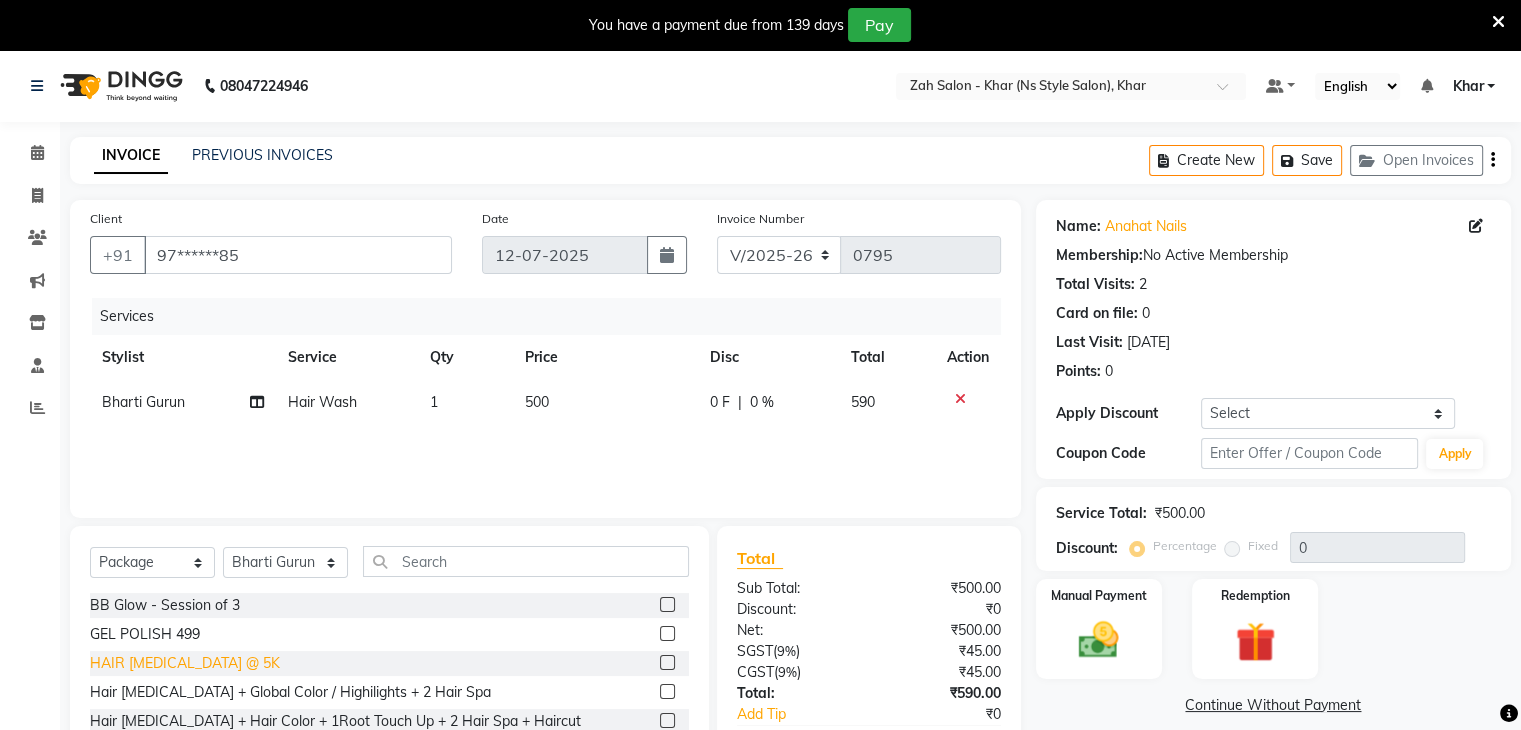 click on "HAIR [MEDICAL_DATA] @ 5K" 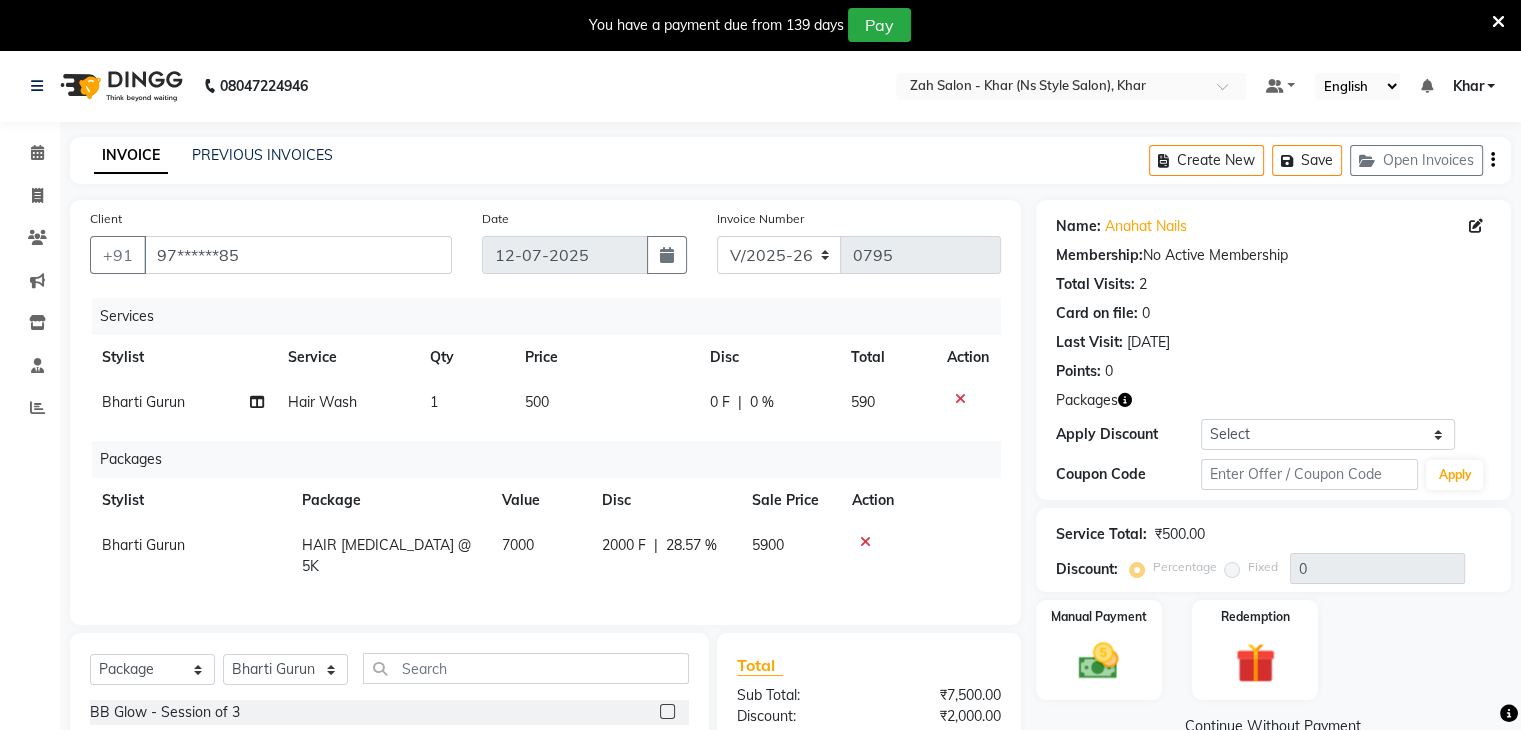 checkbox on "false" 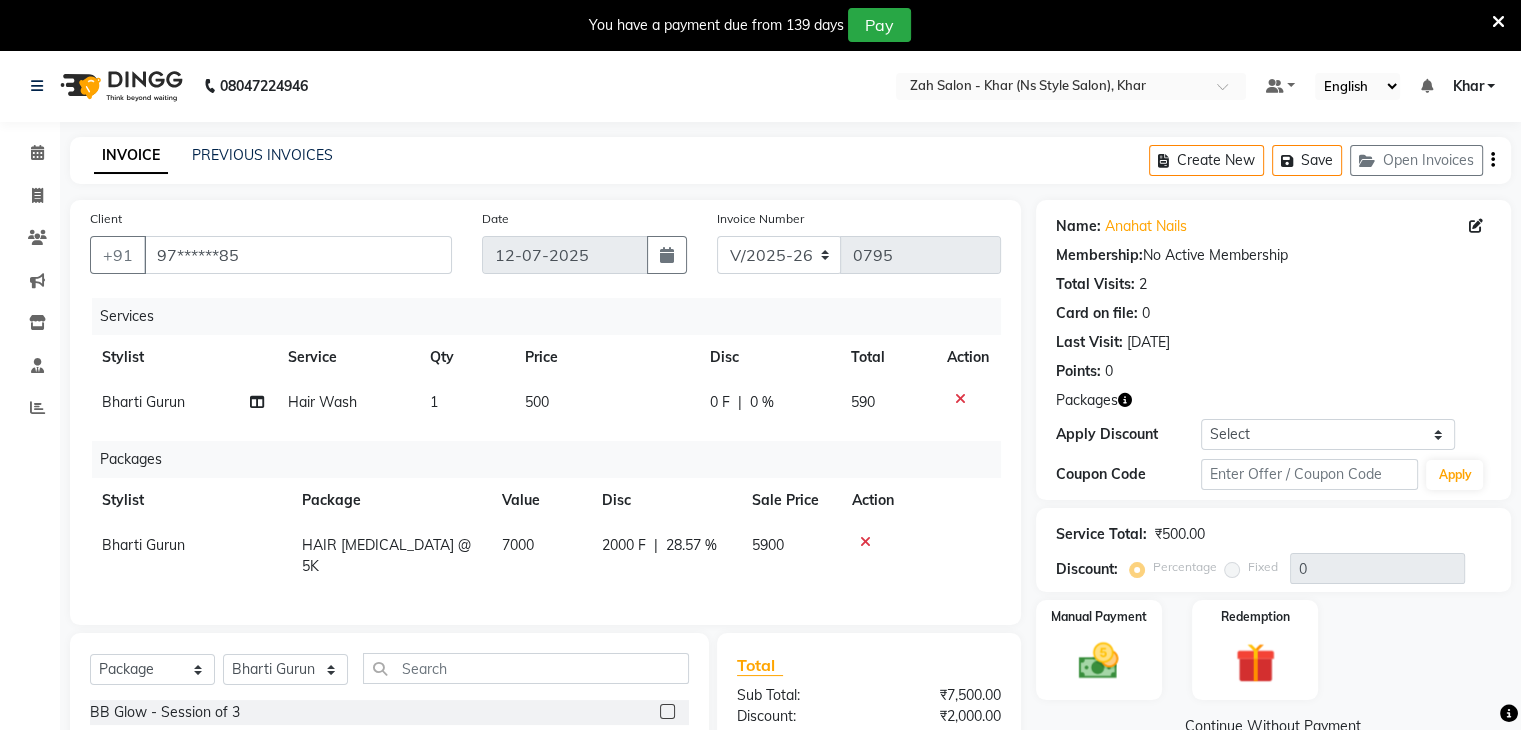 click 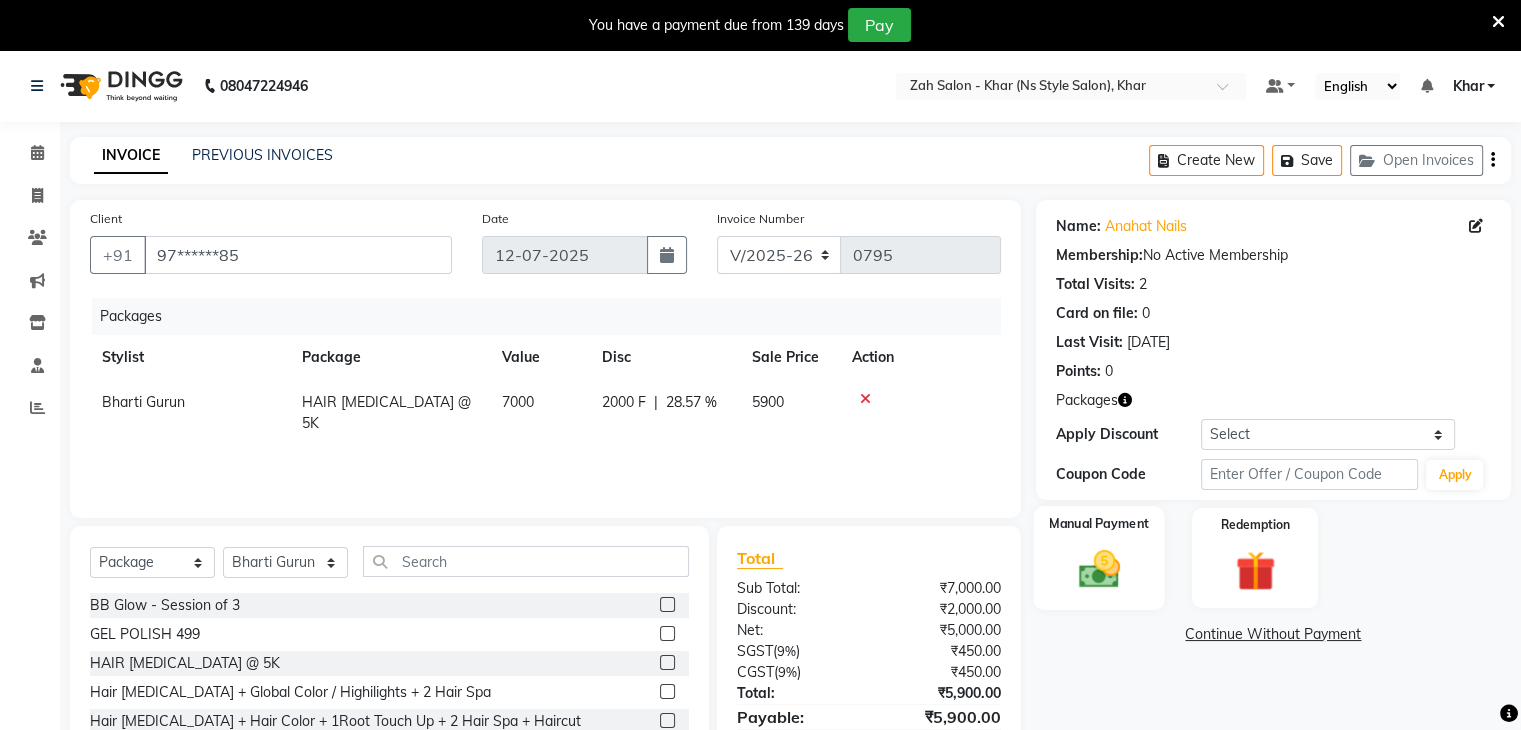 click 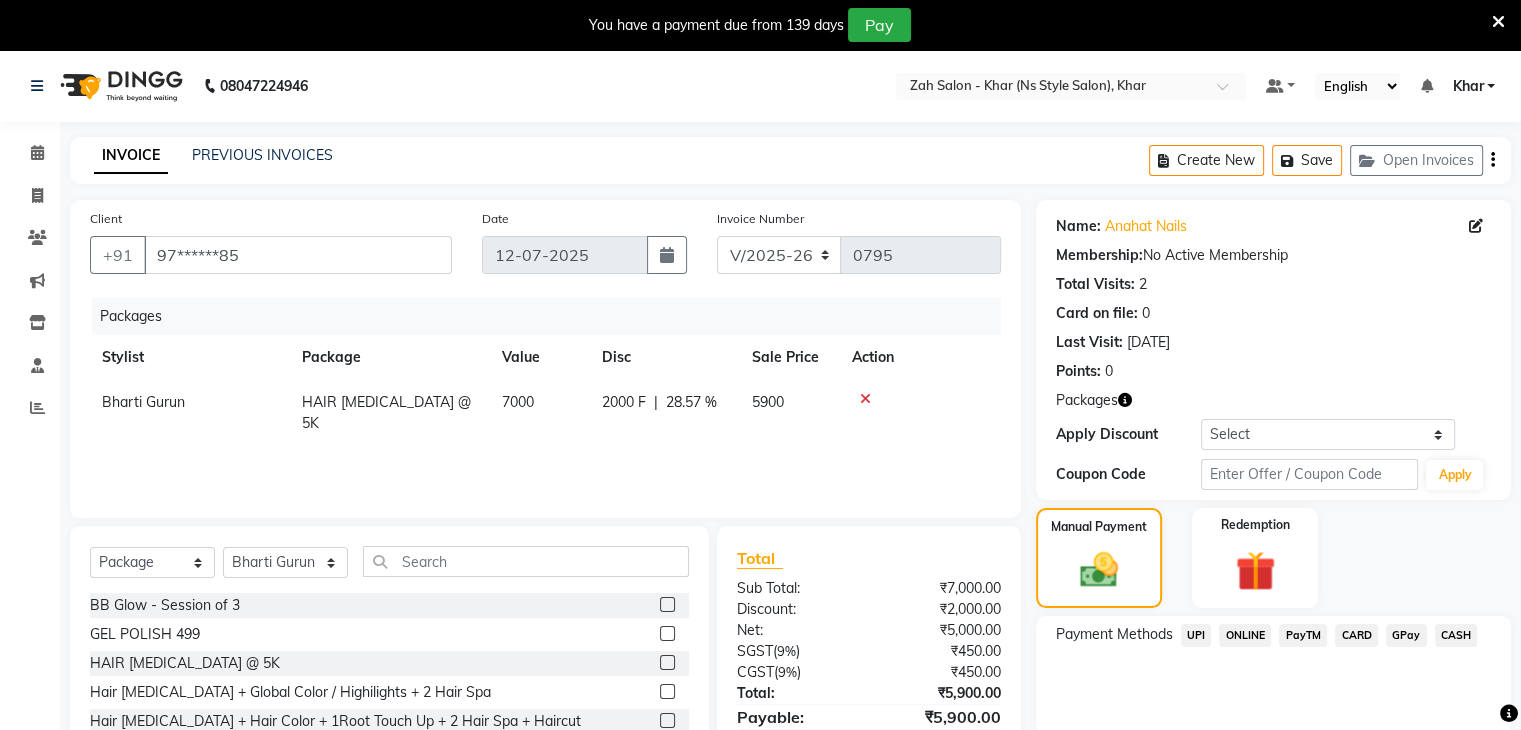 scroll, scrollTop: 40, scrollLeft: 0, axis: vertical 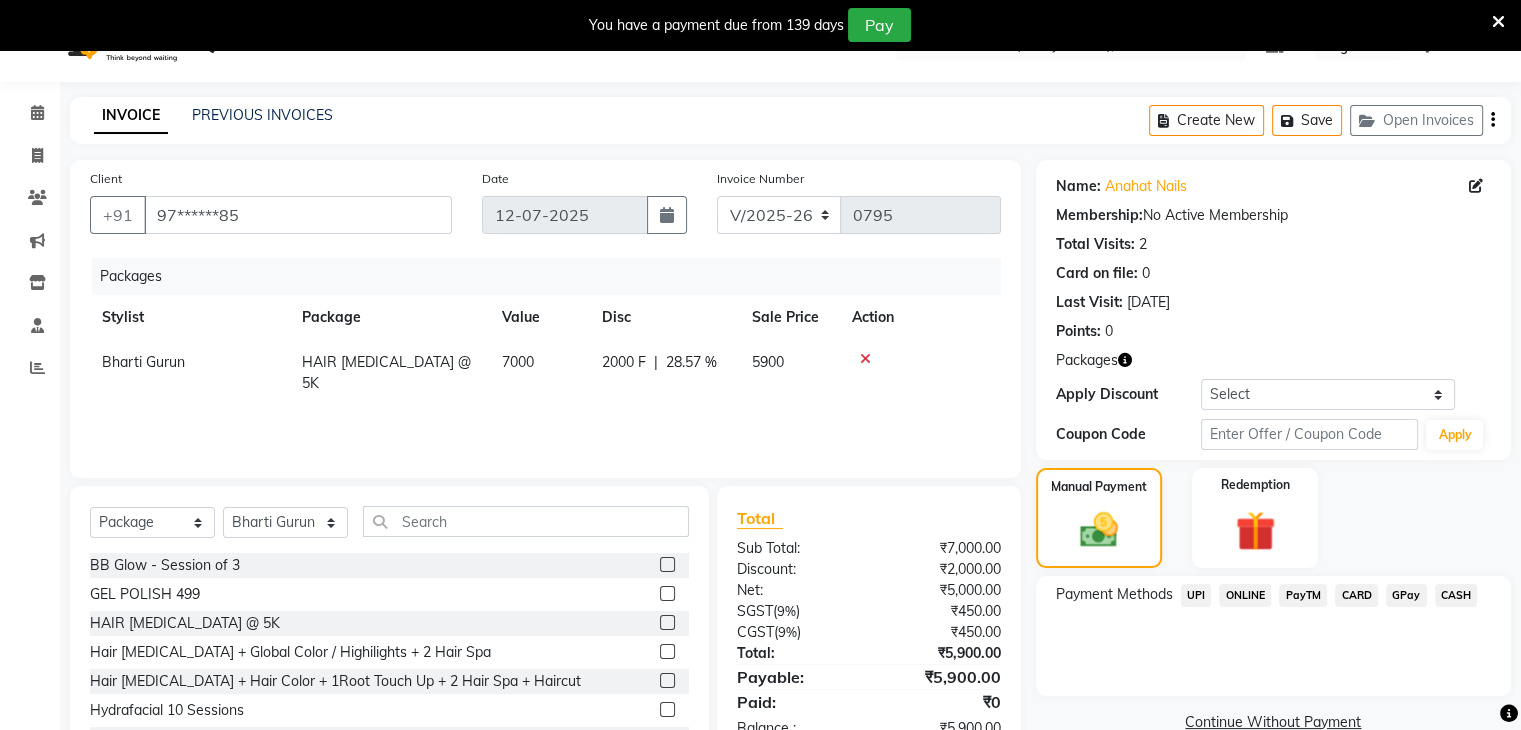 click on "CARD" 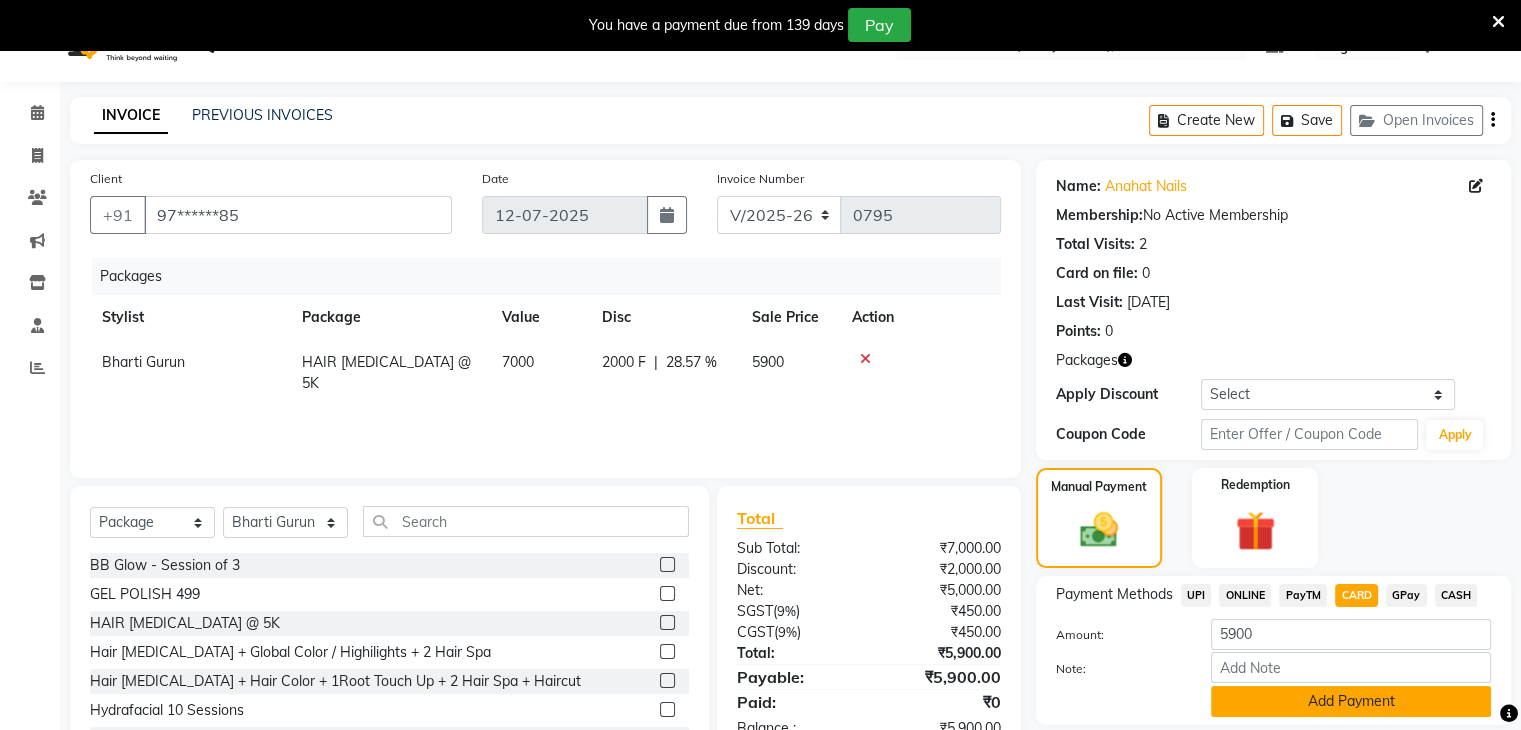 click on "Add Payment" 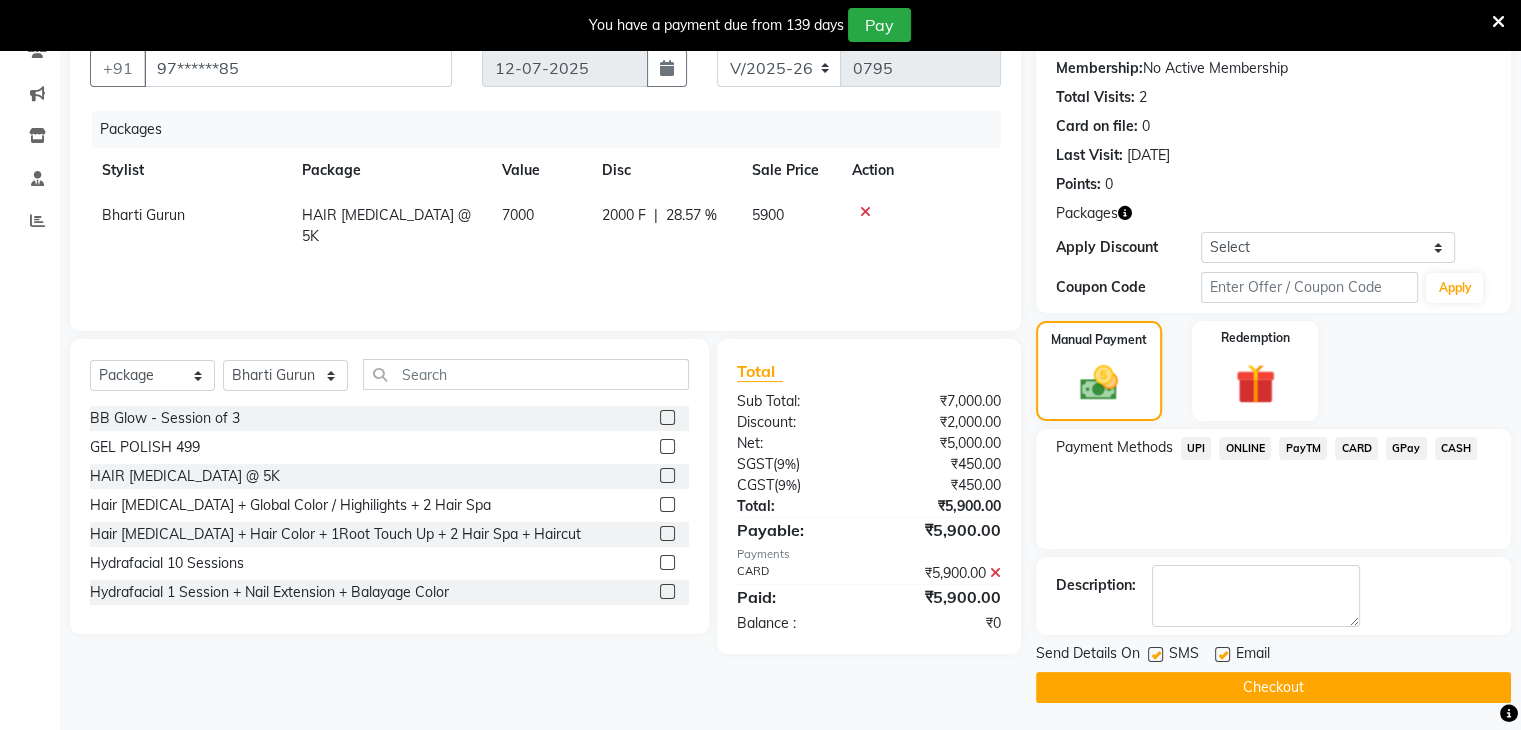 scroll, scrollTop: 188, scrollLeft: 0, axis: vertical 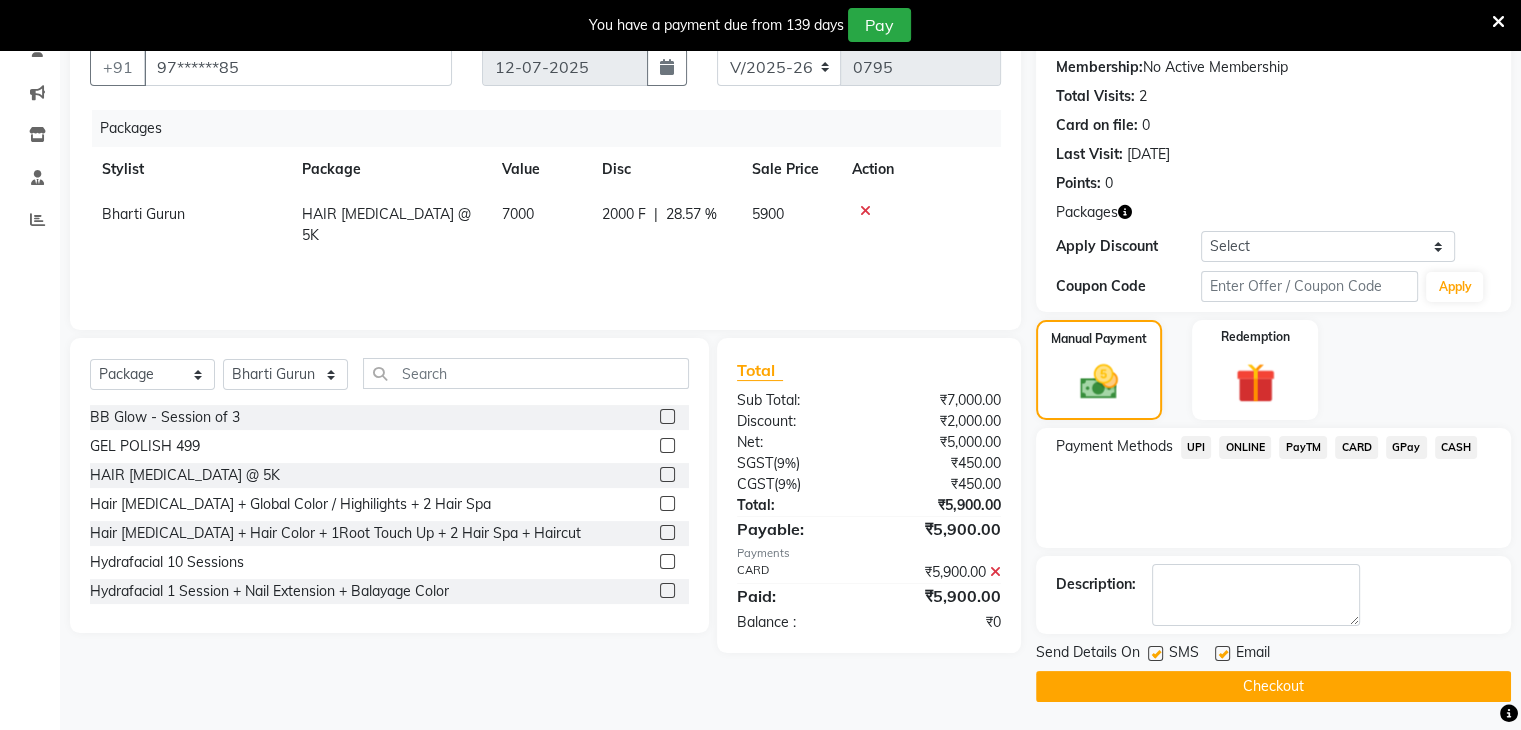 click on "Checkout" 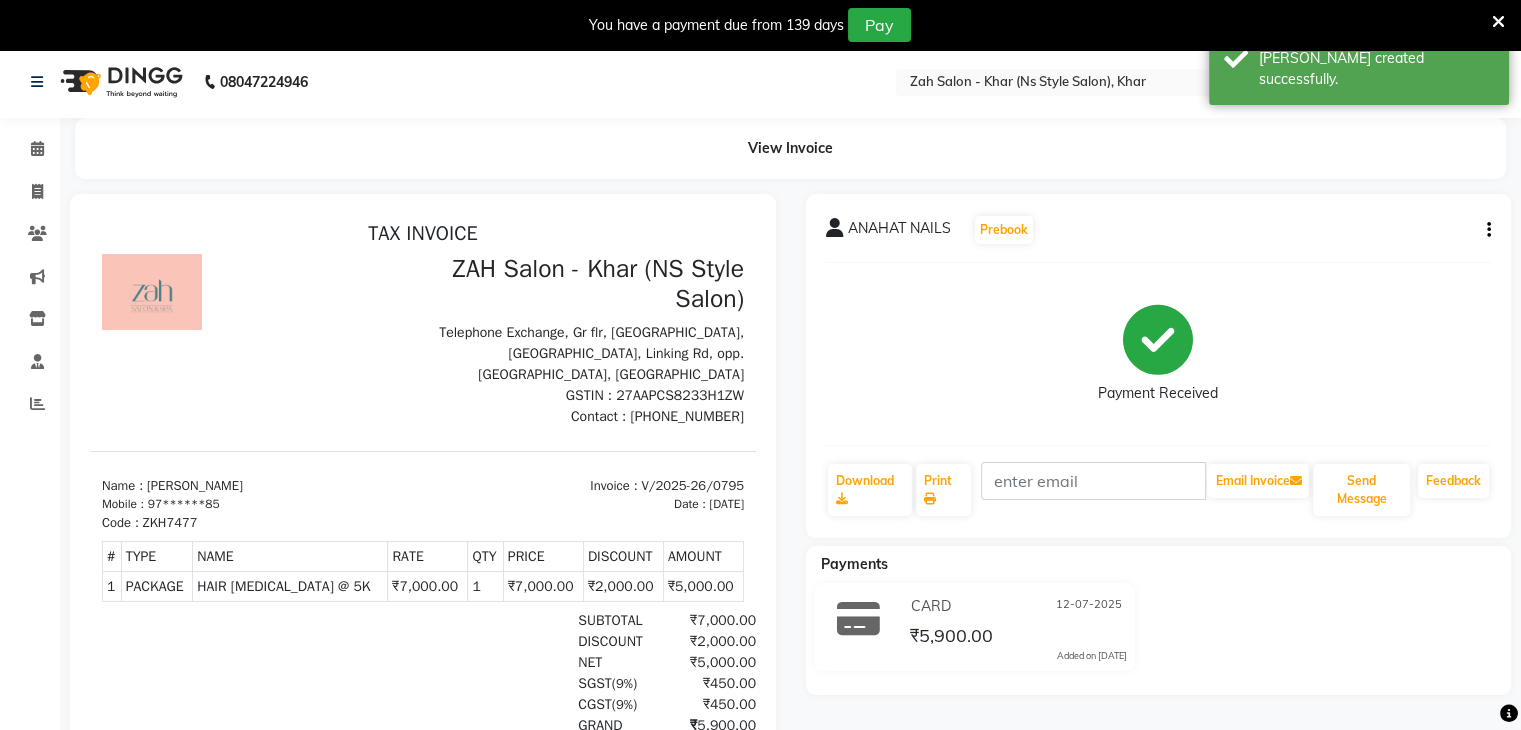 scroll, scrollTop: 0, scrollLeft: 0, axis: both 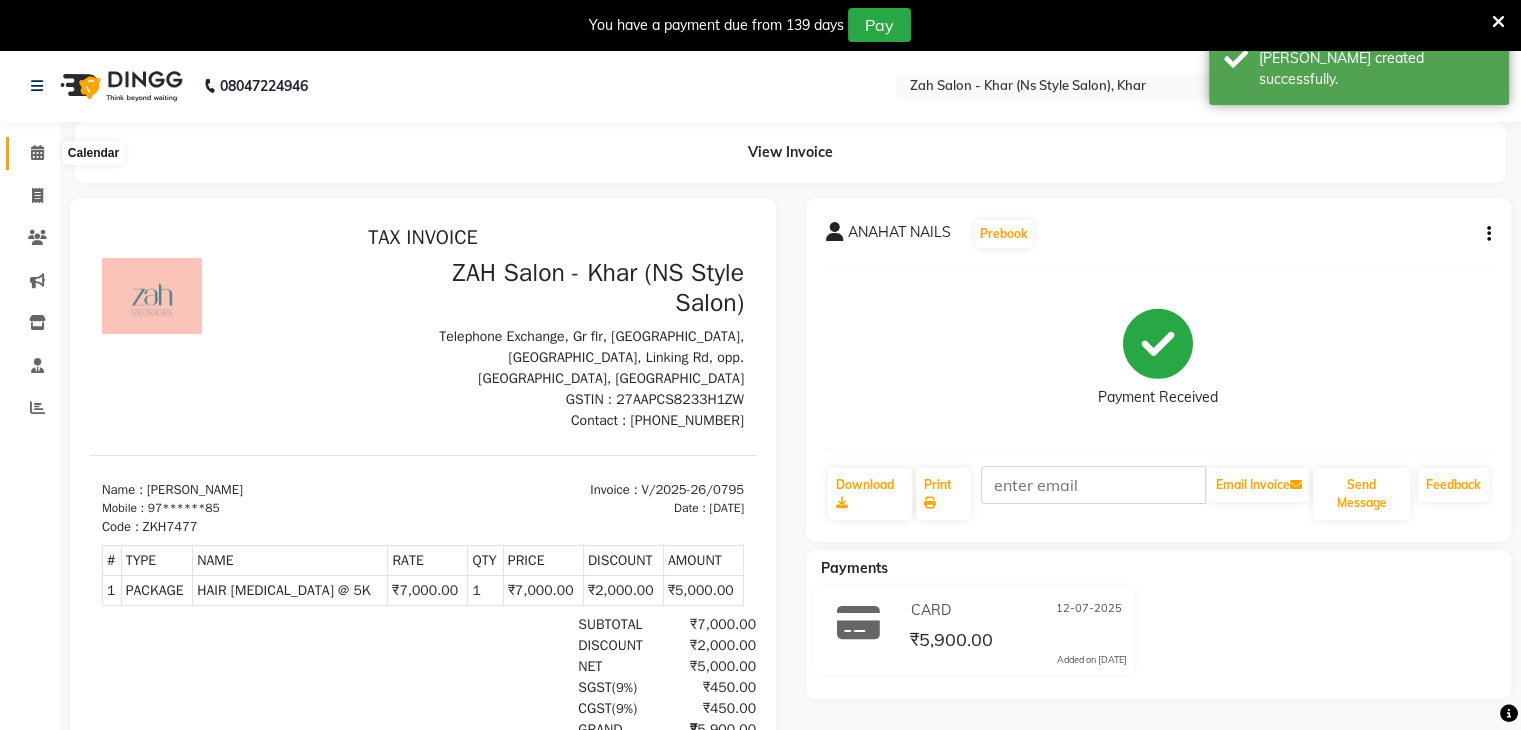 click 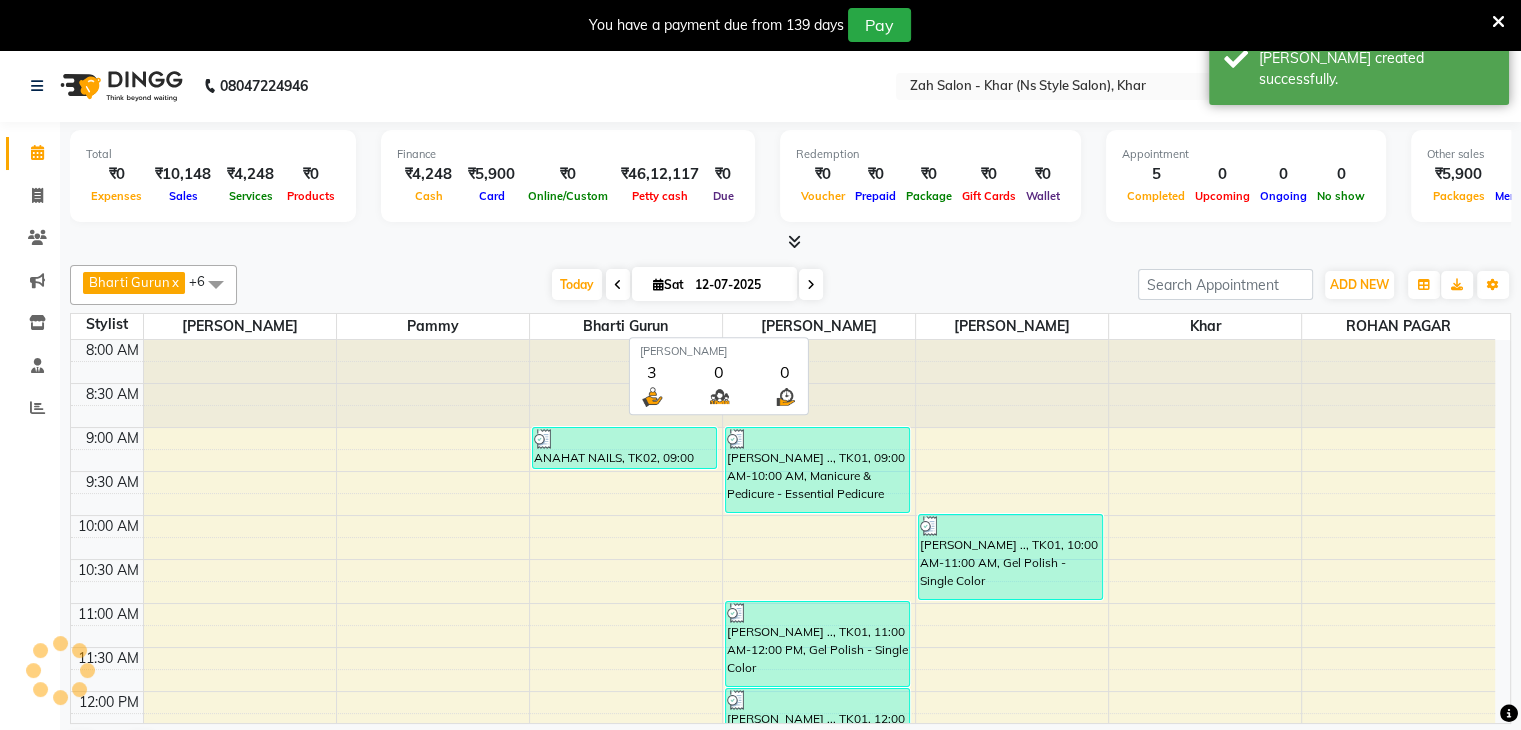 scroll, scrollTop: 711, scrollLeft: 0, axis: vertical 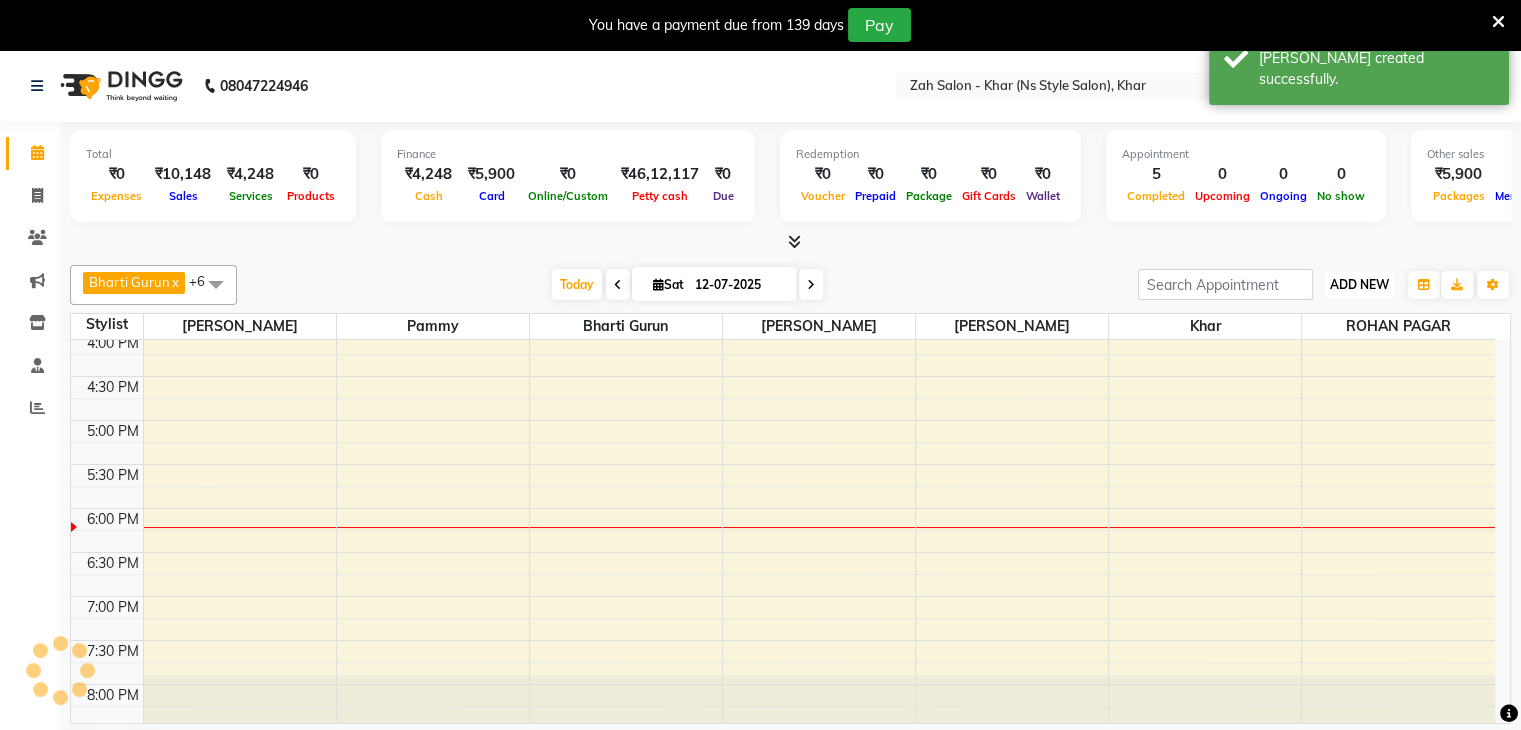 click on "ADD NEW" at bounding box center [1359, 284] 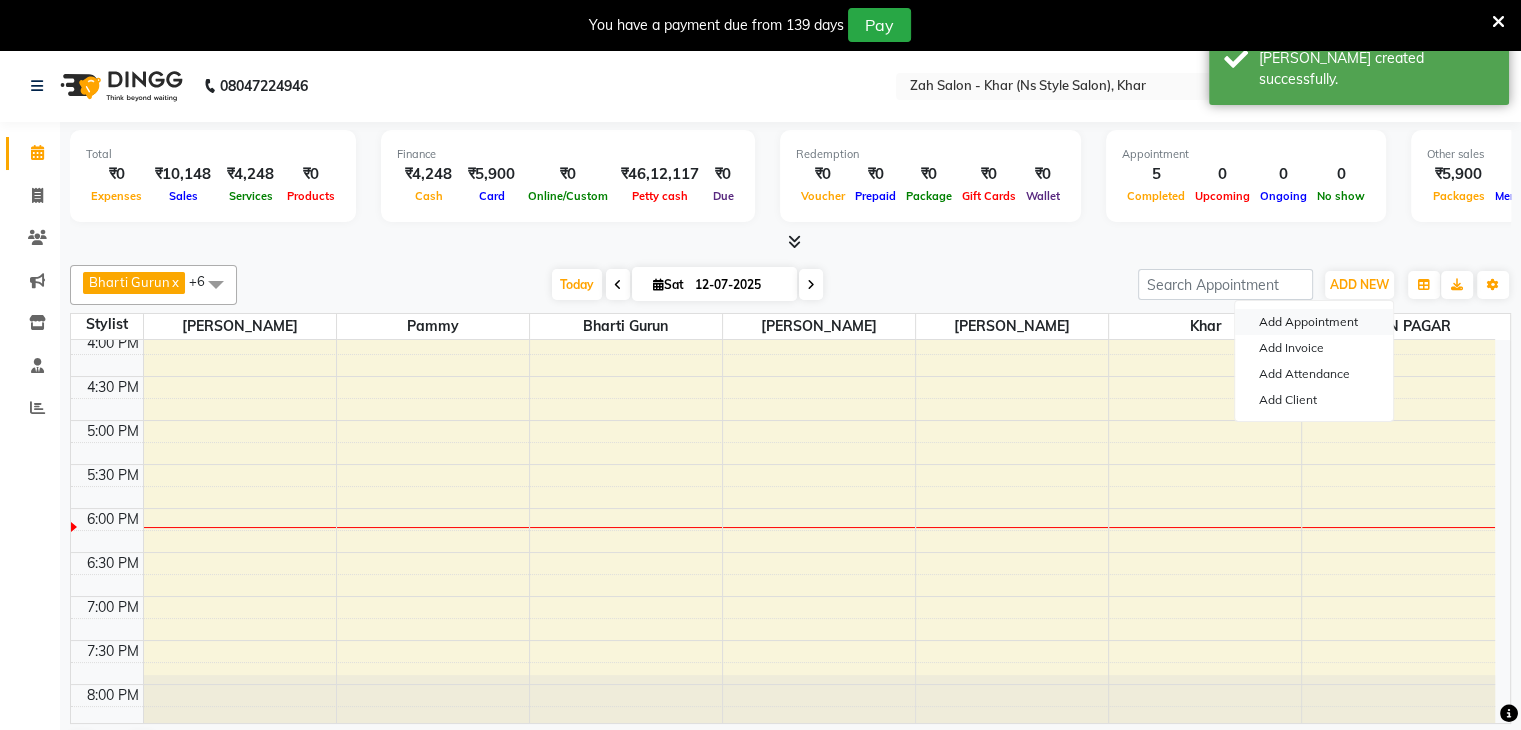 click on "Add Appointment" at bounding box center (1314, 322) 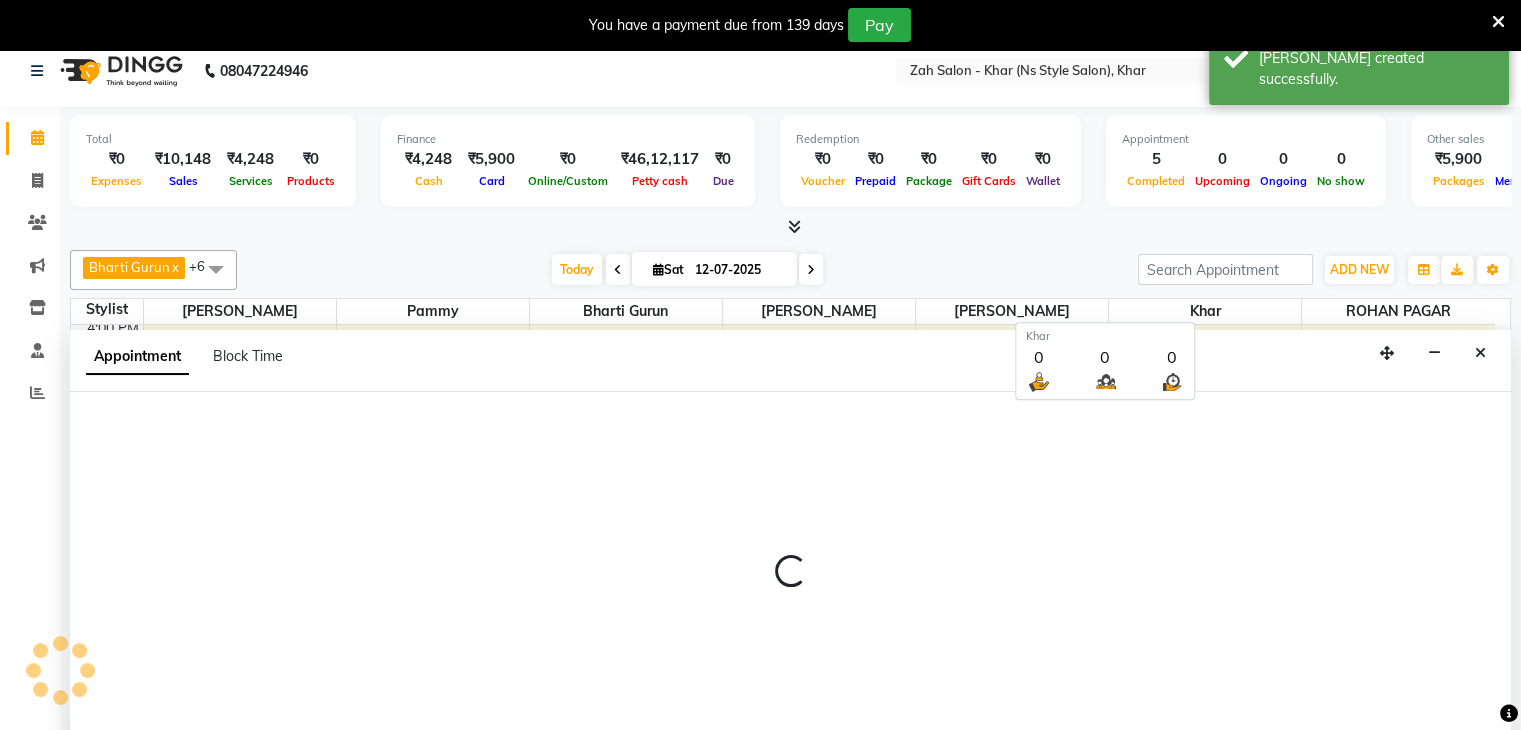 select on "540" 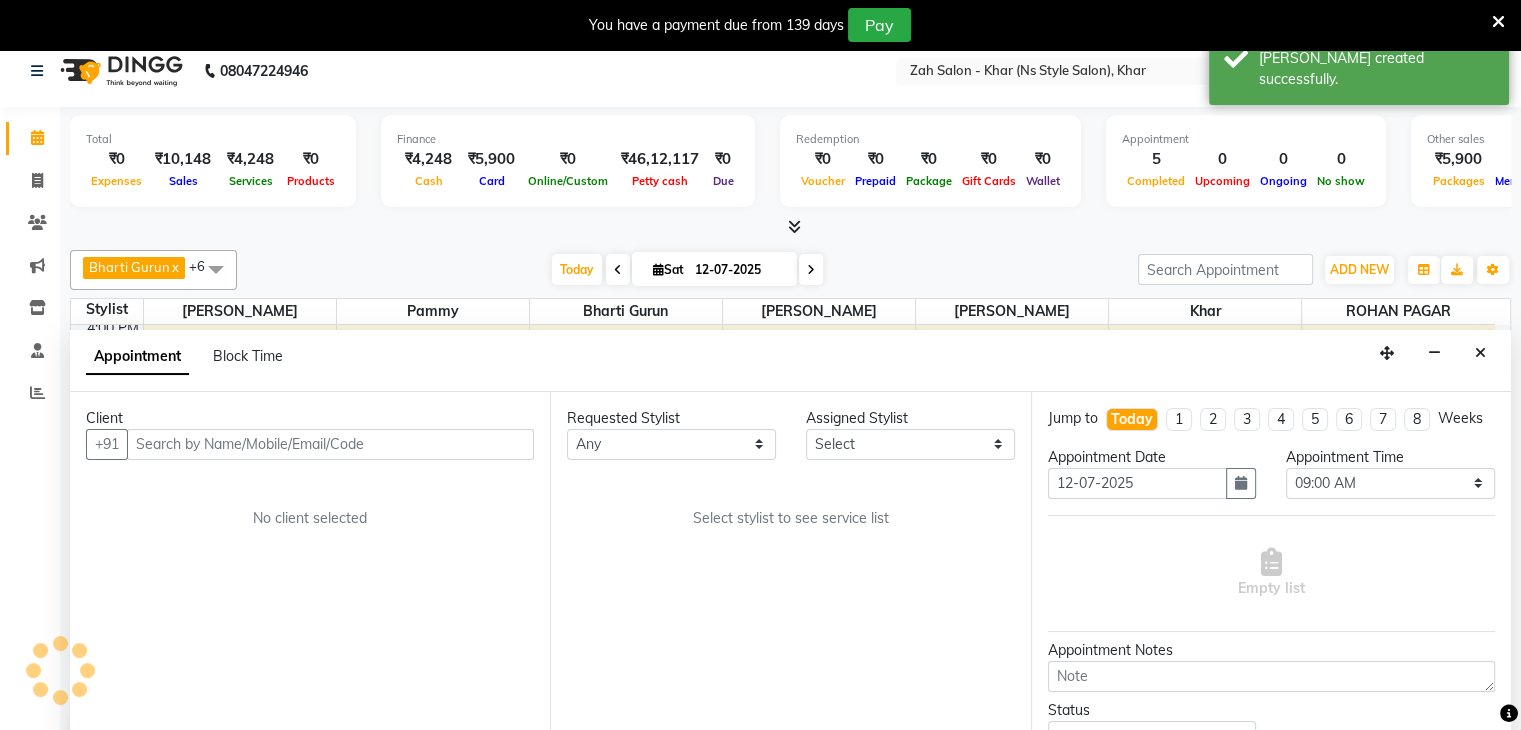 scroll, scrollTop: 51, scrollLeft: 0, axis: vertical 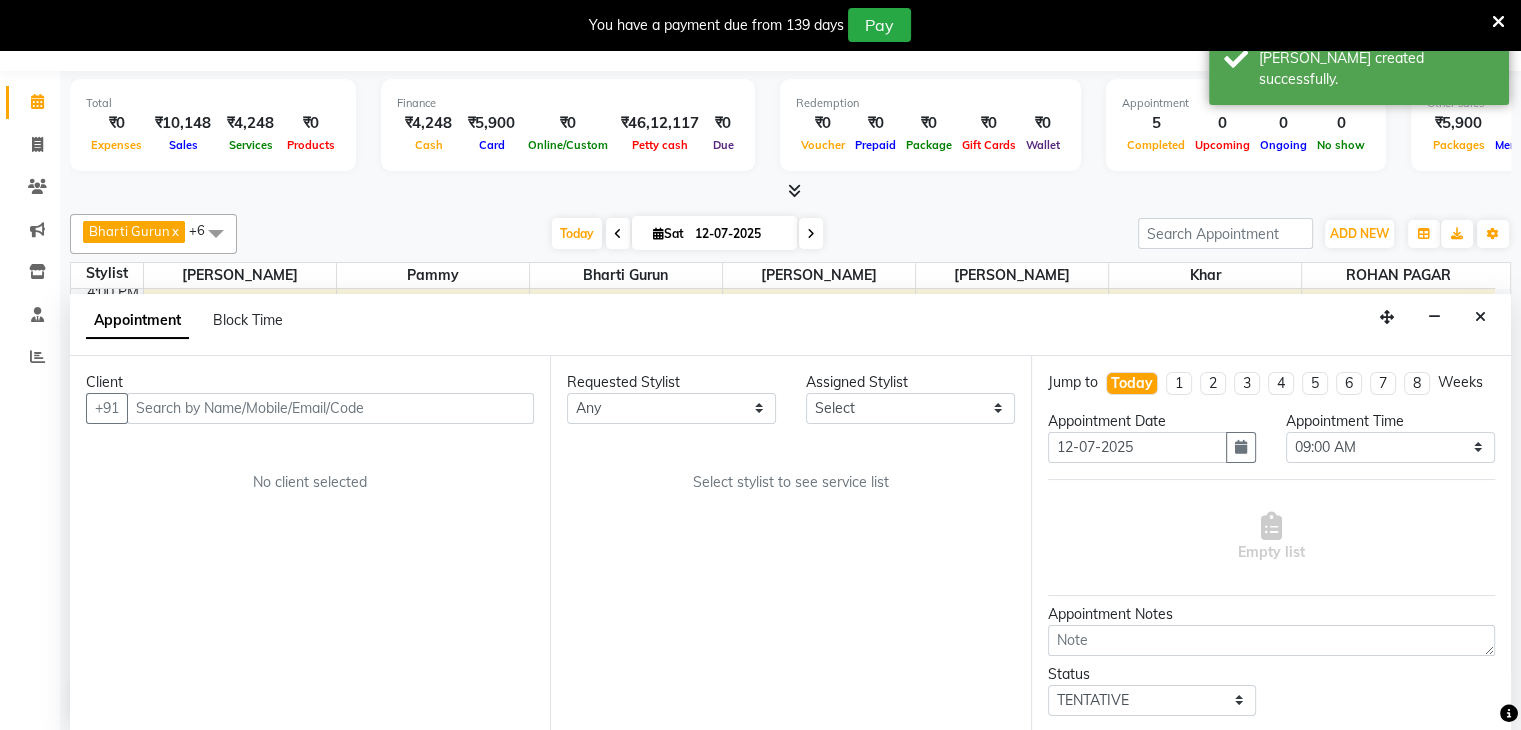 click at bounding box center (330, 408) 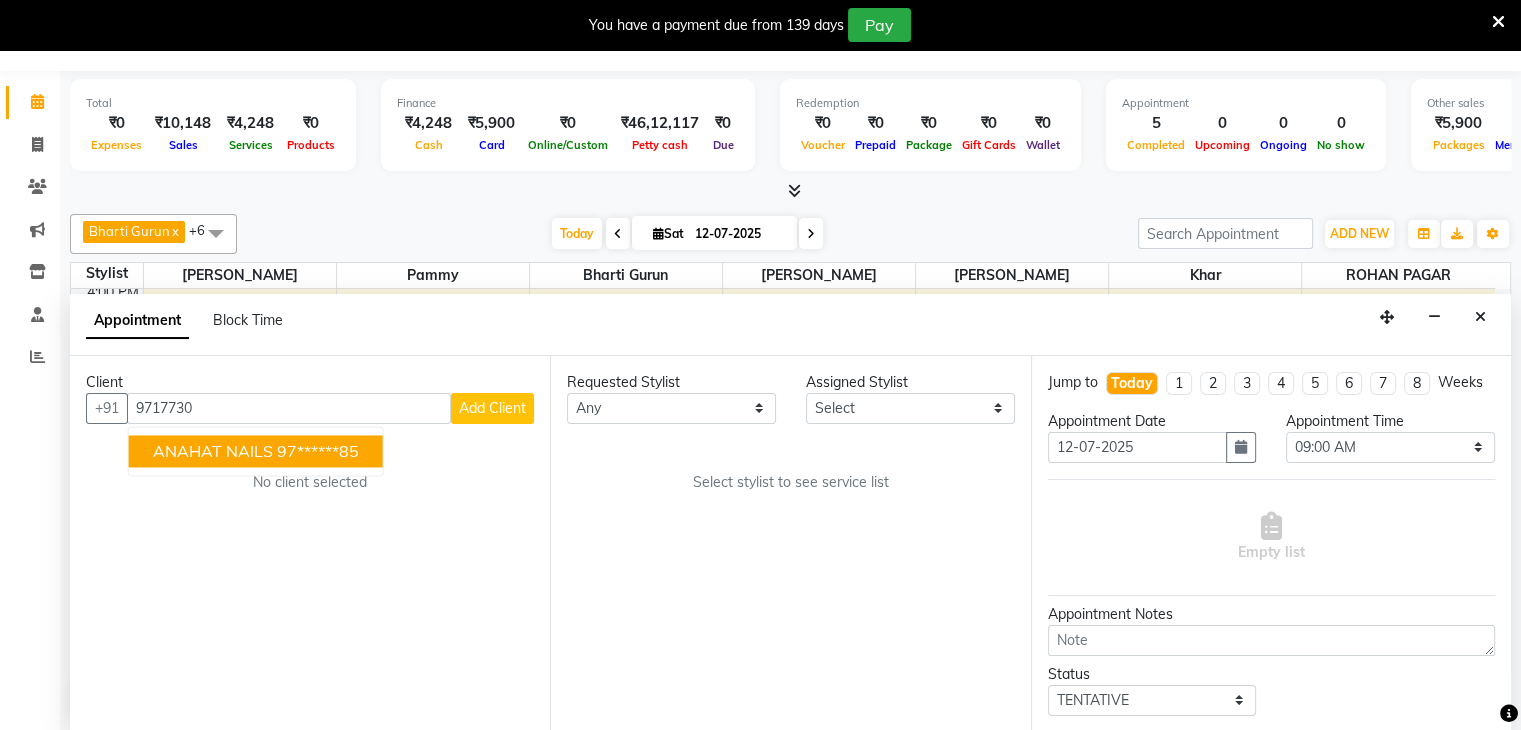 click on "97******85" at bounding box center [318, 451] 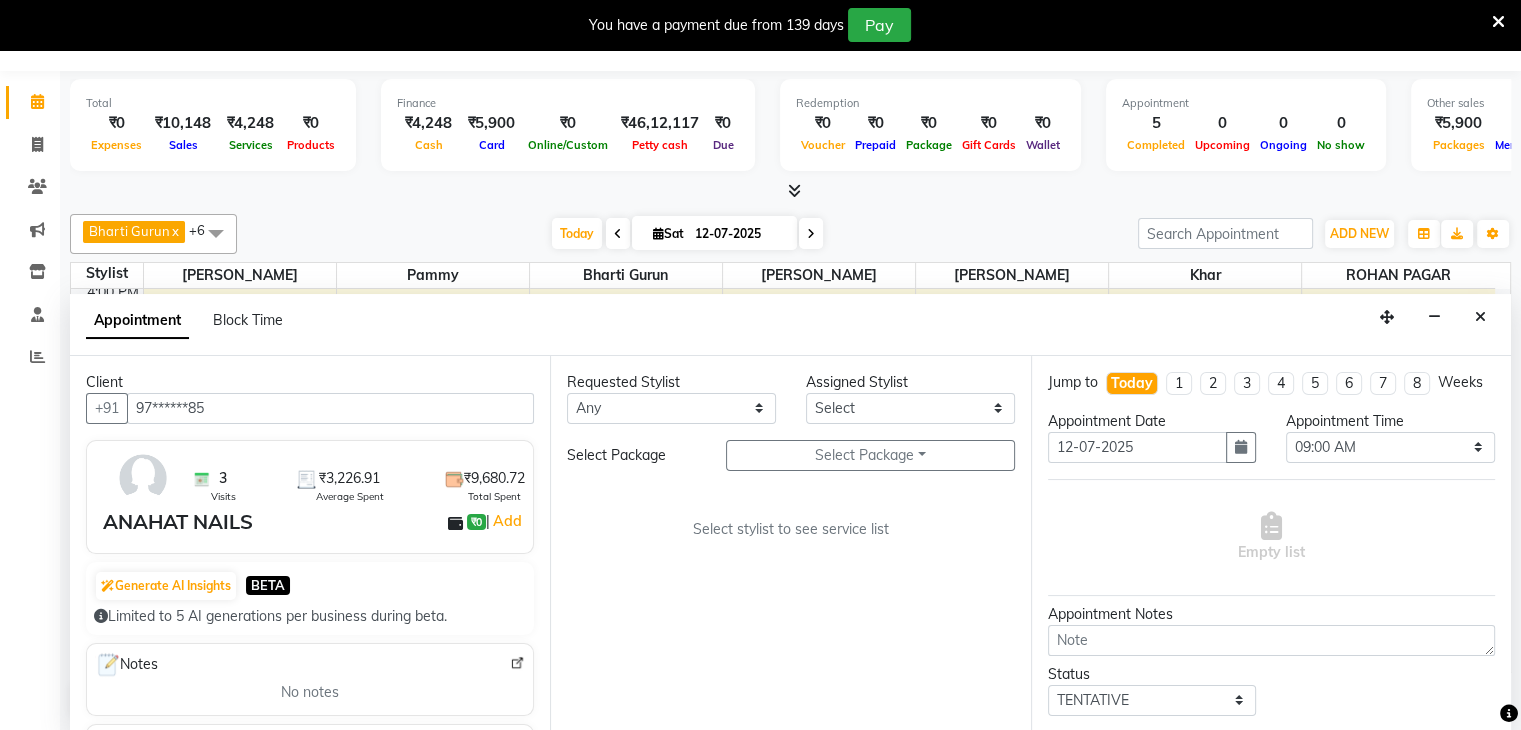 type on "97******85" 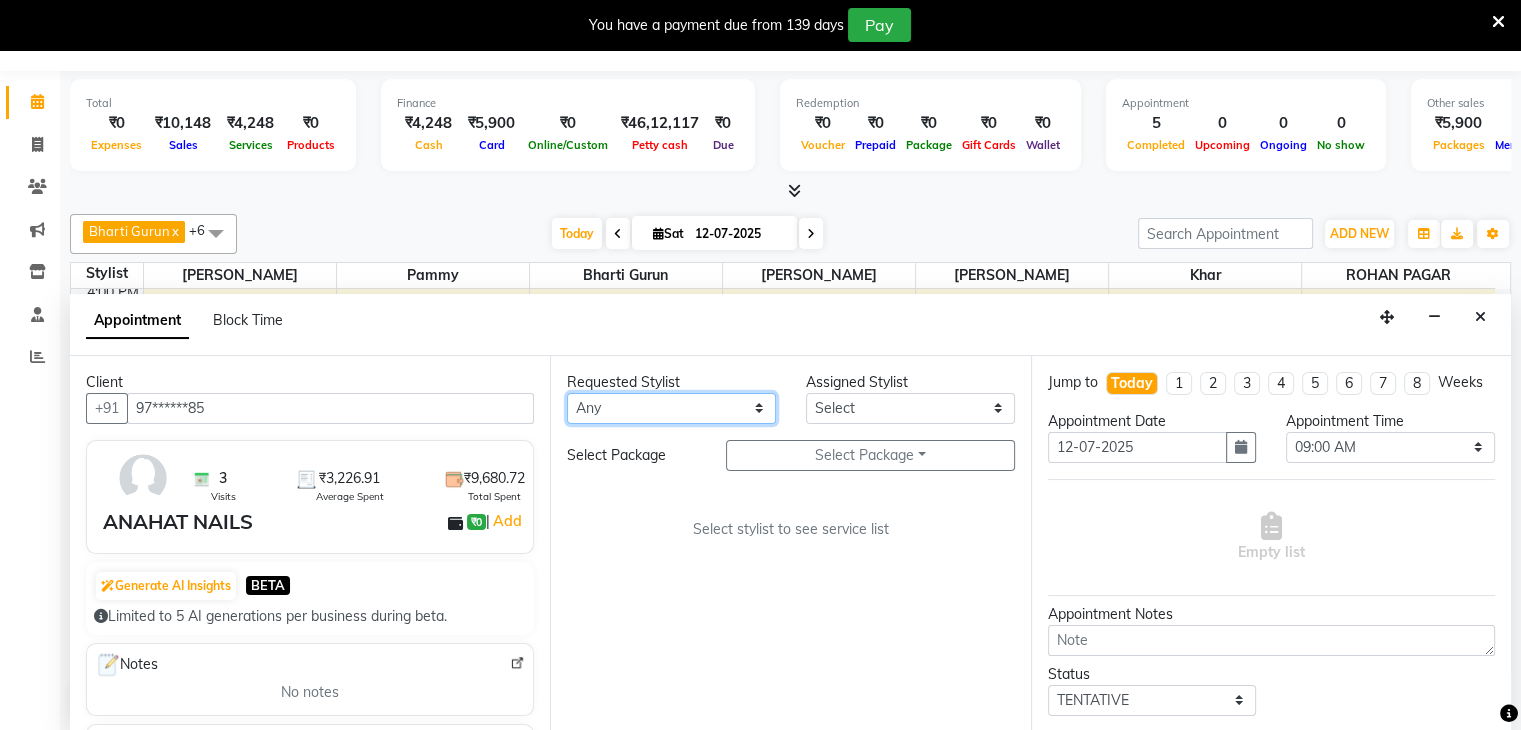 drag, startPoint x: 619, startPoint y: 415, endPoint x: 611, endPoint y: 468, distance: 53.600372 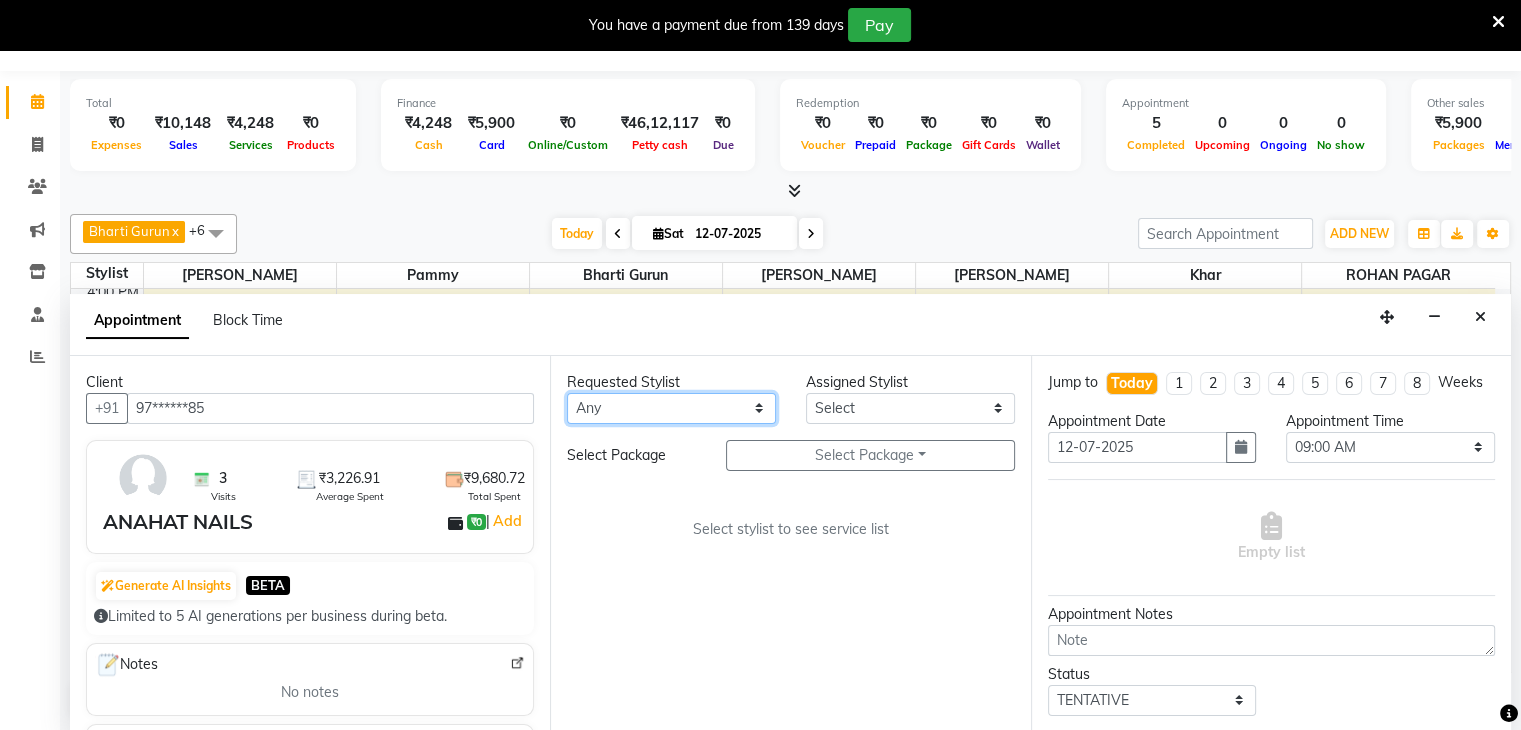 click on "Requested Stylist Any Bharti Gurun [PERSON_NAME] [PERSON_NAME] Khar [PERSON_NAME] PAGAR [PERSON_NAME] Assigned Stylist Select Bharti Gurun [PERSON_NAME] [PERSON_NAME] Khar [PERSON_NAME] PAGAR [PERSON_NAME] Select Package Select Package  Toggle Dropdown HAIR [MEDICAL_DATA] @ 5K Select stylist to see service list" at bounding box center [790, 544] 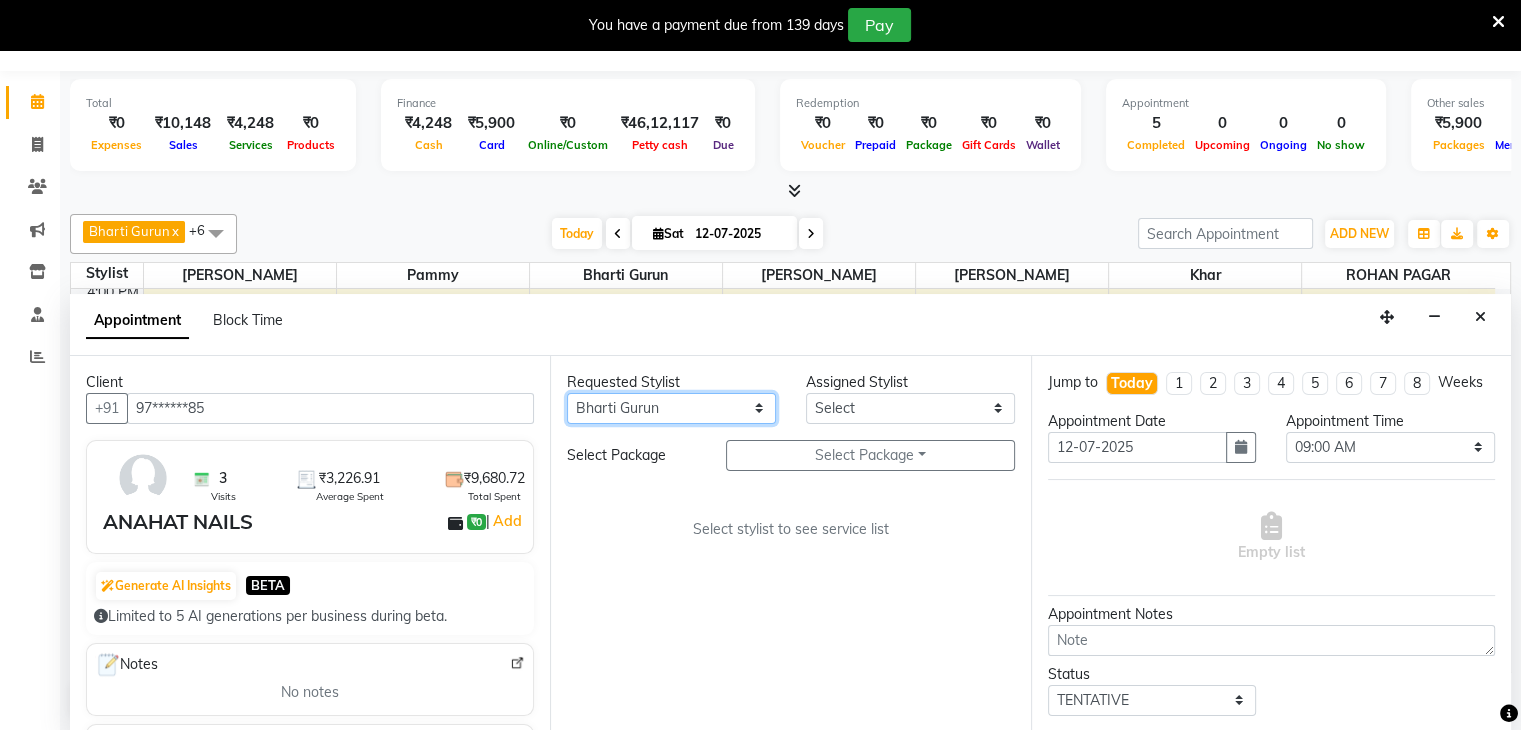 click on "Any Bharti Gurun [PERSON_NAME] [PERSON_NAME] Khar [PERSON_NAME] PAGAR [PERSON_NAME]" at bounding box center [671, 408] 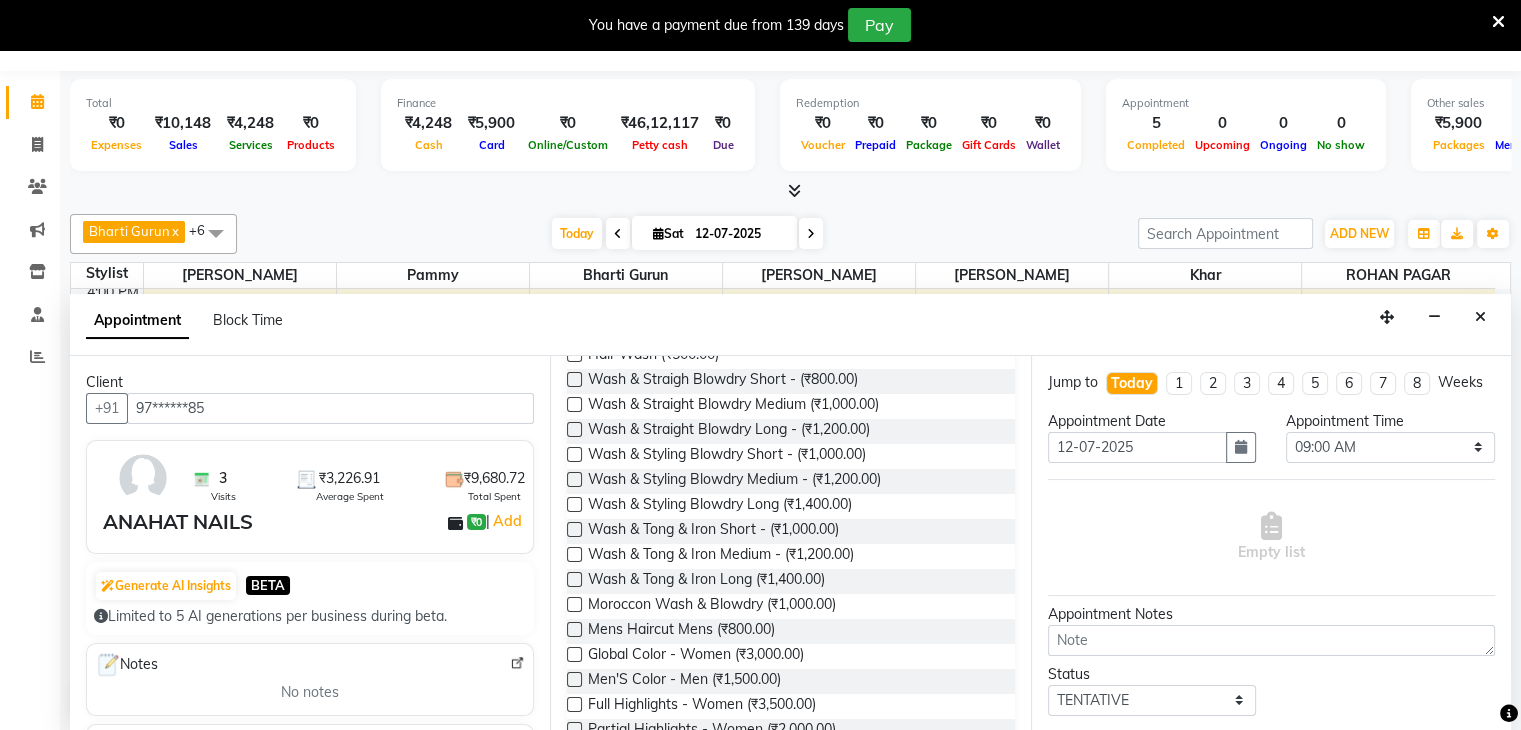 scroll, scrollTop: 280, scrollLeft: 0, axis: vertical 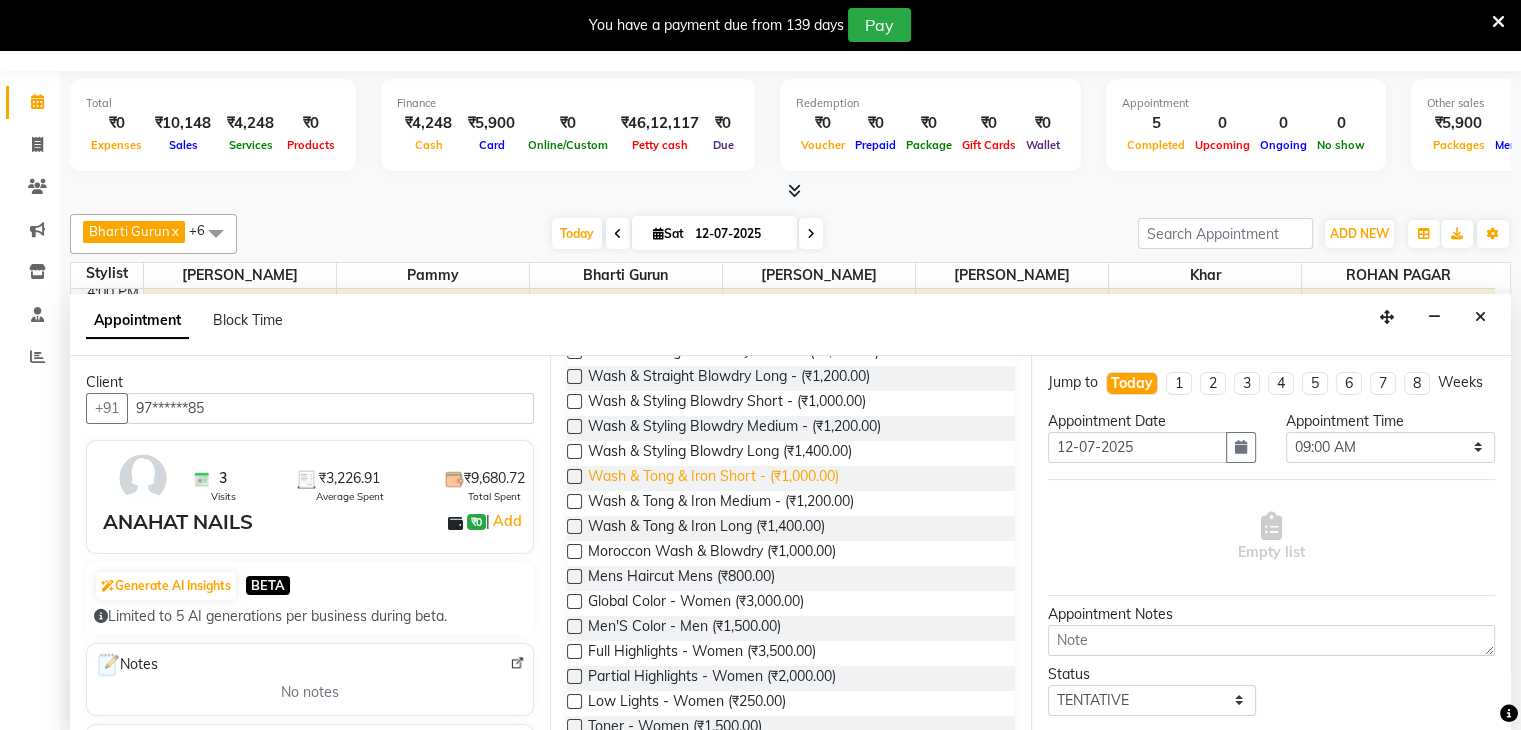 click on "Wash & Tong & Iron Short - (₹1,000.00)" at bounding box center (713, 478) 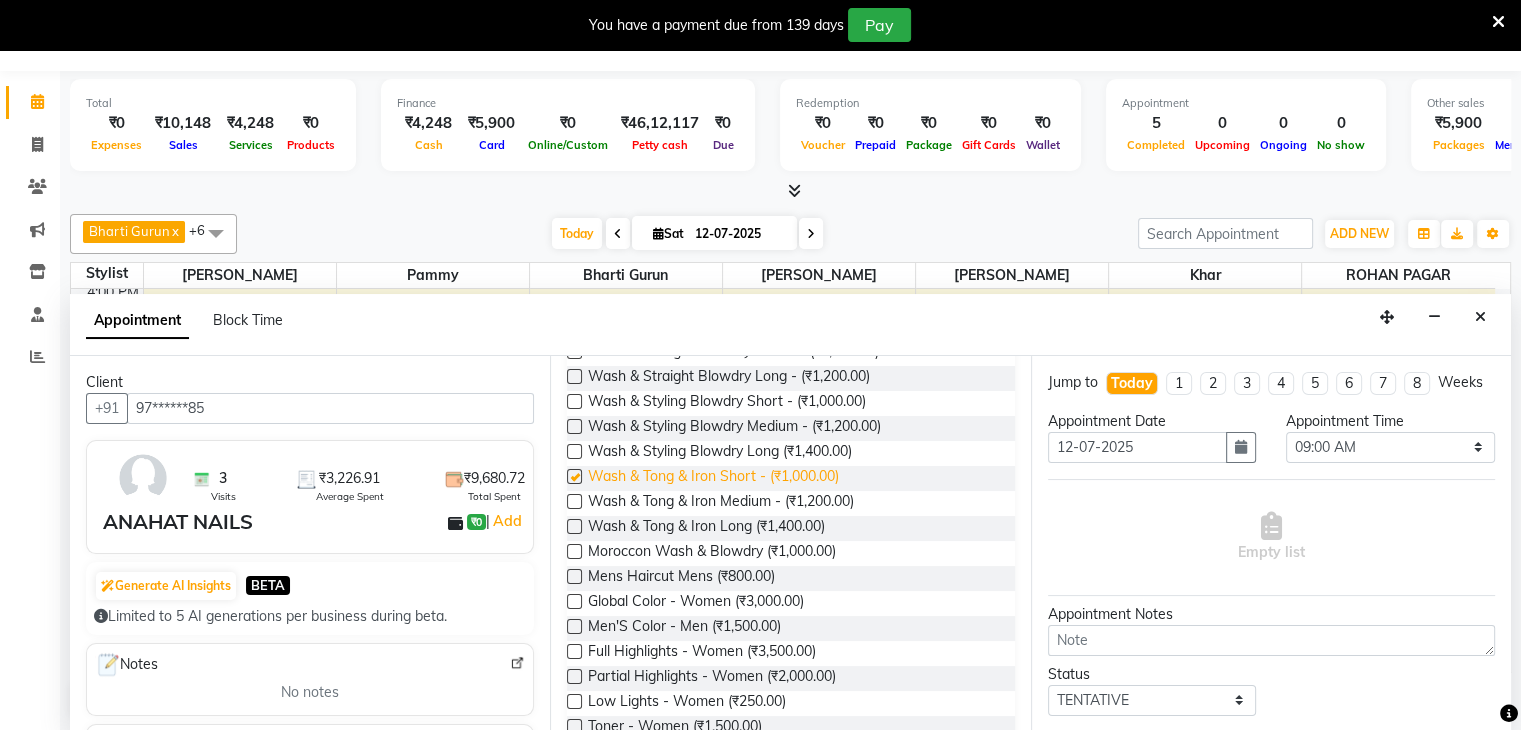 checkbox on "false" 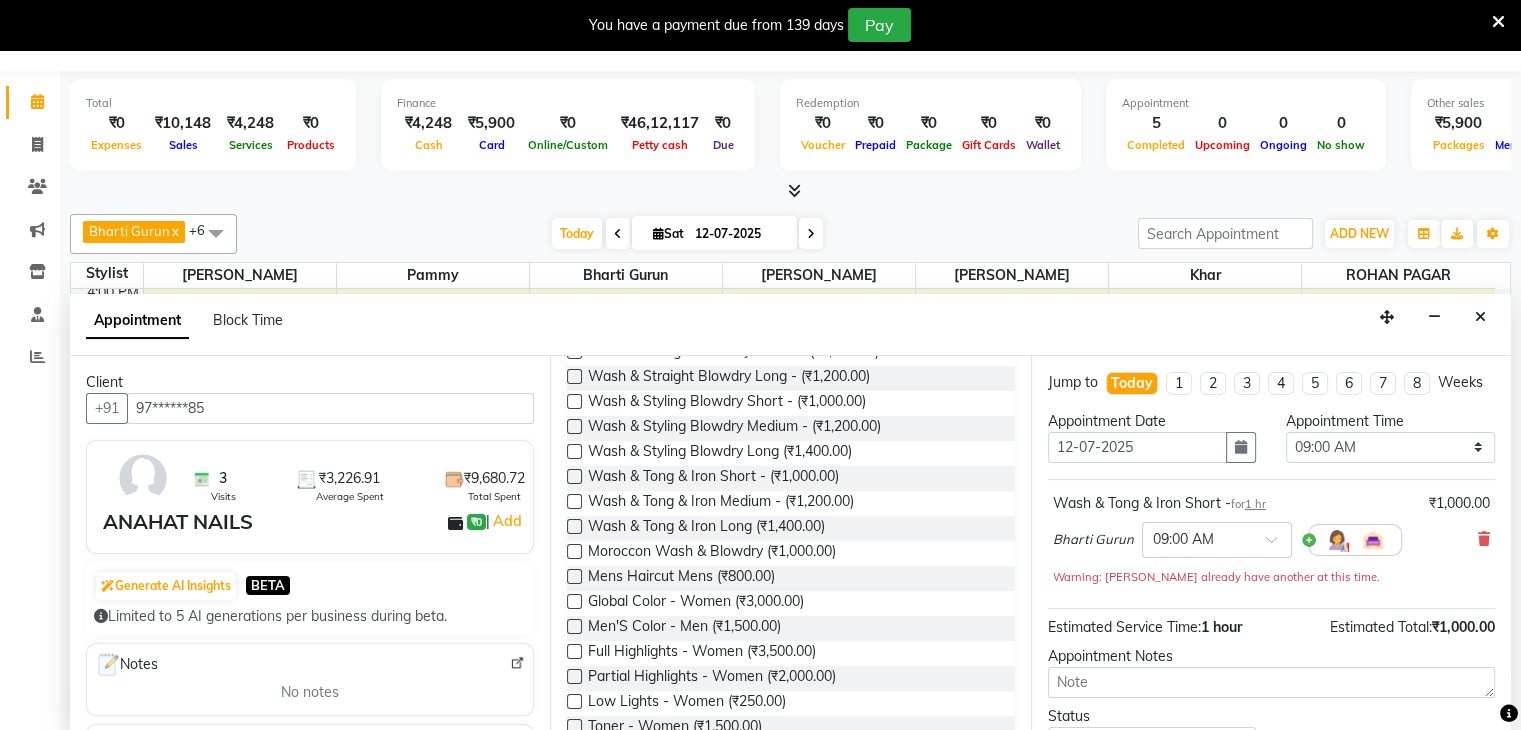 scroll, scrollTop: 0, scrollLeft: 0, axis: both 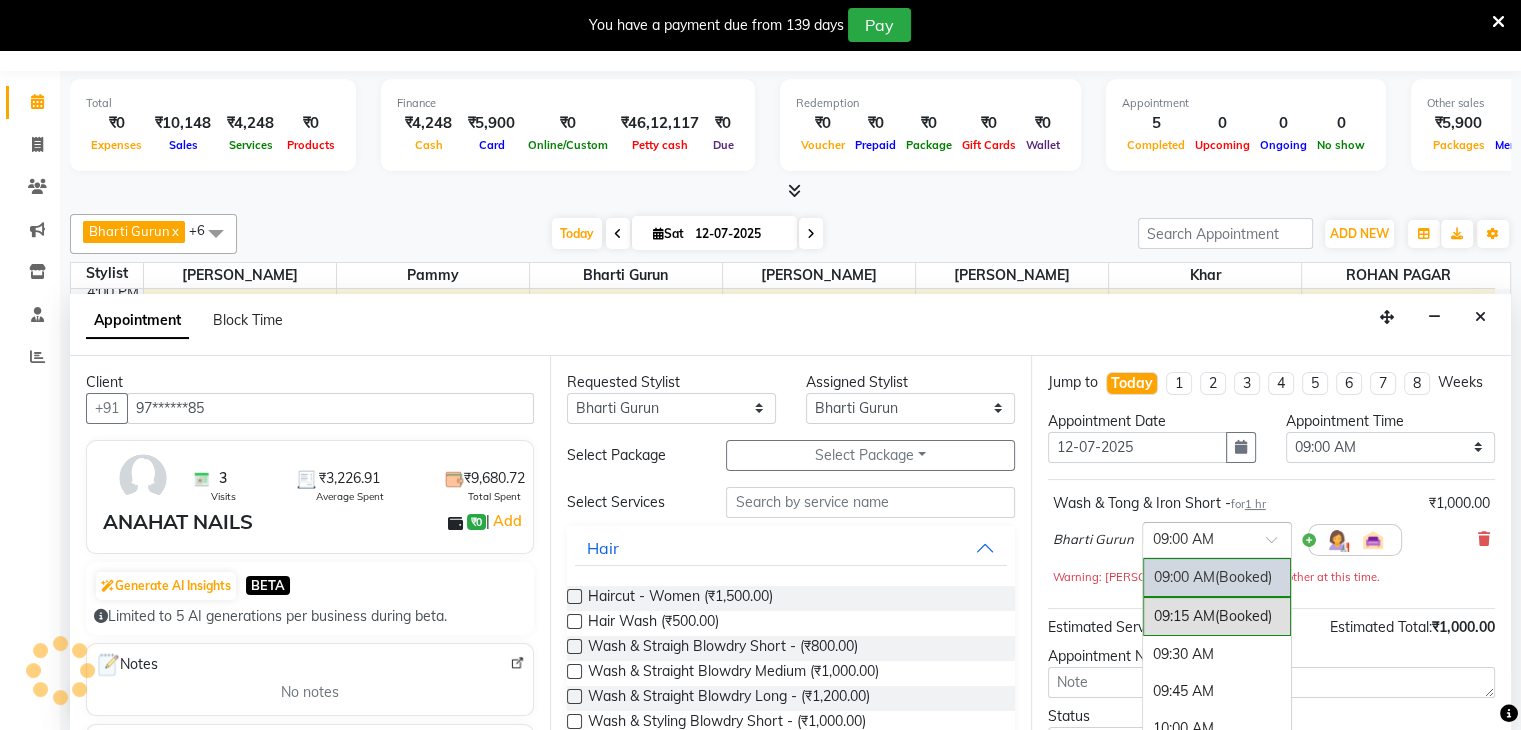 click at bounding box center [1278, 545] 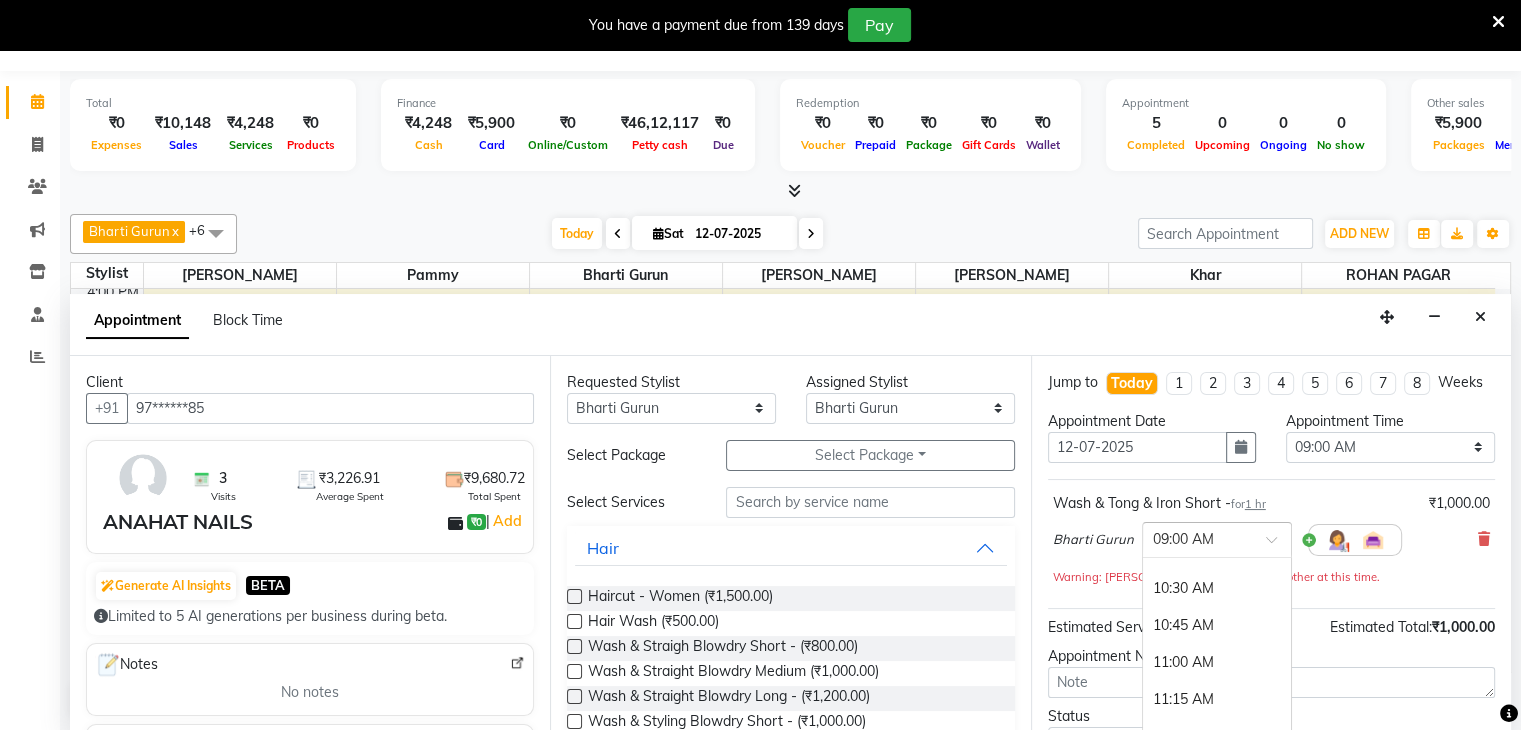 scroll, scrollTop: 419, scrollLeft: 0, axis: vertical 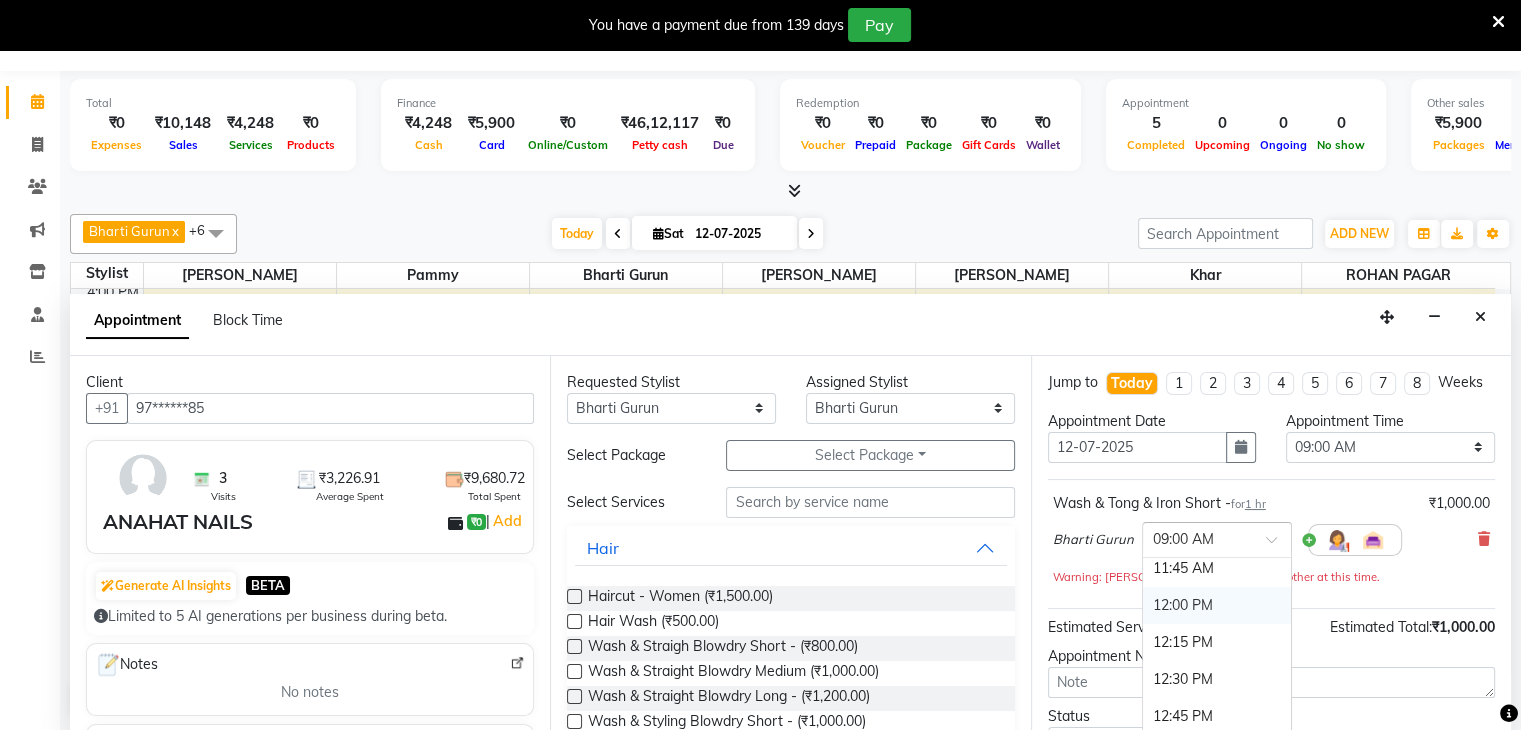 click on "12:00 PM" at bounding box center [1217, 605] 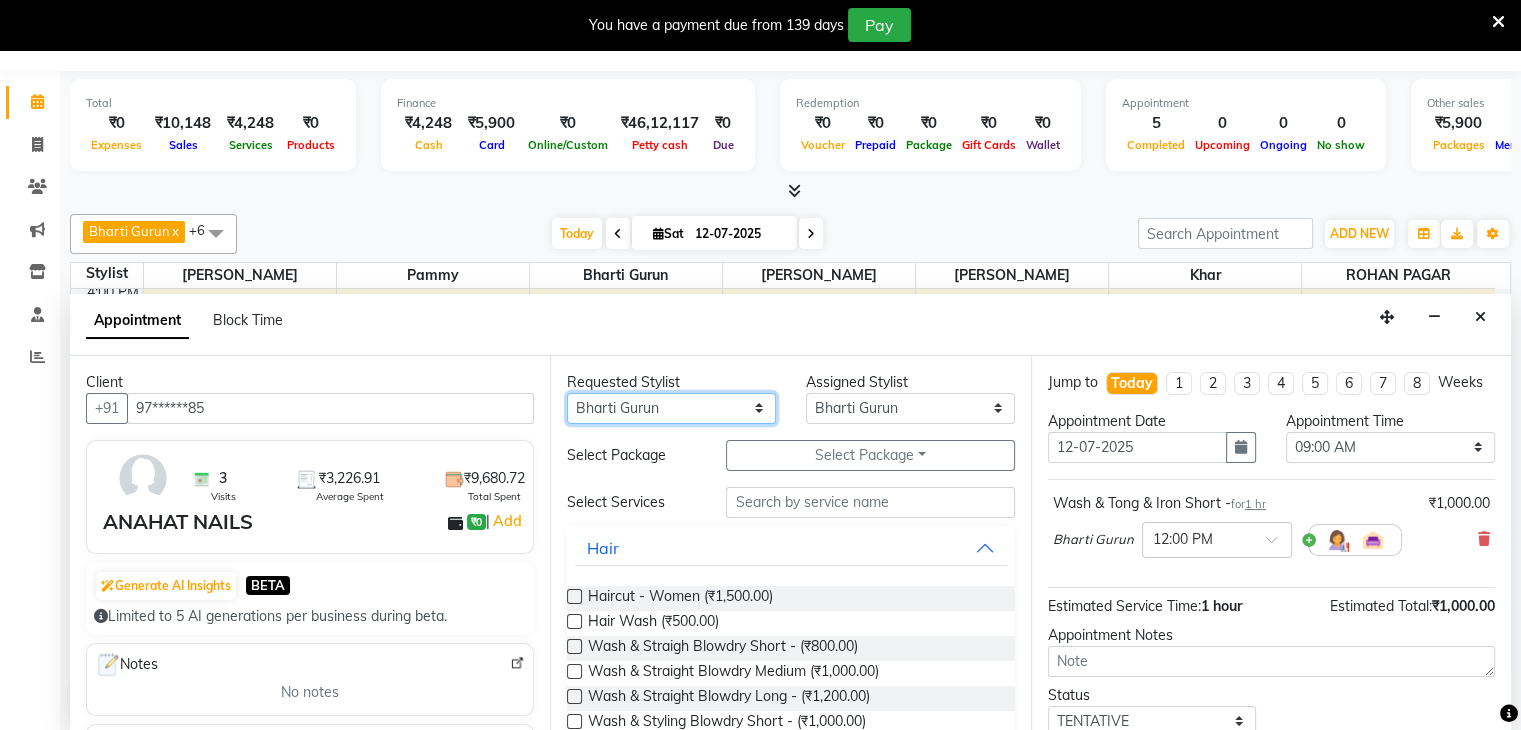 click on "Any Bharti Gurun [PERSON_NAME] [PERSON_NAME] Khar [PERSON_NAME] PAGAR [PERSON_NAME]" at bounding box center (671, 408) 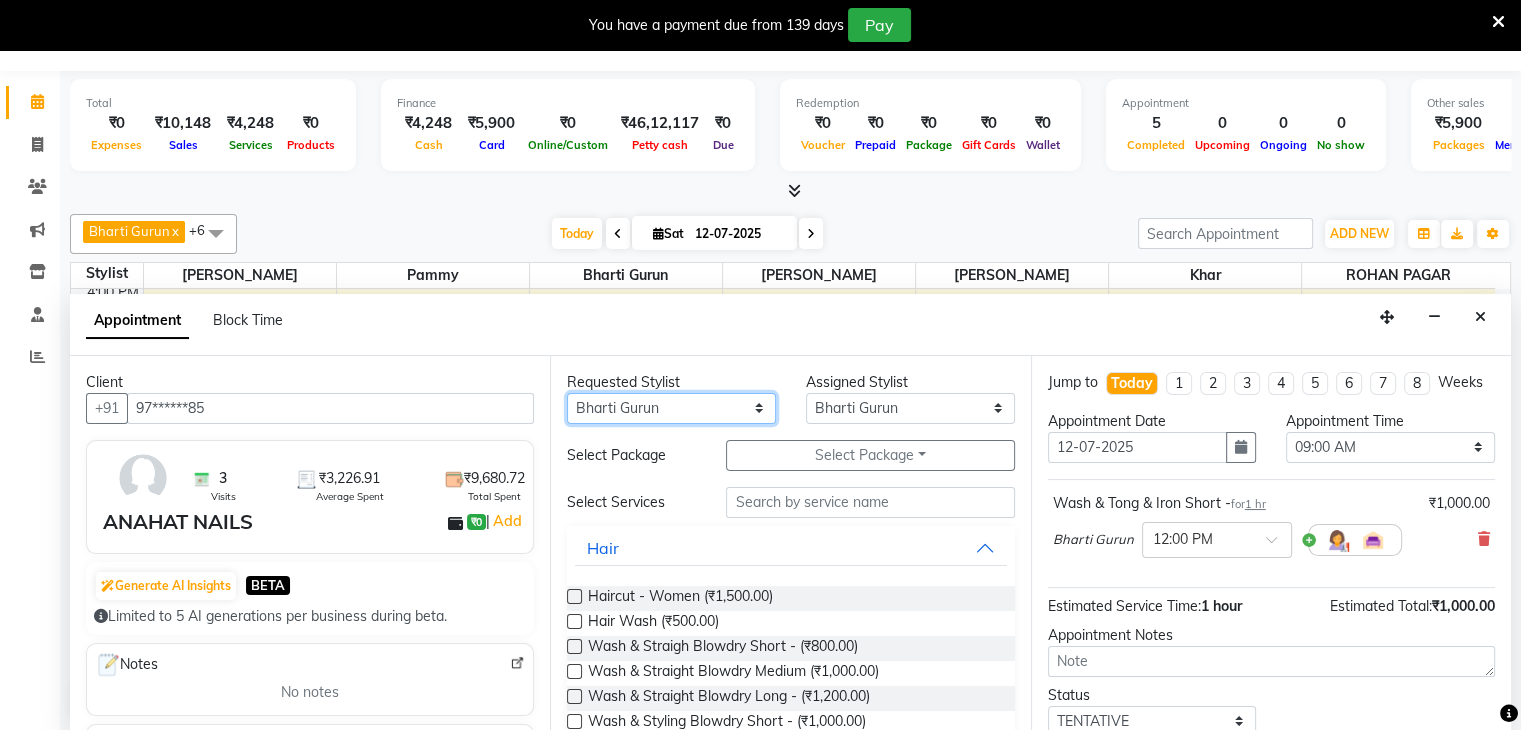 click on "Any Bharti Gurun [PERSON_NAME] [PERSON_NAME] Khar [PERSON_NAME] PAGAR [PERSON_NAME]" at bounding box center [671, 408] 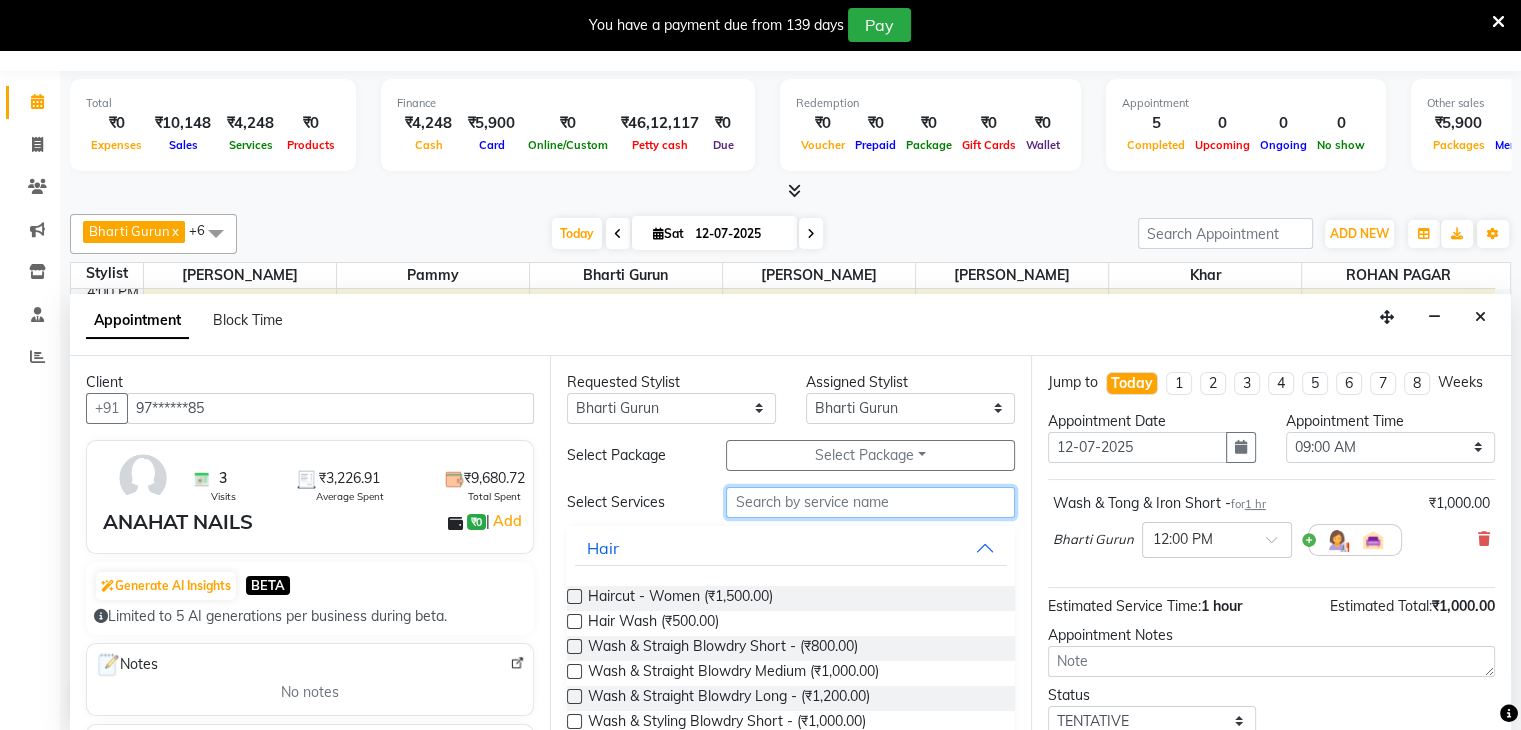 click at bounding box center [870, 502] 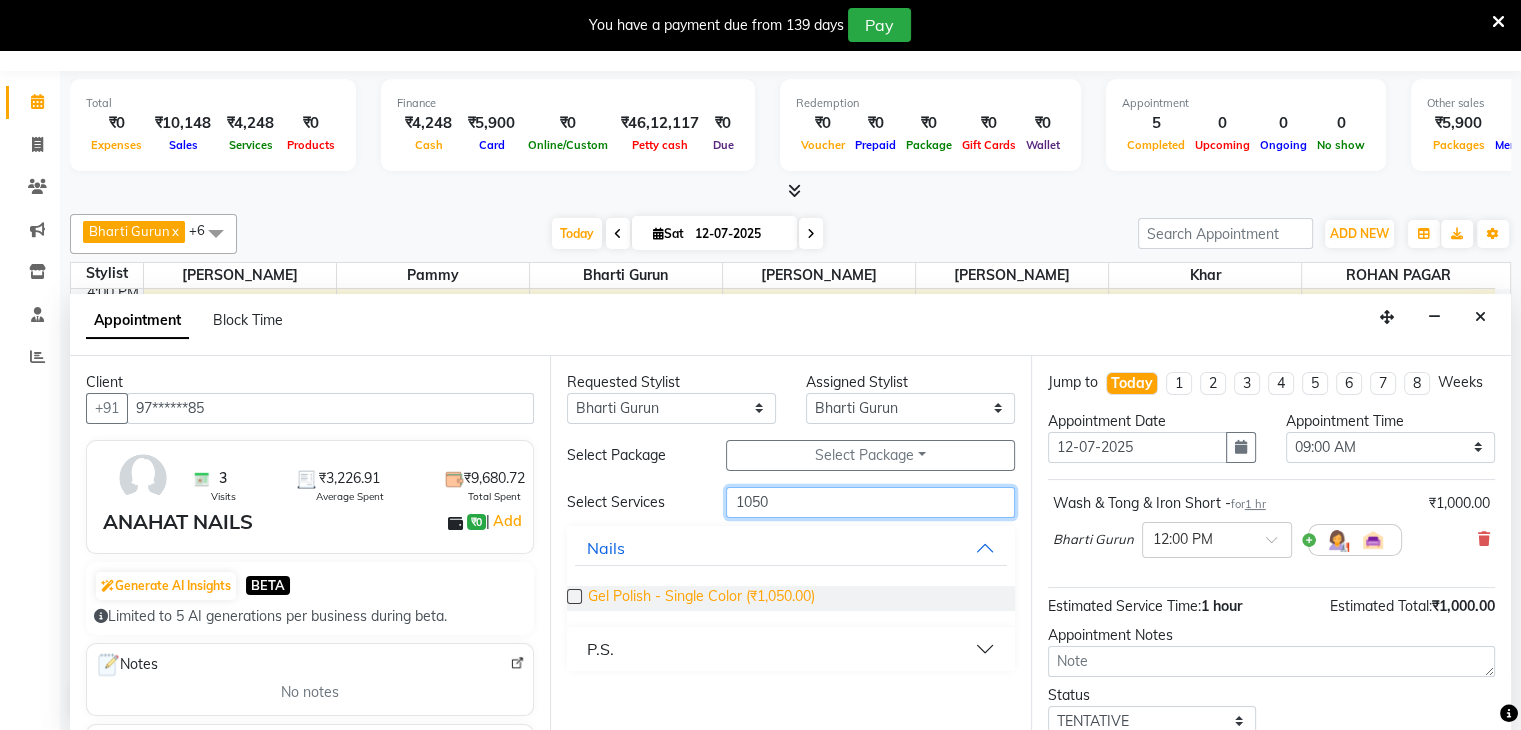 type on "1050" 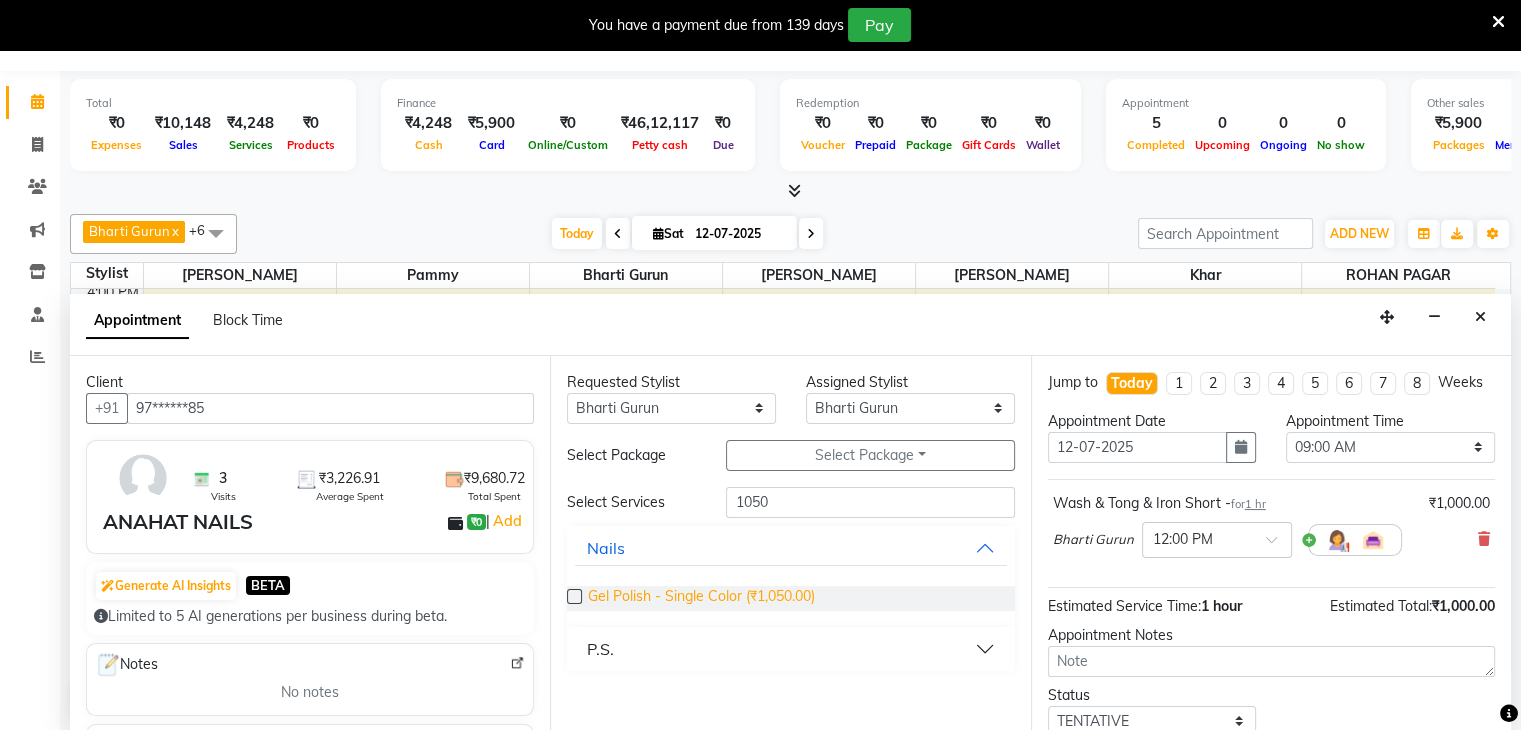 click on "Gel Polish - Single Color (₹1,050.00)" at bounding box center [701, 598] 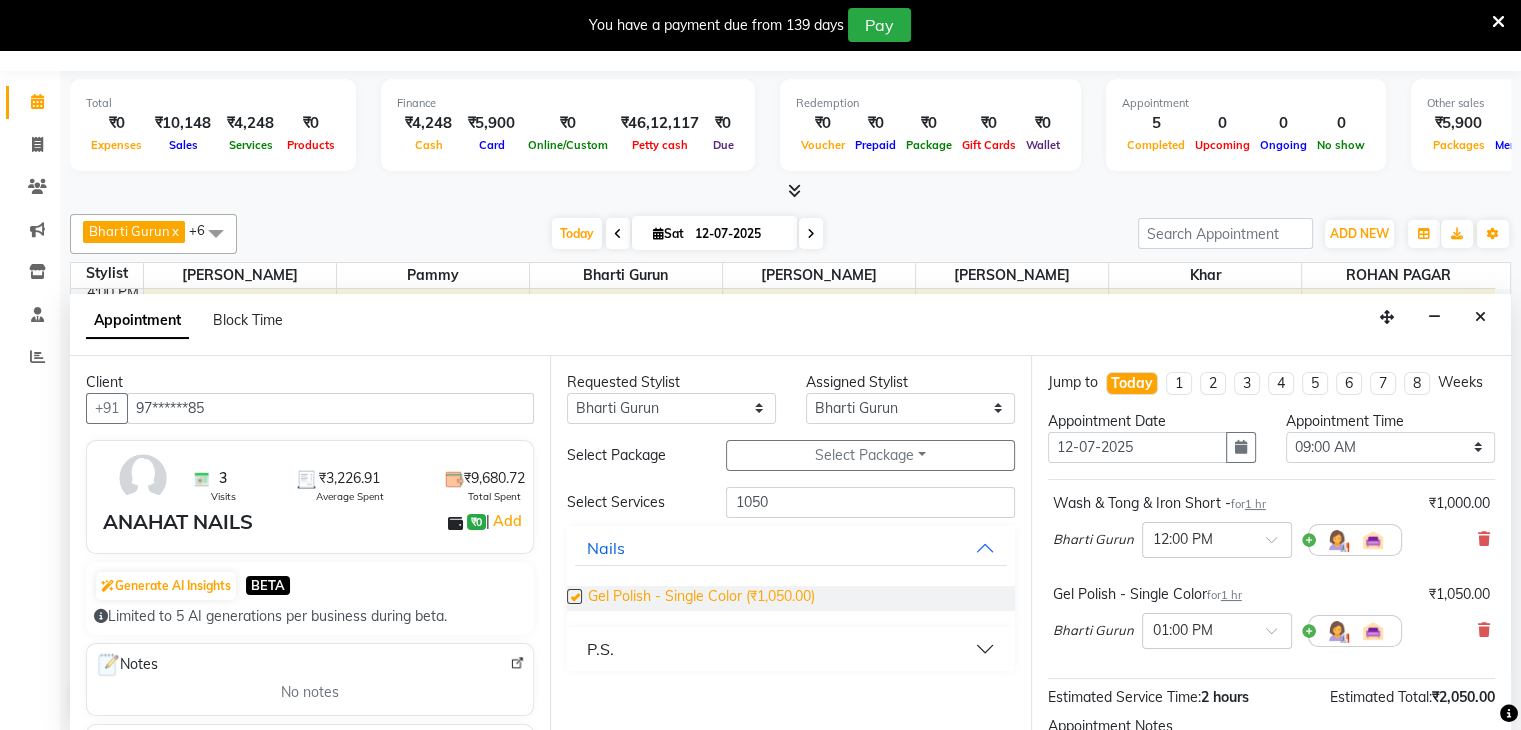 checkbox on "false" 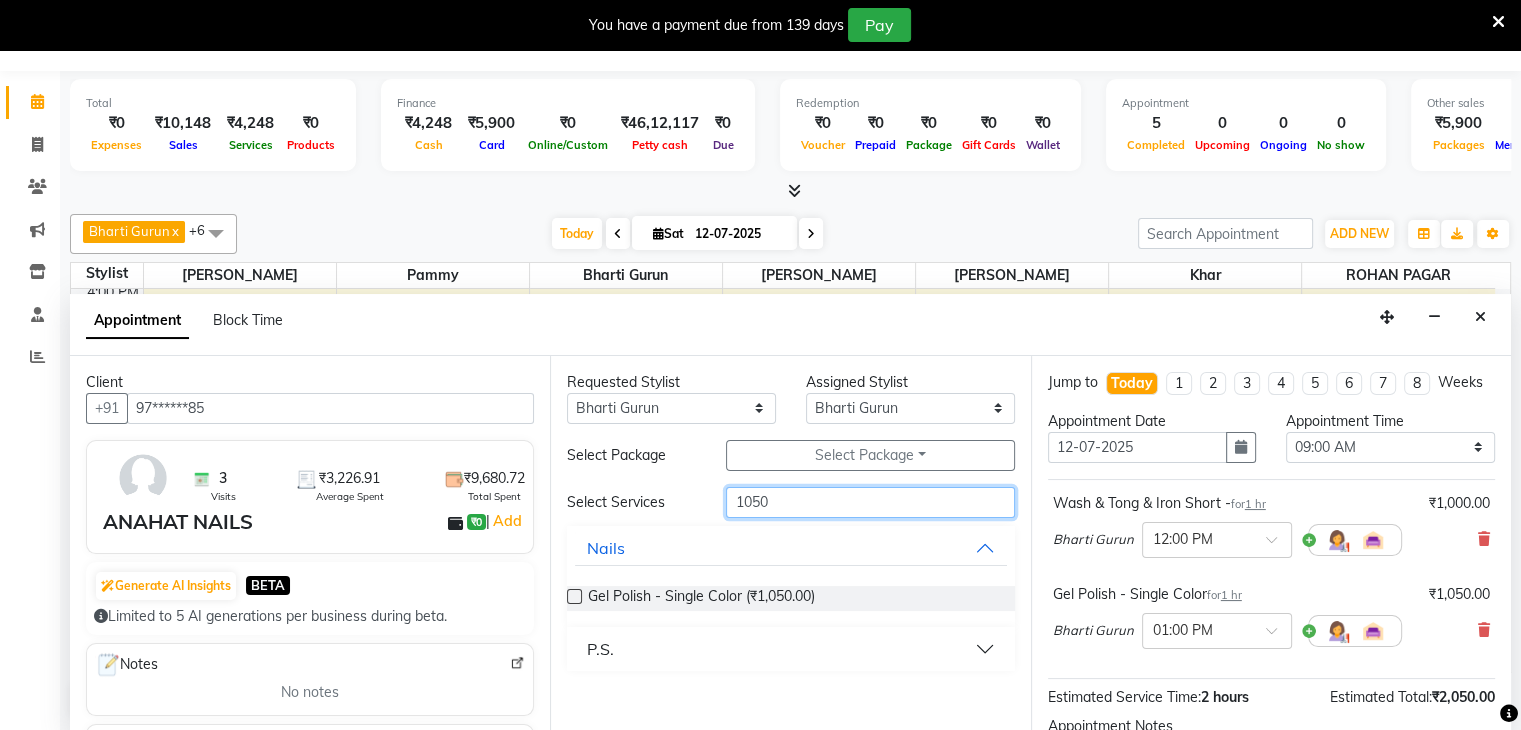 click on "1050" at bounding box center (870, 502) 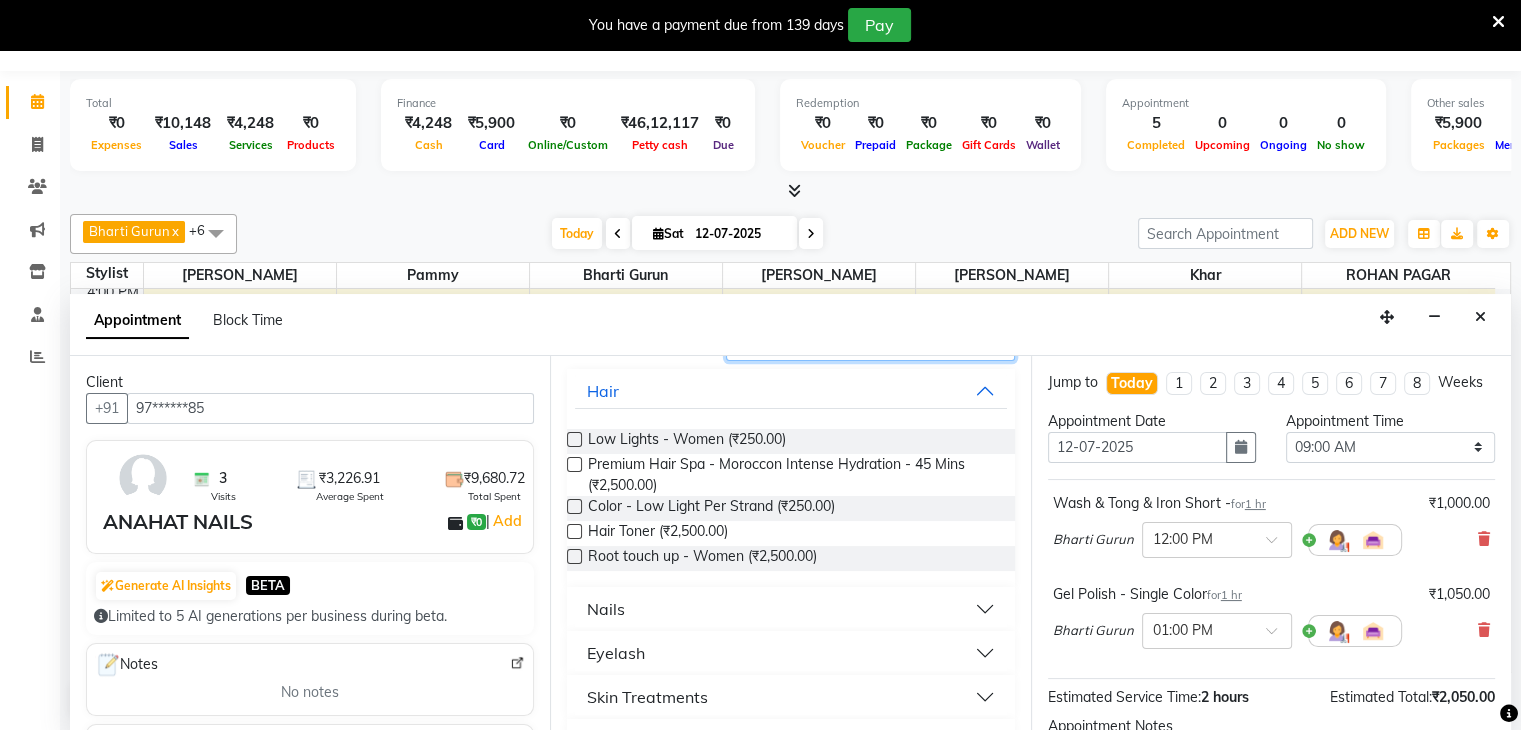 scroll, scrollTop: 160, scrollLeft: 0, axis: vertical 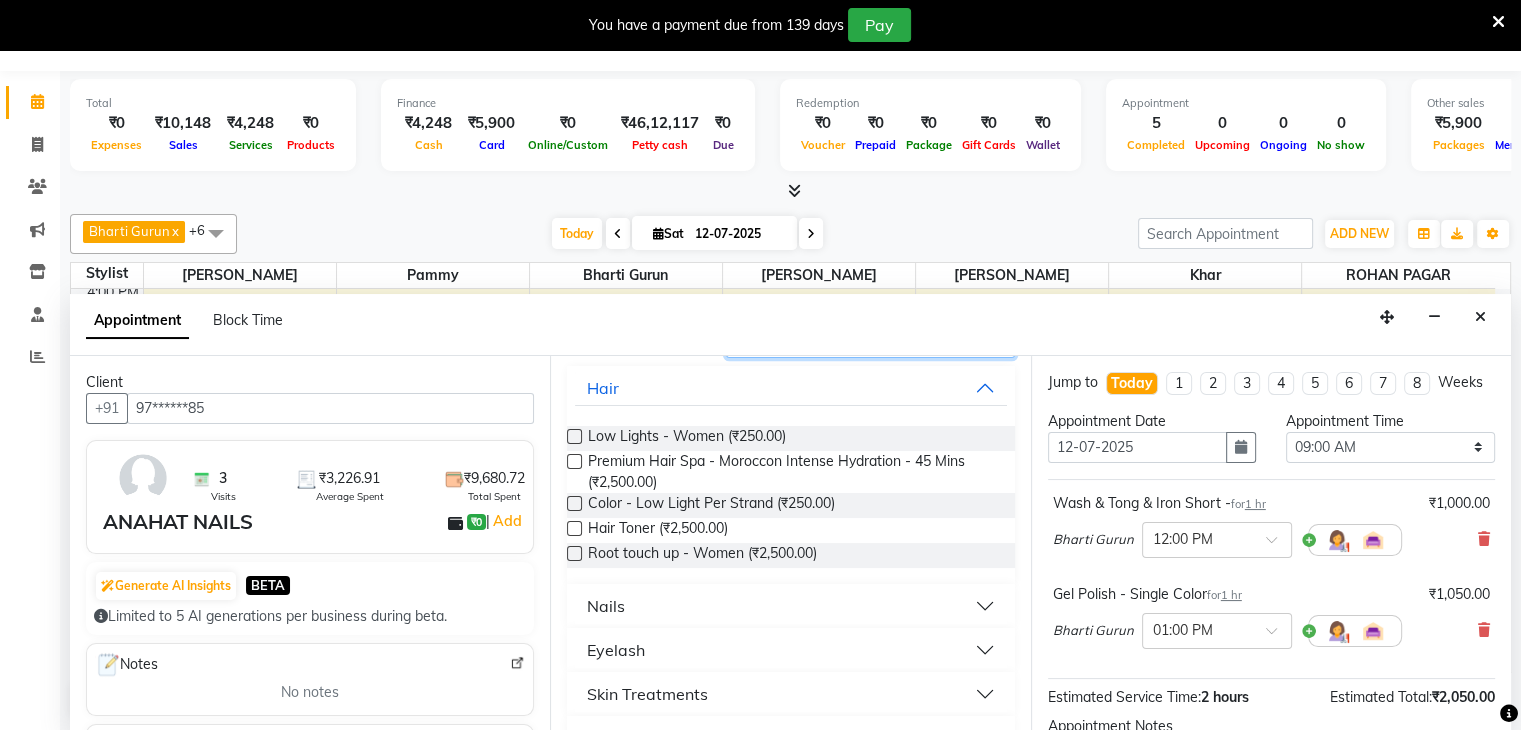 type on "250" 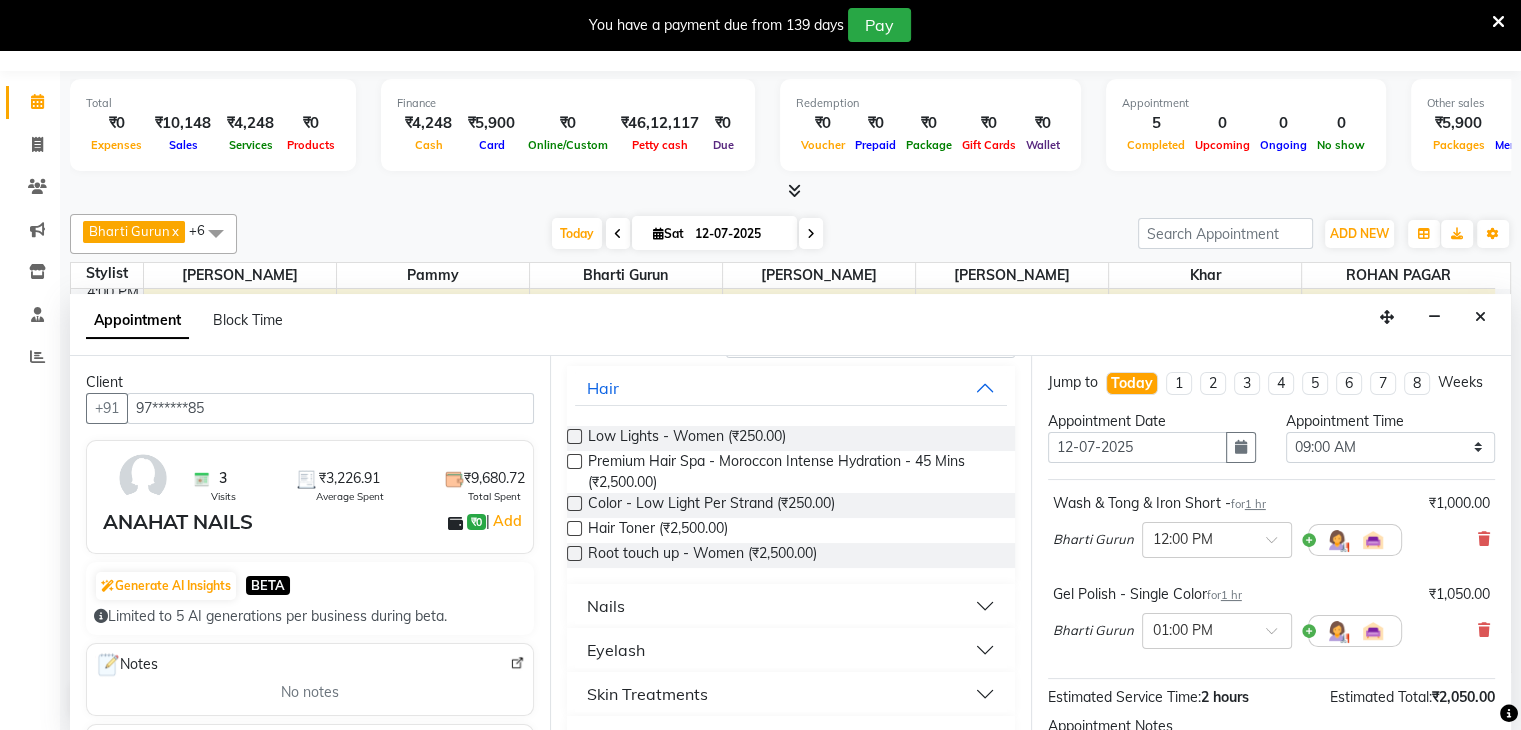 click on "Nails" at bounding box center [606, 606] 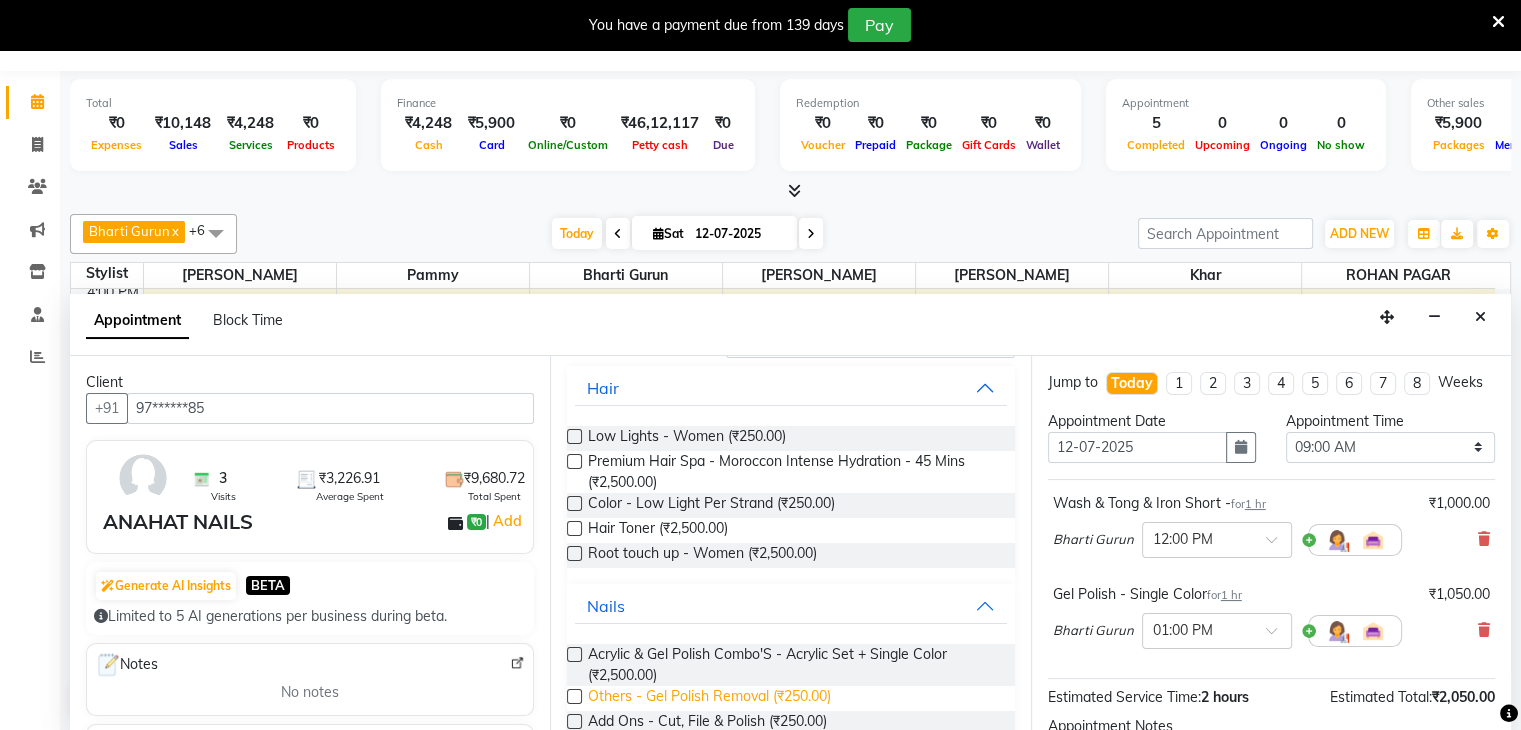 click on "Others - Gel Polish Removal (₹250.00)" at bounding box center (709, 698) 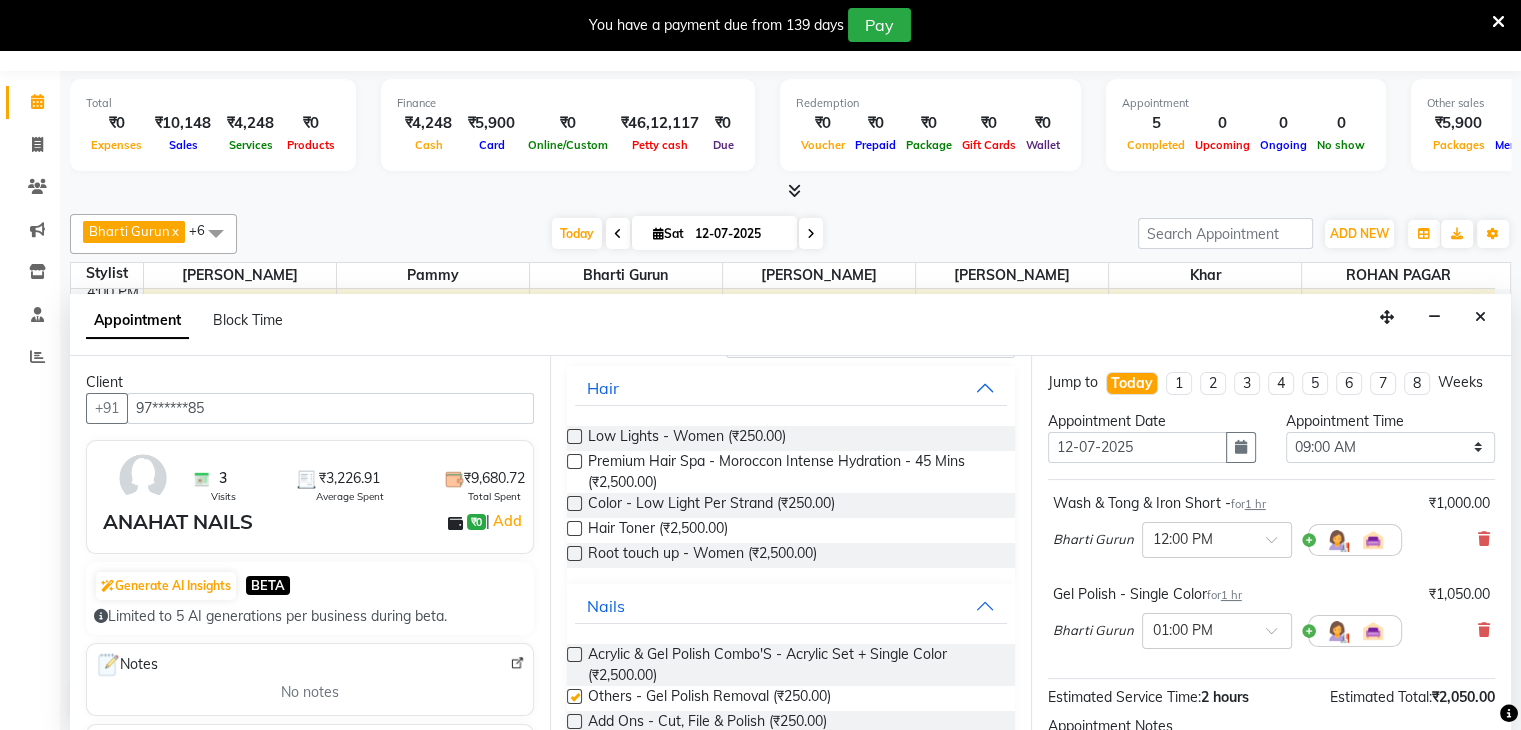 checkbox on "false" 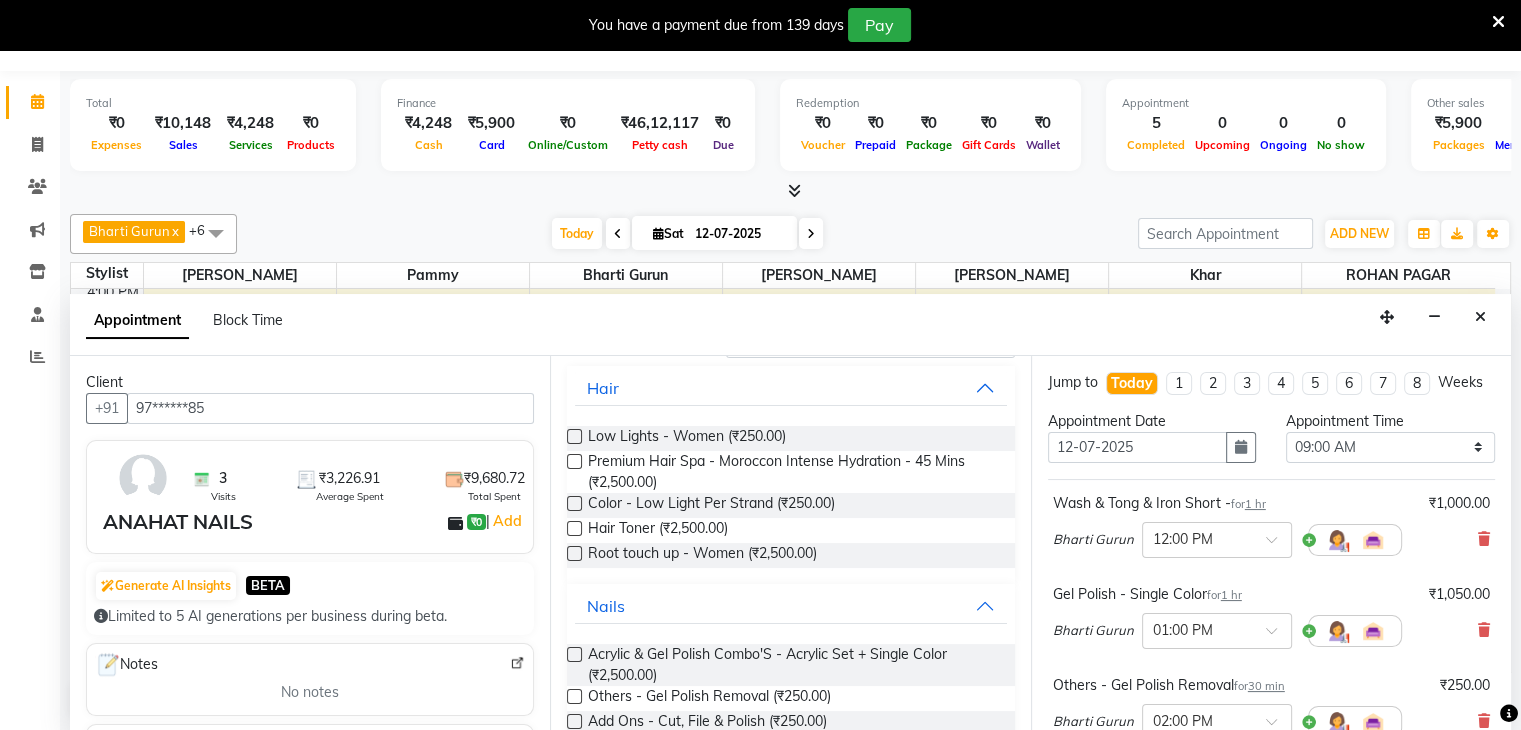 scroll, scrollTop: 0, scrollLeft: 0, axis: both 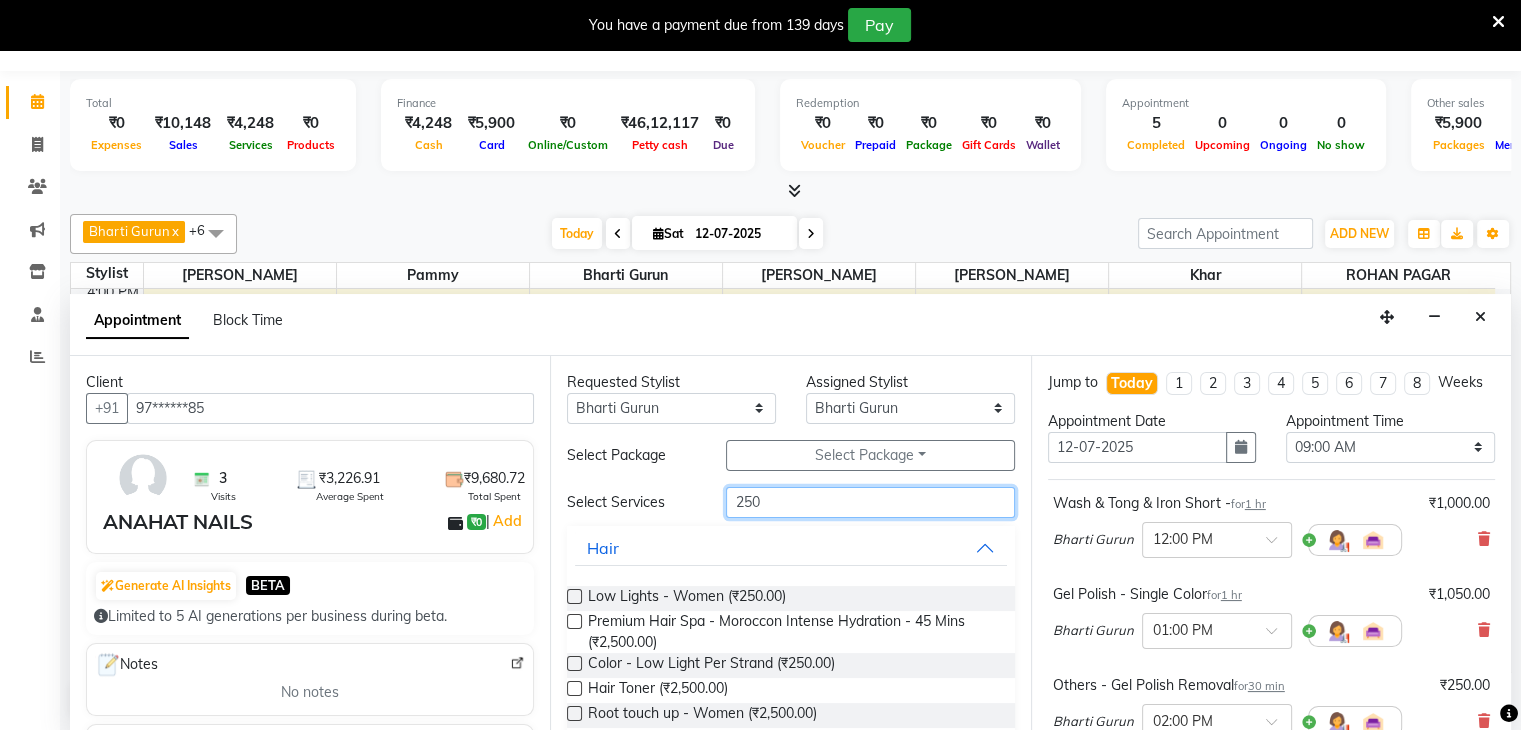 click on "250" at bounding box center [870, 502] 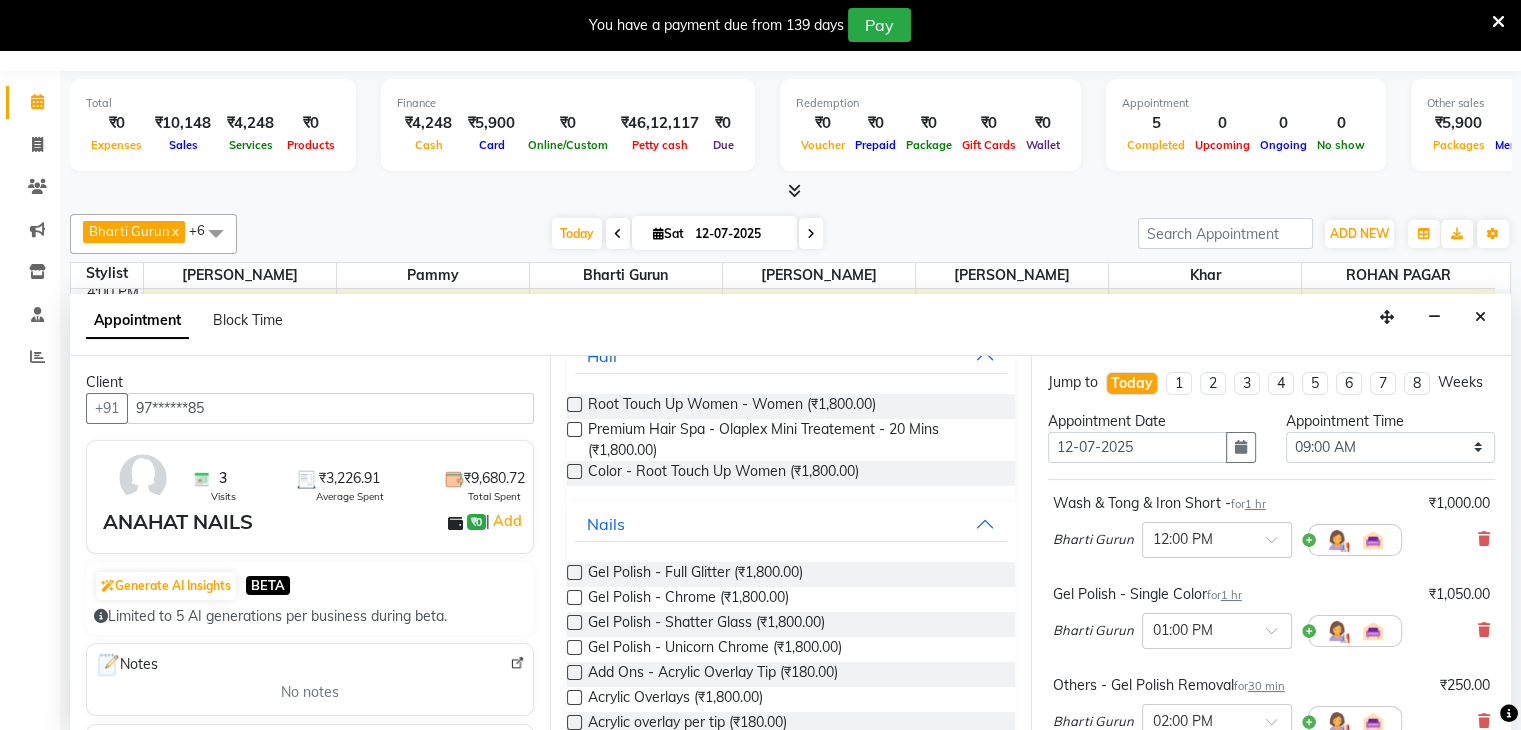 scroll, scrollTop: 200, scrollLeft: 0, axis: vertical 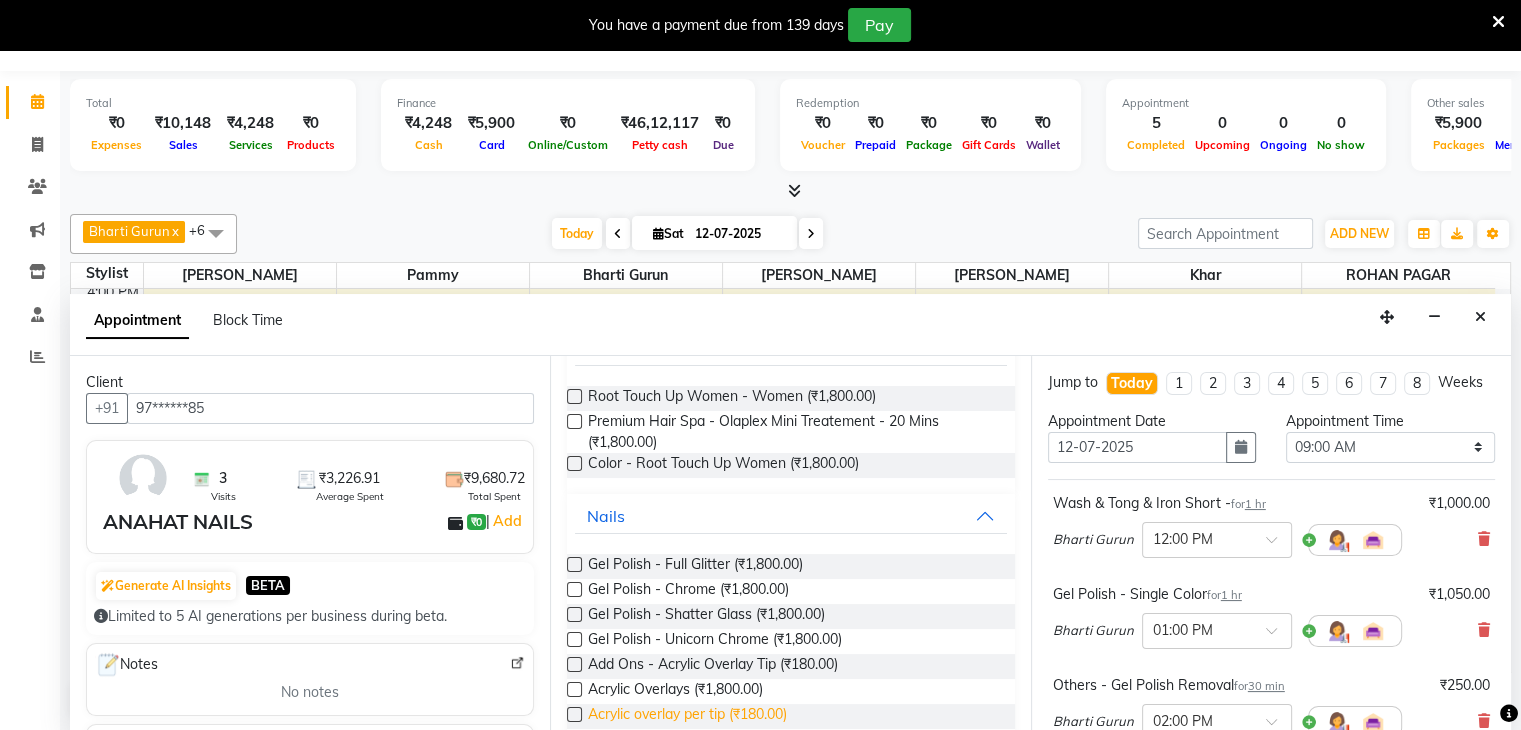 type on "180" 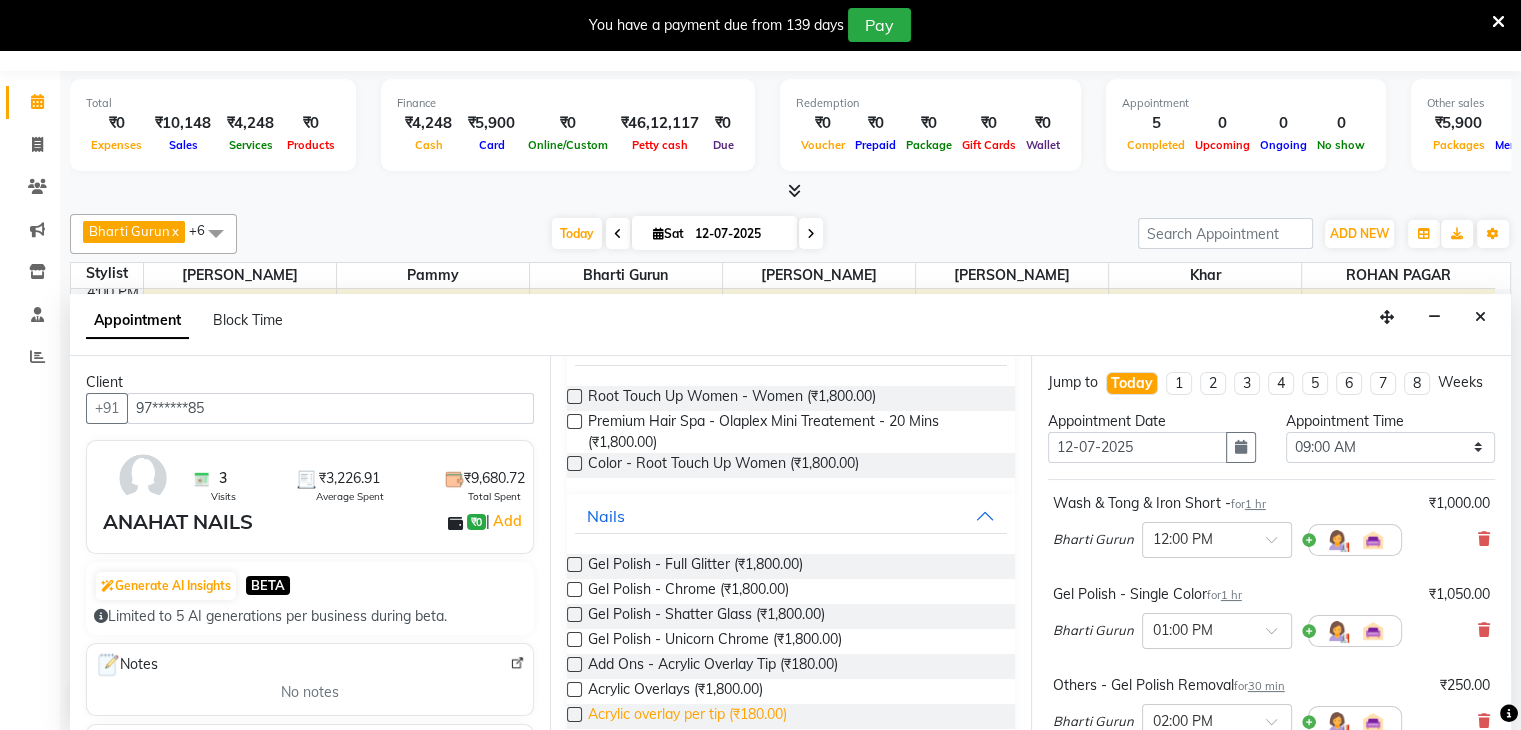 click on "Acrylic overlay per tip (₹180.00)" at bounding box center (687, 716) 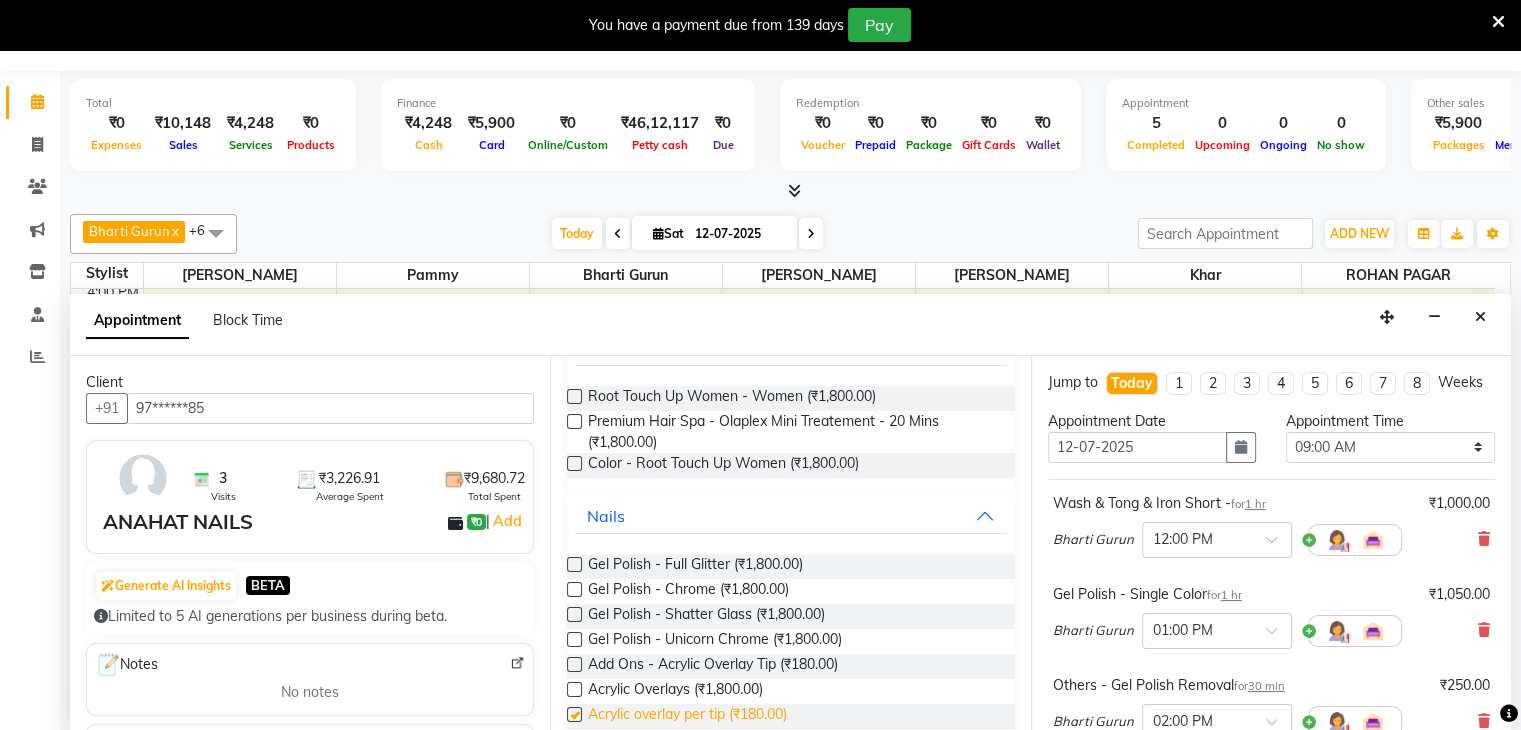 checkbox on "false" 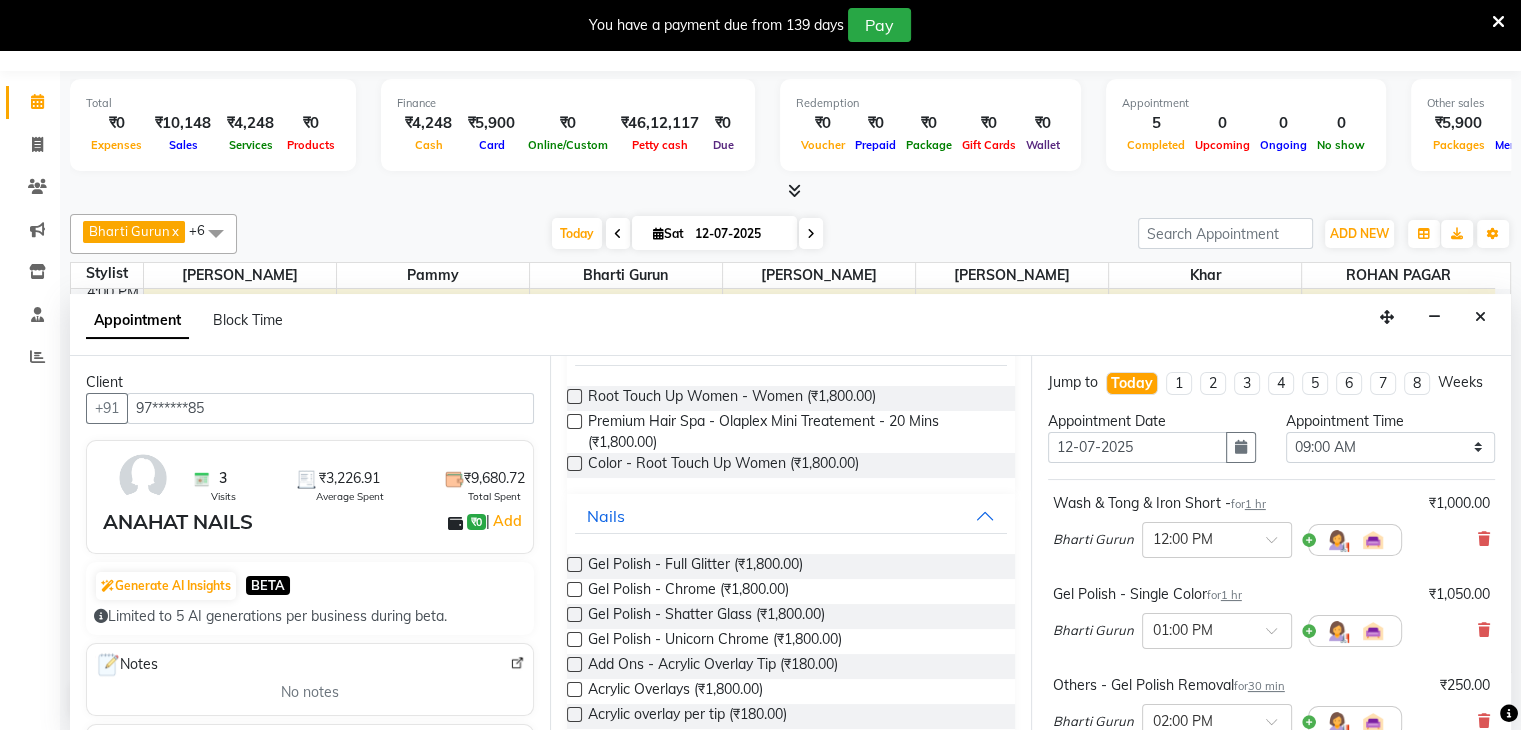 scroll, scrollTop: 0, scrollLeft: 0, axis: both 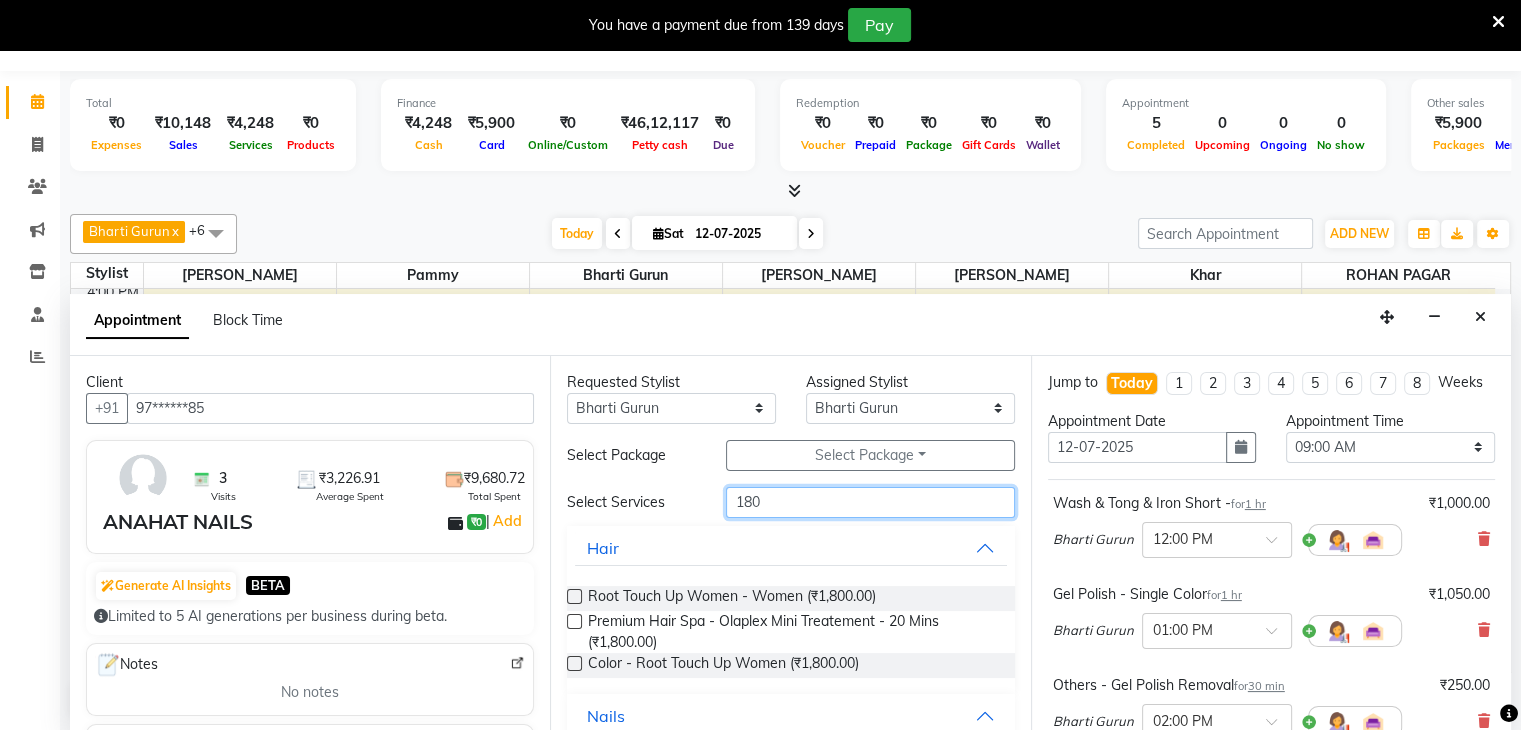 click on "180" at bounding box center [870, 502] 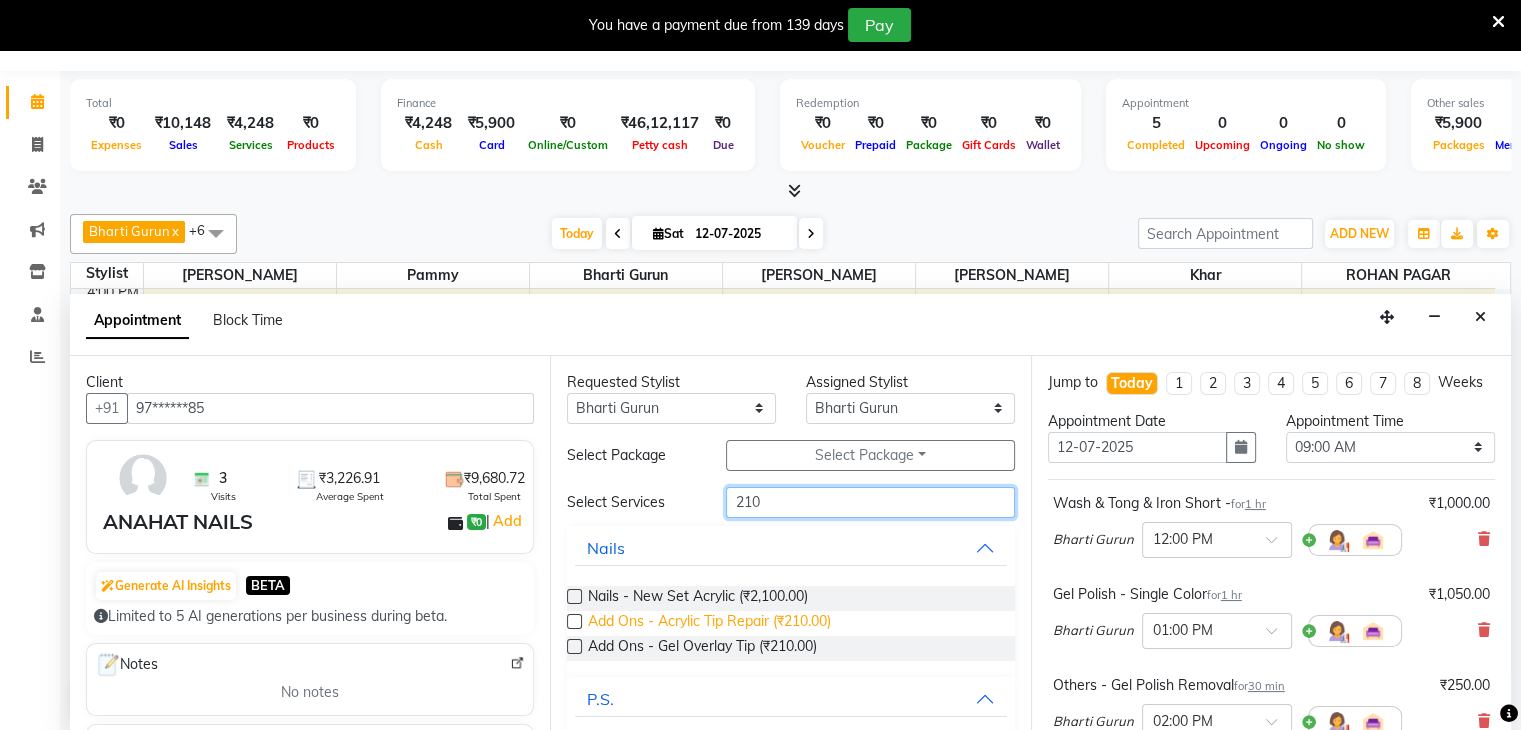 type on "210" 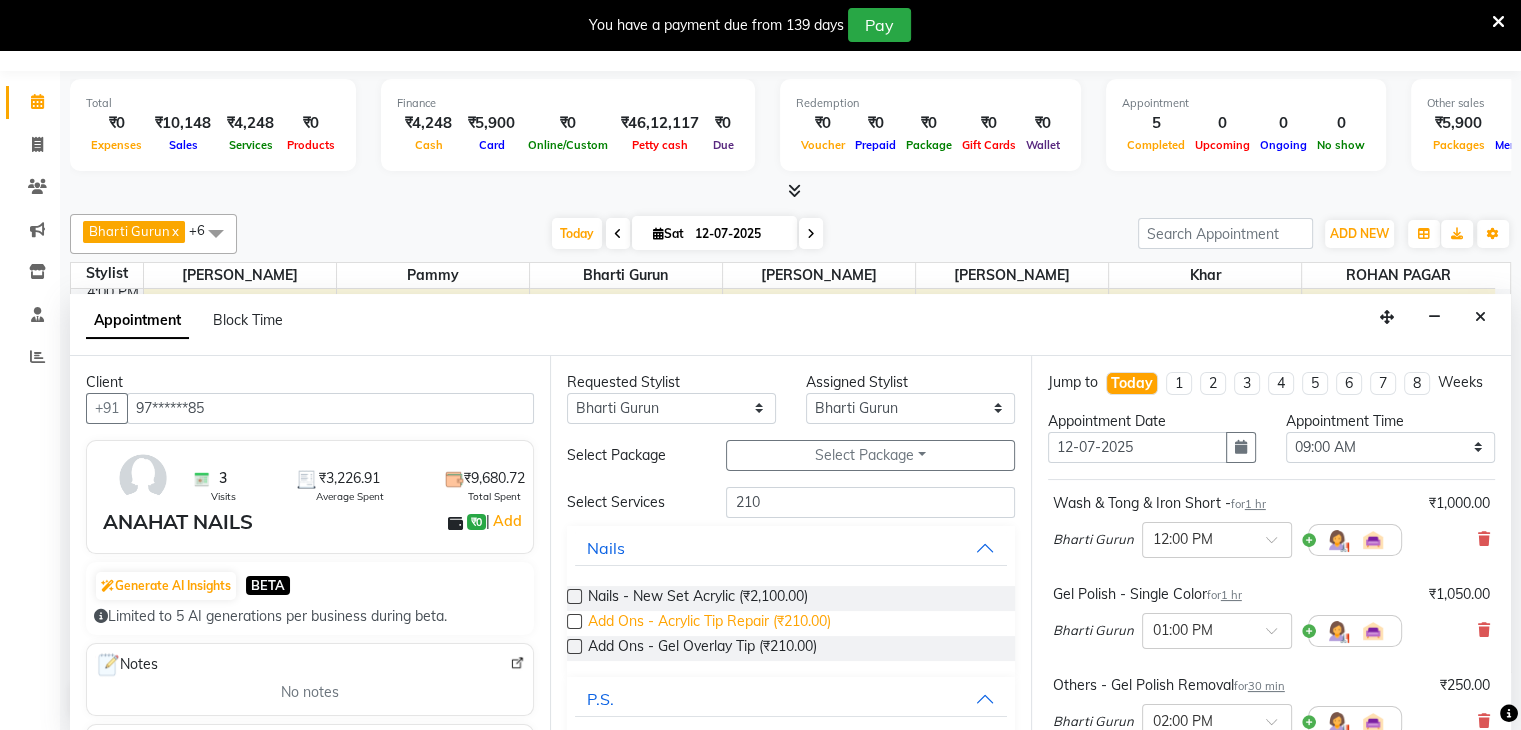 click on "Add Ons - Acrylic Tip Repair (₹210.00)" at bounding box center (709, 623) 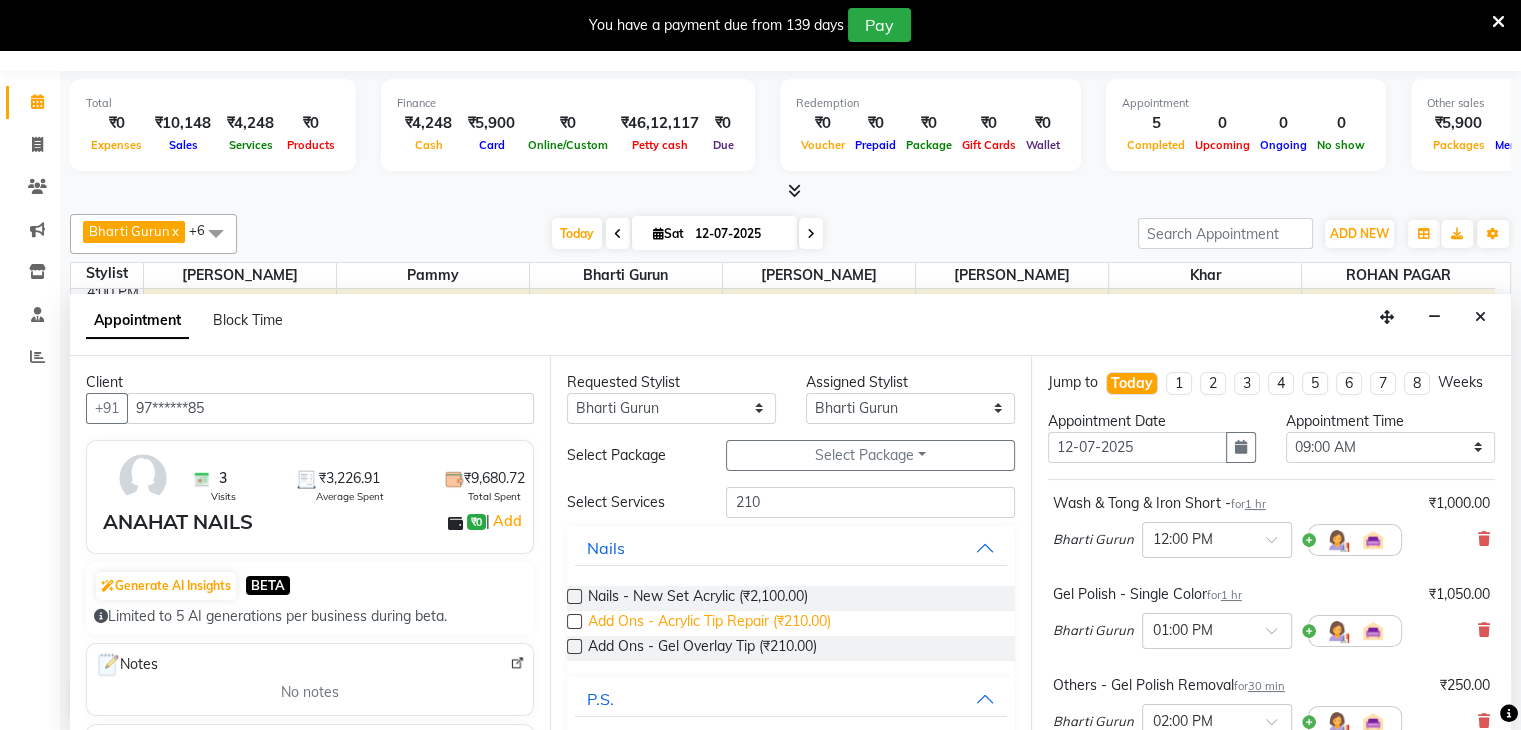 click on "Add Ons - Acrylic Tip Repair (₹210.00)" at bounding box center [709, 623] 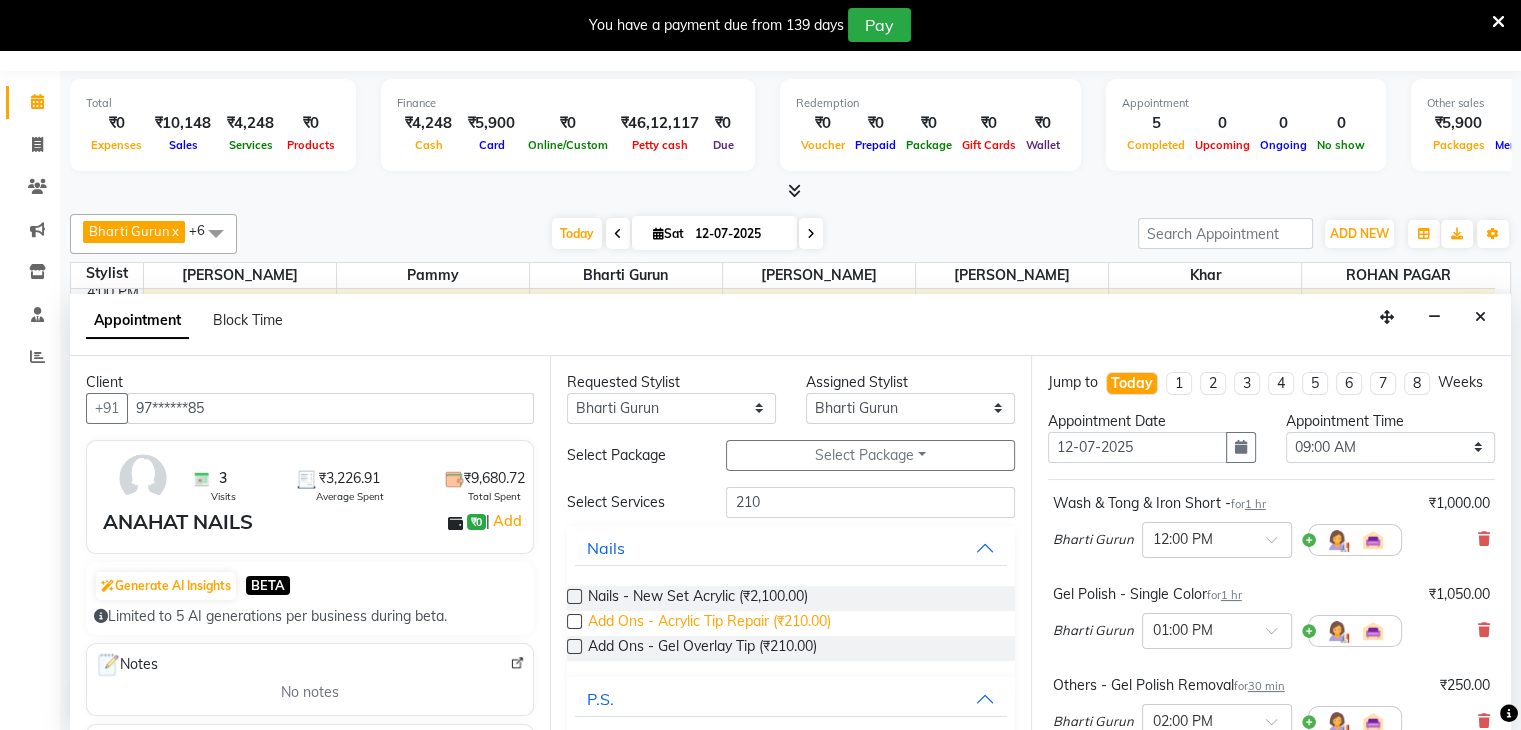 click on "Add Ons - Acrylic Tip Repair (₹210.00)" at bounding box center [709, 623] 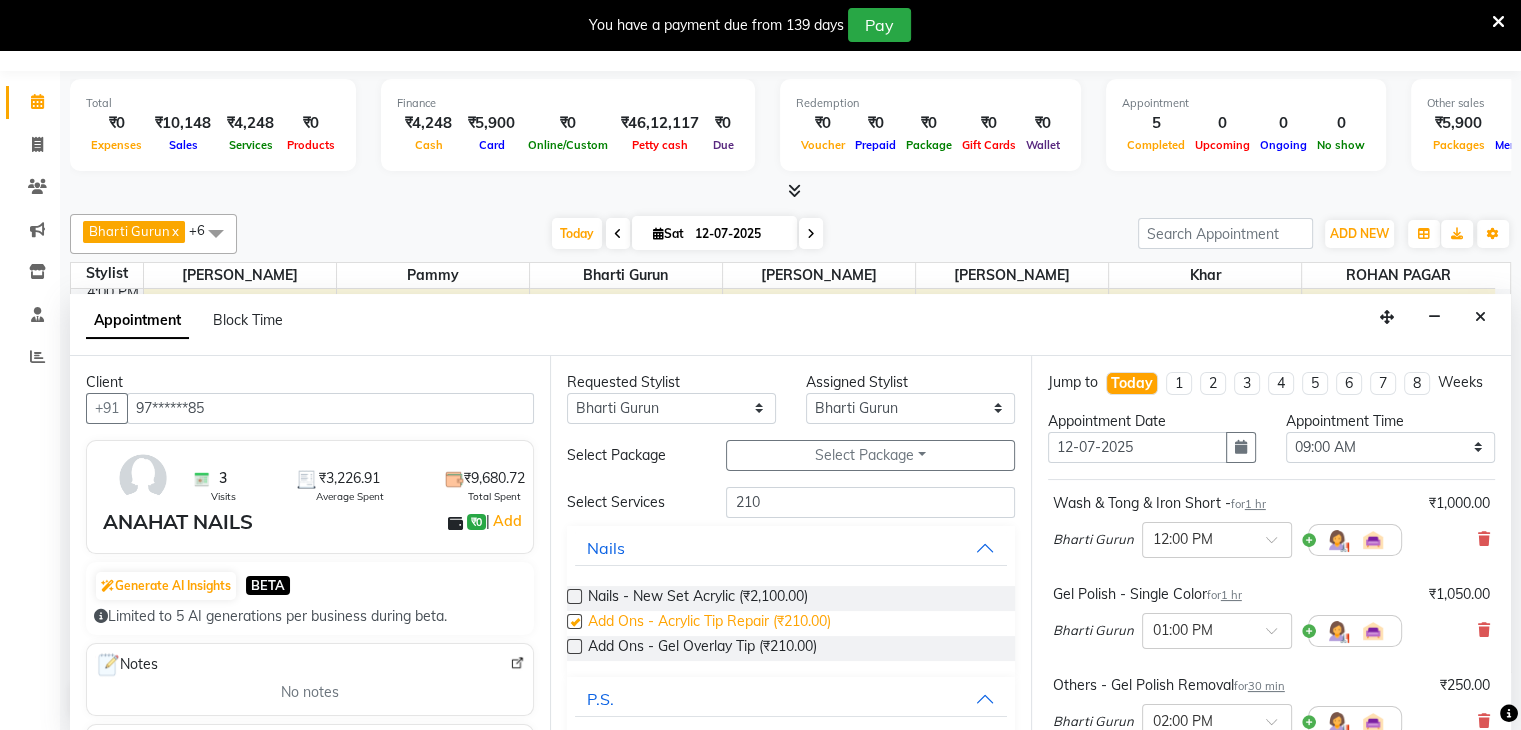 checkbox on "false" 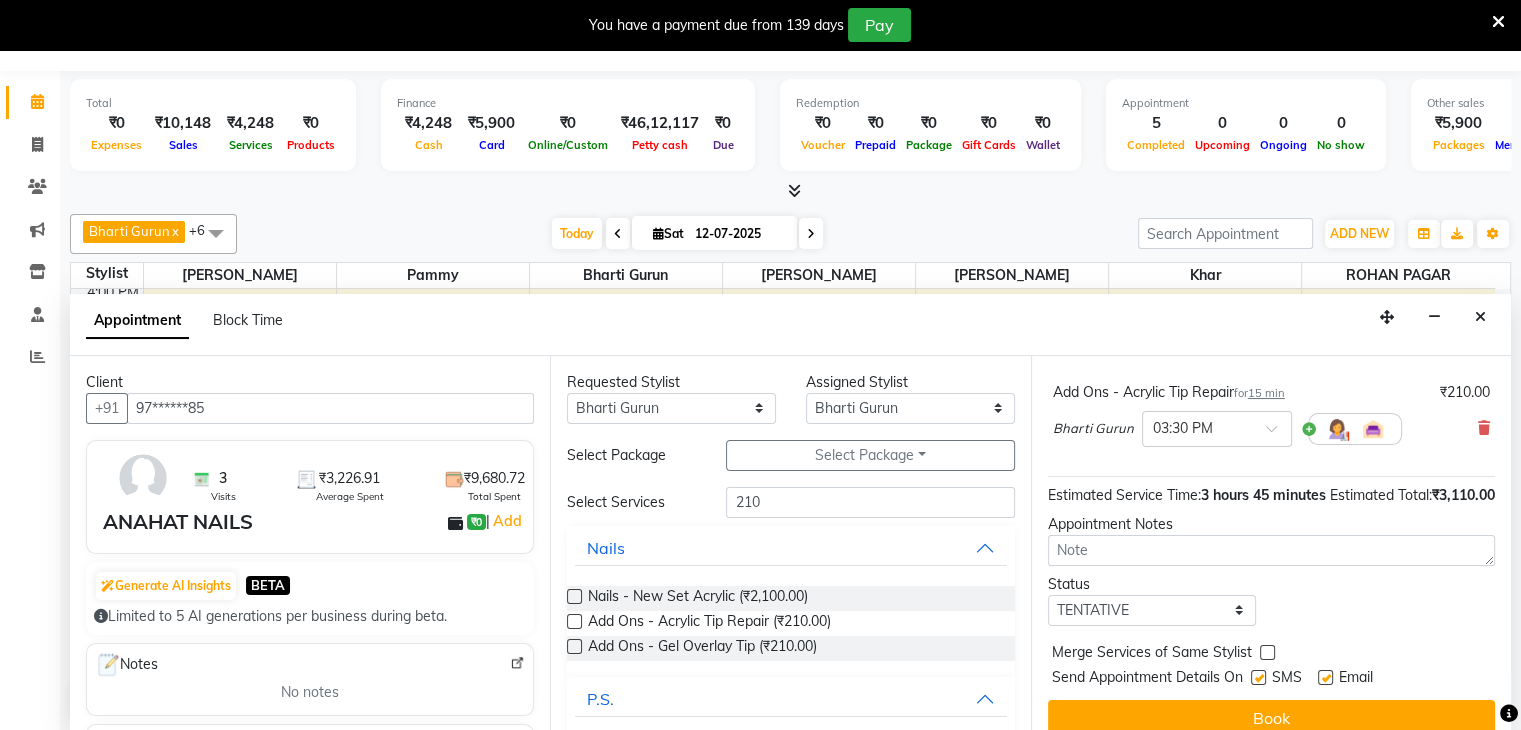 scroll, scrollTop: 716, scrollLeft: 0, axis: vertical 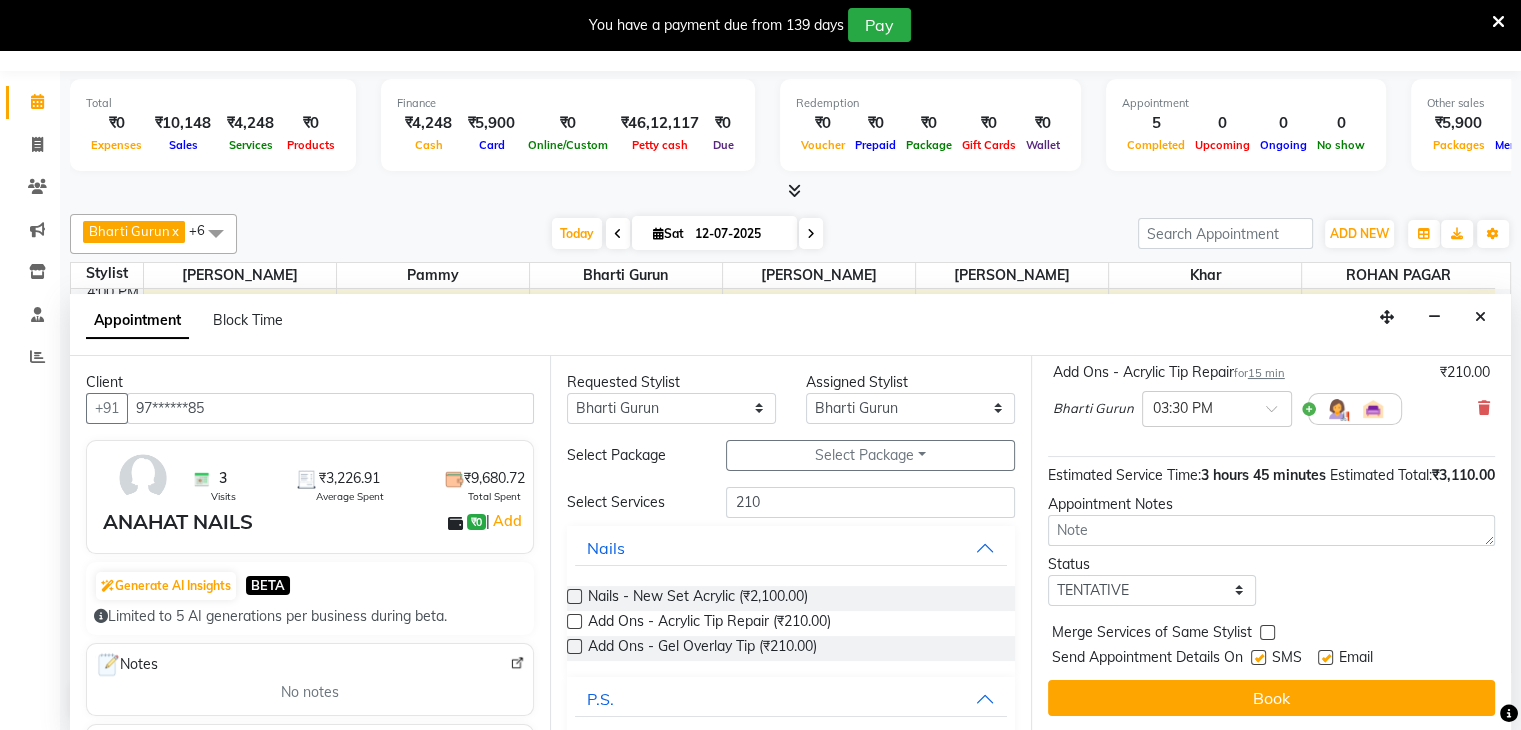 click on "SMS" at bounding box center (1284, 659) 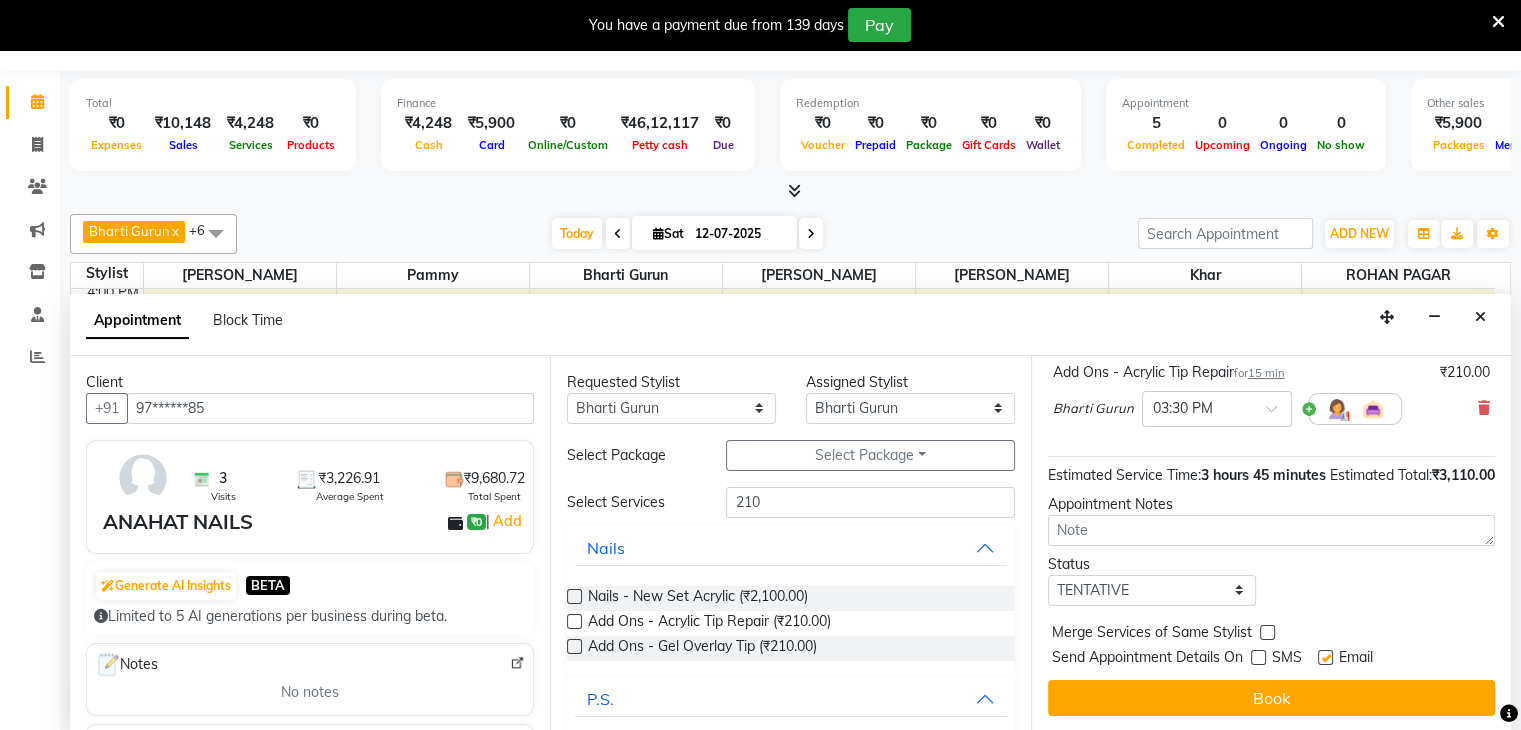 click at bounding box center [1325, 657] 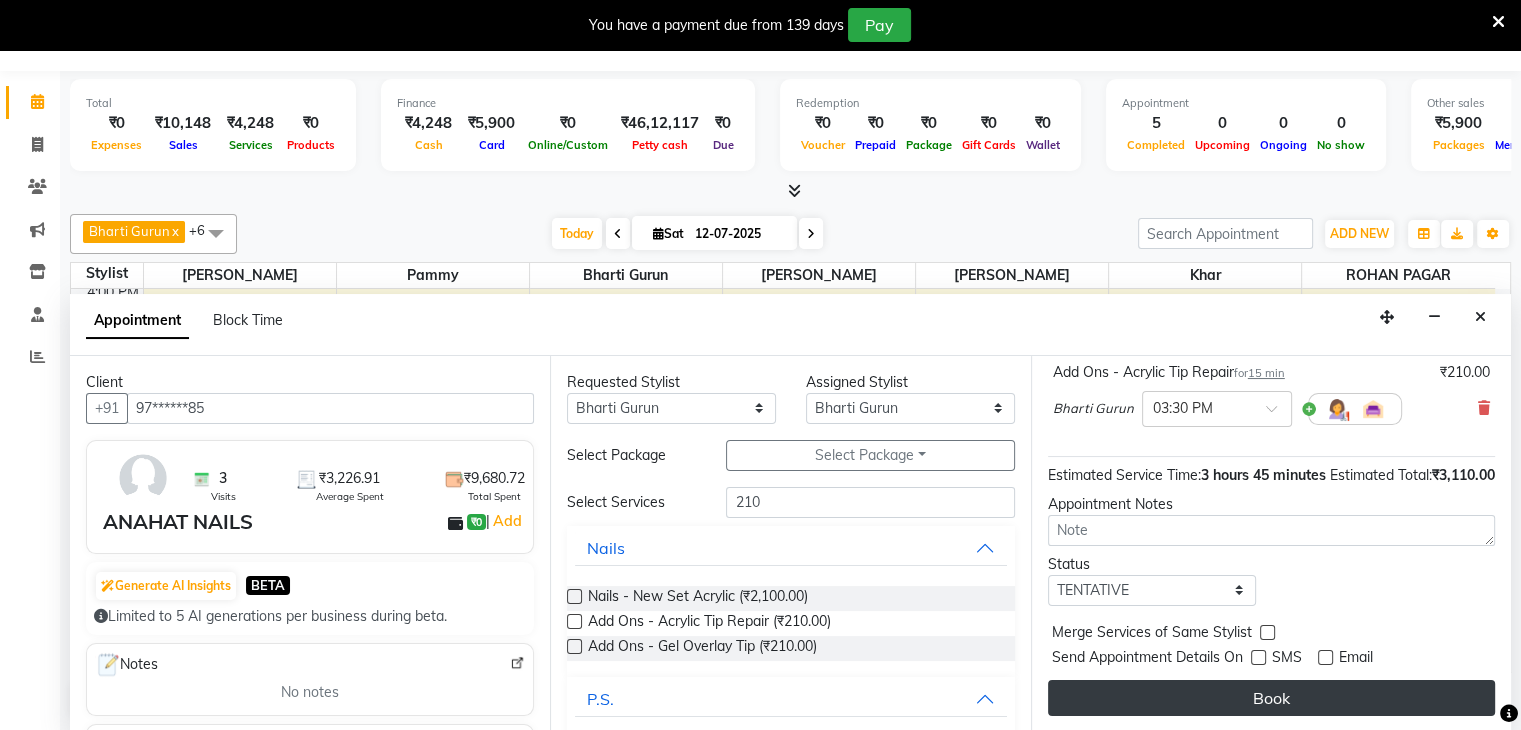 click on "Book" at bounding box center [1271, 698] 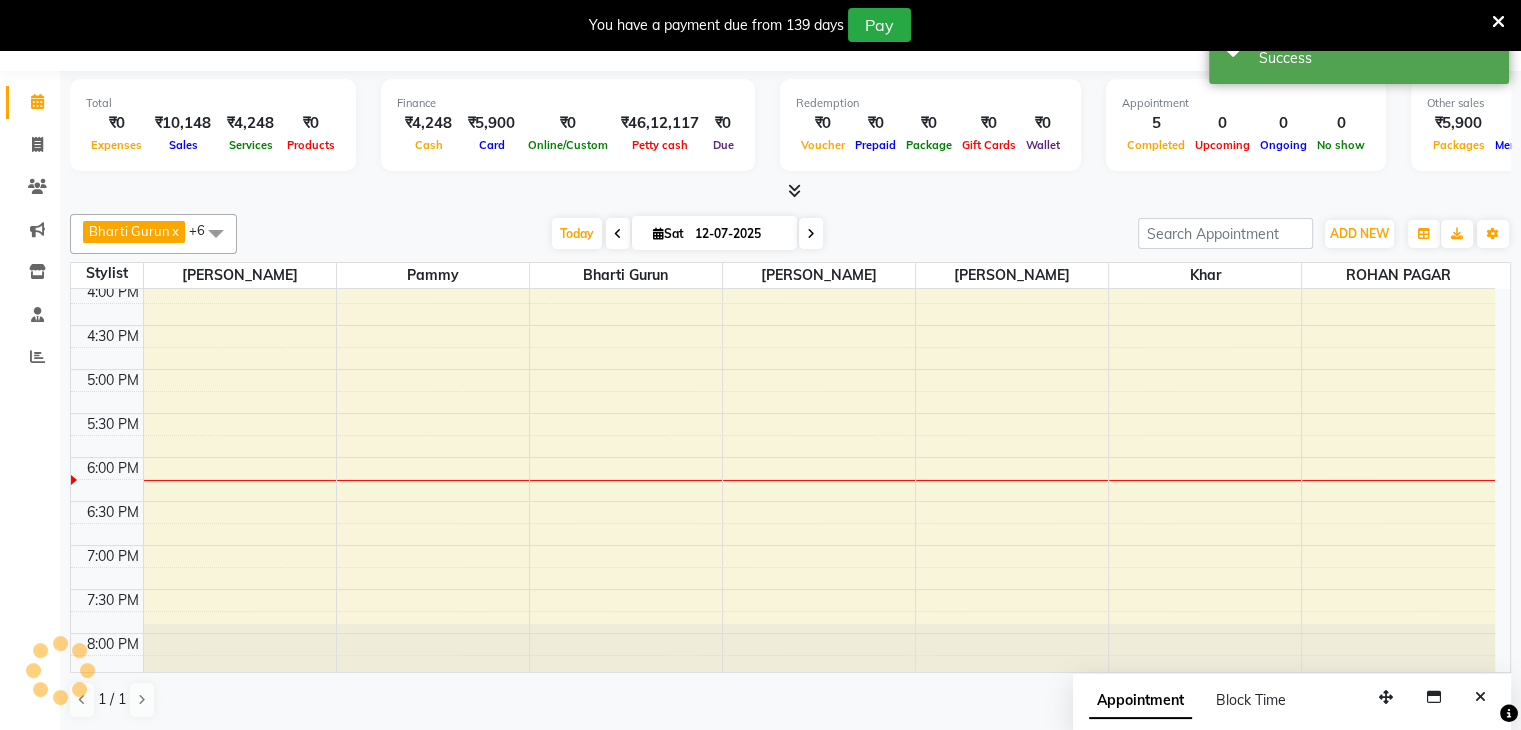 scroll, scrollTop: 0, scrollLeft: 0, axis: both 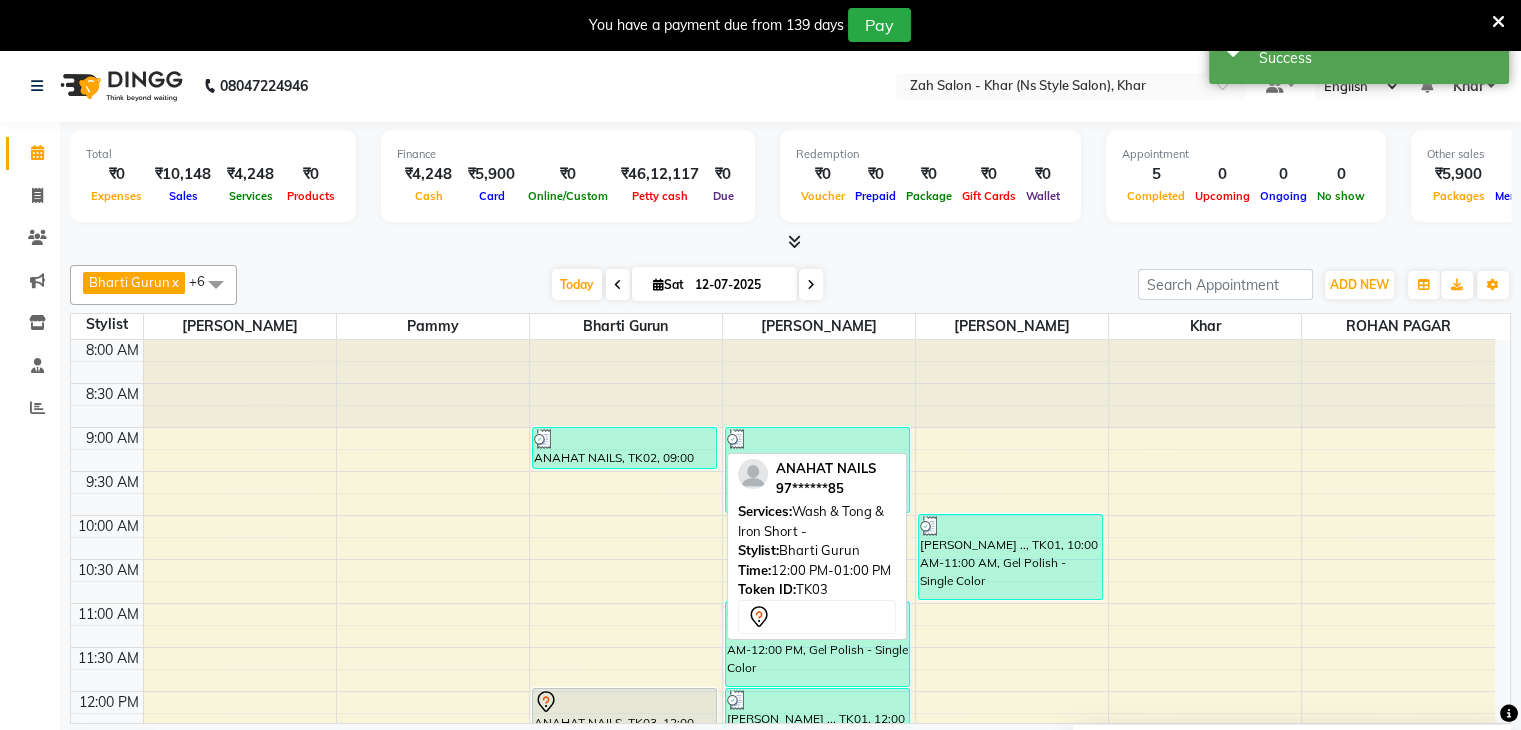 click at bounding box center (624, 702) 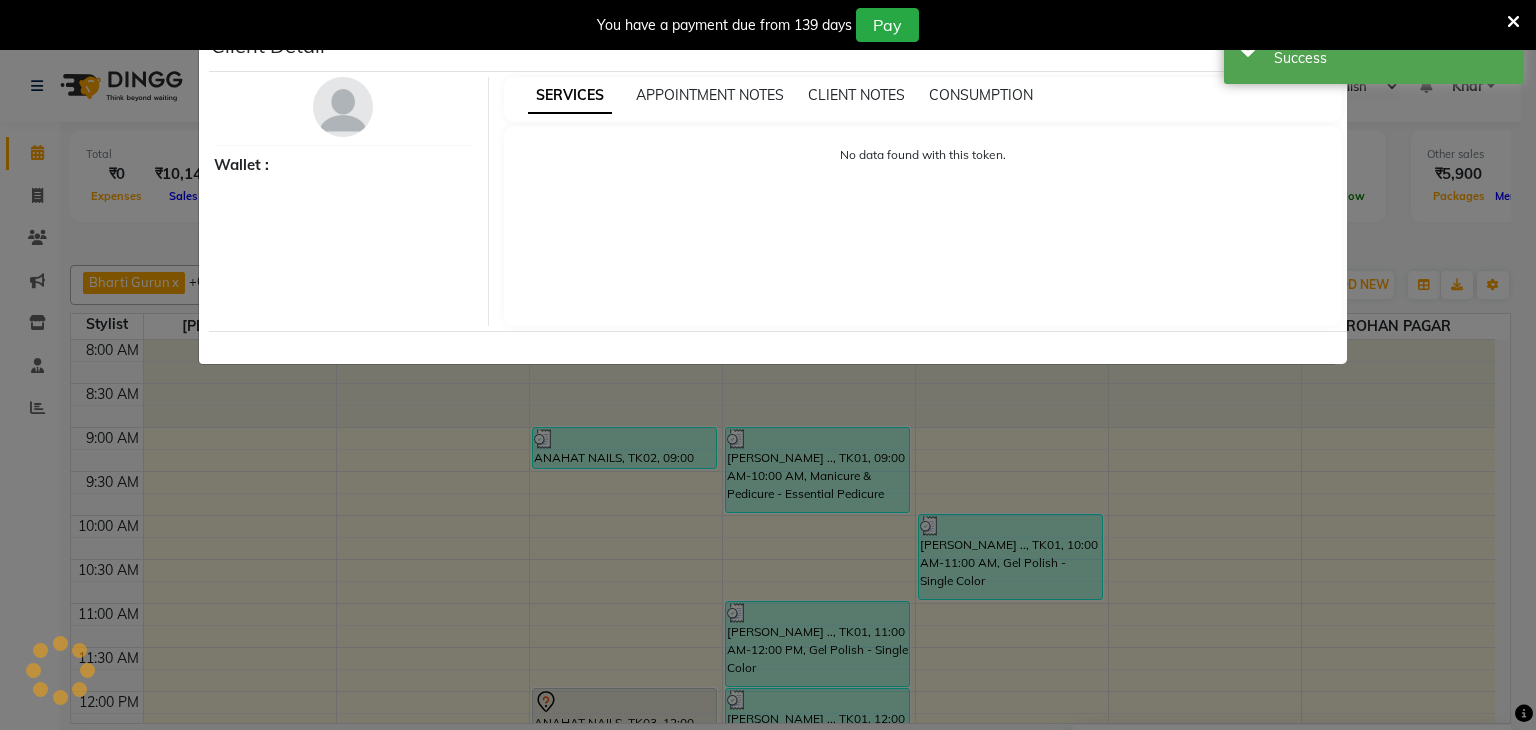 select on "7" 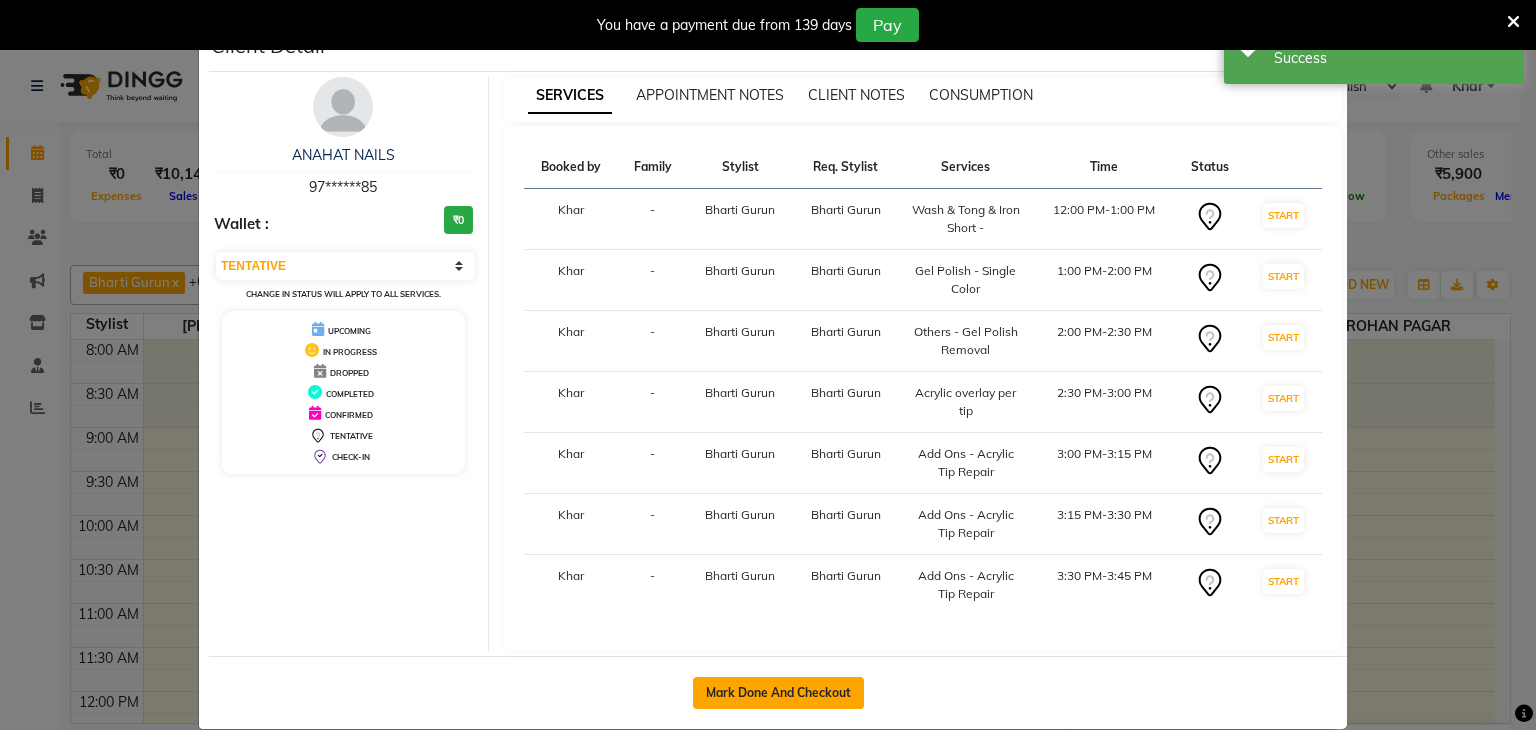 click on "Mark Done And Checkout" 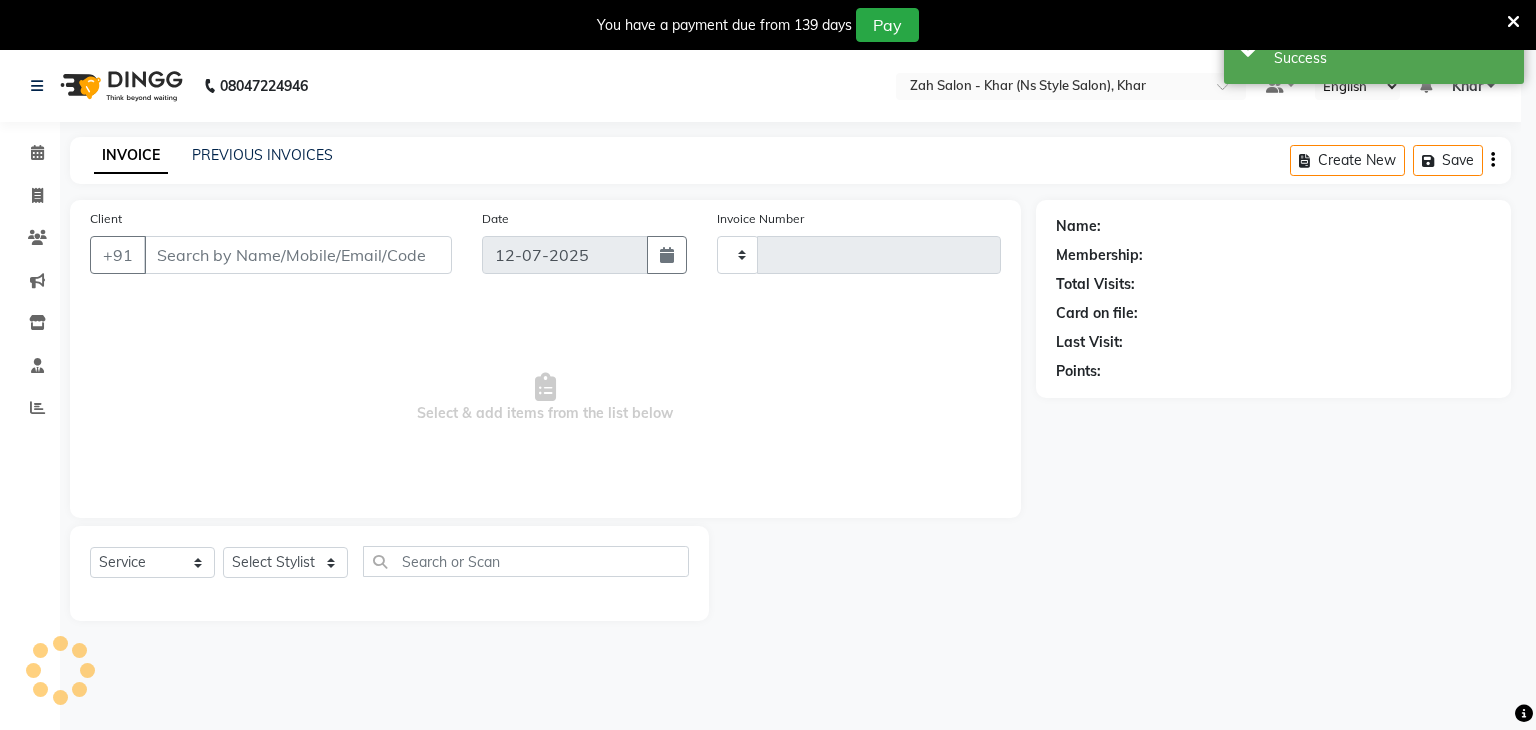 type on "0796" 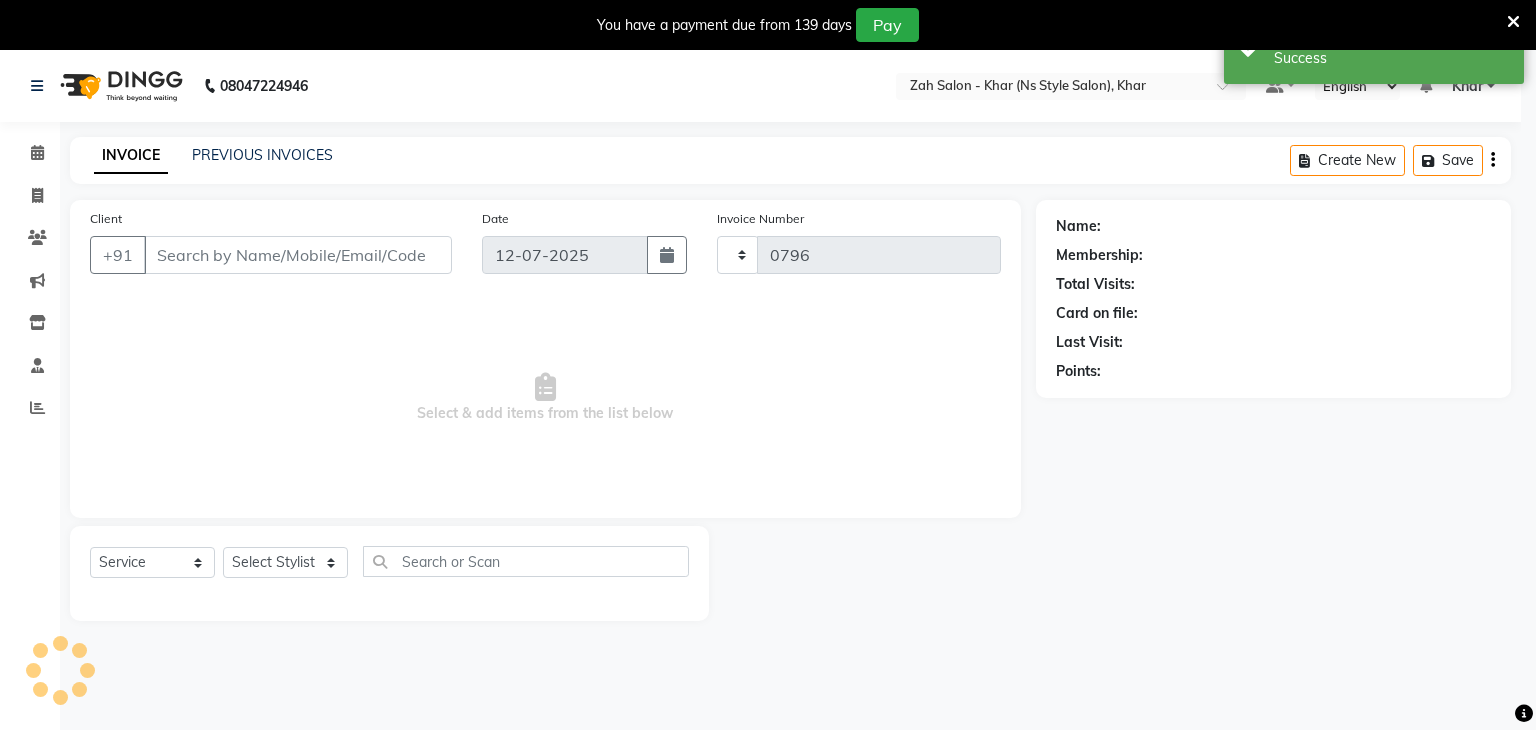 select on "5619" 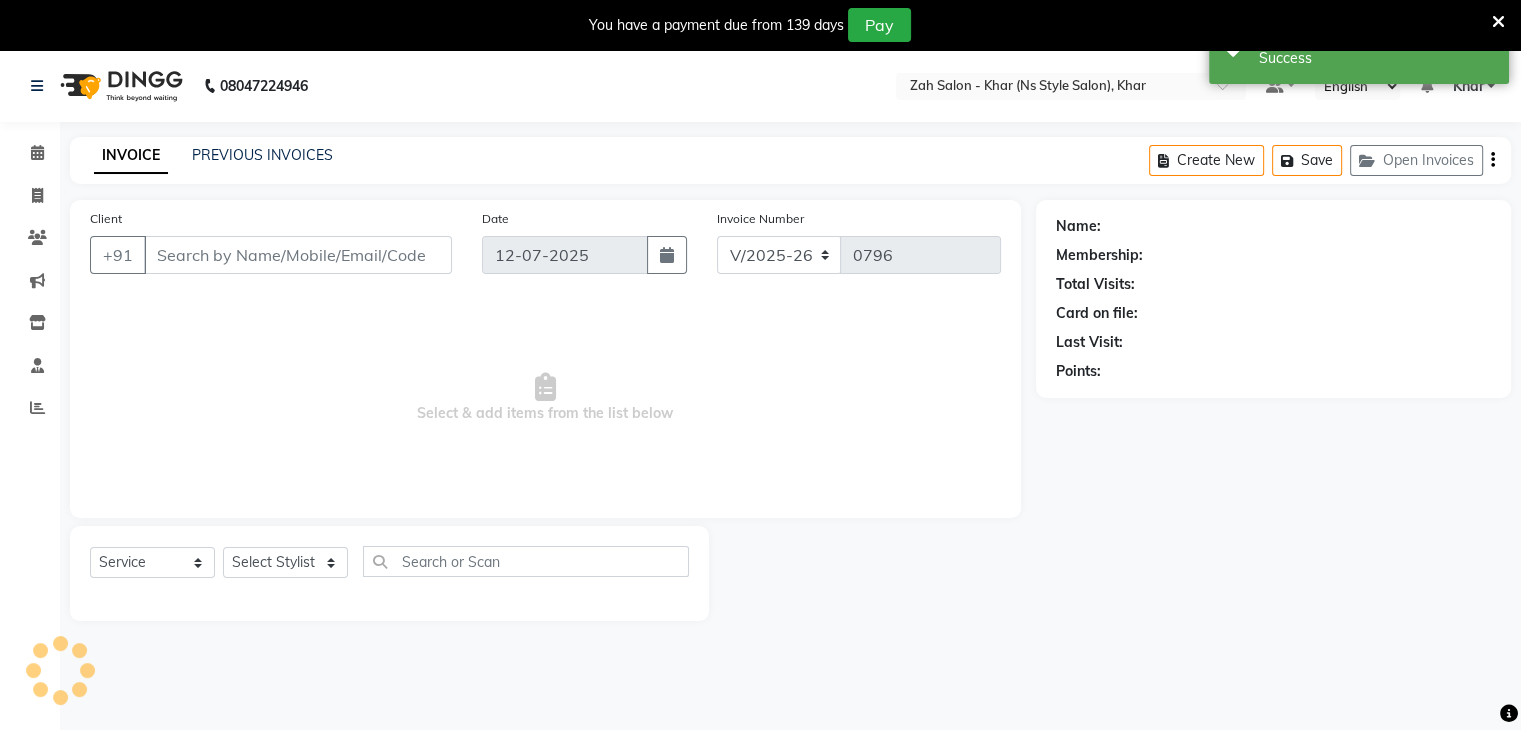 type on "97******85" 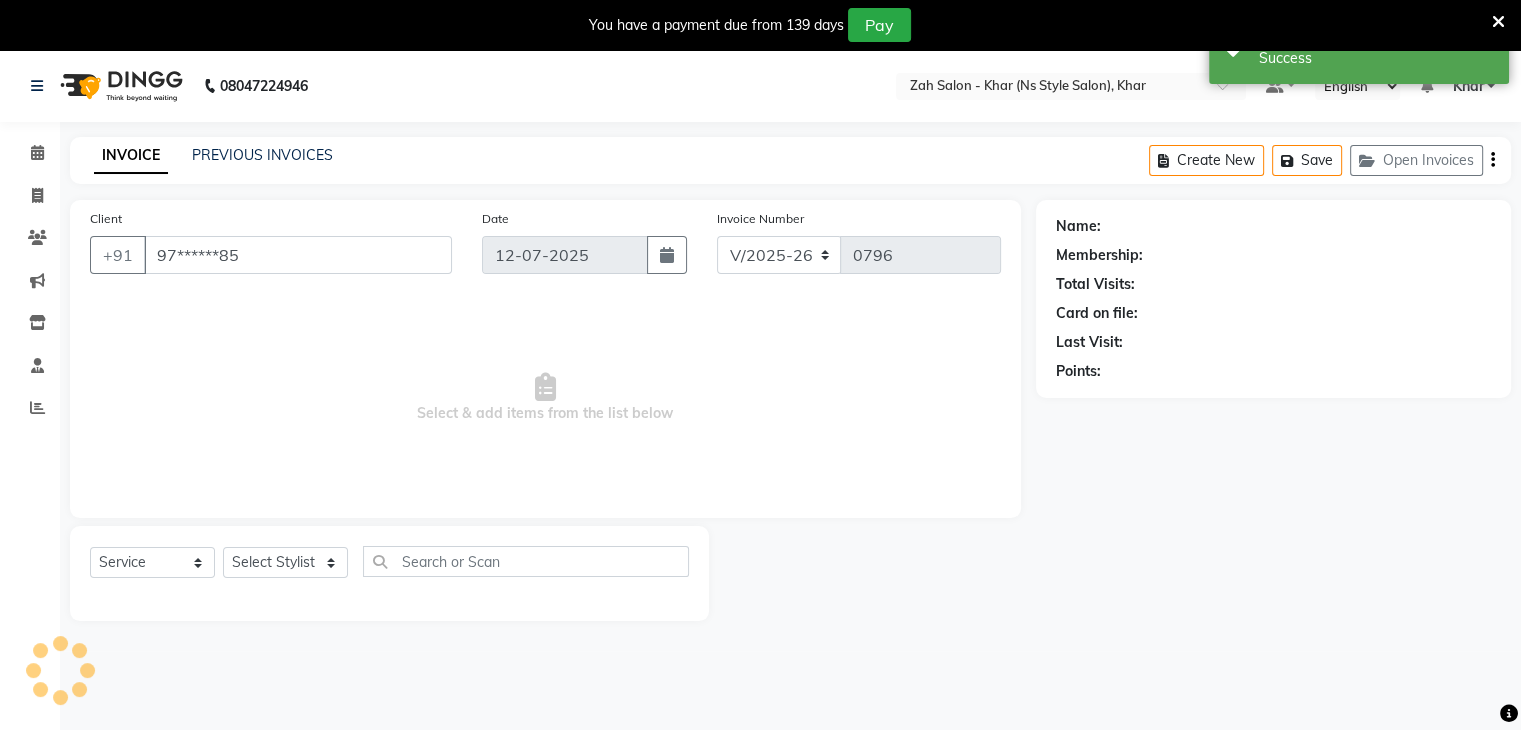 select on "38402" 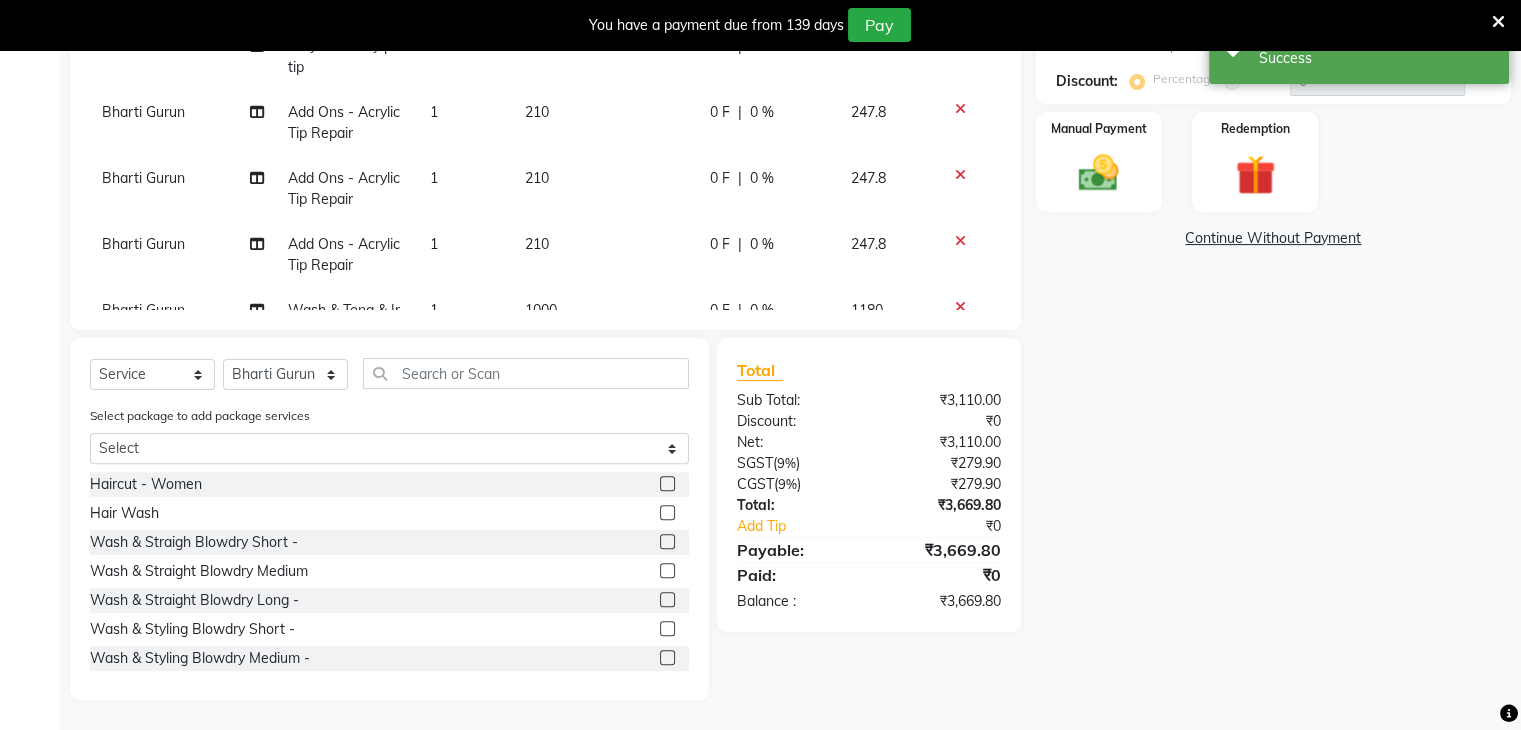 scroll, scrollTop: 0, scrollLeft: 0, axis: both 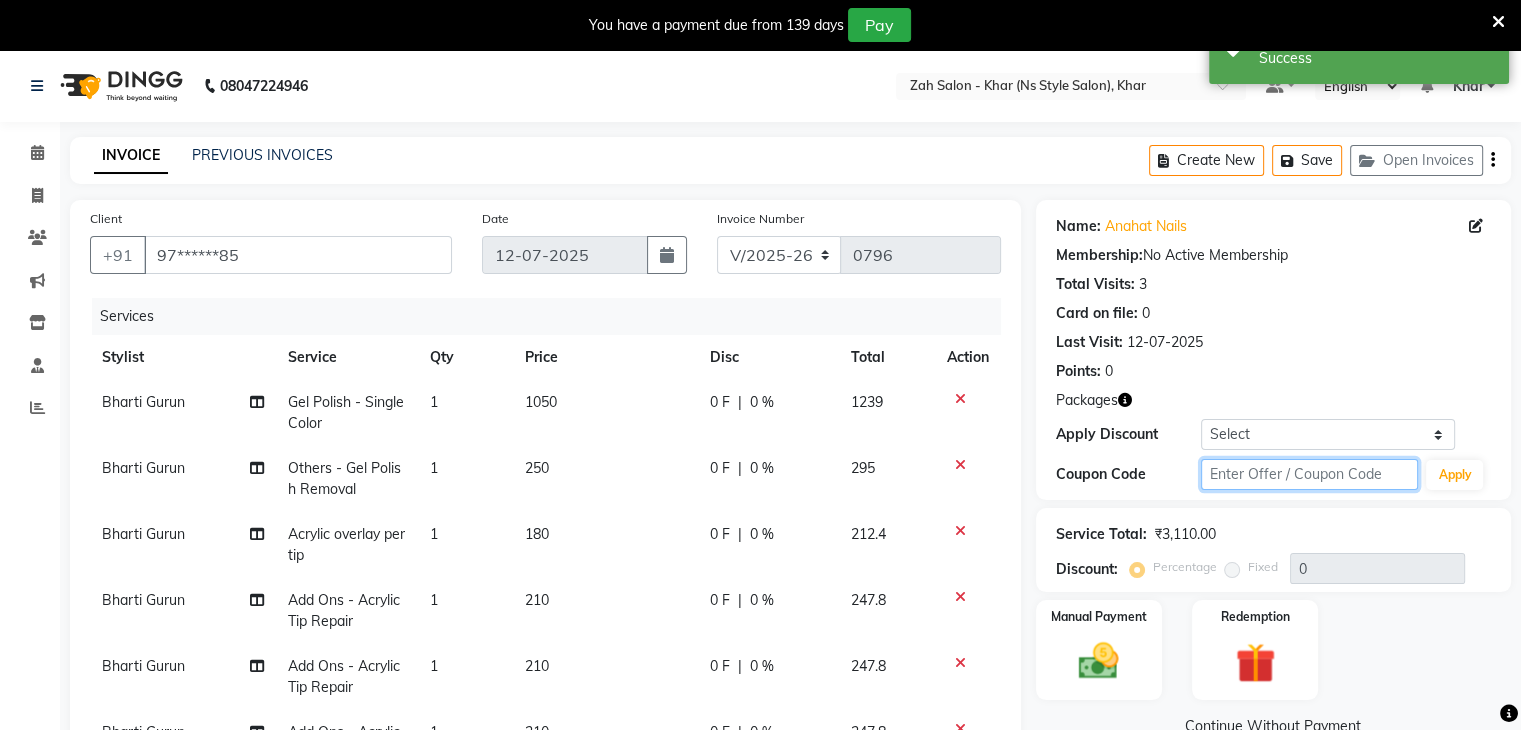 click 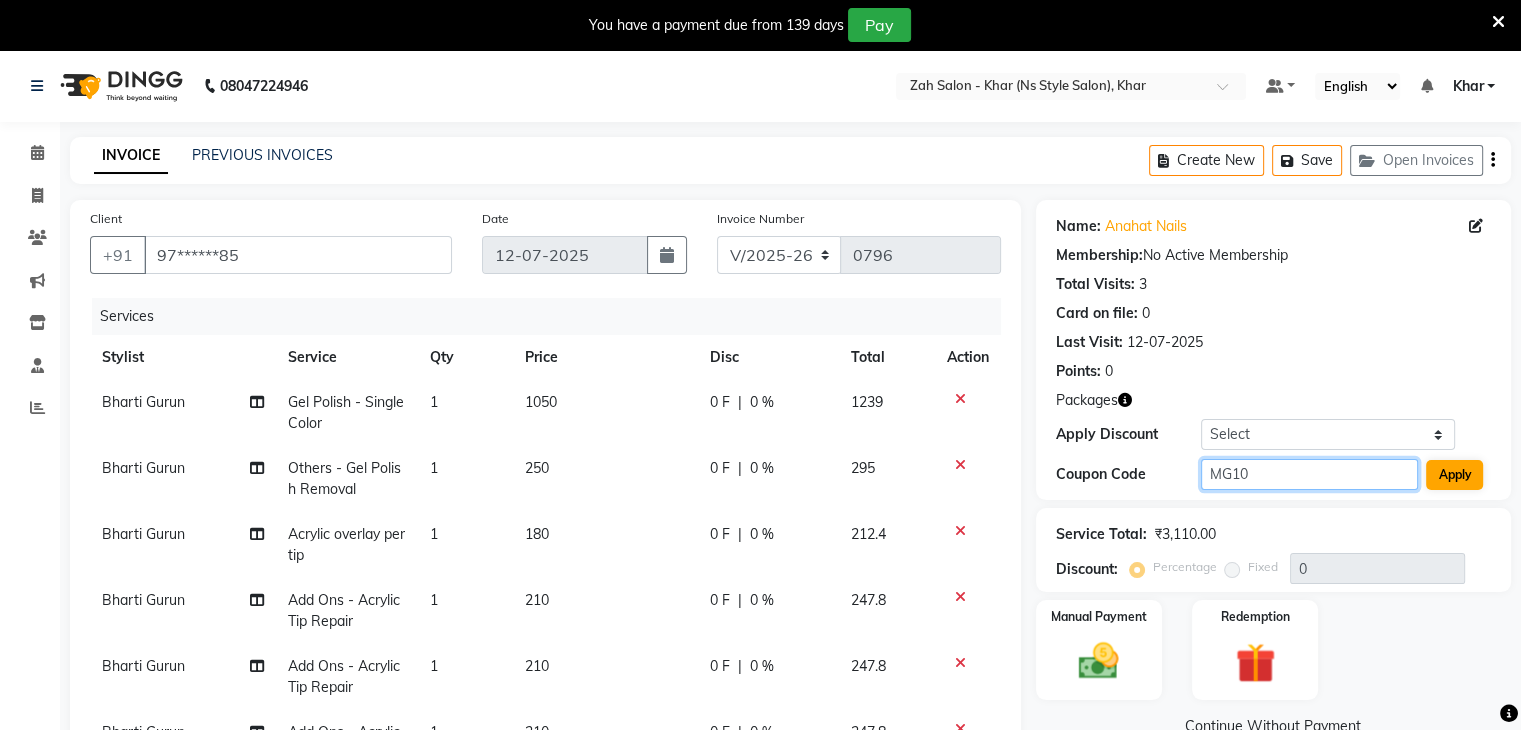 type on "MG10" 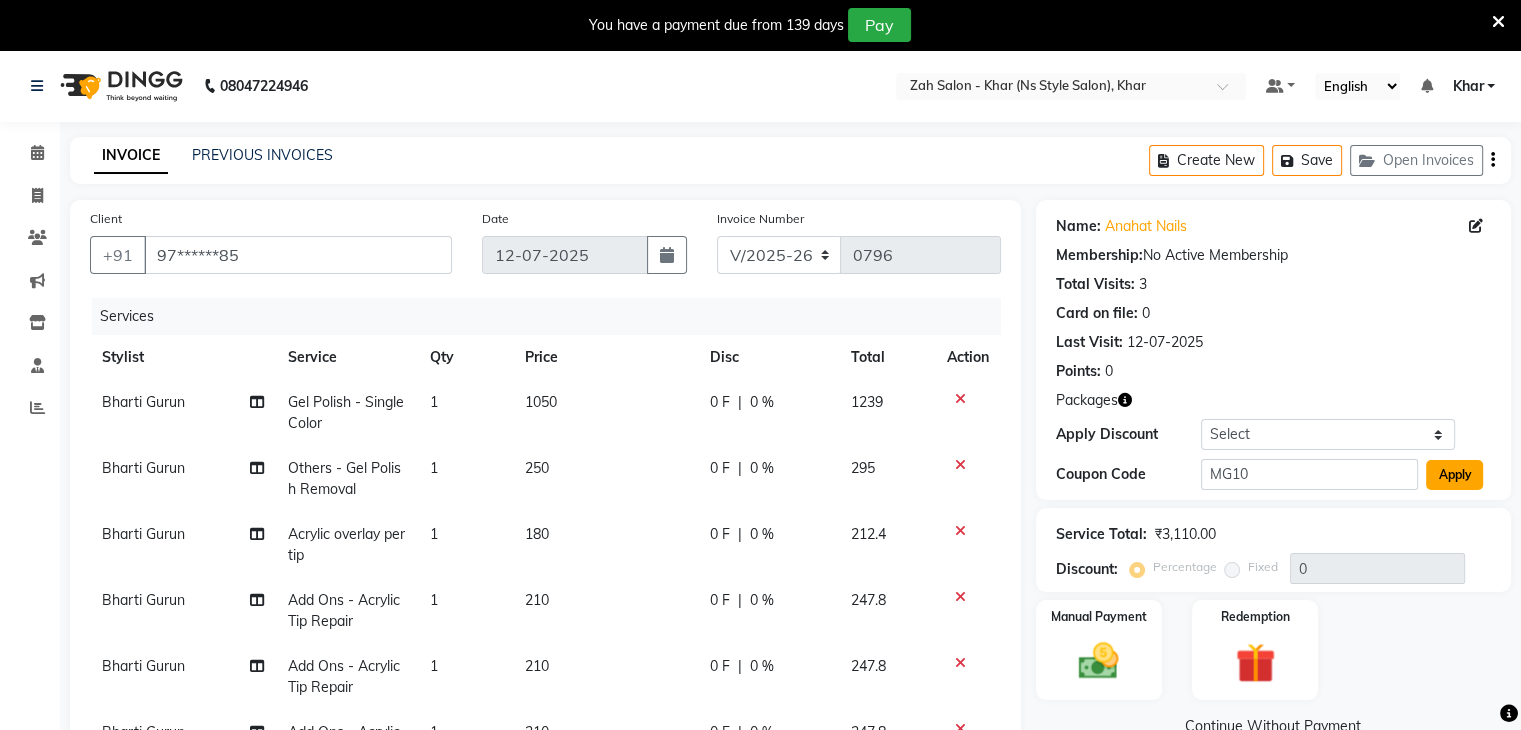 click on "Apply" 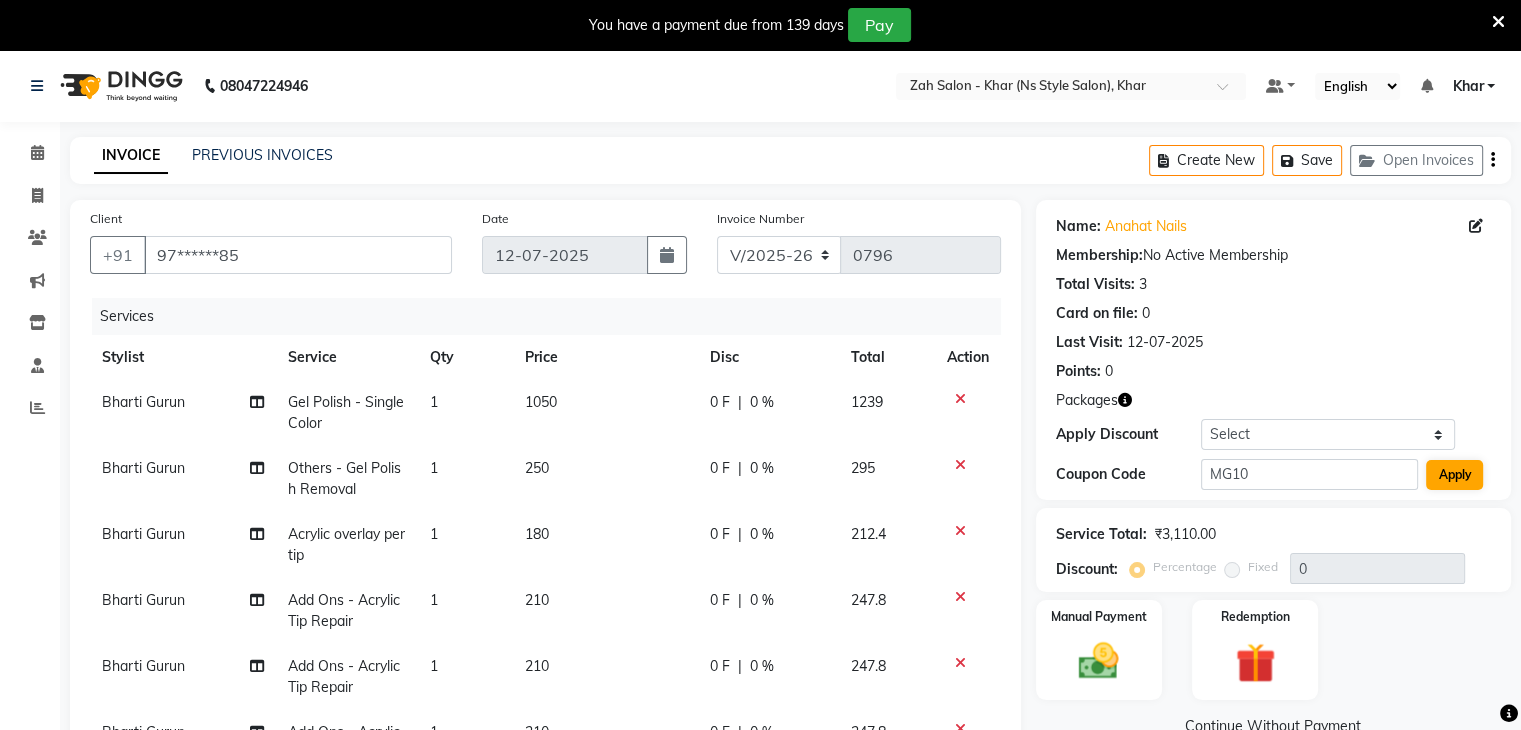 type on "10" 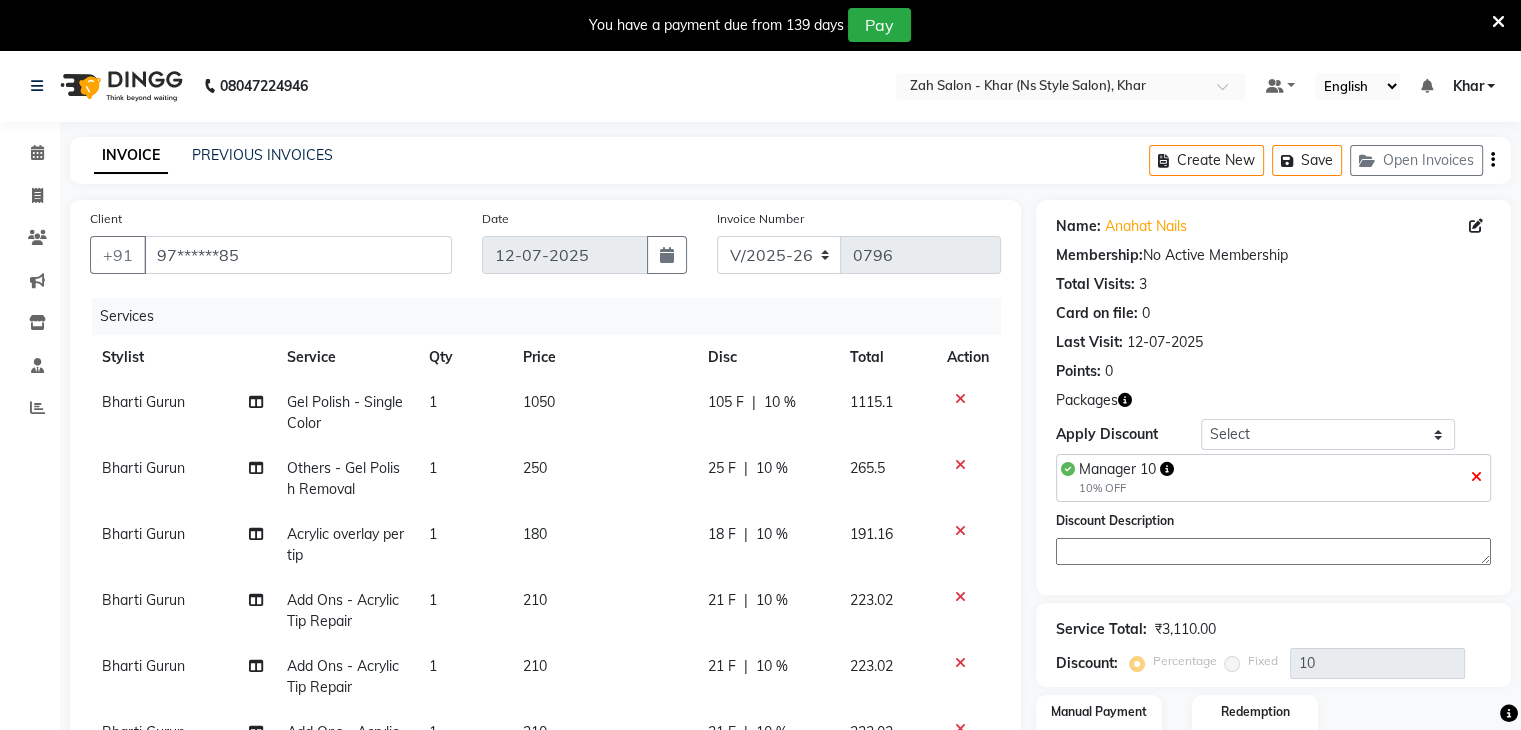 scroll, scrollTop: 490, scrollLeft: 0, axis: vertical 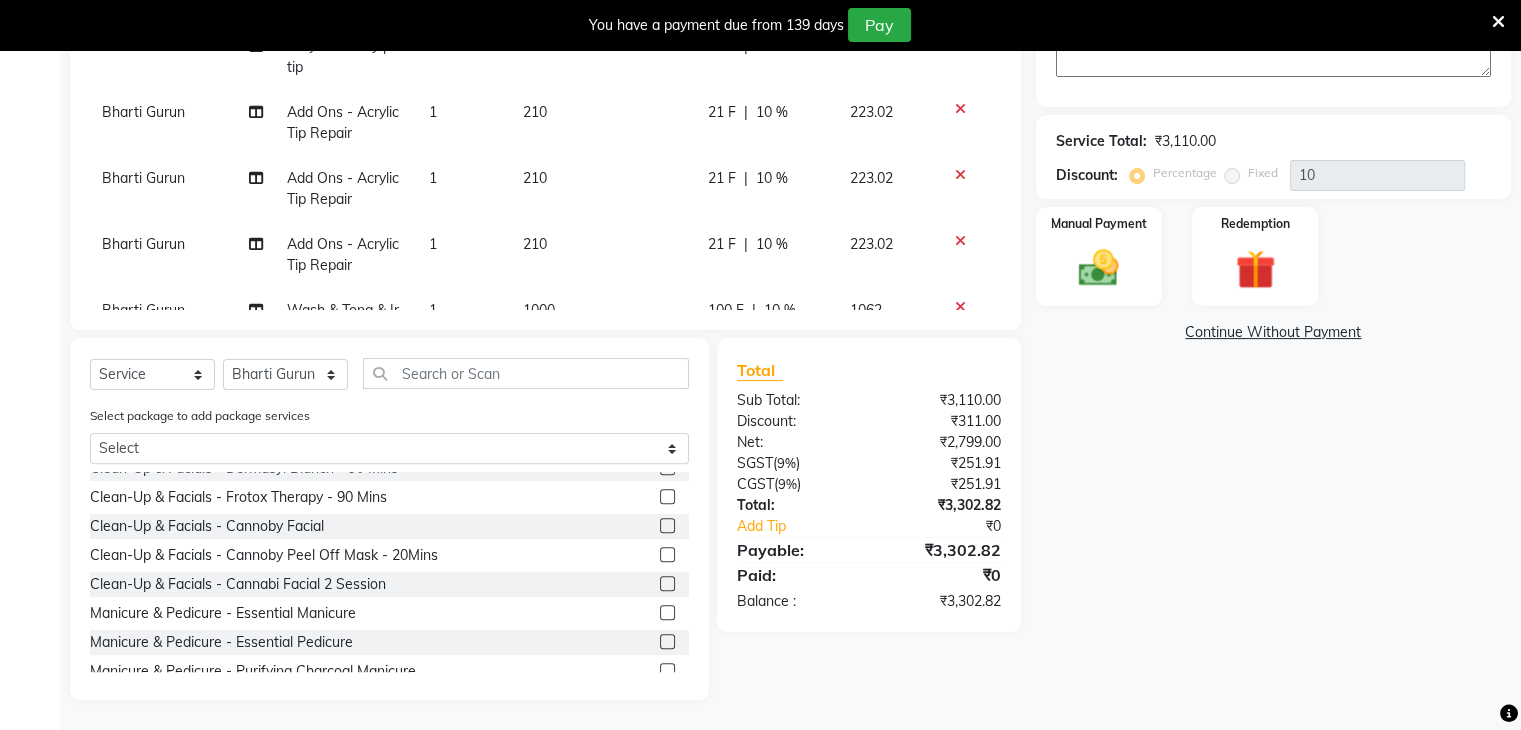 click on "Name: [PERSON_NAME] Membership:  No Active Membership  Total Visits:  3 Card on file:  0 Last Visit:   [DATE] Points:   0  Packages Apply Discount Select Coupon → Daily Discount Coupon → Managers@10 Coupon → Am/bh/acct Coupon → Am/bh/acct Coupon → Manager 15 Coupon → Manager 10 Manager 10  10% OFF  Discount Description Service Total:  ₹3,110.00  Discount:  Percentage   Fixed  10 Manual Payment Redemption  Continue Without Payment" 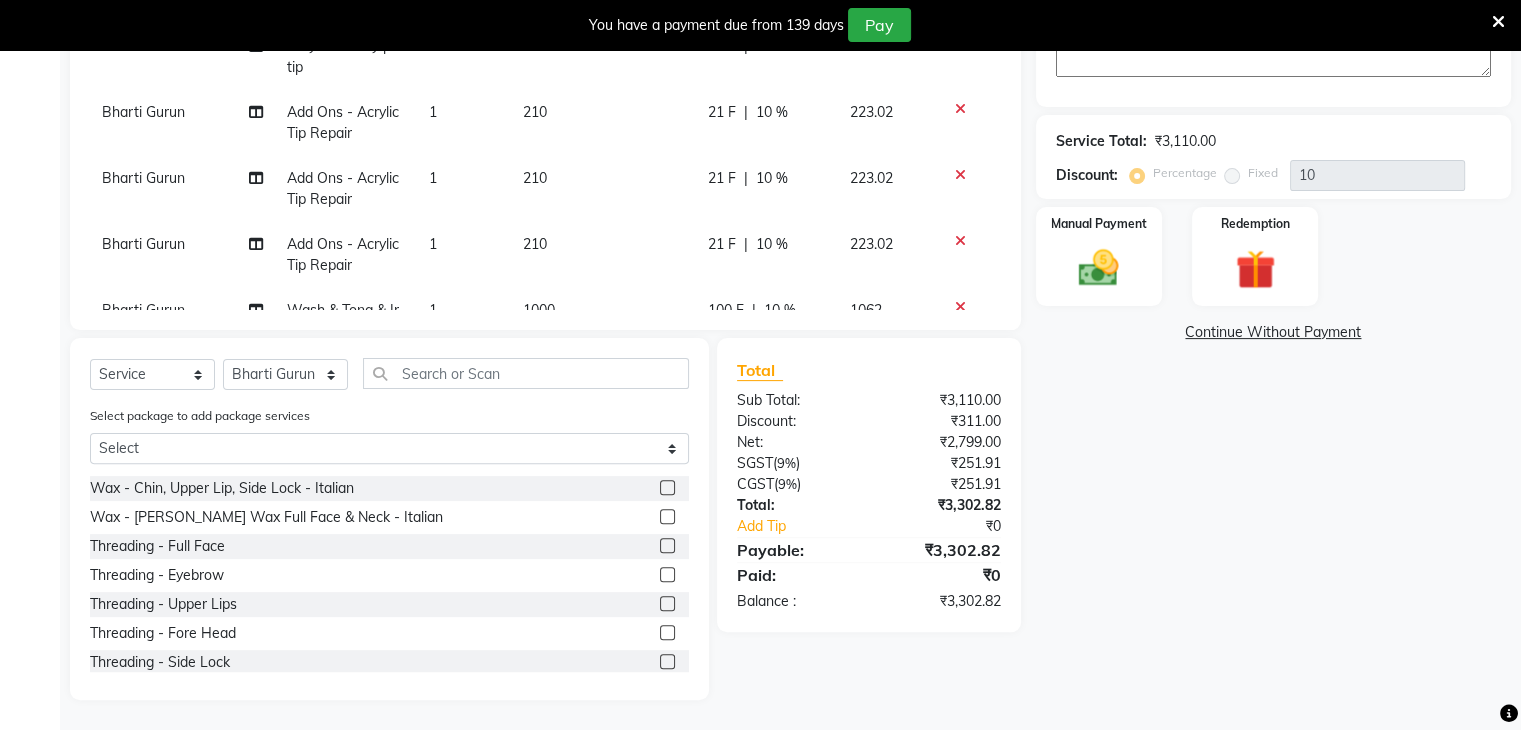 scroll, scrollTop: 7112, scrollLeft: 0, axis: vertical 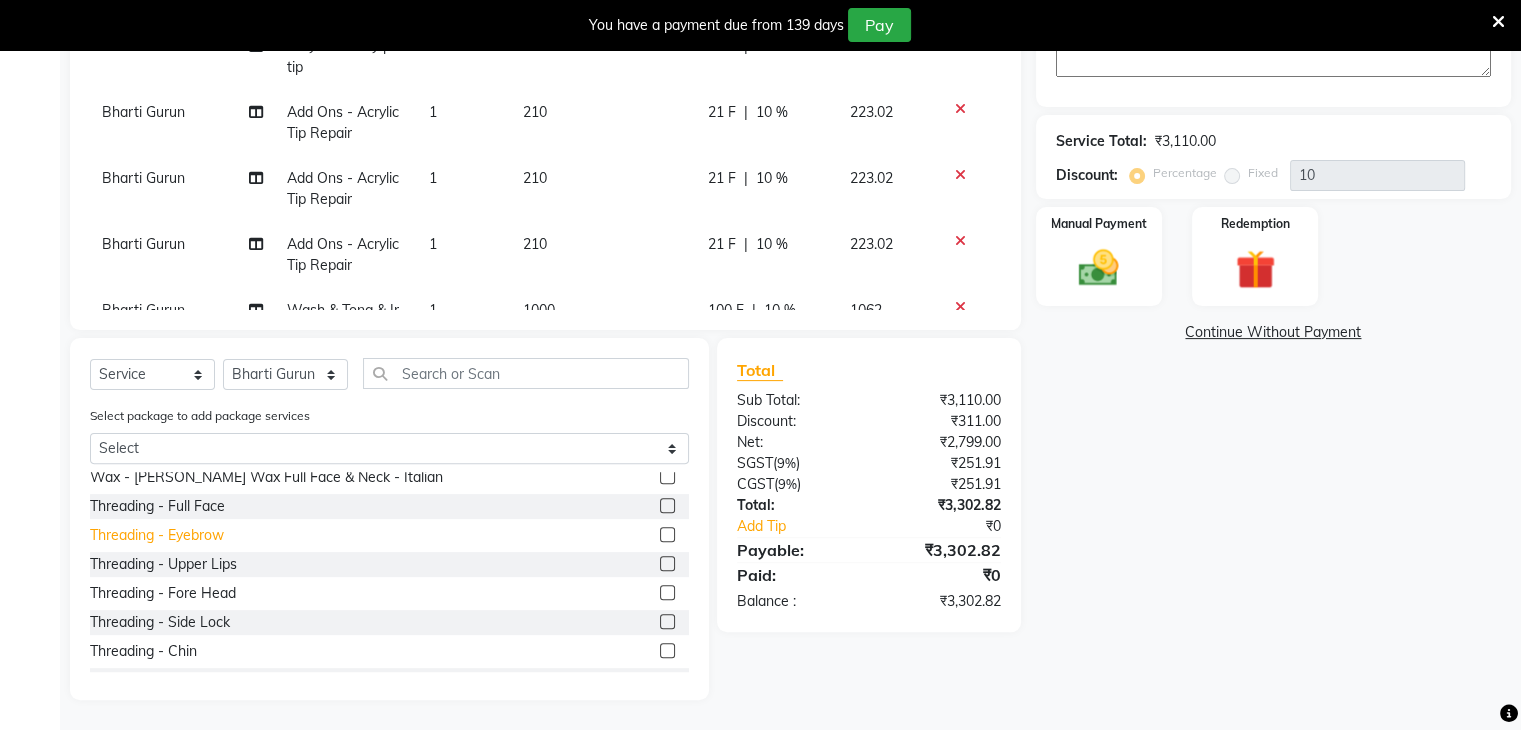 click on "Threading - Eyebrow" 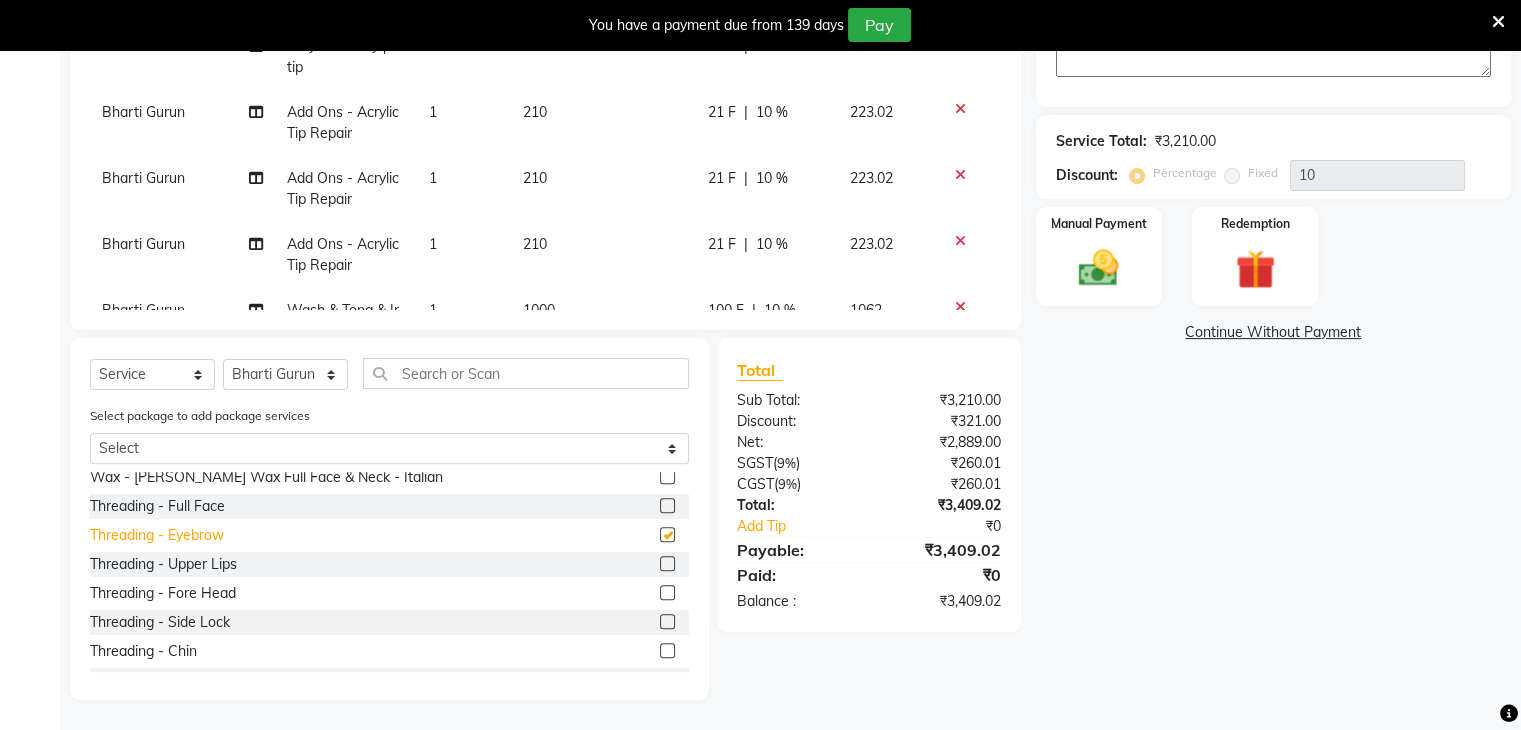 checkbox on "false" 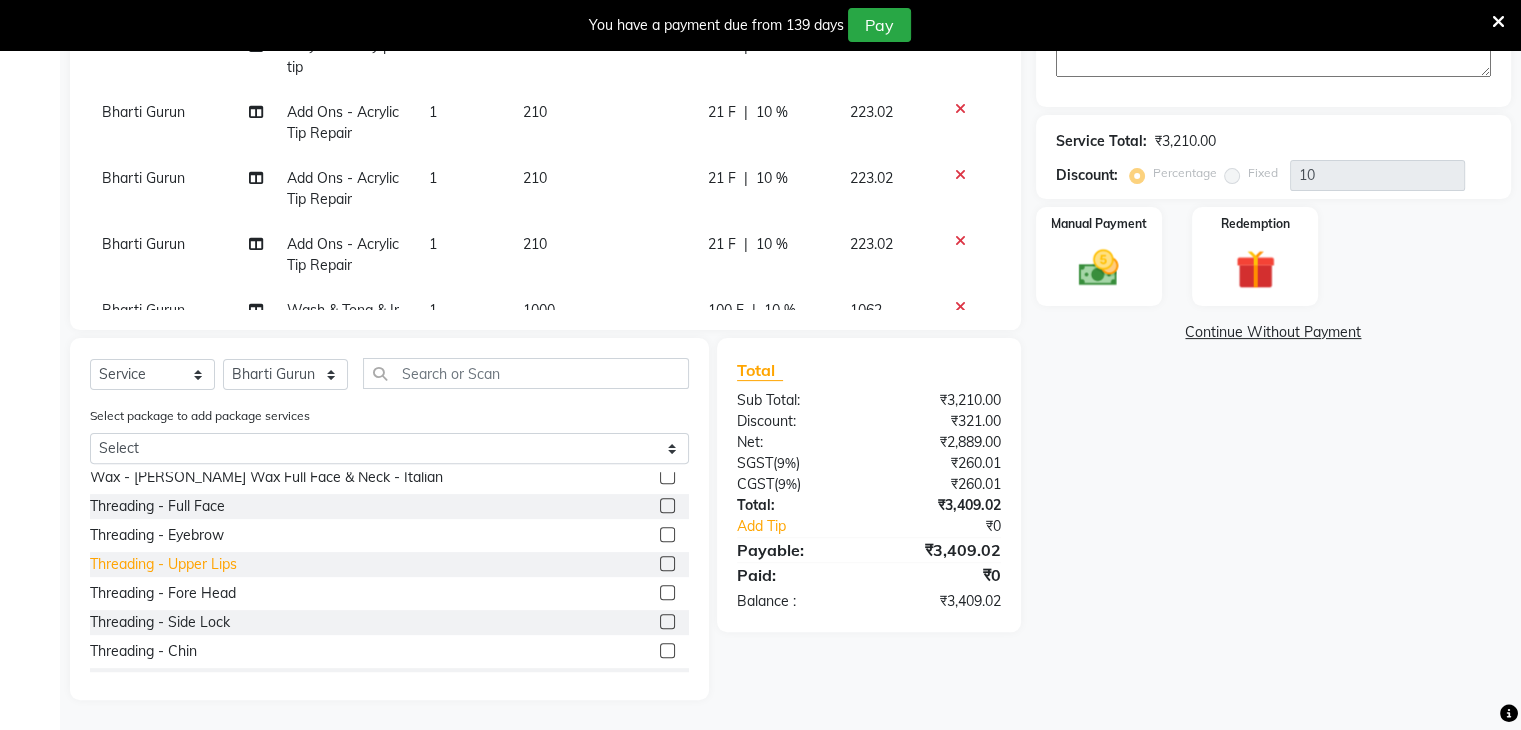 click on "Threading - Upper Lips" 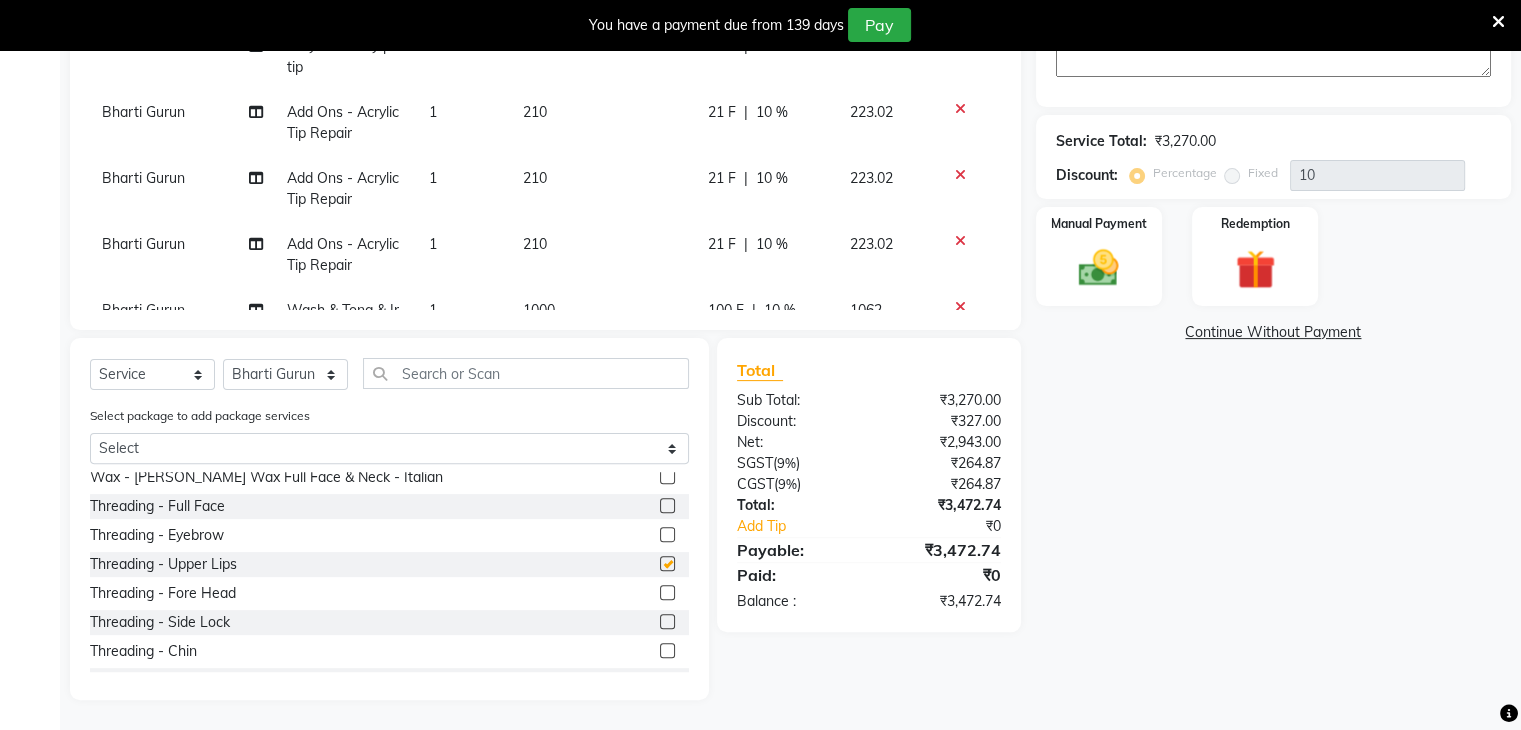 checkbox on "false" 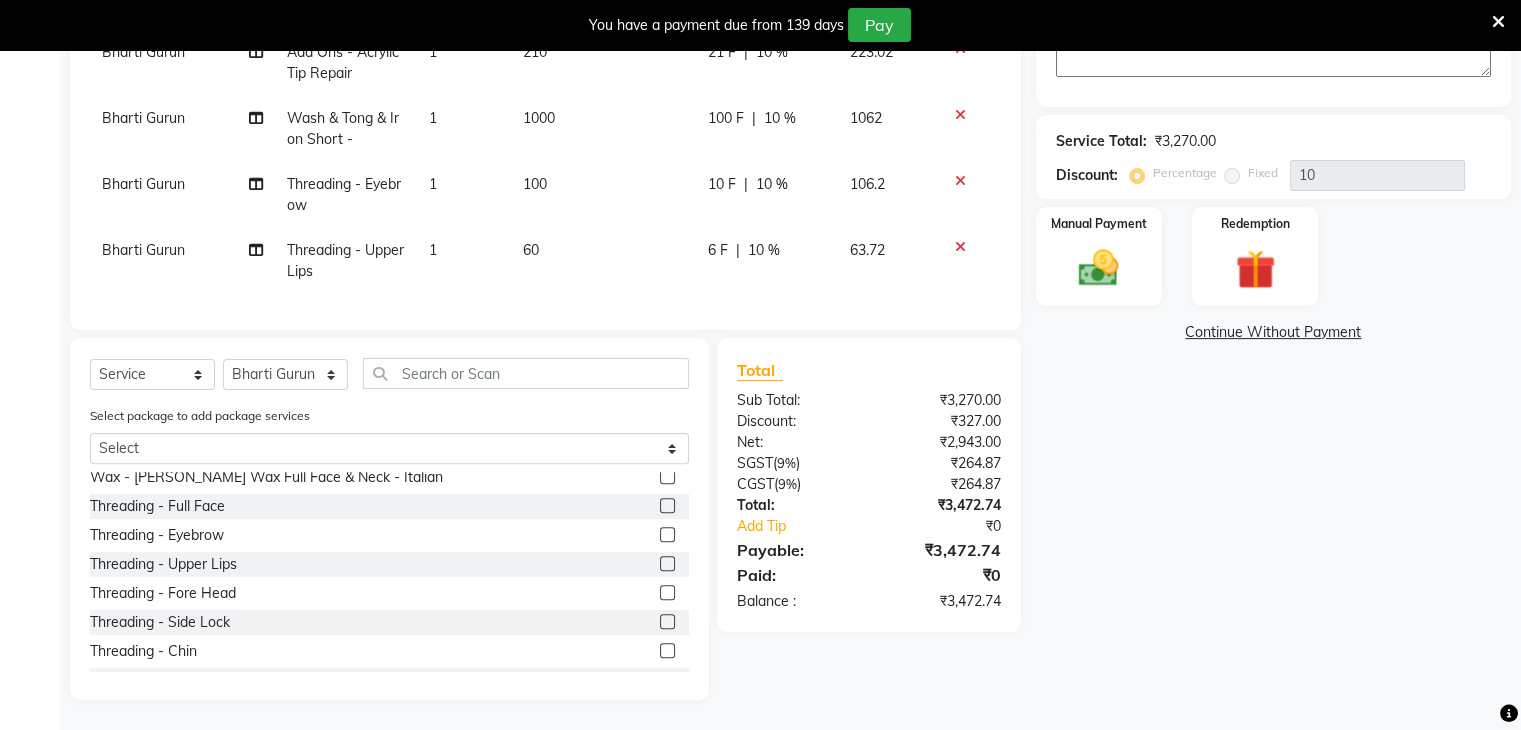 scroll, scrollTop: 207, scrollLeft: 0, axis: vertical 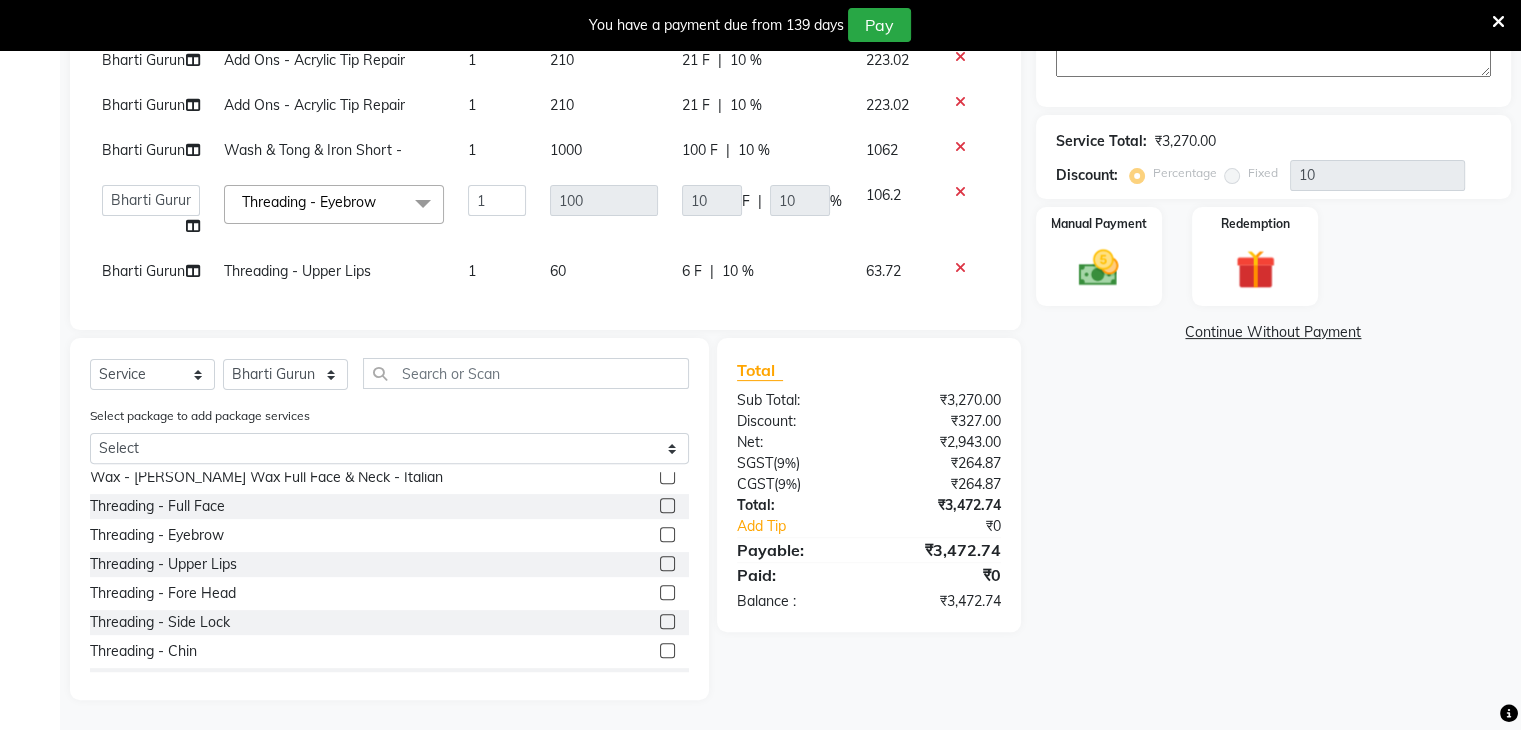 click on "Bharti Gurun   [PERSON_NAME]   [PERSON_NAME]   Khar   [PERSON_NAME] PAGAR   [PERSON_NAME]" 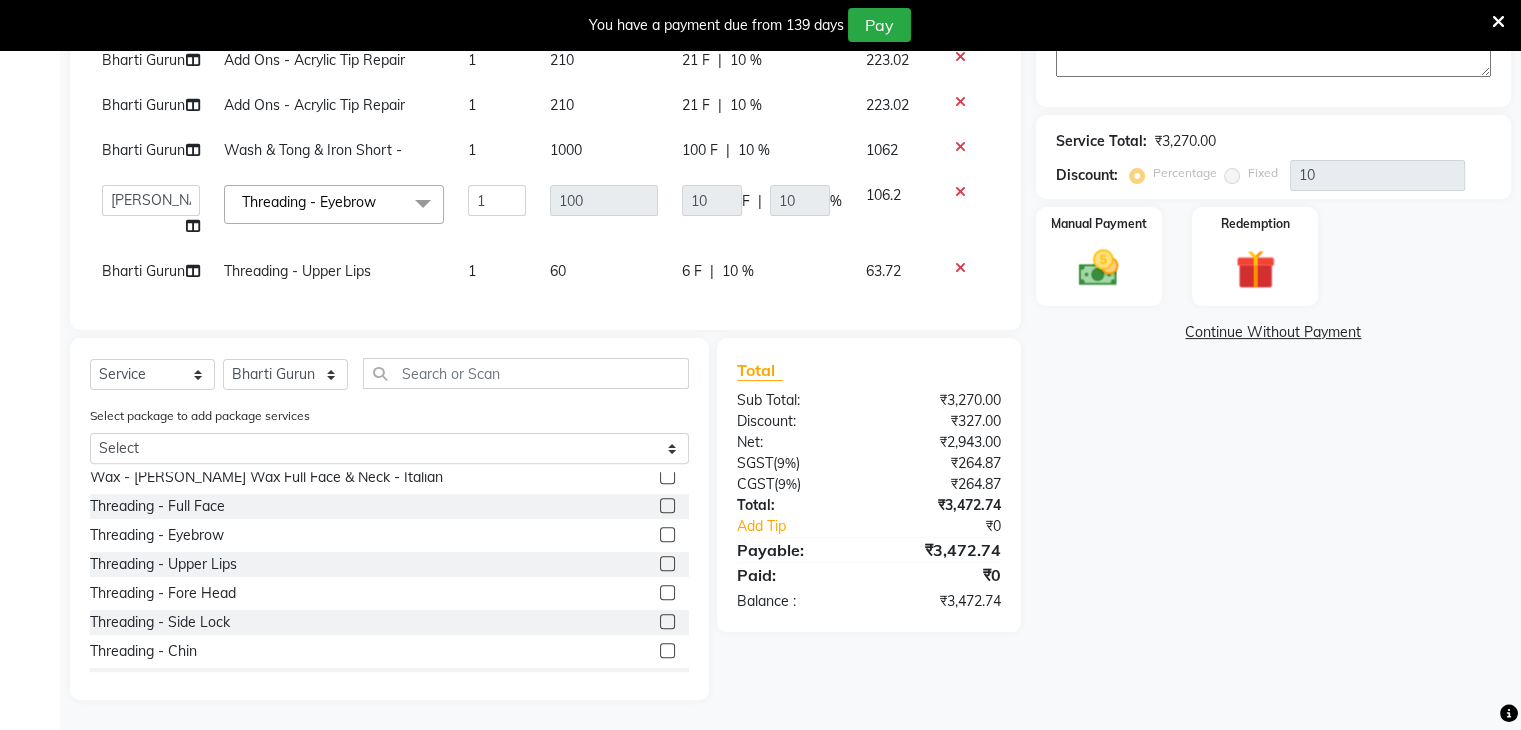 select on "38404" 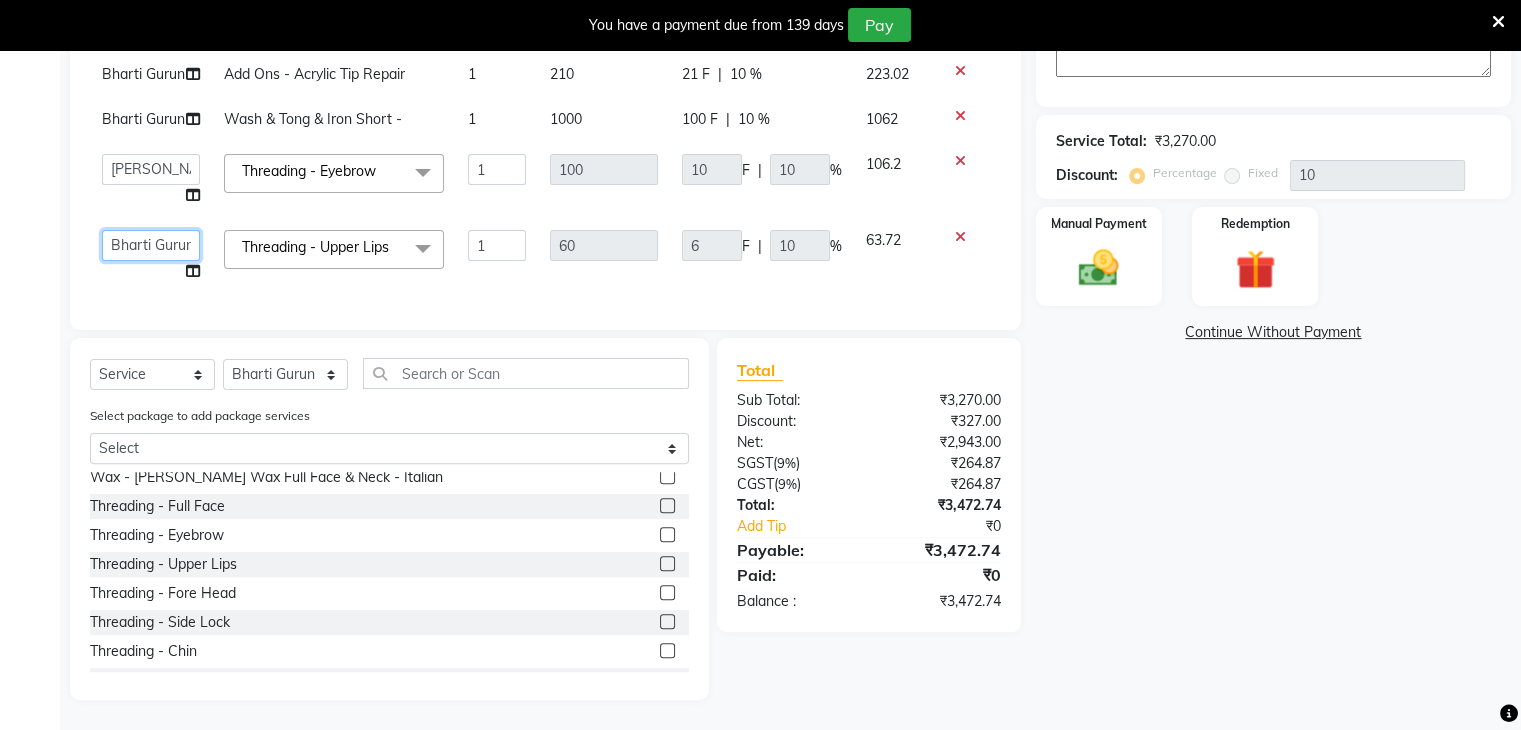 click on "Bharti Gurun   [PERSON_NAME]   [PERSON_NAME]   Khar   [PERSON_NAME] PAGAR   [PERSON_NAME]" 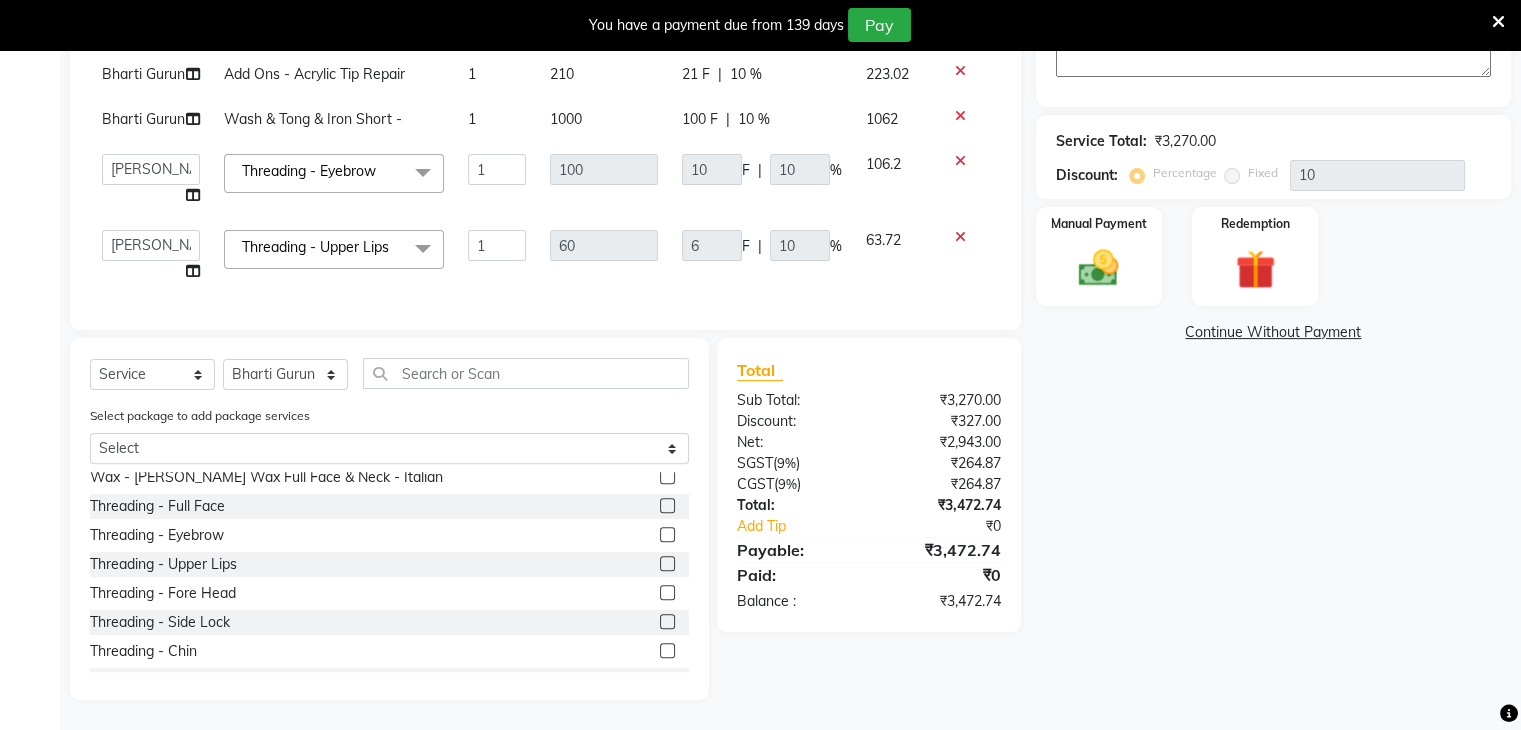 select on "38404" 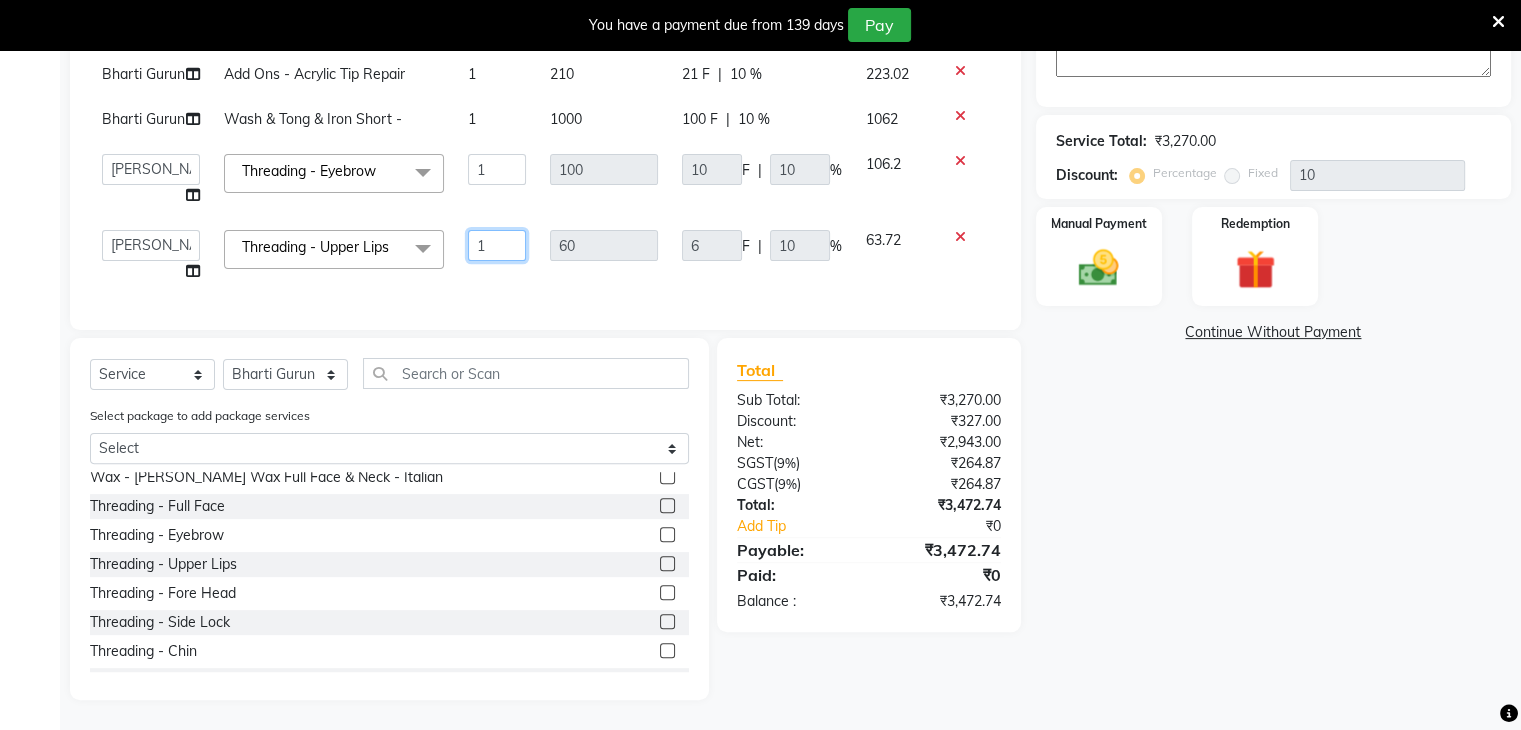 click on "1" 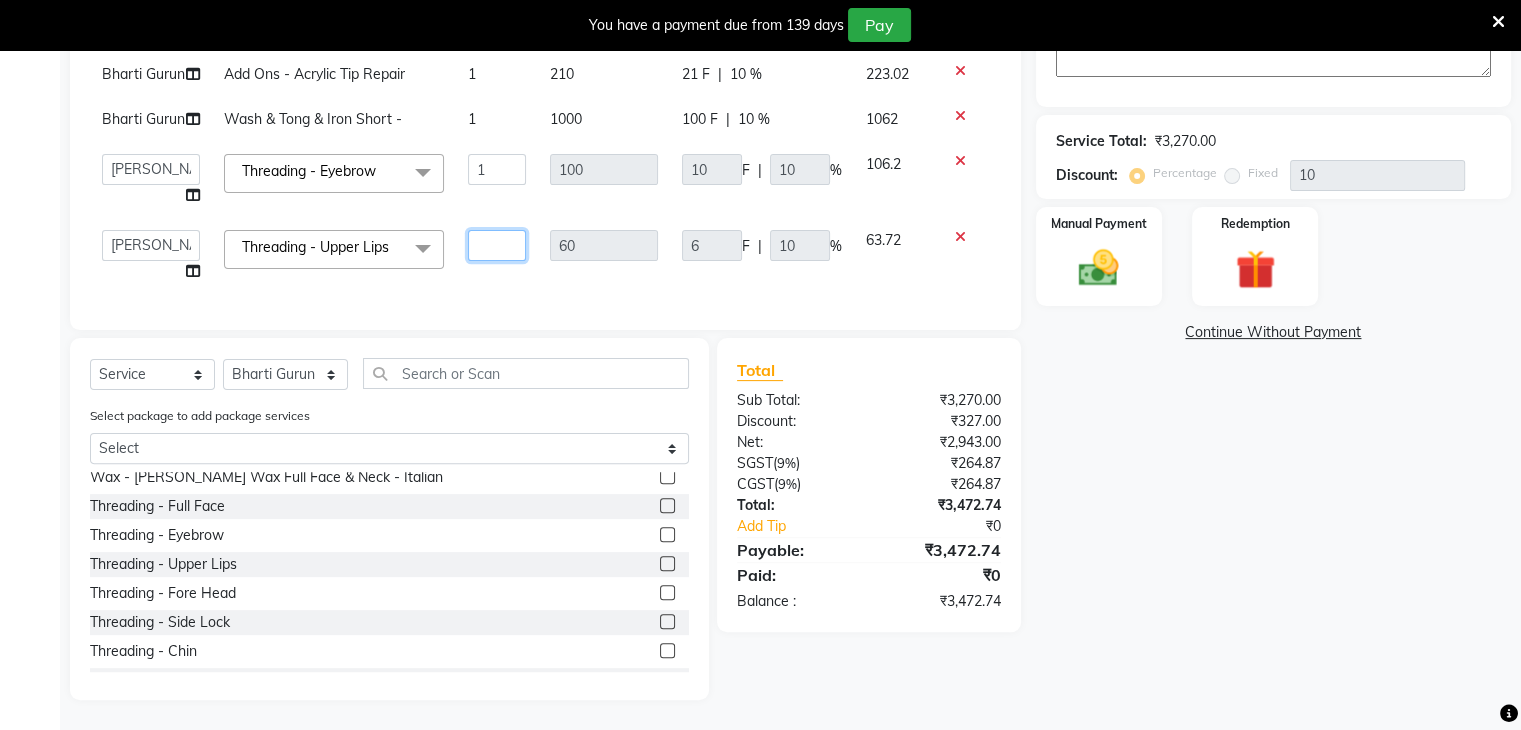 type on "2" 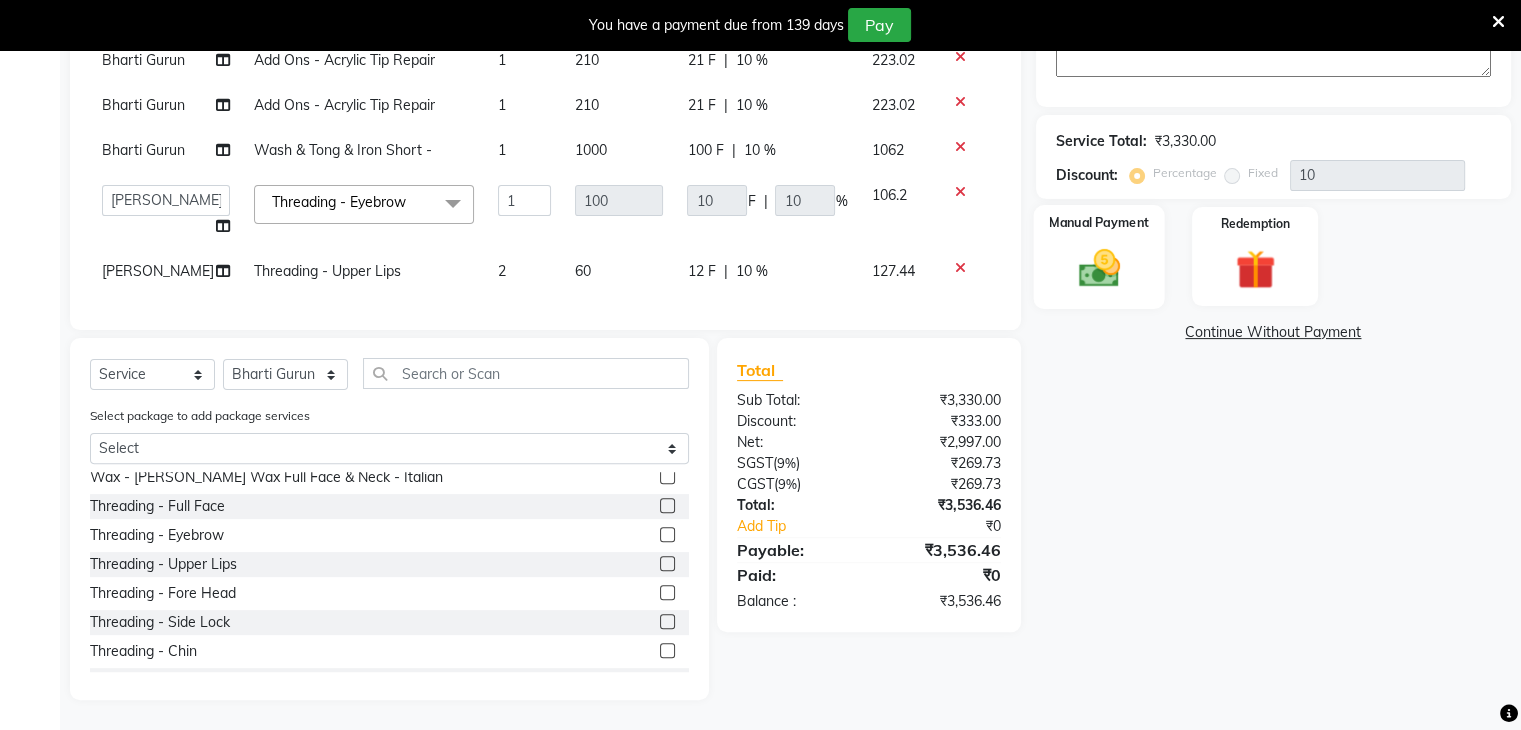 scroll, scrollTop: 196, scrollLeft: 0, axis: vertical 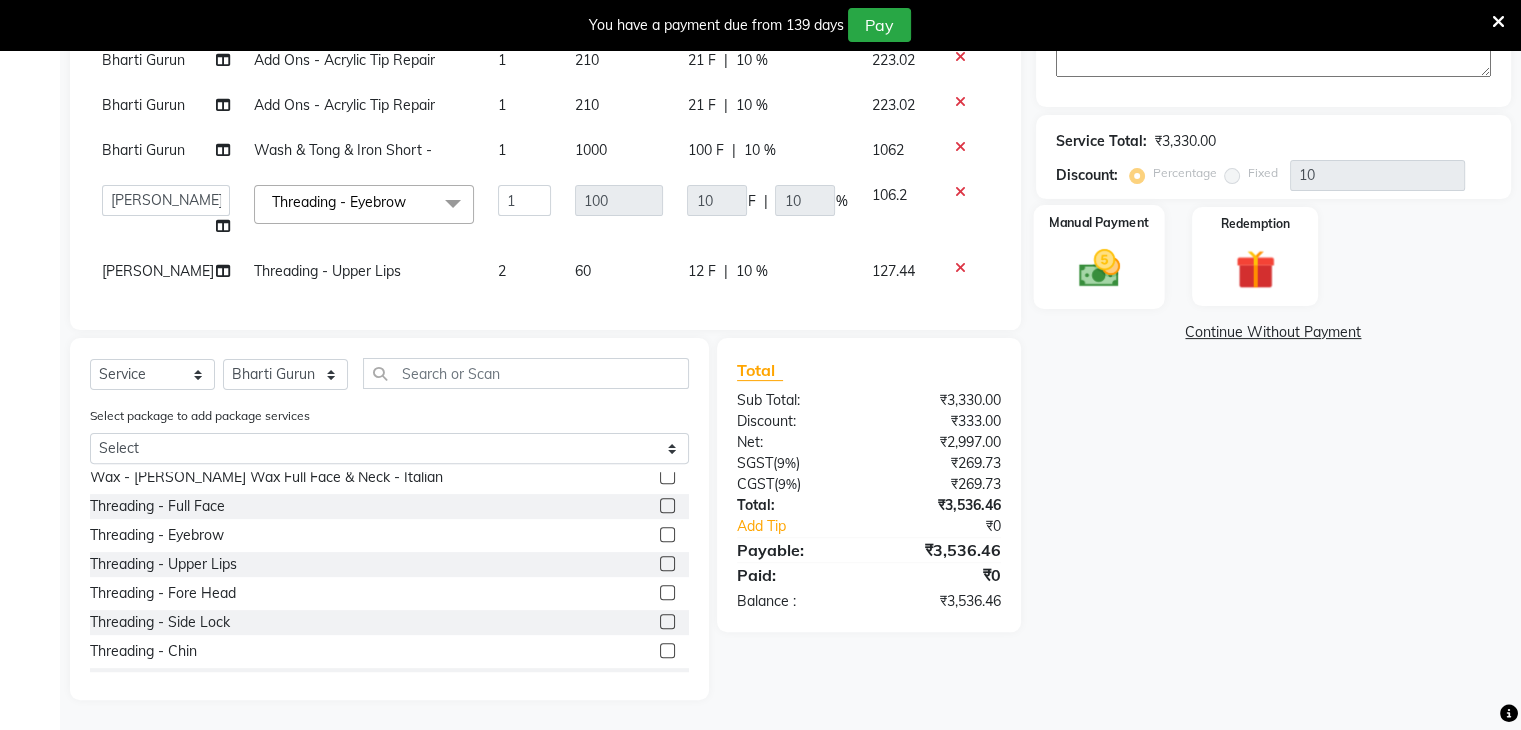 click 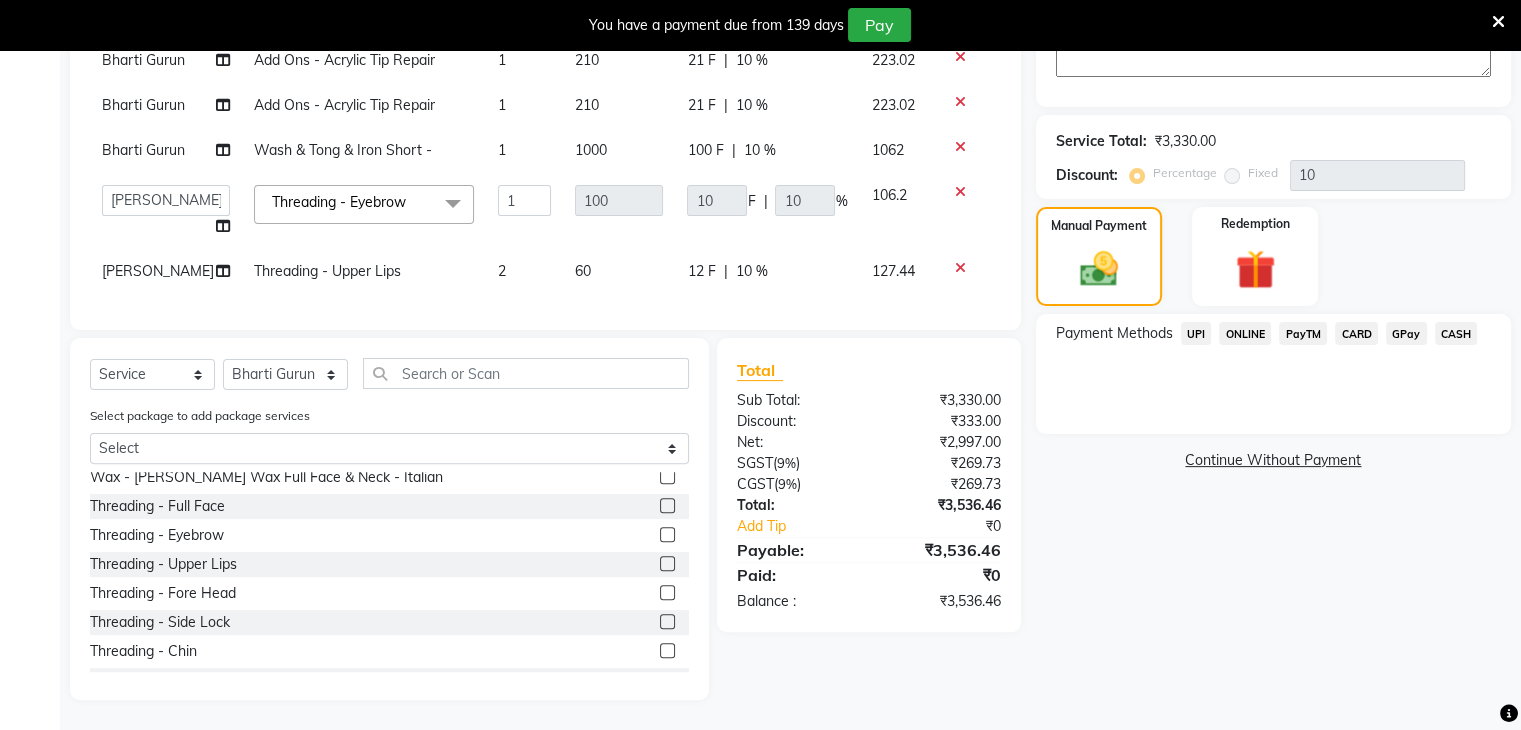 click on "2" 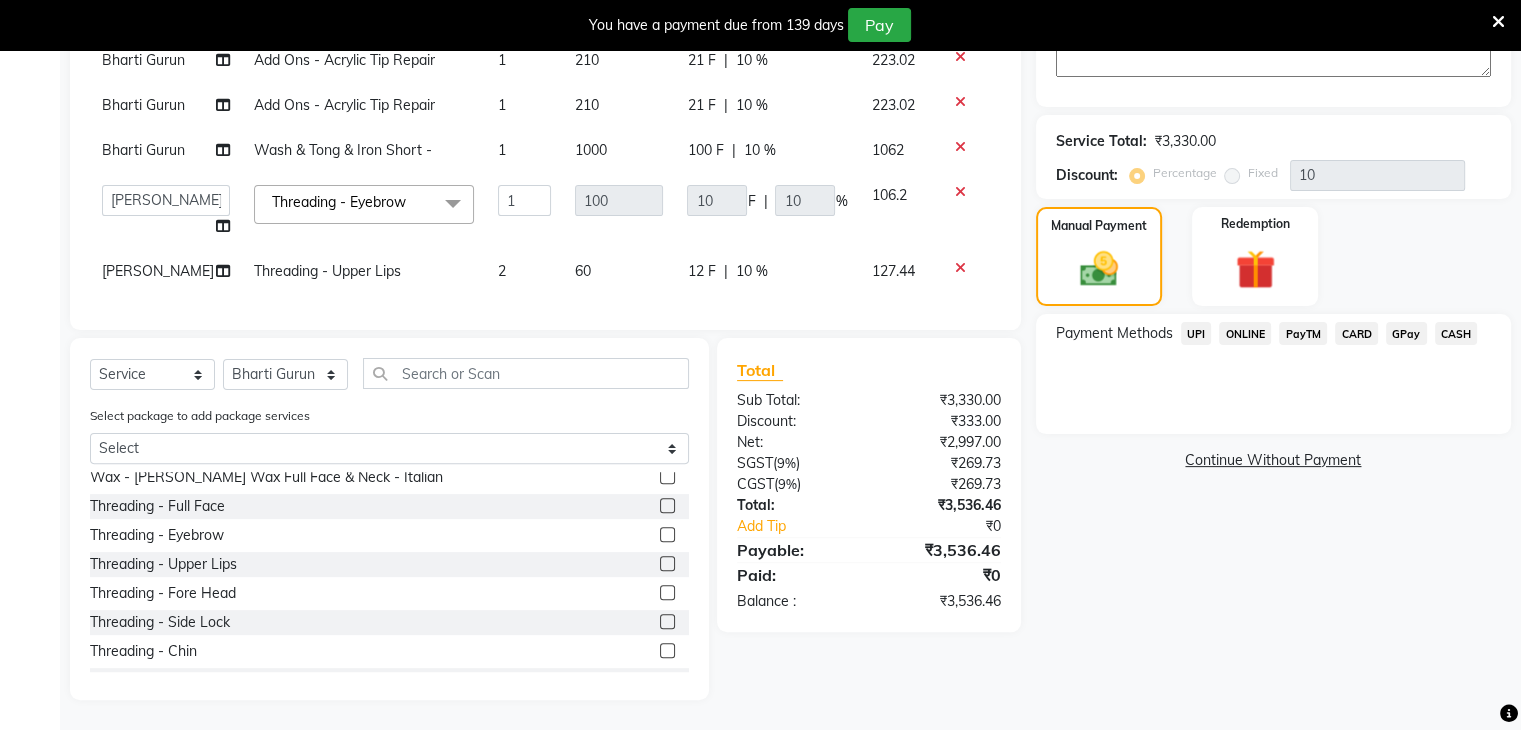 scroll, scrollTop: 207, scrollLeft: 0, axis: vertical 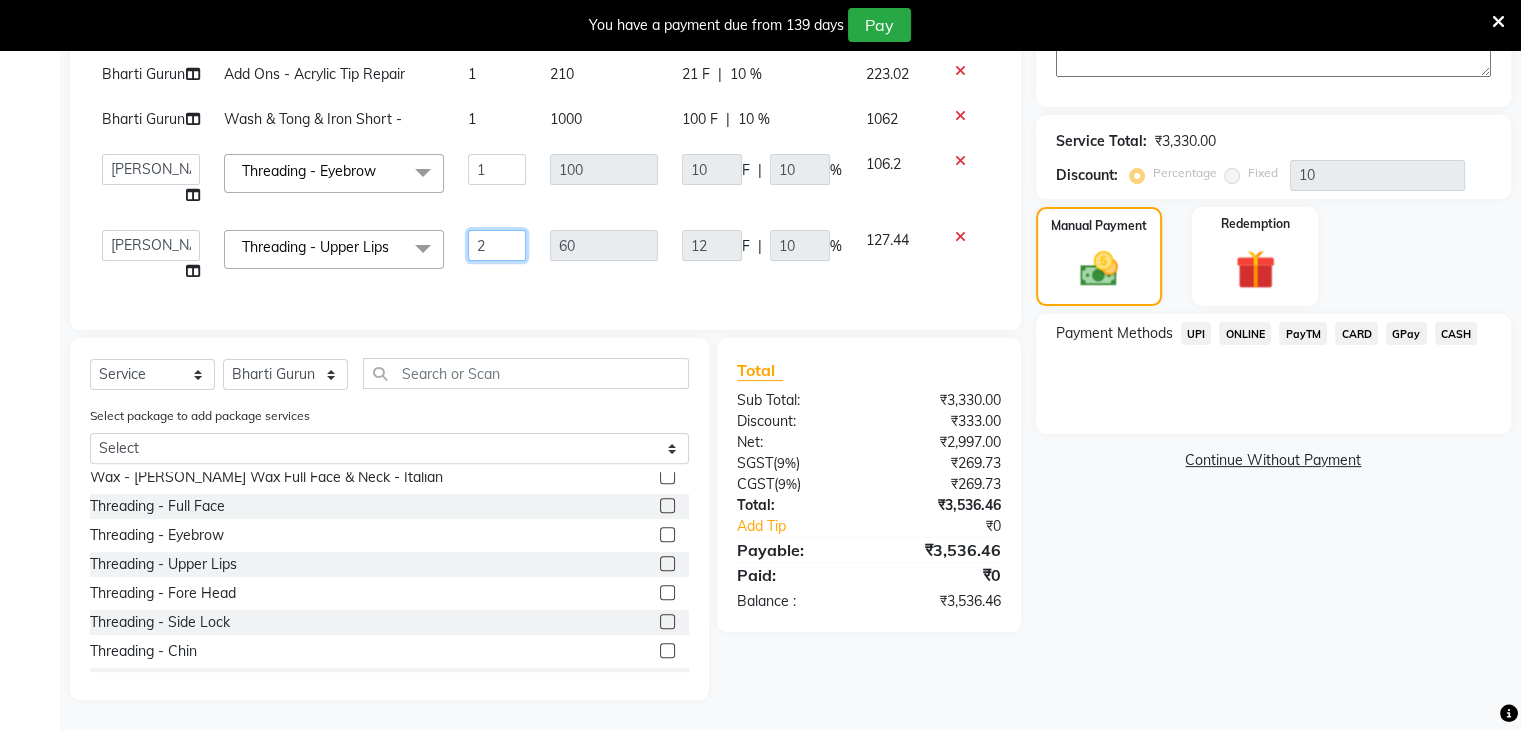 click on "2" 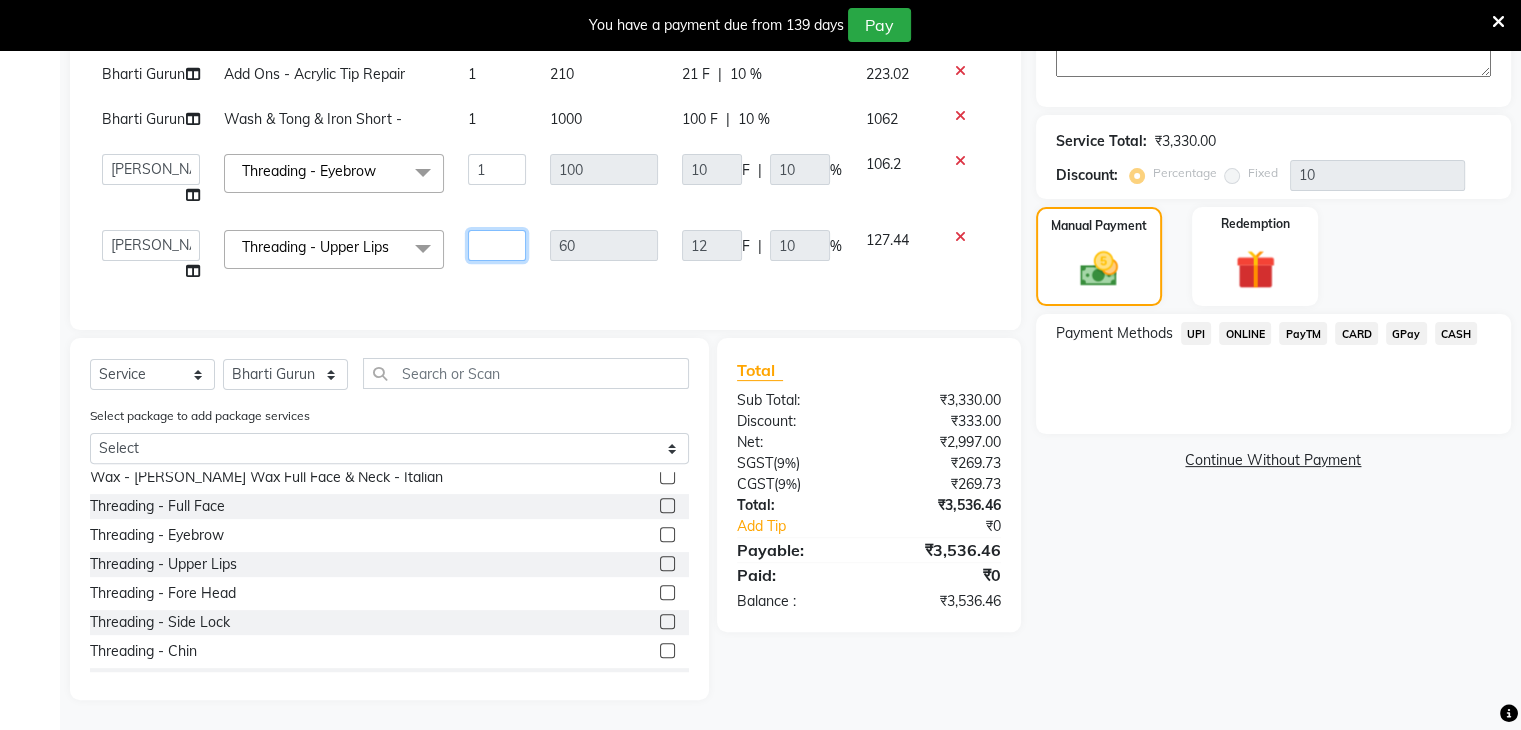 type on "1" 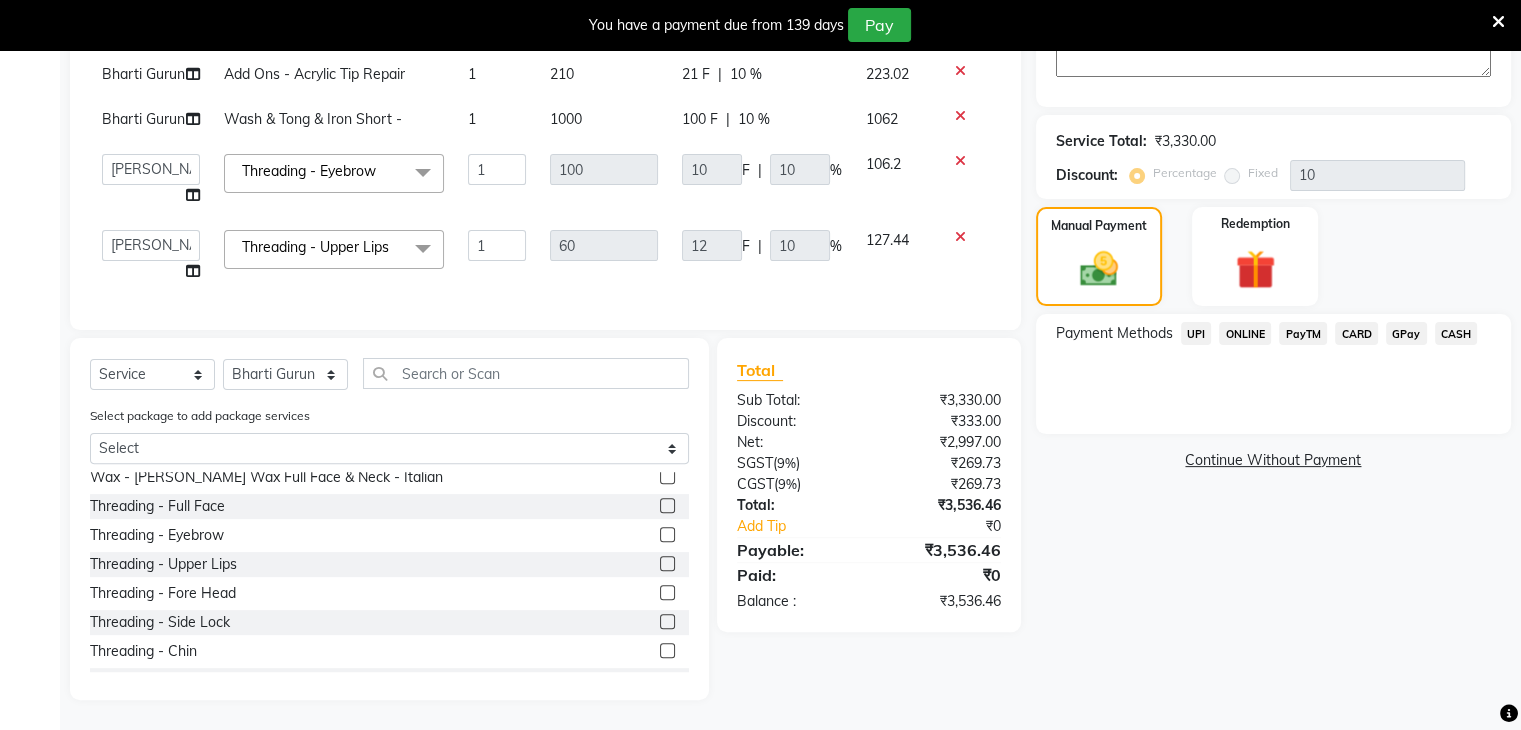 scroll, scrollTop: 196, scrollLeft: 0, axis: vertical 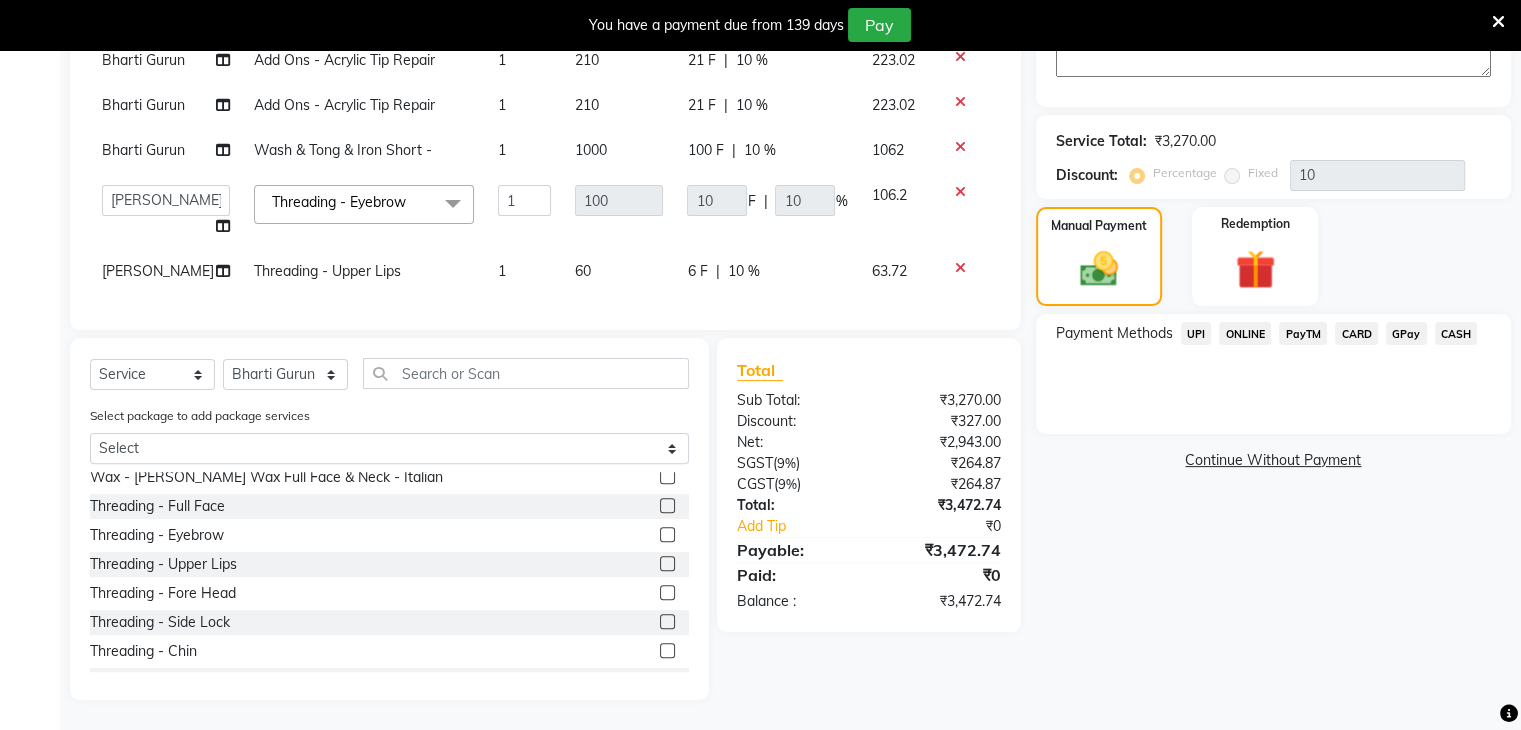click on "CARD" 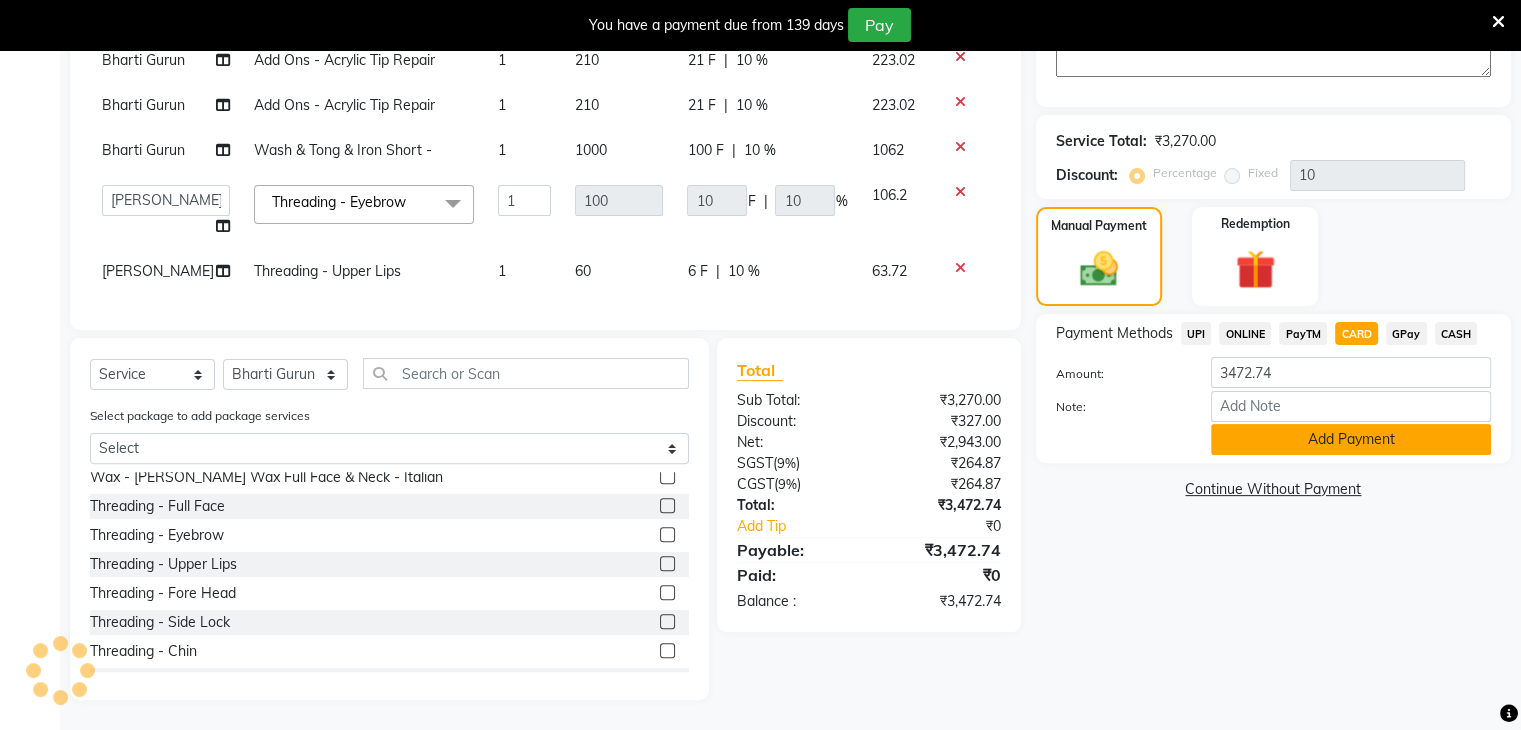 click on "Add Payment" 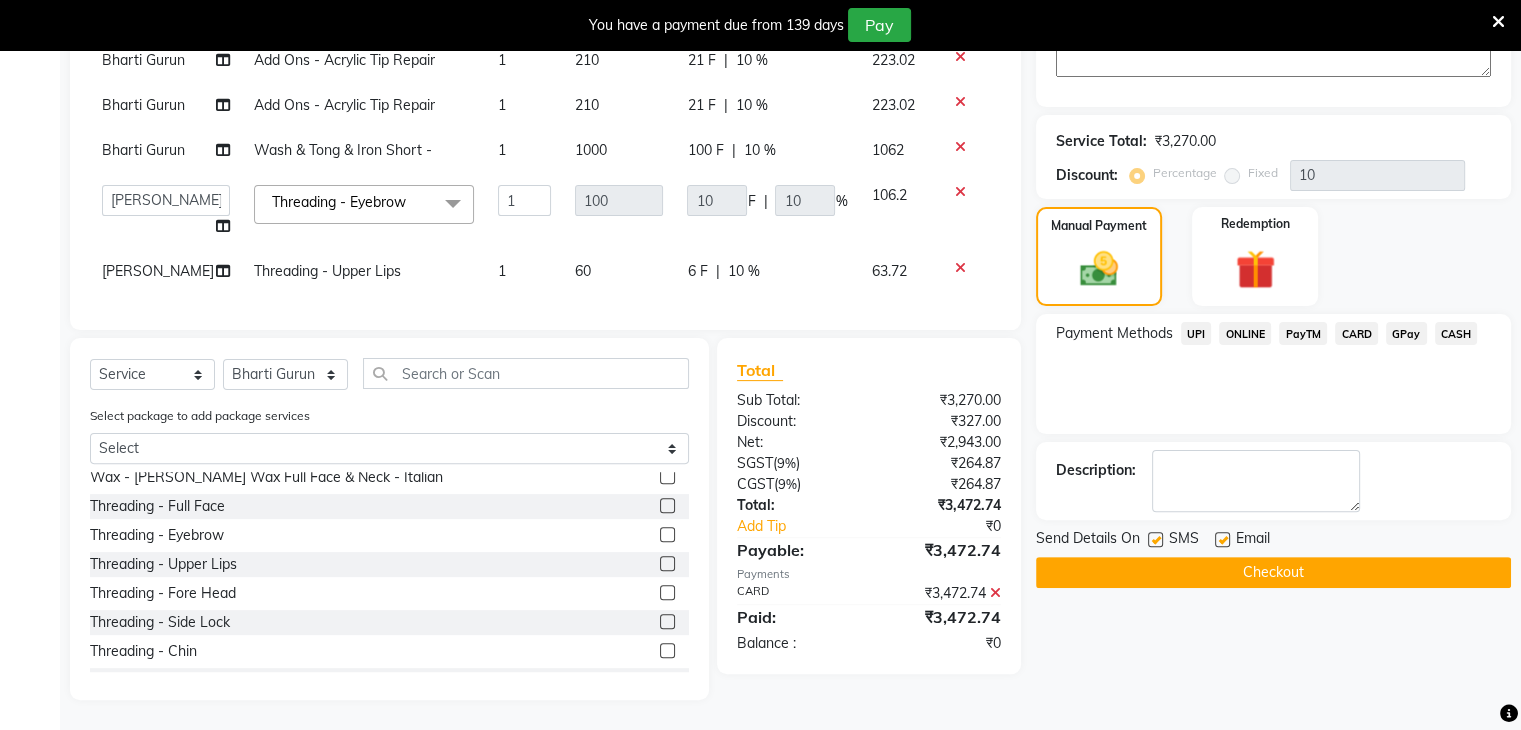 click on "Checkout" 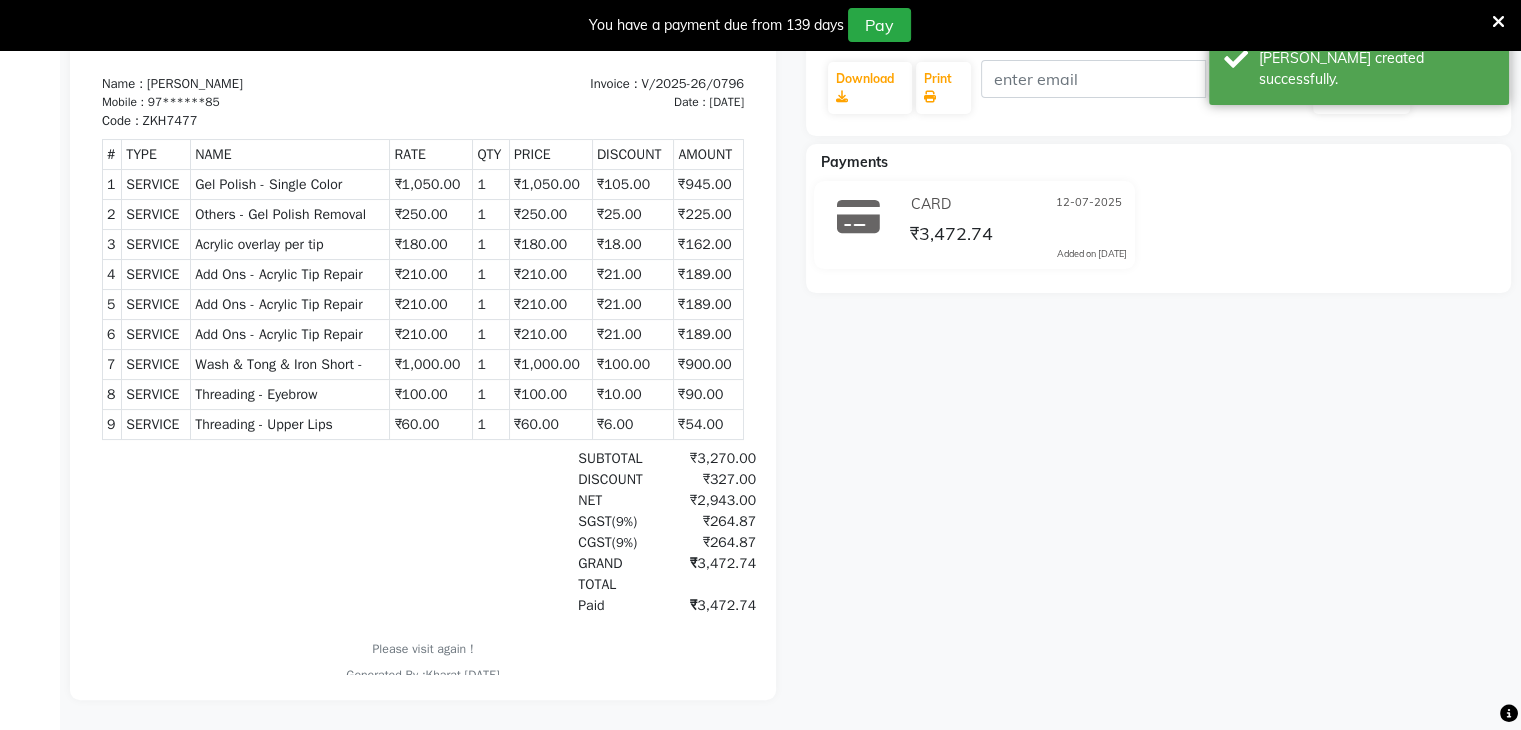 scroll, scrollTop: 0, scrollLeft: 0, axis: both 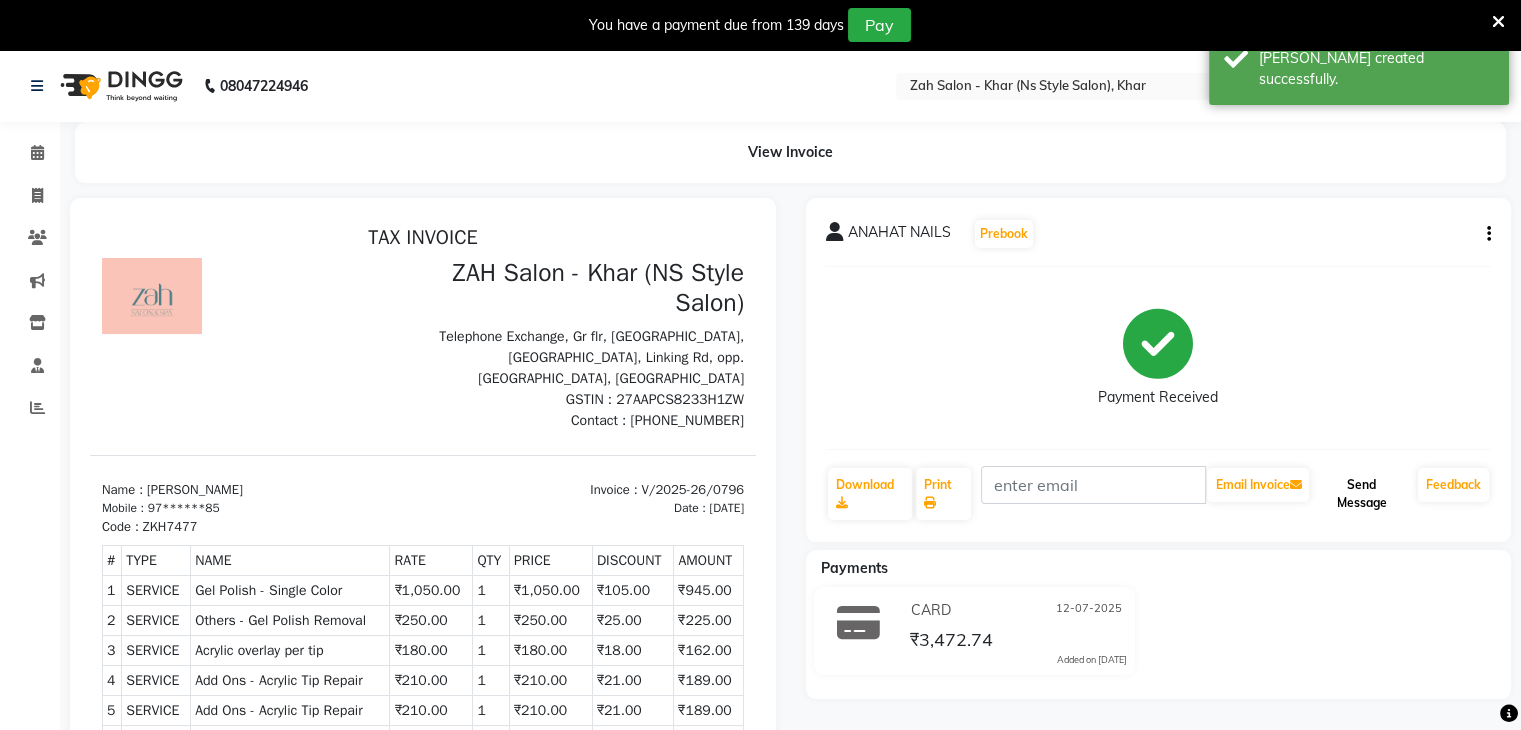 click on "Send Message" 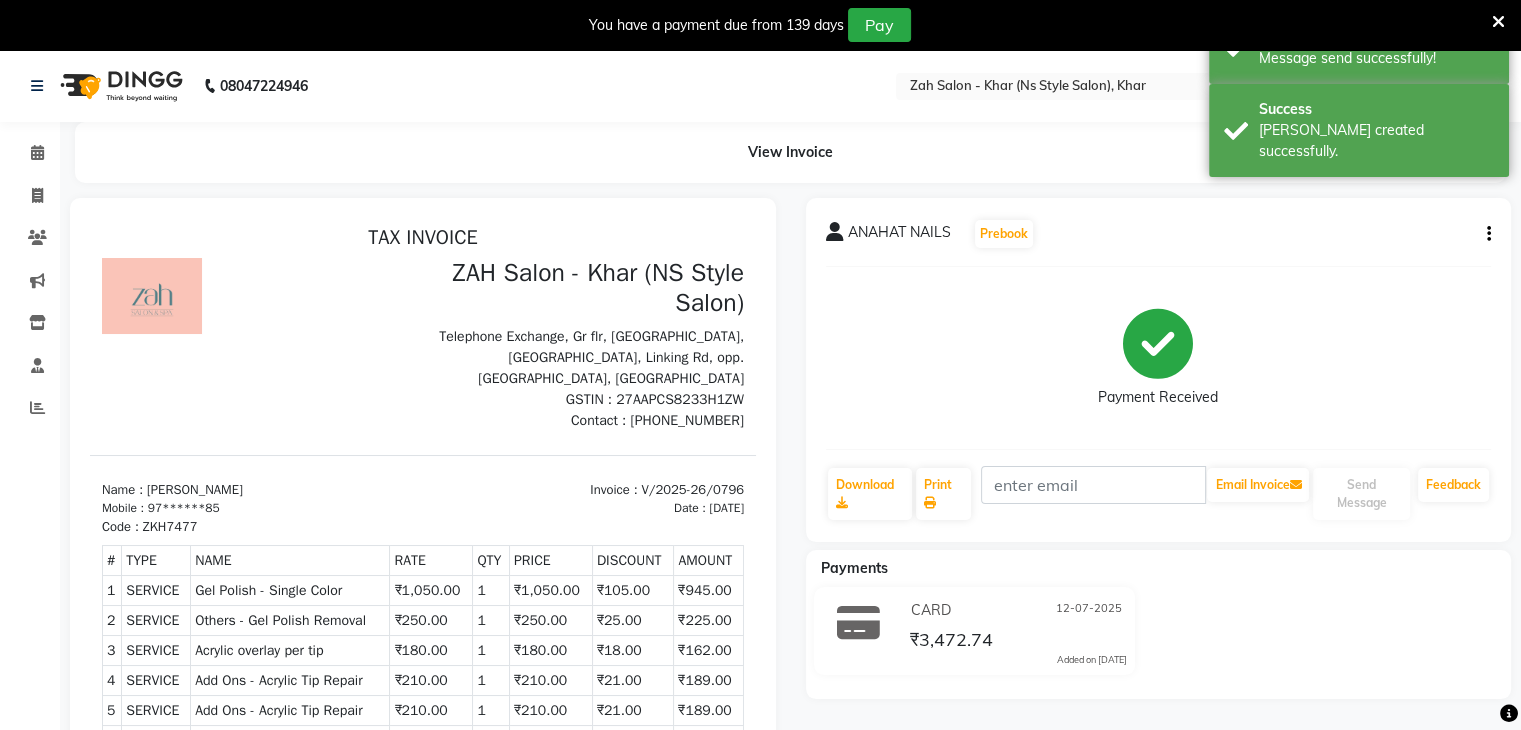 scroll, scrollTop: 420, scrollLeft: 0, axis: vertical 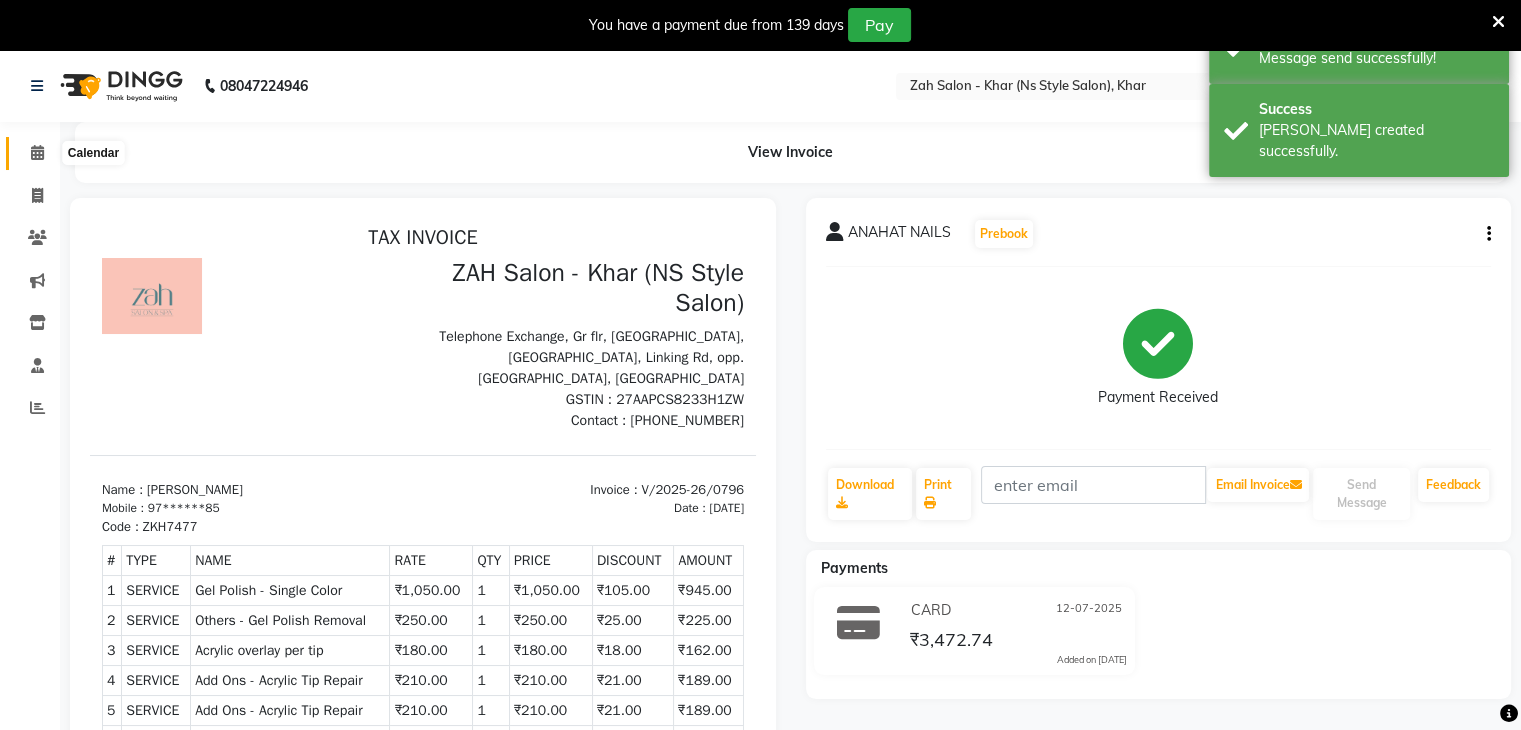 click 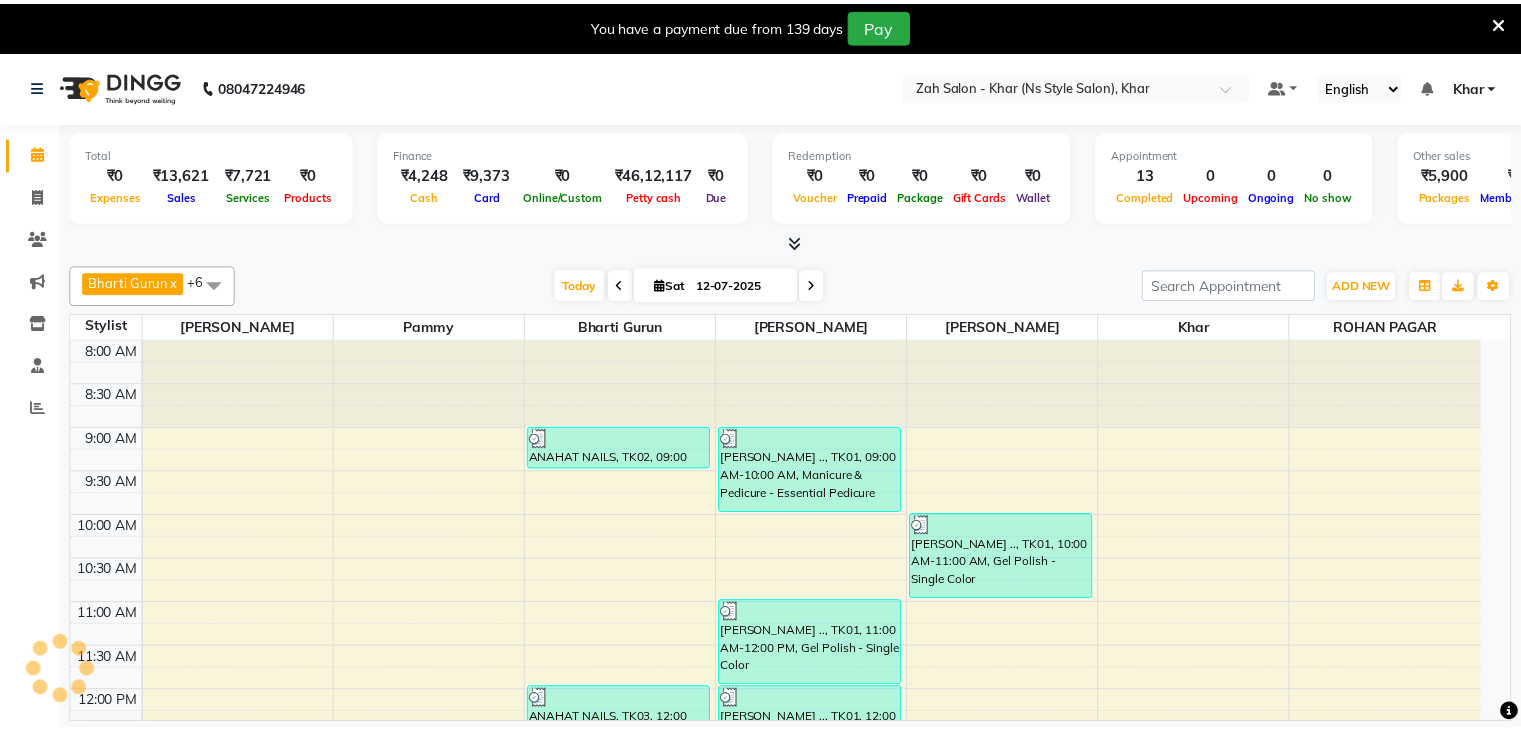 scroll, scrollTop: 0, scrollLeft: 0, axis: both 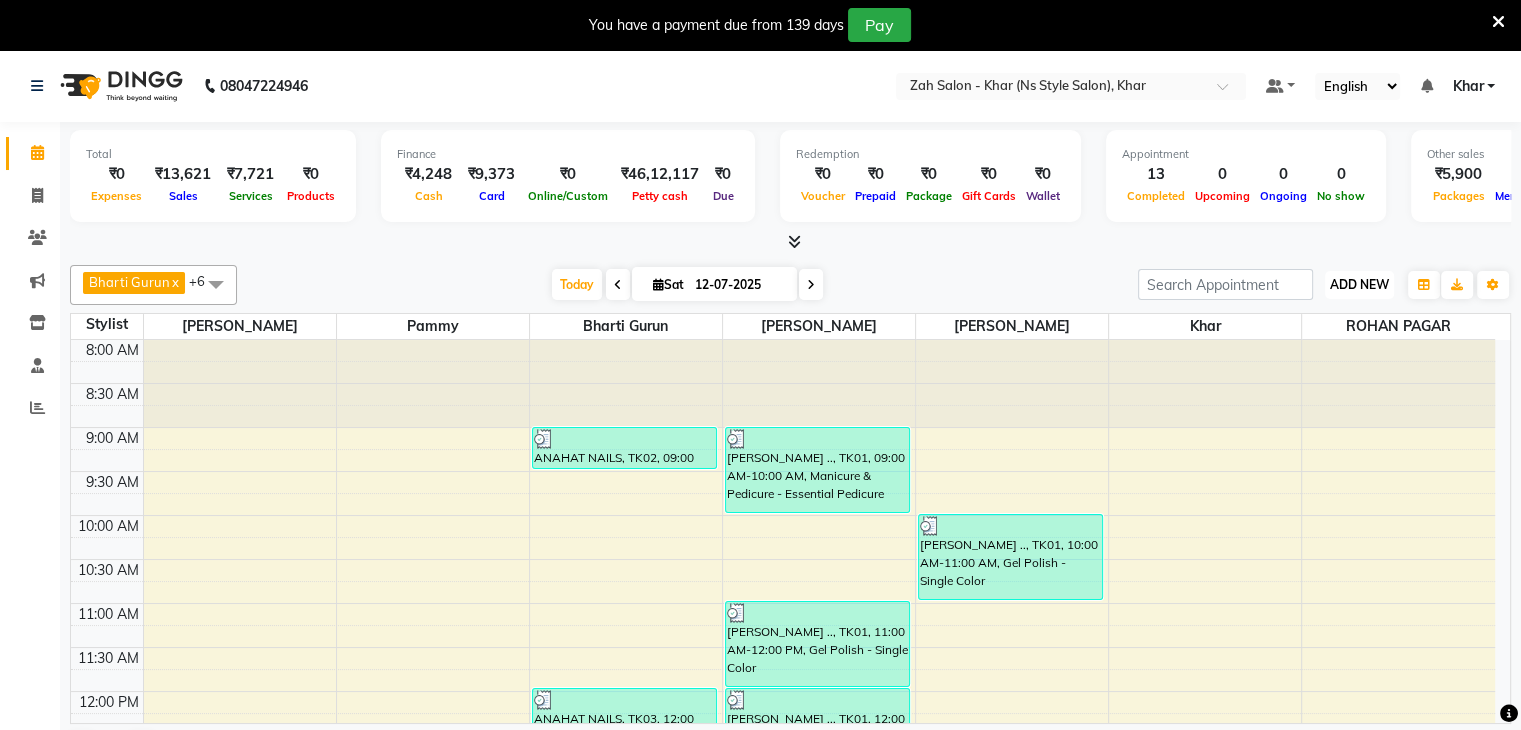 click on "ADD NEW" at bounding box center (1359, 284) 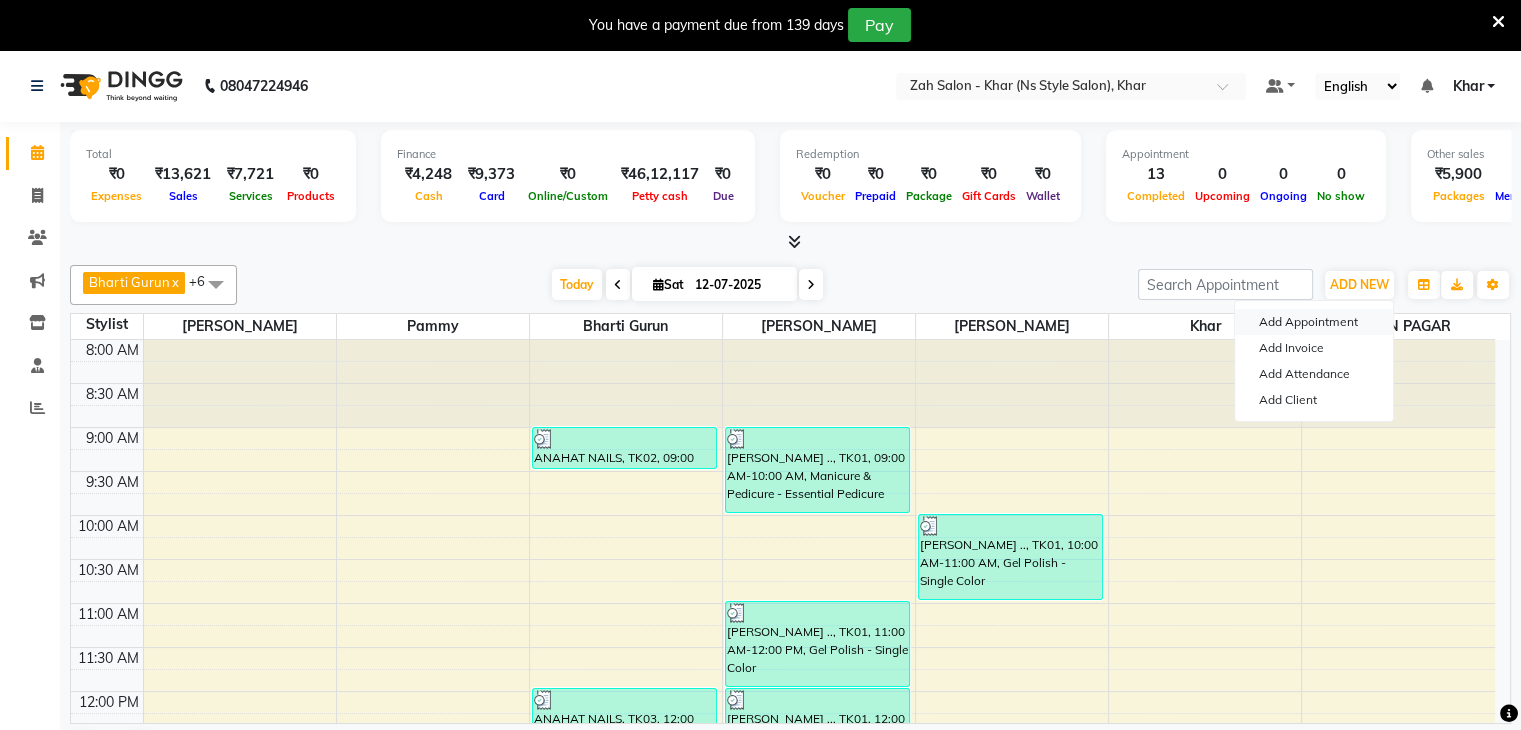 click on "Add Appointment" at bounding box center [1314, 322] 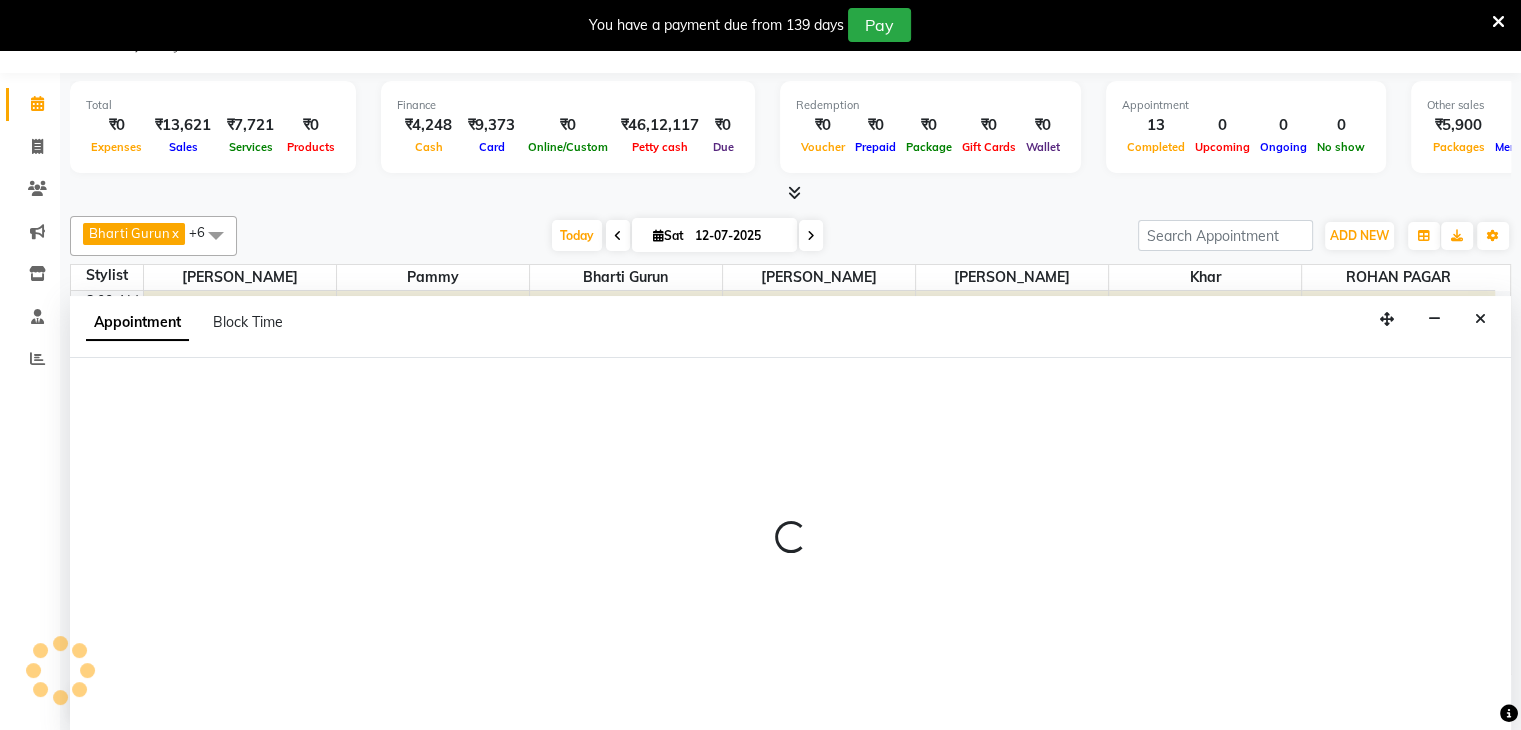 scroll, scrollTop: 51, scrollLeft: 0, axis: vertical 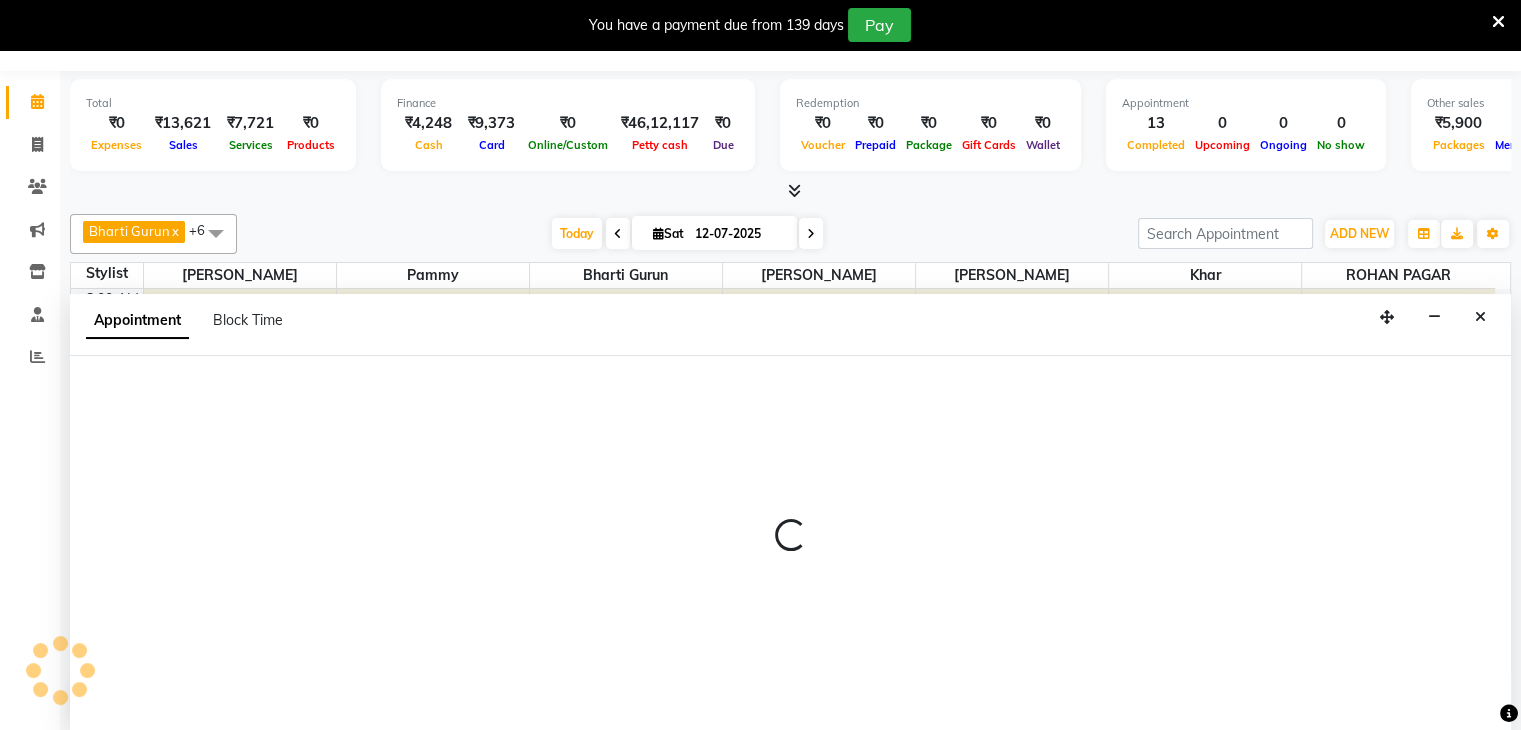 select on "540" 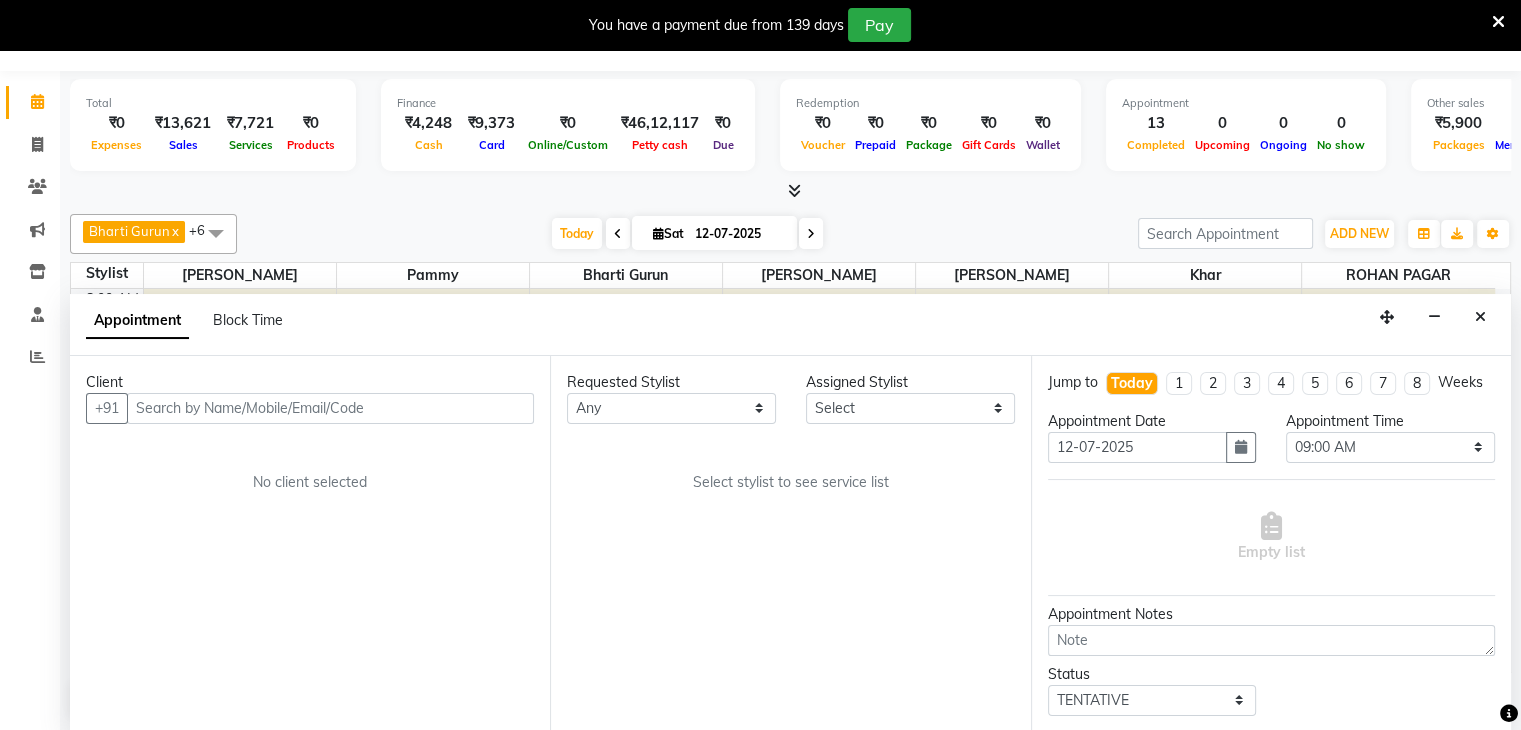 click at bounding box center [330, 408] 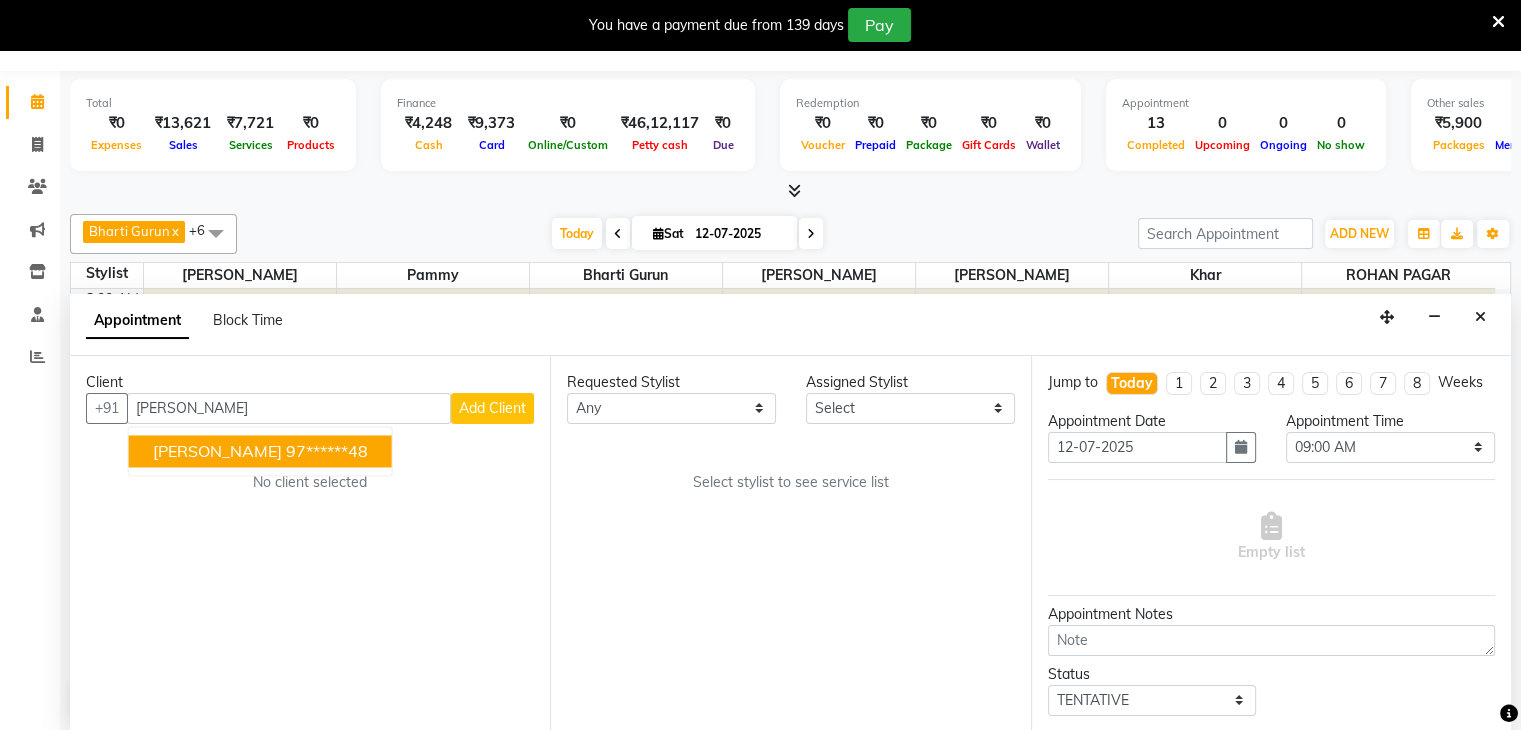 click on "97******48" at bounding box center [327, 451] 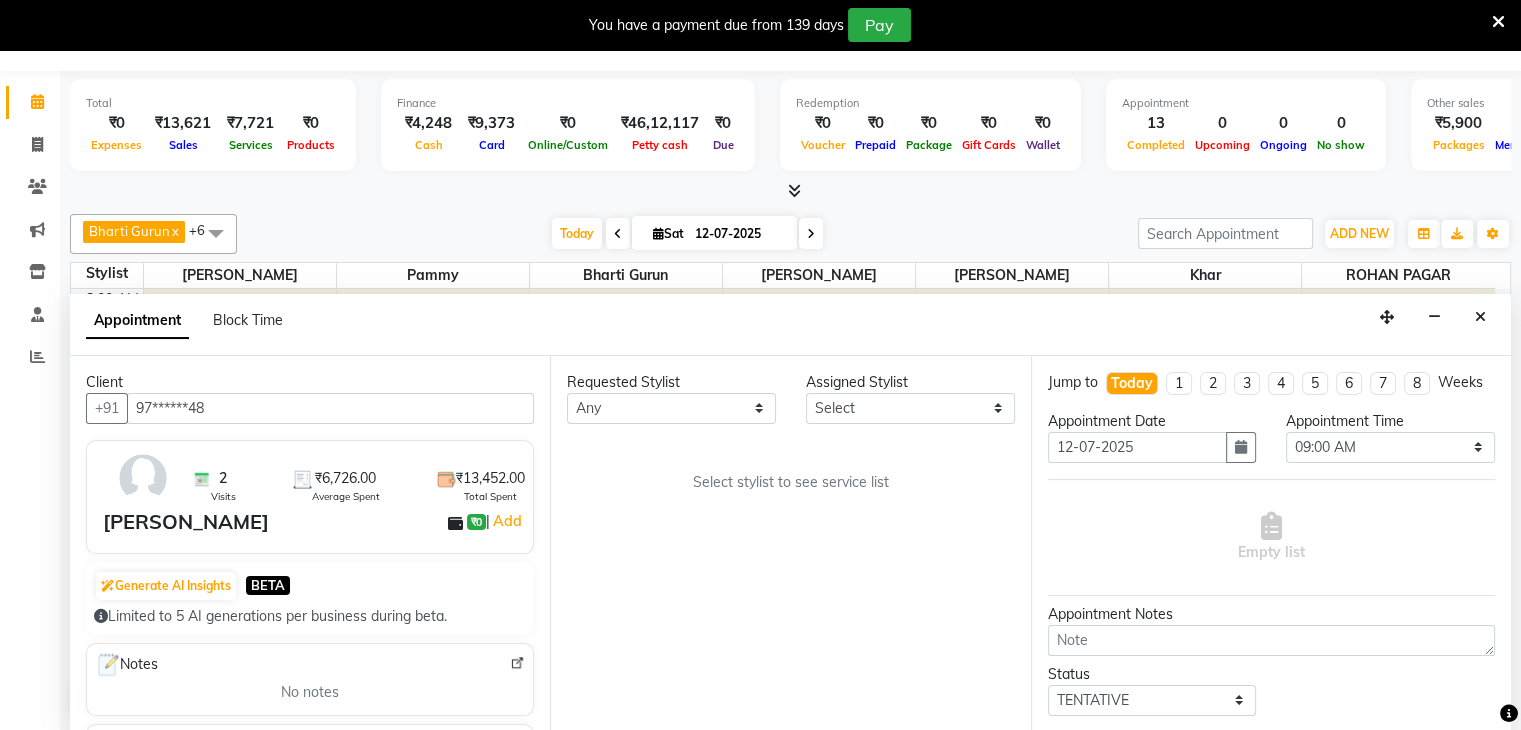 type on "97******48" 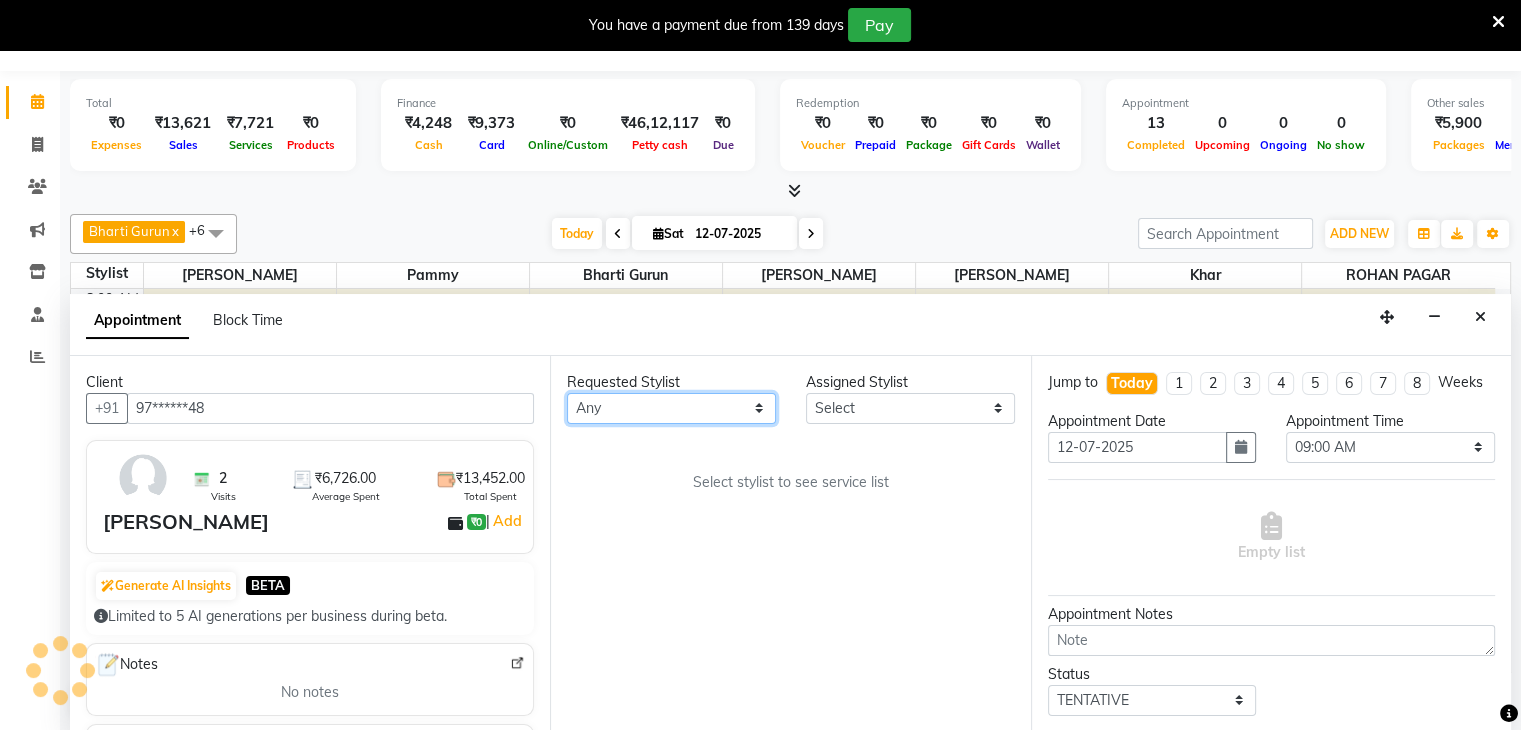 drag, startPoint x: 615, startPoint y: 407, endPoint x: 628, endPoint y: 467, distance: 61.39218 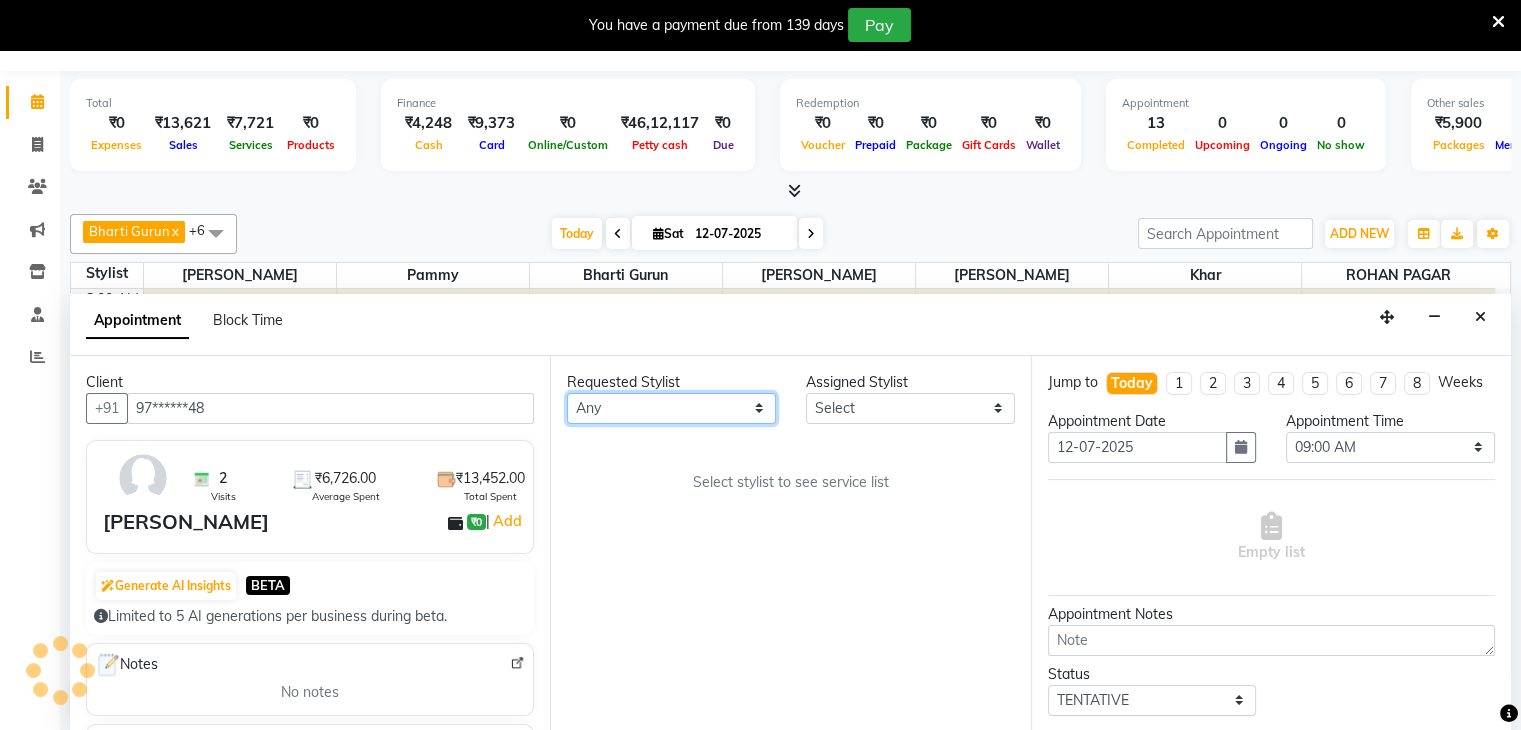 click on "Requested Stylist Any Bharti Gurun Kalpesh Maheshkar Kavita Bhosale Khar Pammy ROHAN PAGAR Sharmila Assigned Stylist Select Bharti Gurun Kalpesh Maheshkar Kavita Bhosale Khar Pammy ROHAN PAGAR Sharmila Select stylist to see service list" at bounding box center (790, 544) 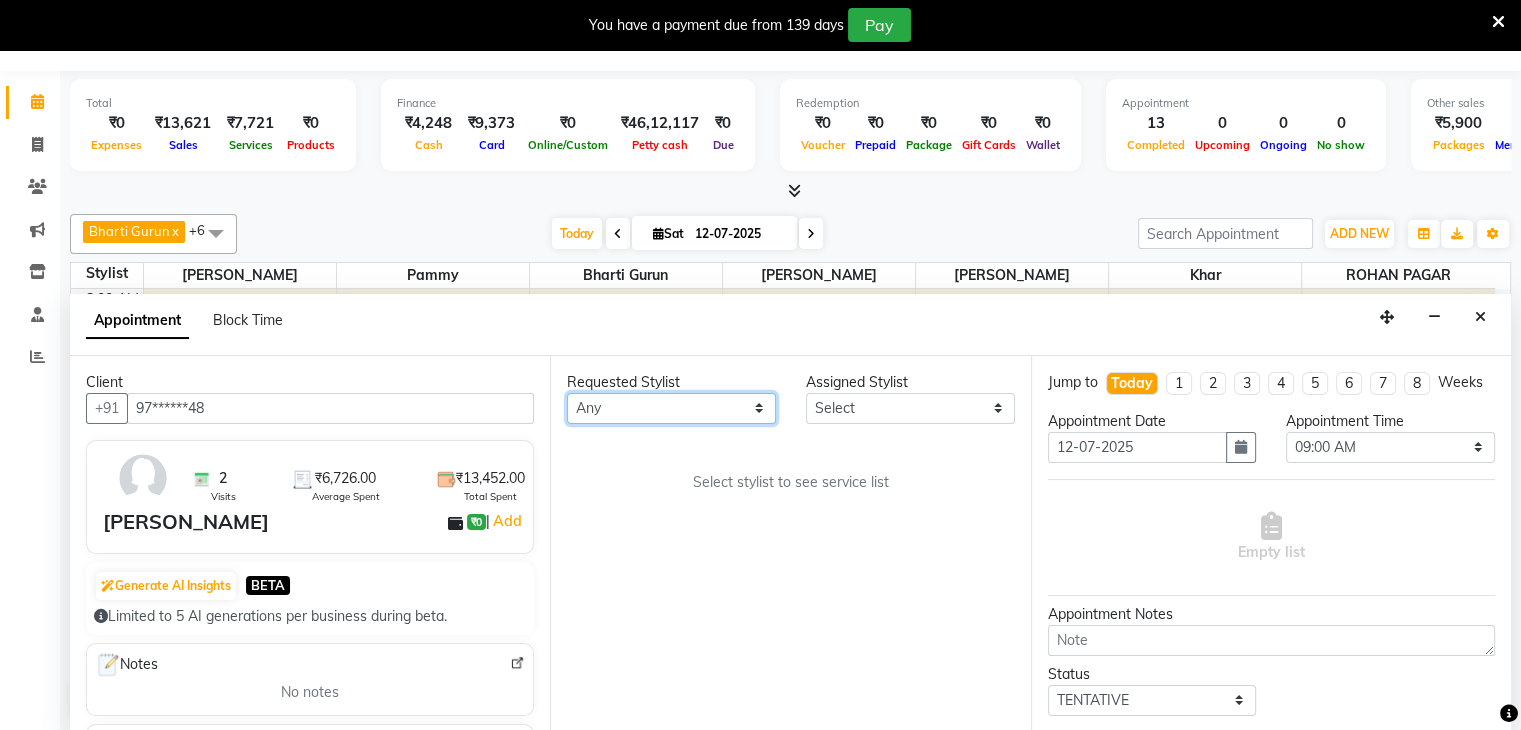 select on "38402" 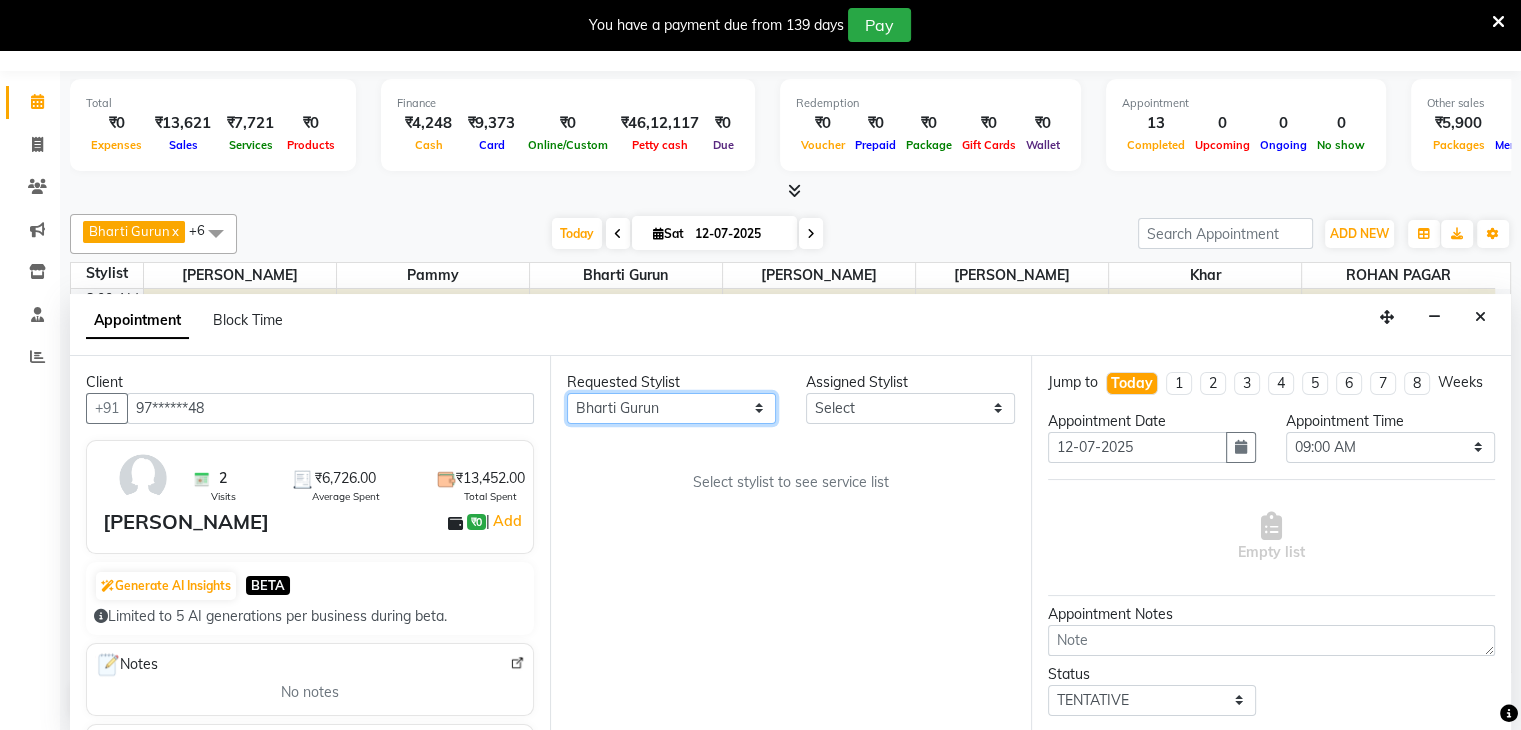 click on "Any Bharti Gurun [PERSON_NAME] [PERSON_NAME] Khar [PERSON_NAME] PAGAR [PERSON_NAME]" at bounding box center [671, 408] 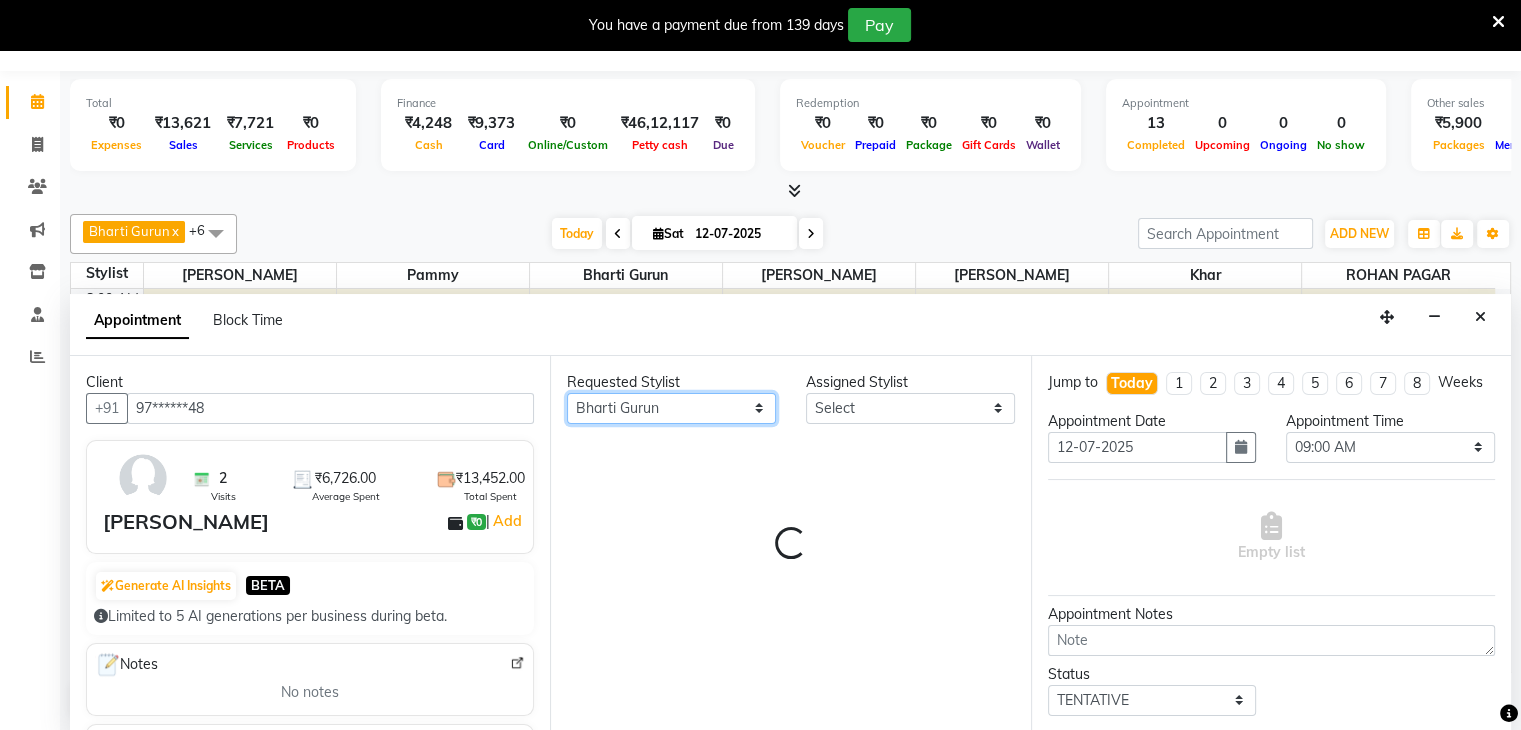 select on "38402" 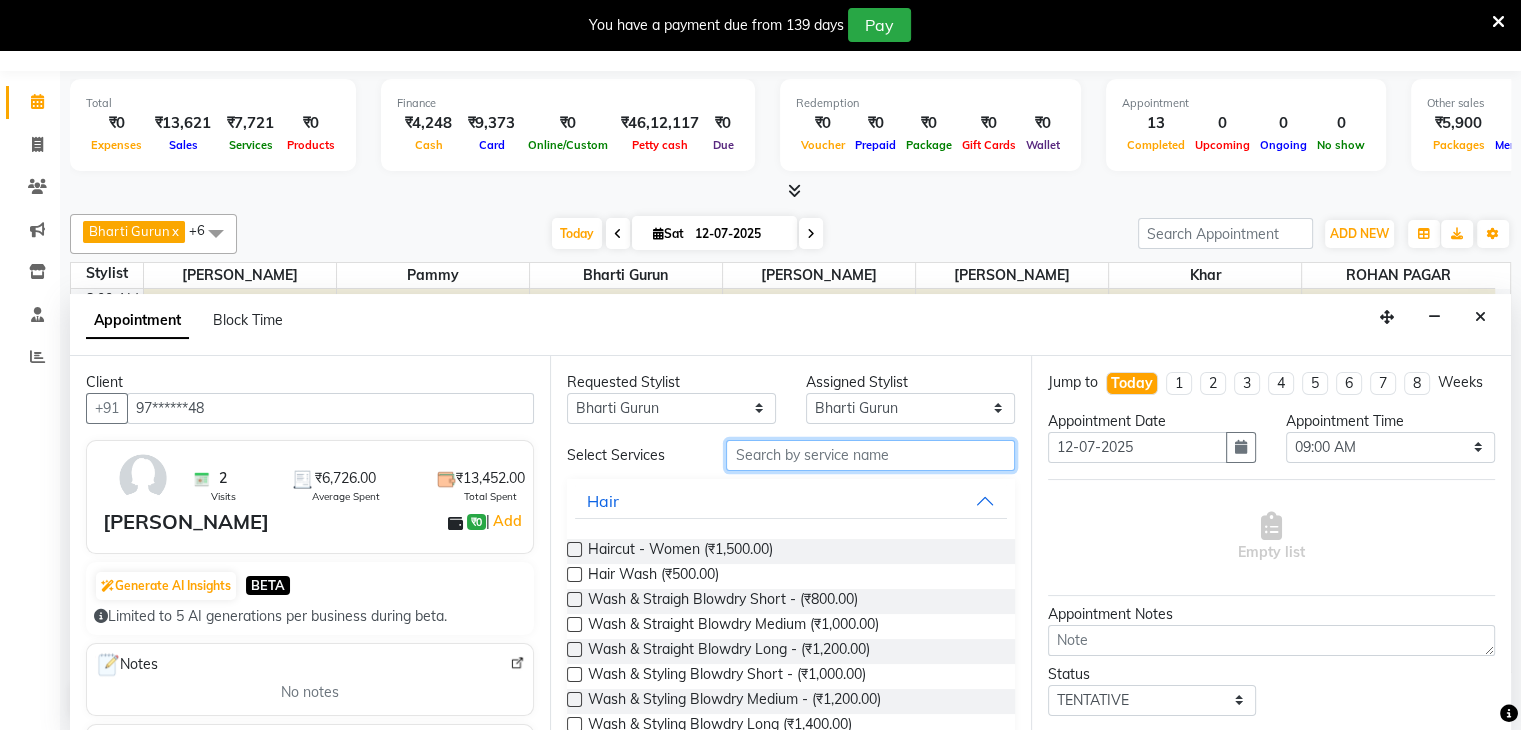click at bounding box center (870, 455) 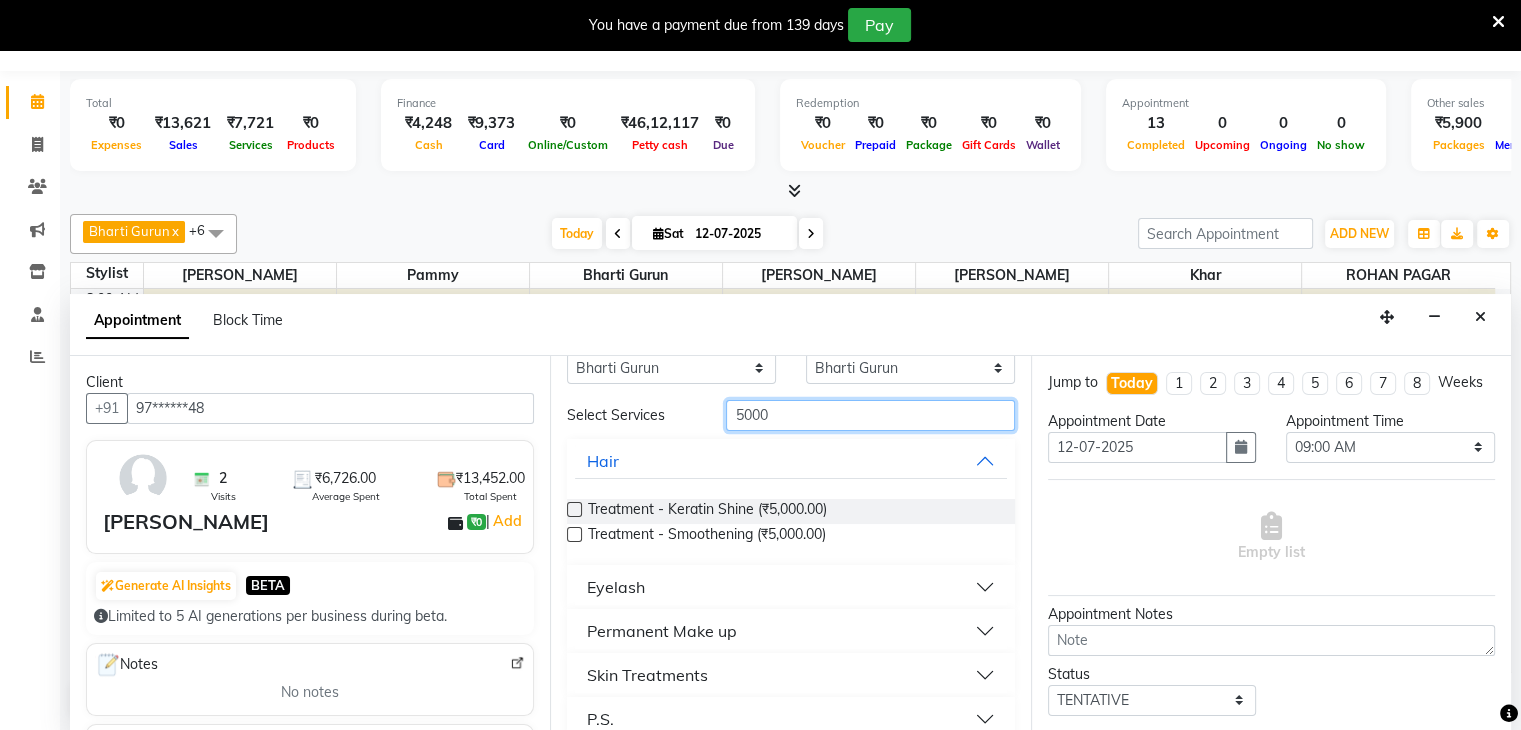 scroll, scrollTop: 80, scrollLeft: 0, axis: vertical 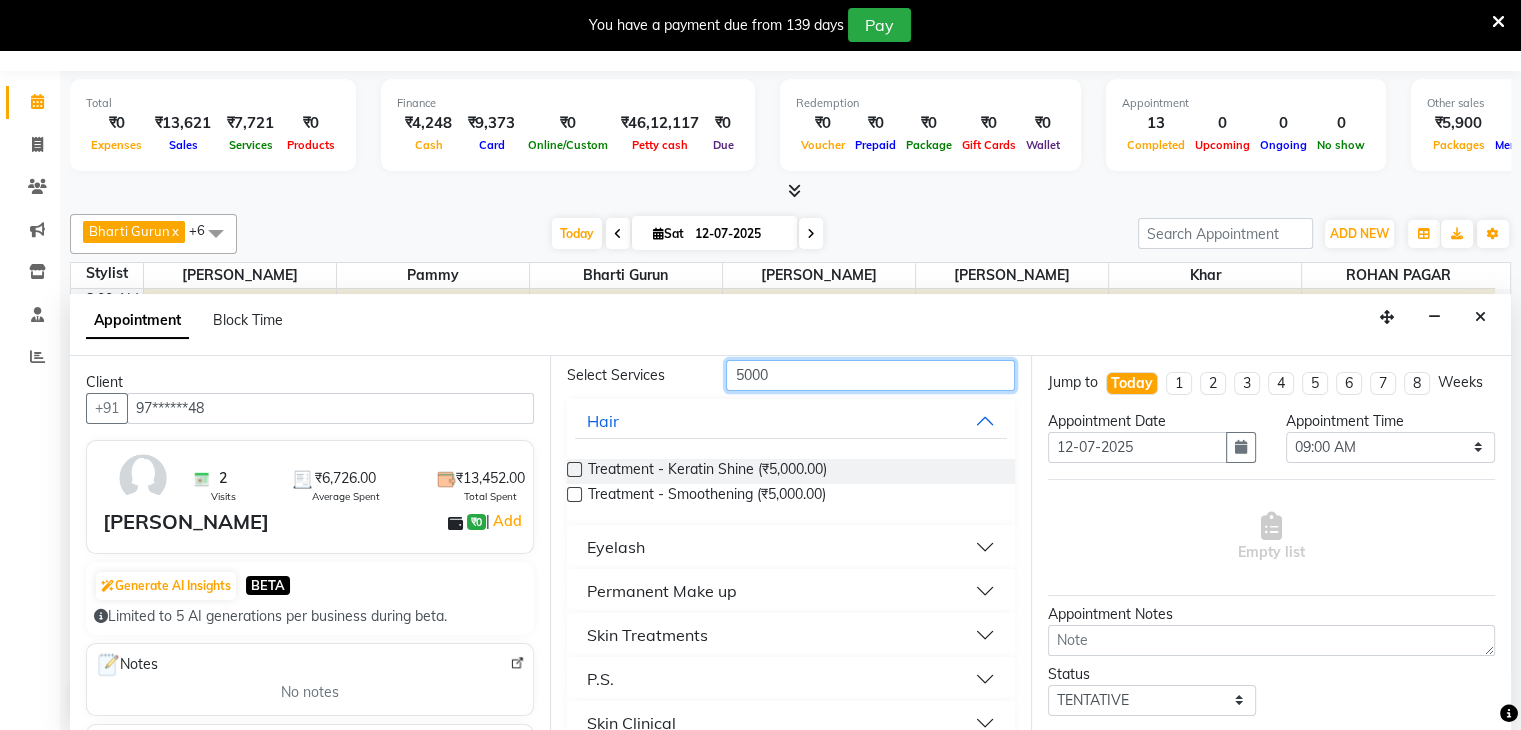 type on "5000" 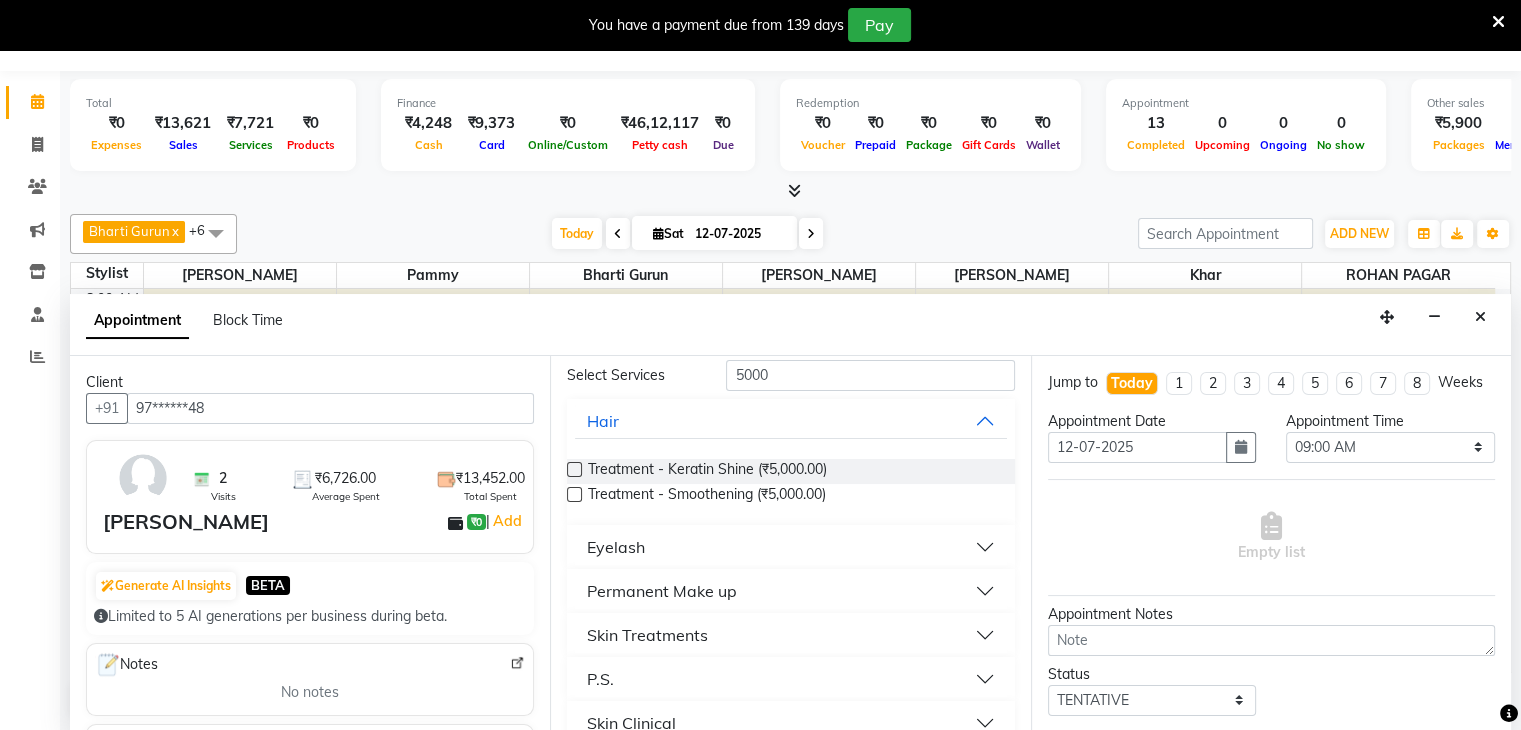 click on "Permanent Make up" at bounding box center (662, 591) 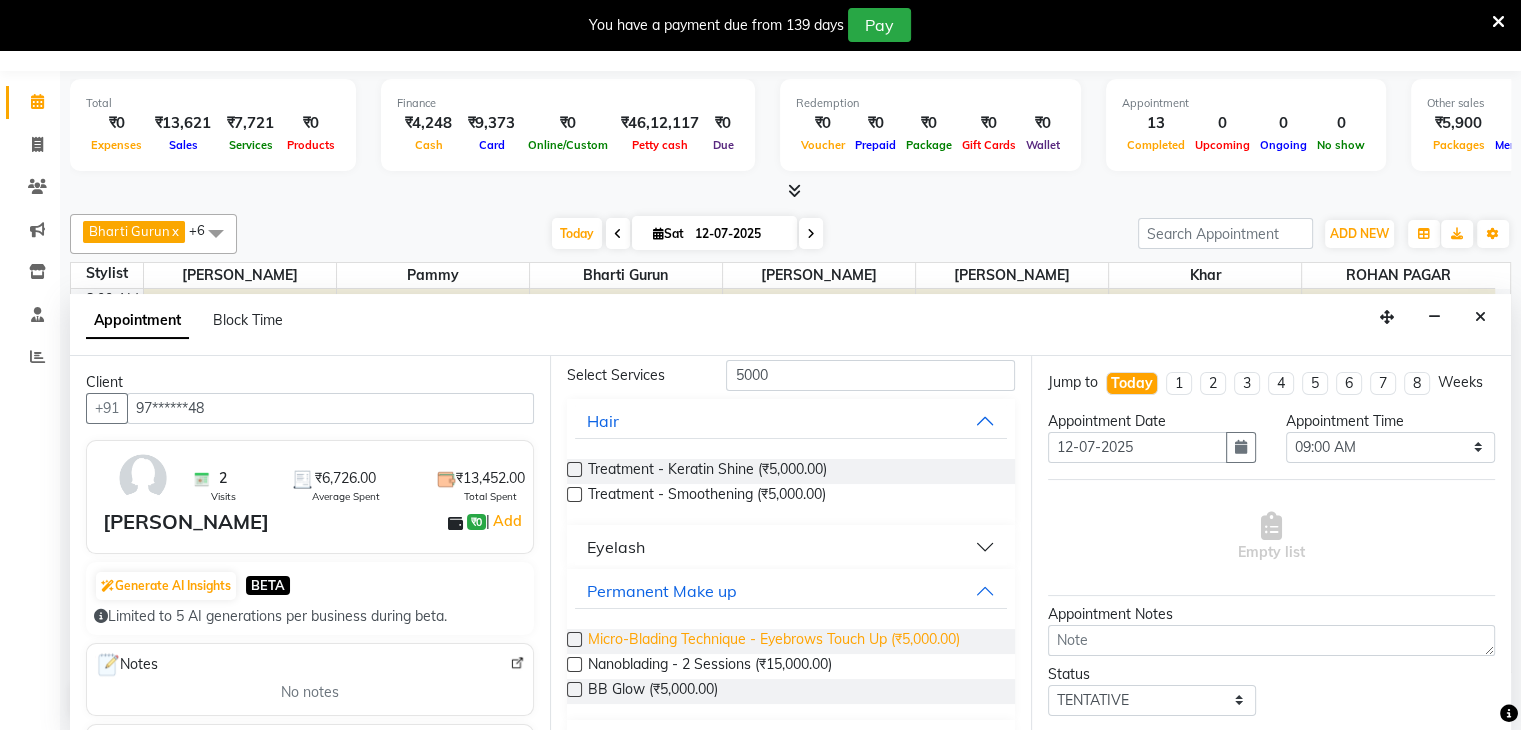 click on "Micro-Blading Technique - Eyebrows Touch Up (₹5,000.00)" at bounding box center [774, 641] 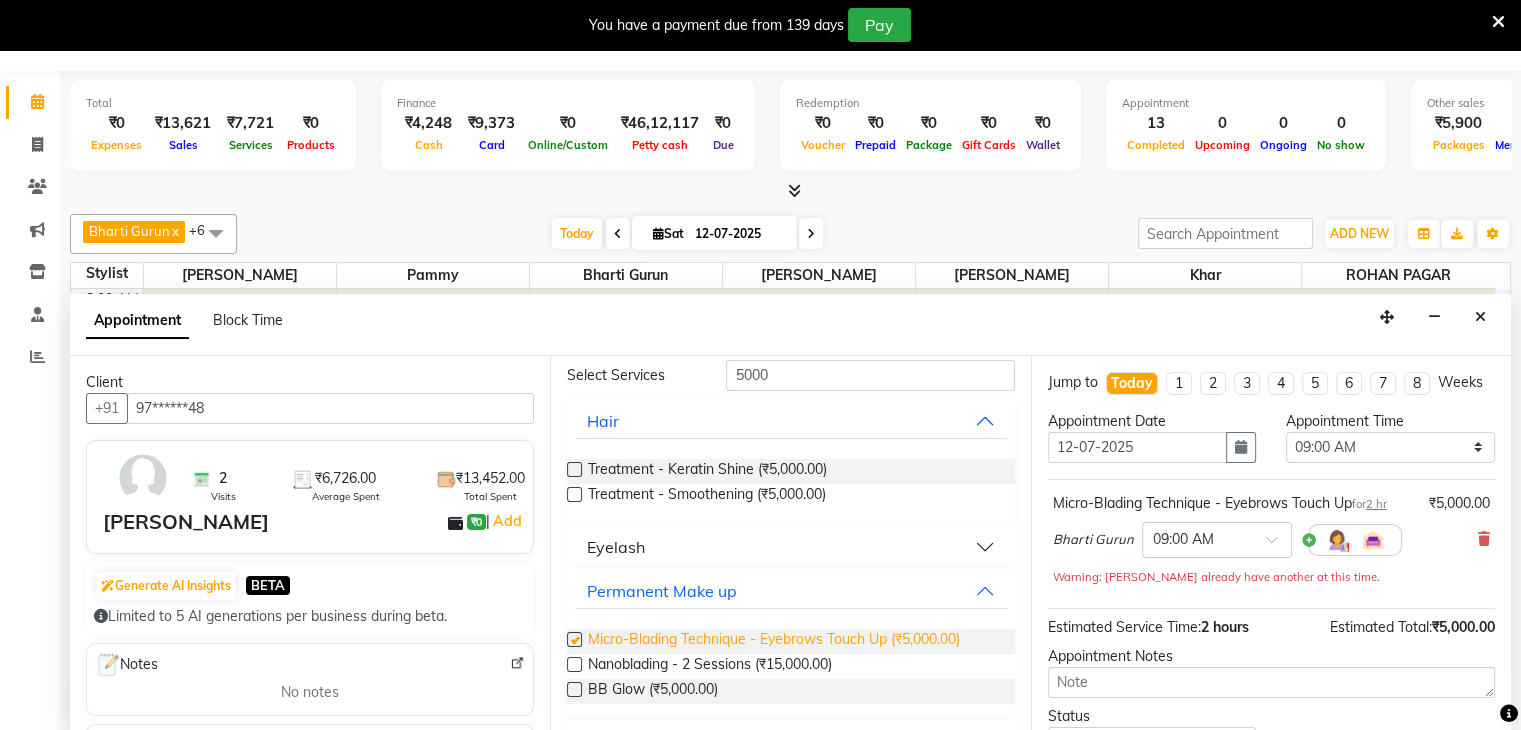 checkbox on "false" 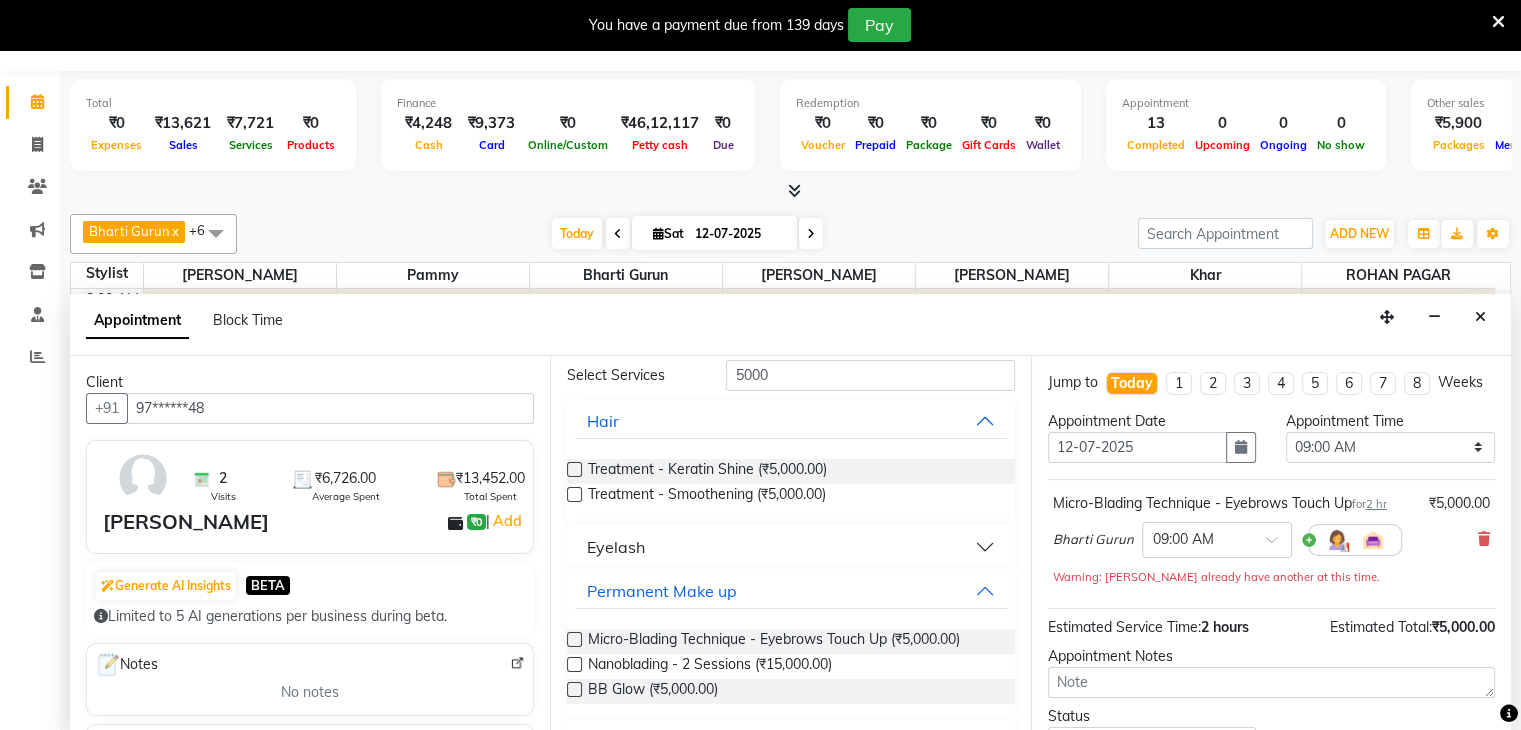 scroll, scrollTop: 170, scrollLeft: 0, axis: vertical 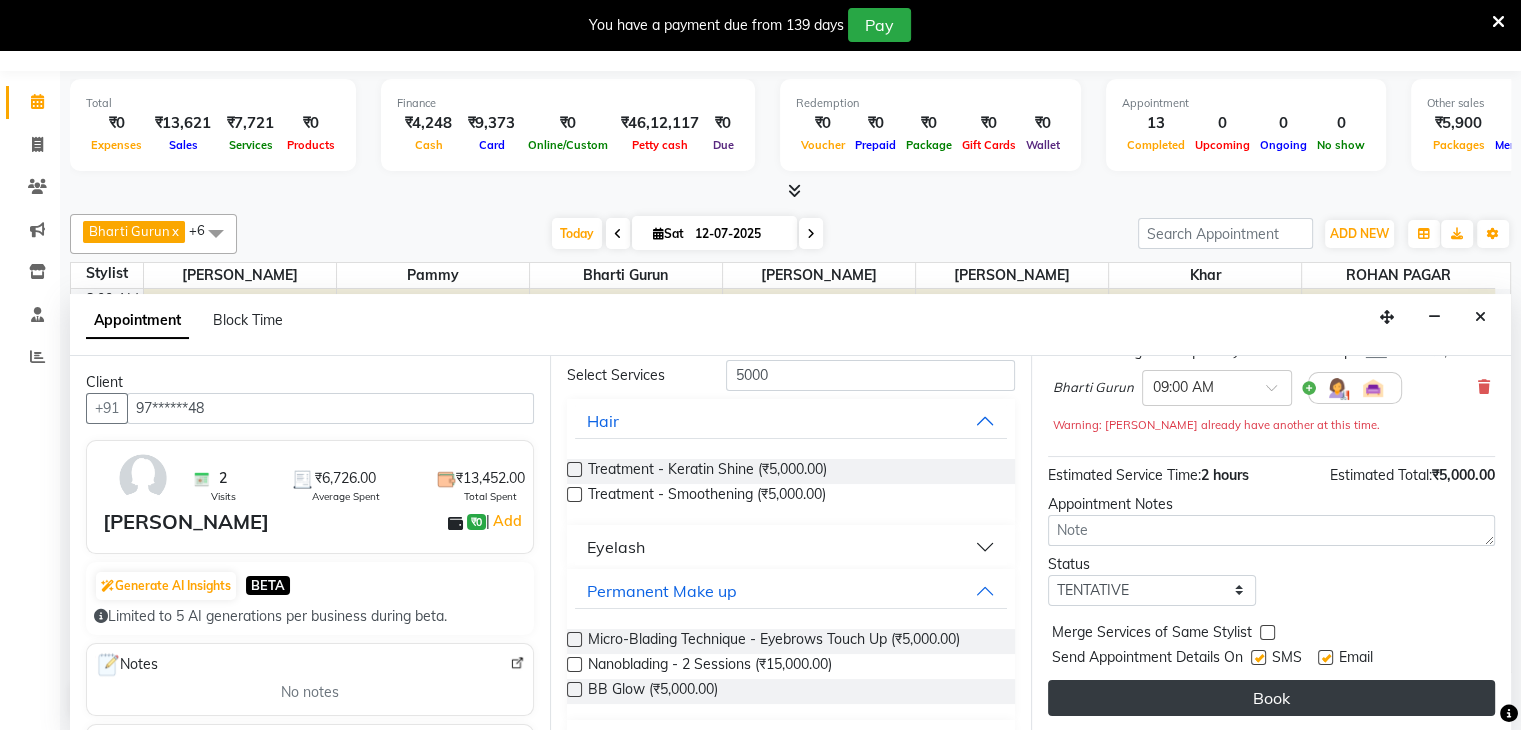 click on "Book" at bounding box center (1271, 698) 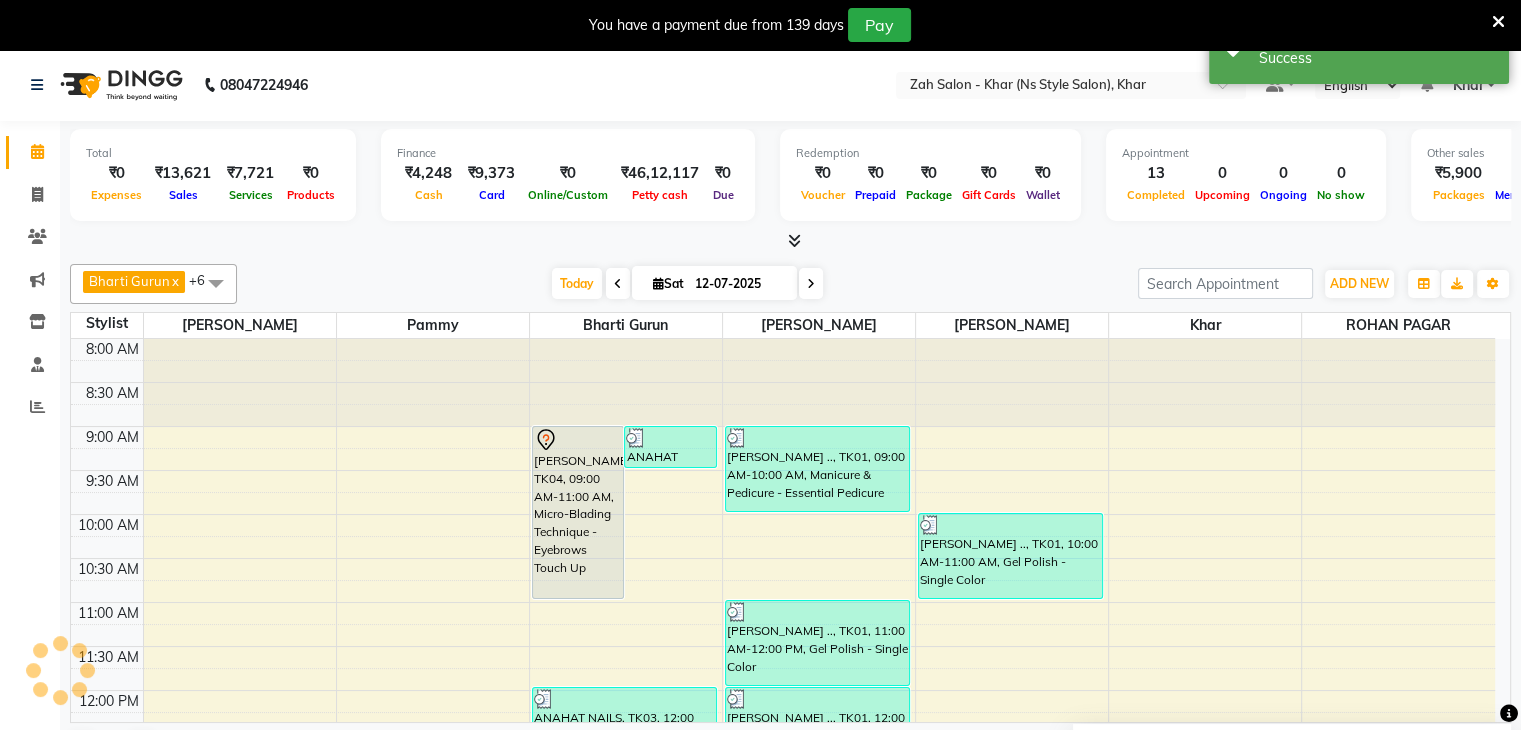 scroll, scrollTop: 0, scrollLeft: 0, axis: both 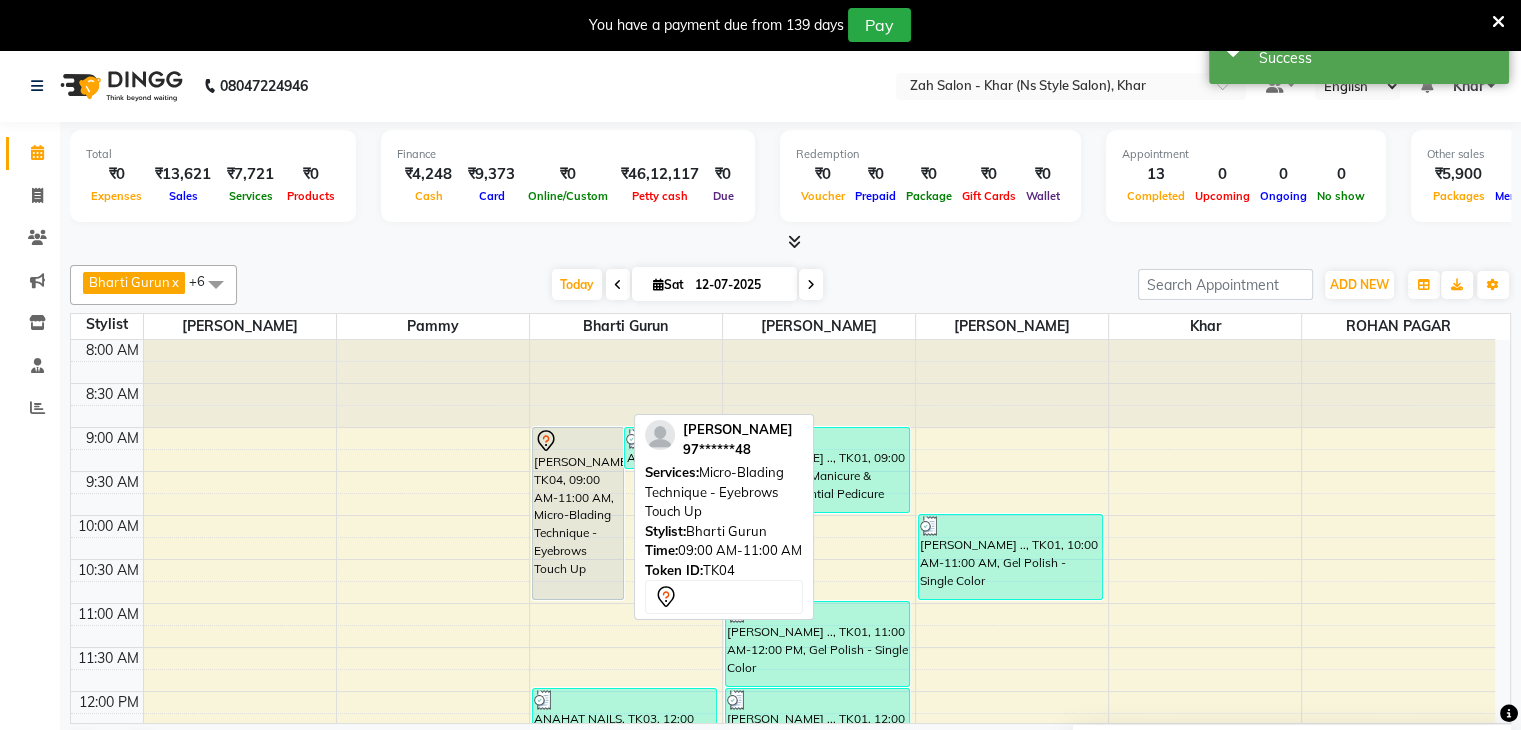 click on "Priya Banerjee, TK04, 09:00 AM-11:00 AM, Micro-Blading Technique - Eyebrows Touch Up" at bounding box center [578, 513] 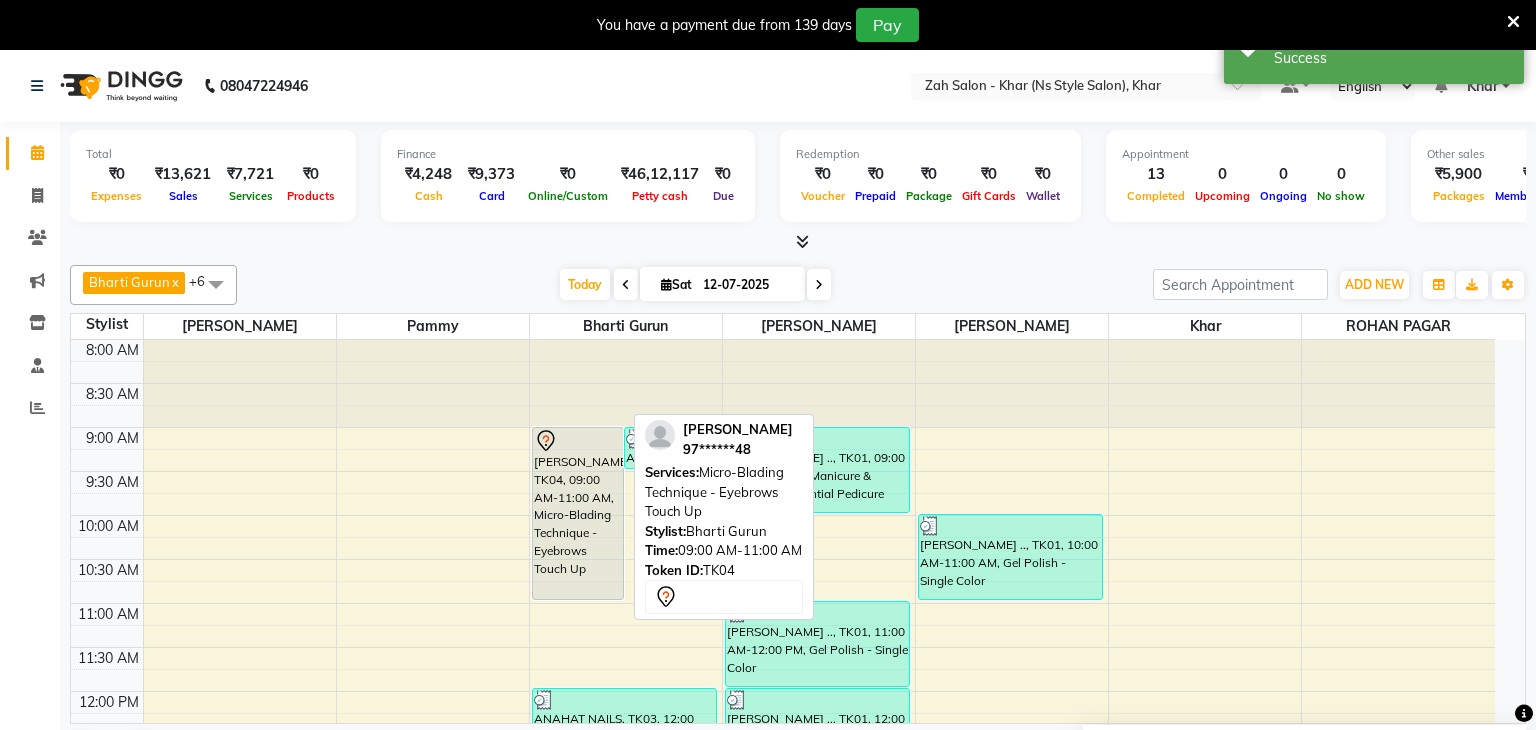 select on "7" 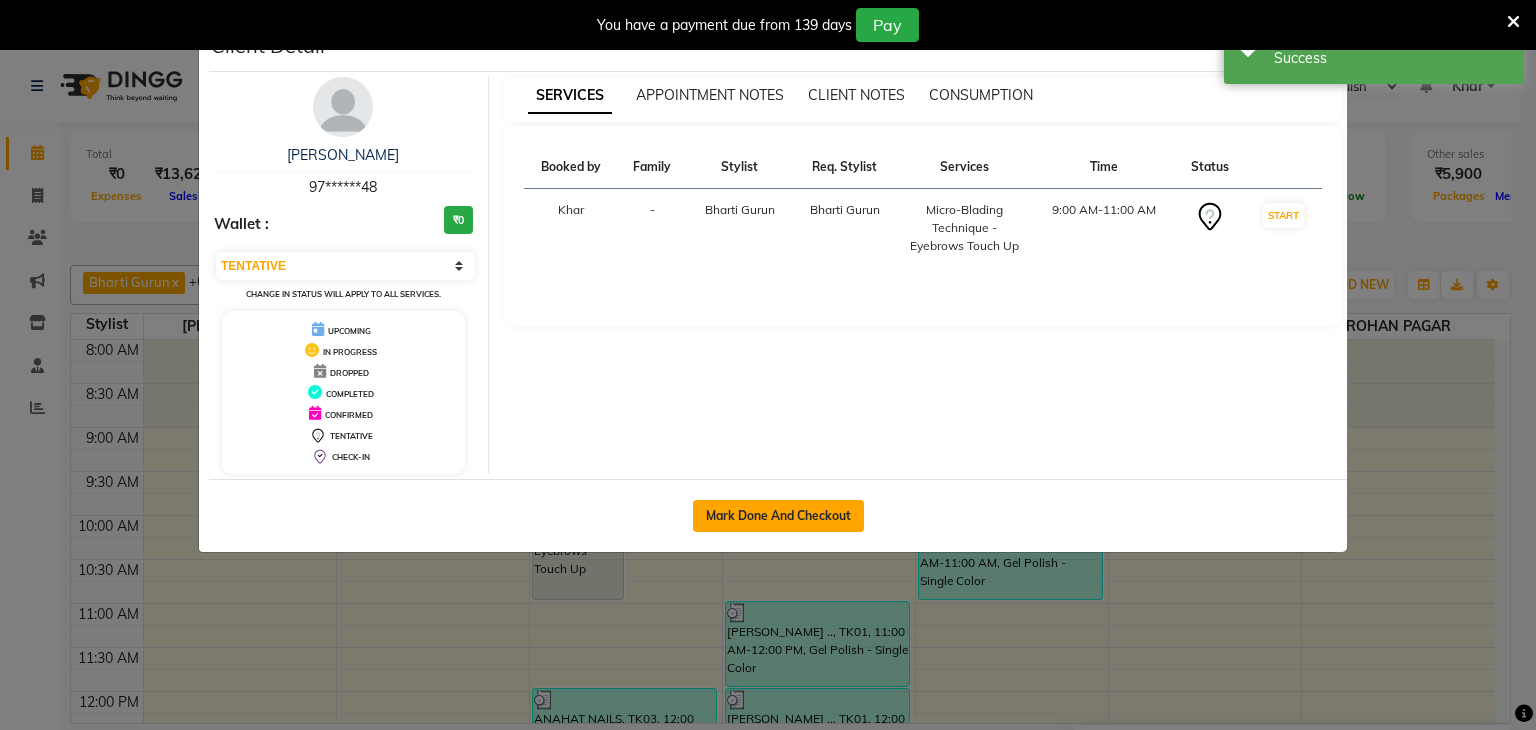 click on "Mark Done And Checkout" 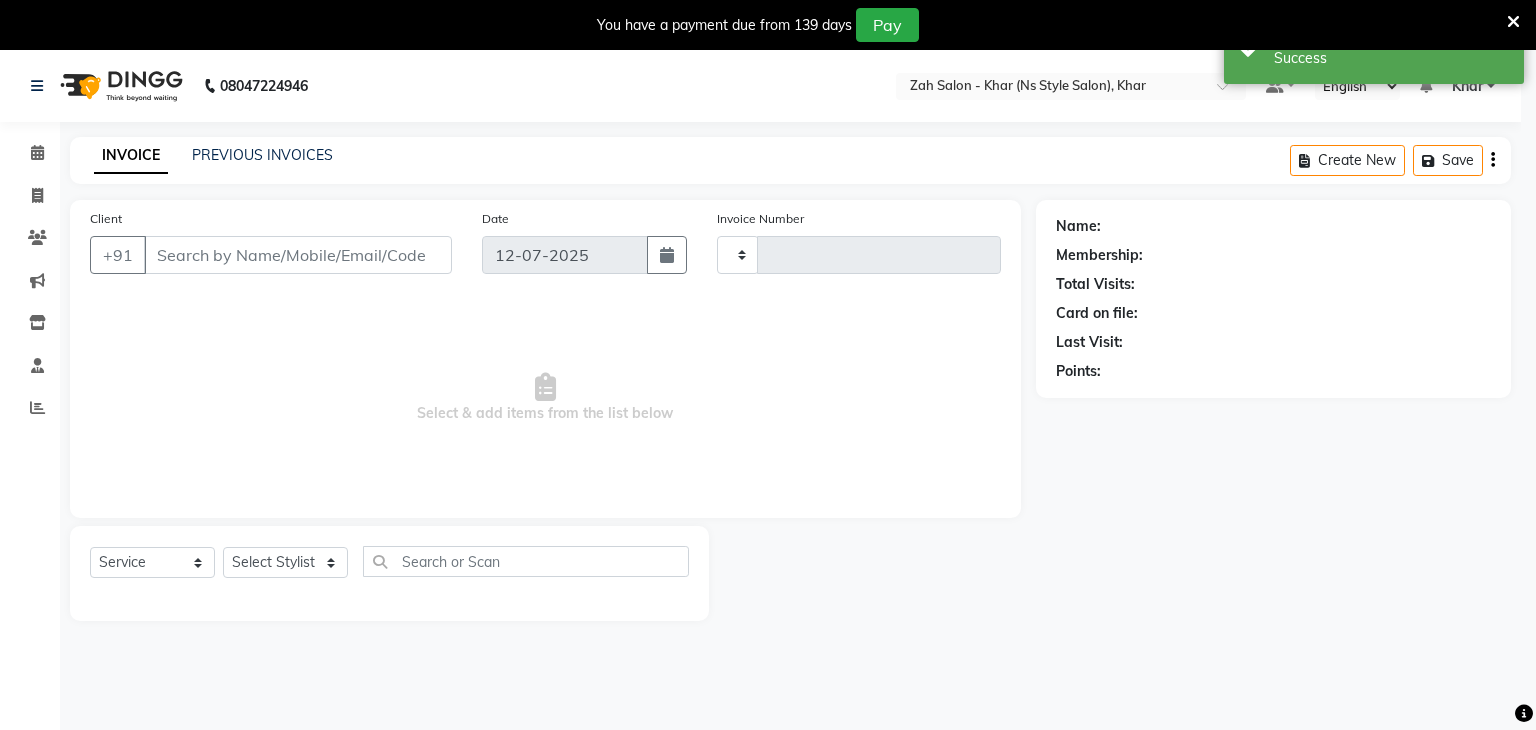 select on "3" 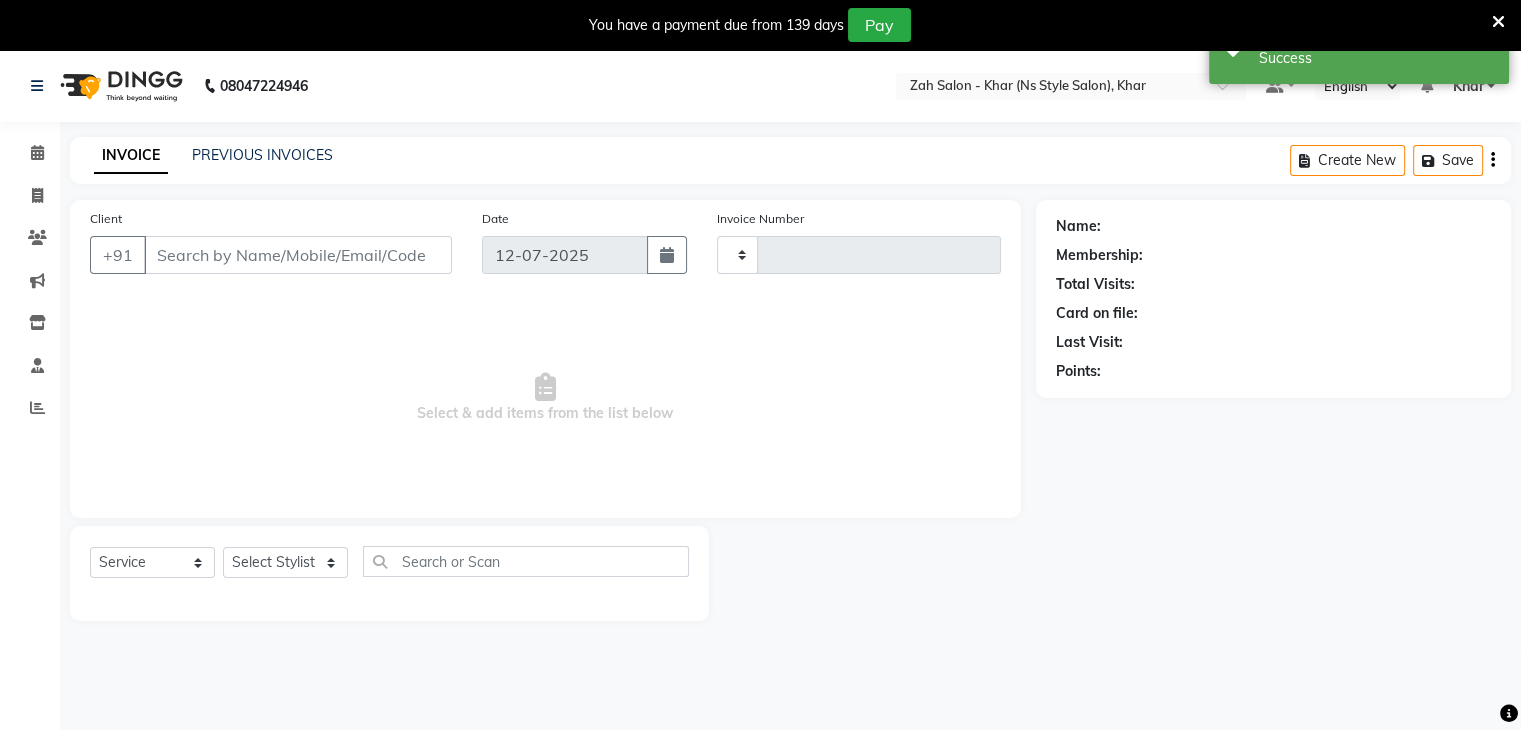 type on "0797" 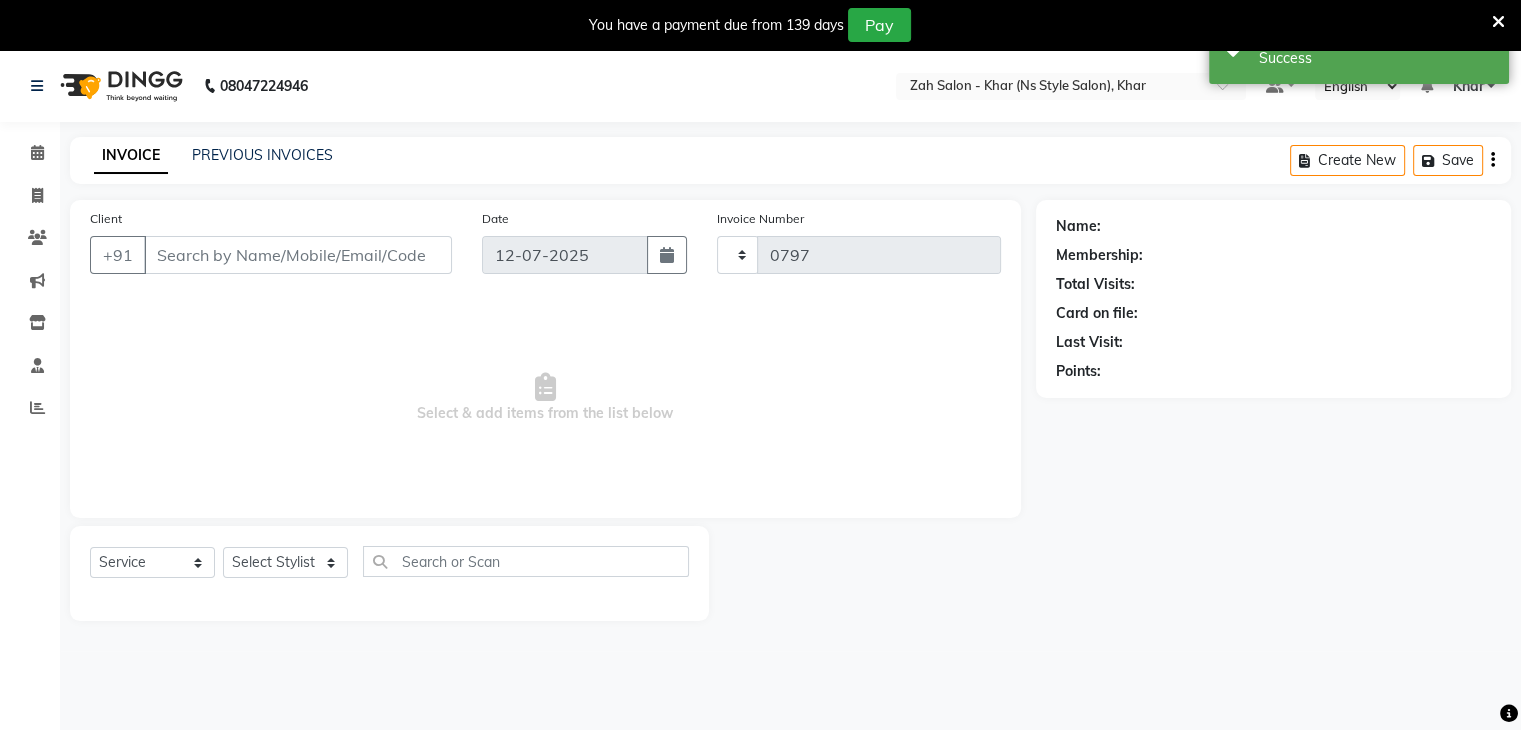 select on "5619" 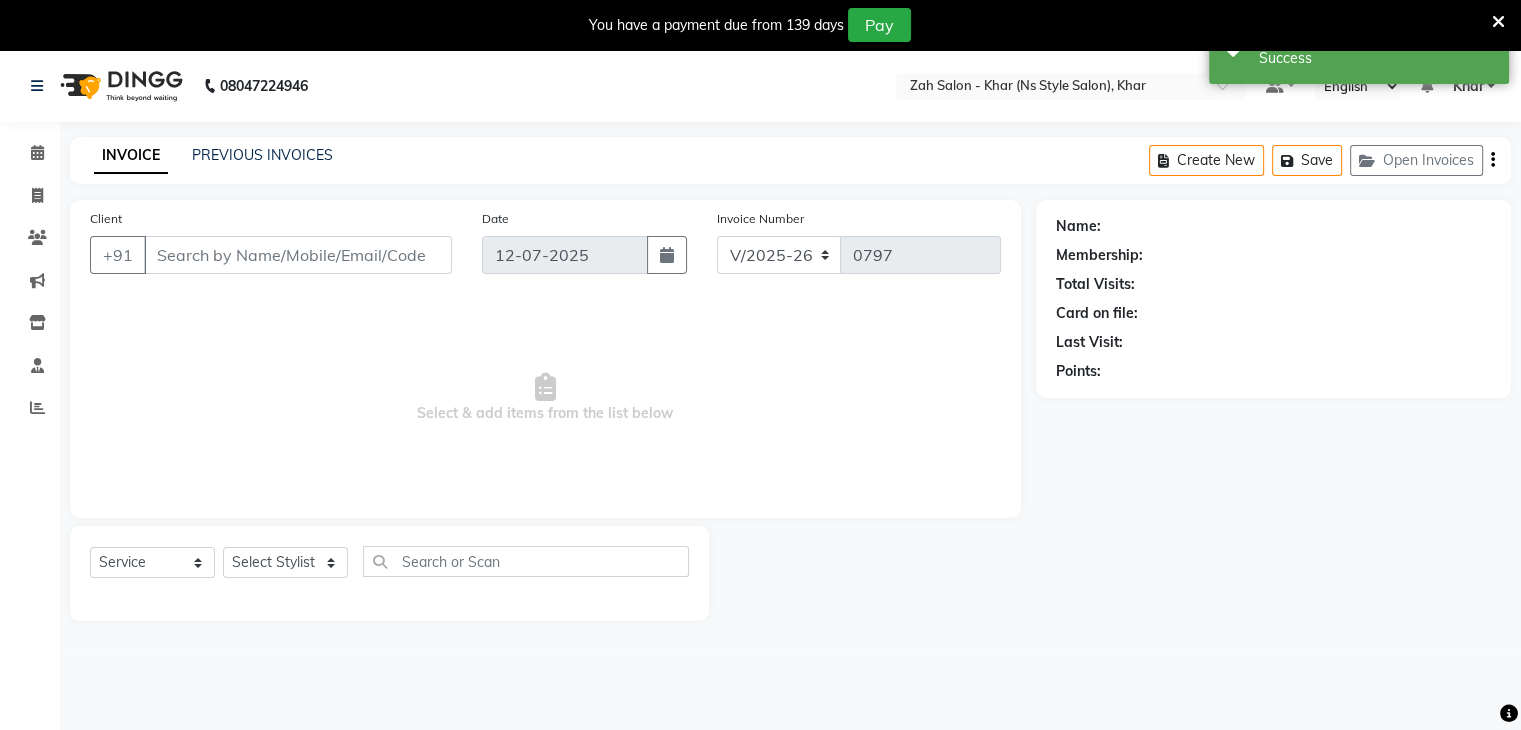 type on "97******48" 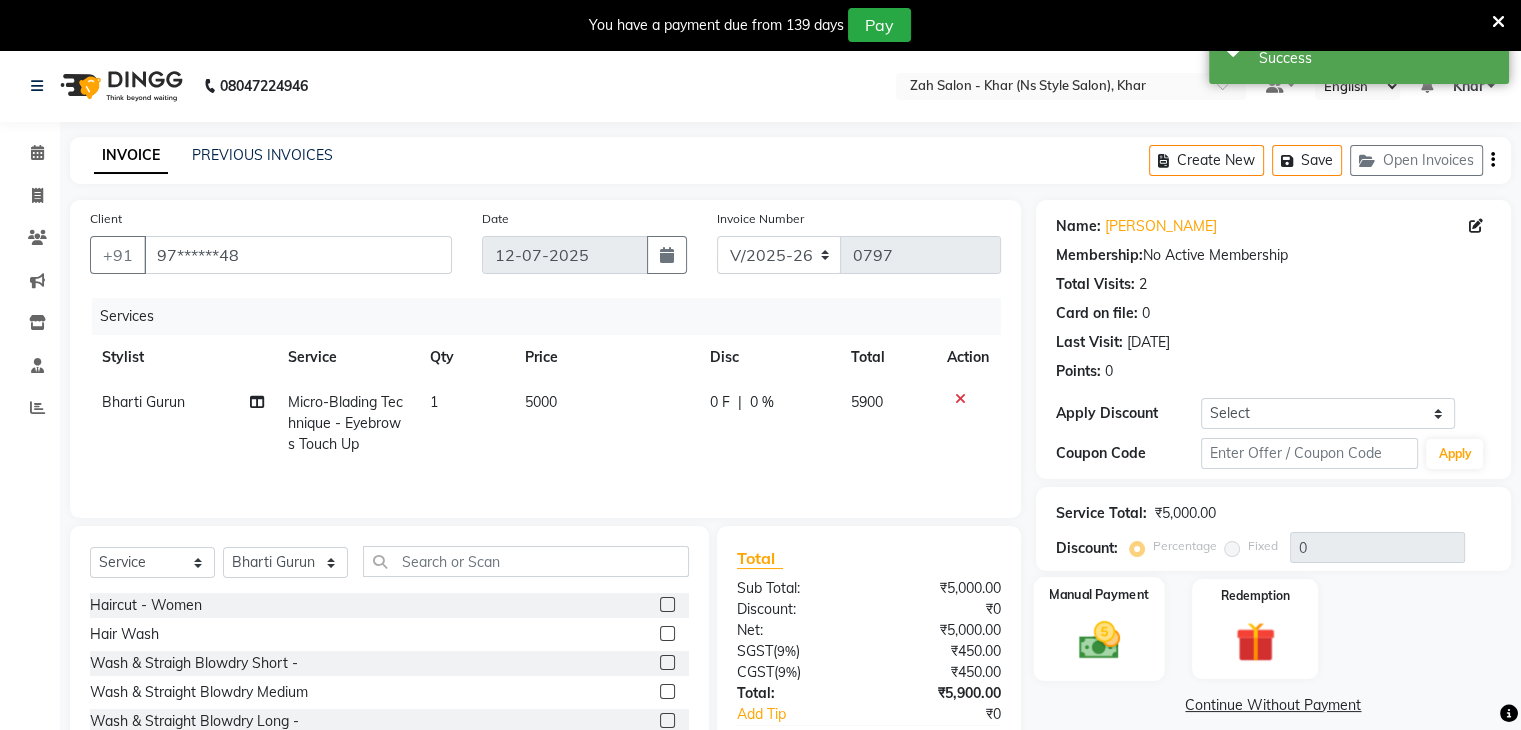 click on "Manual Payment" 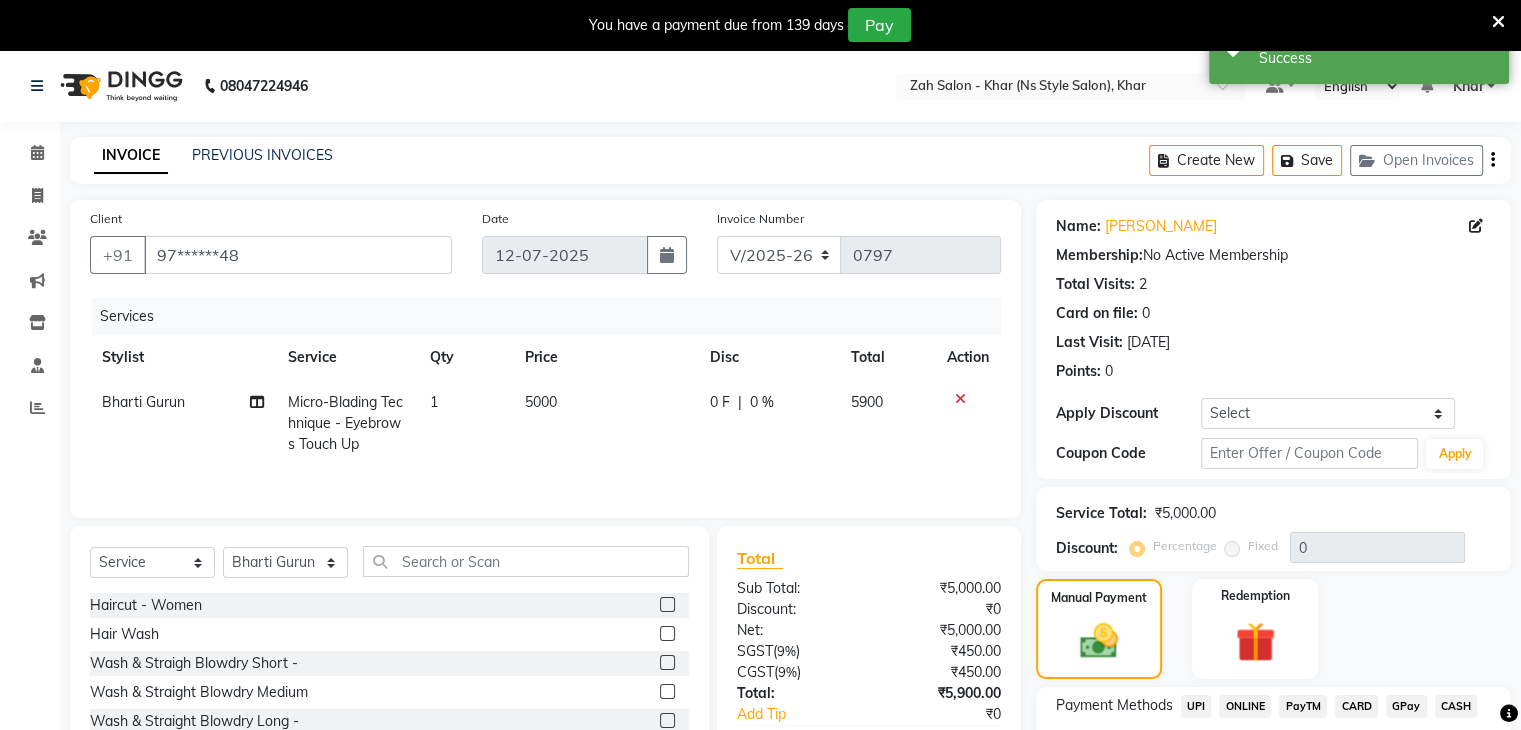 click on "UPI" 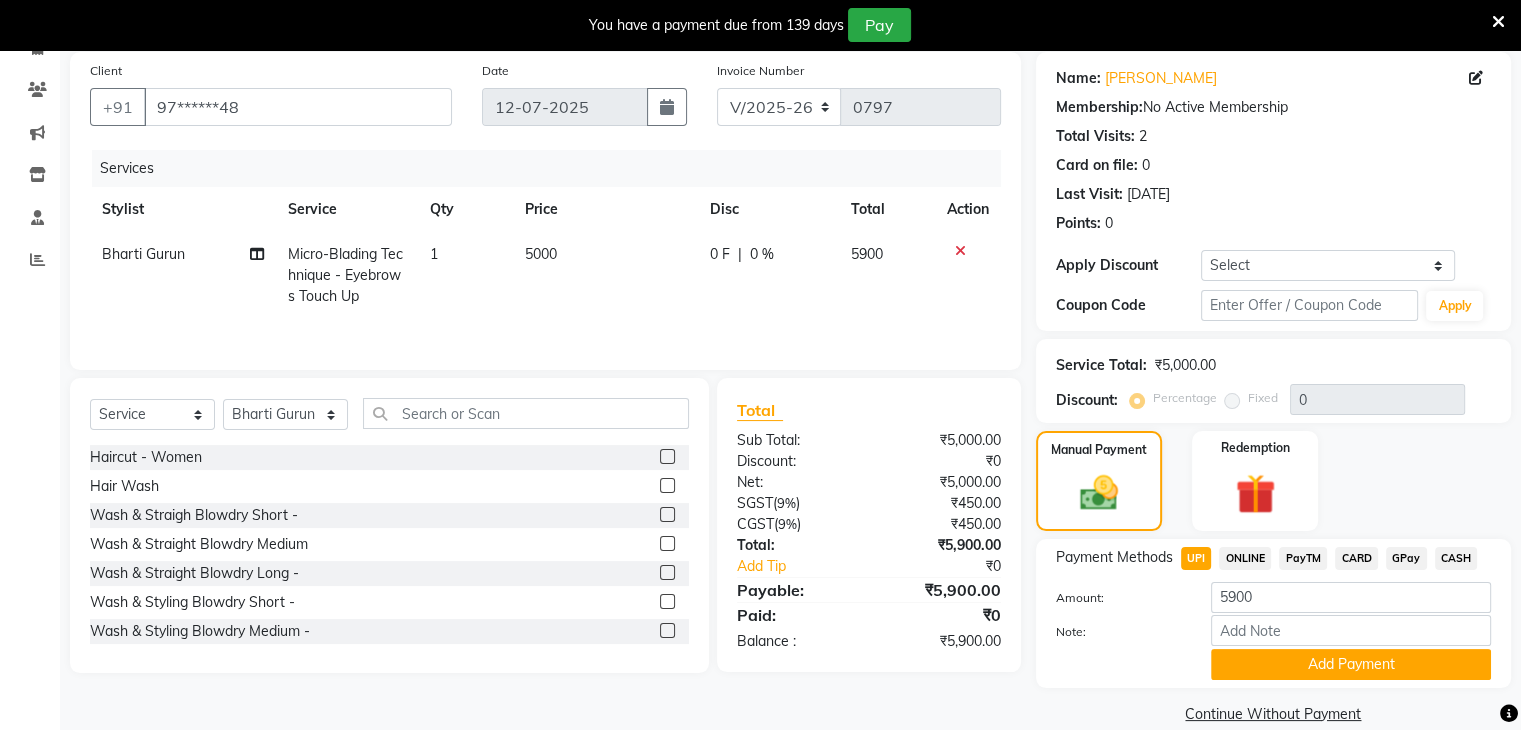 scroll, scrollTop: 178, scrollLeft: 0, axis: vertical 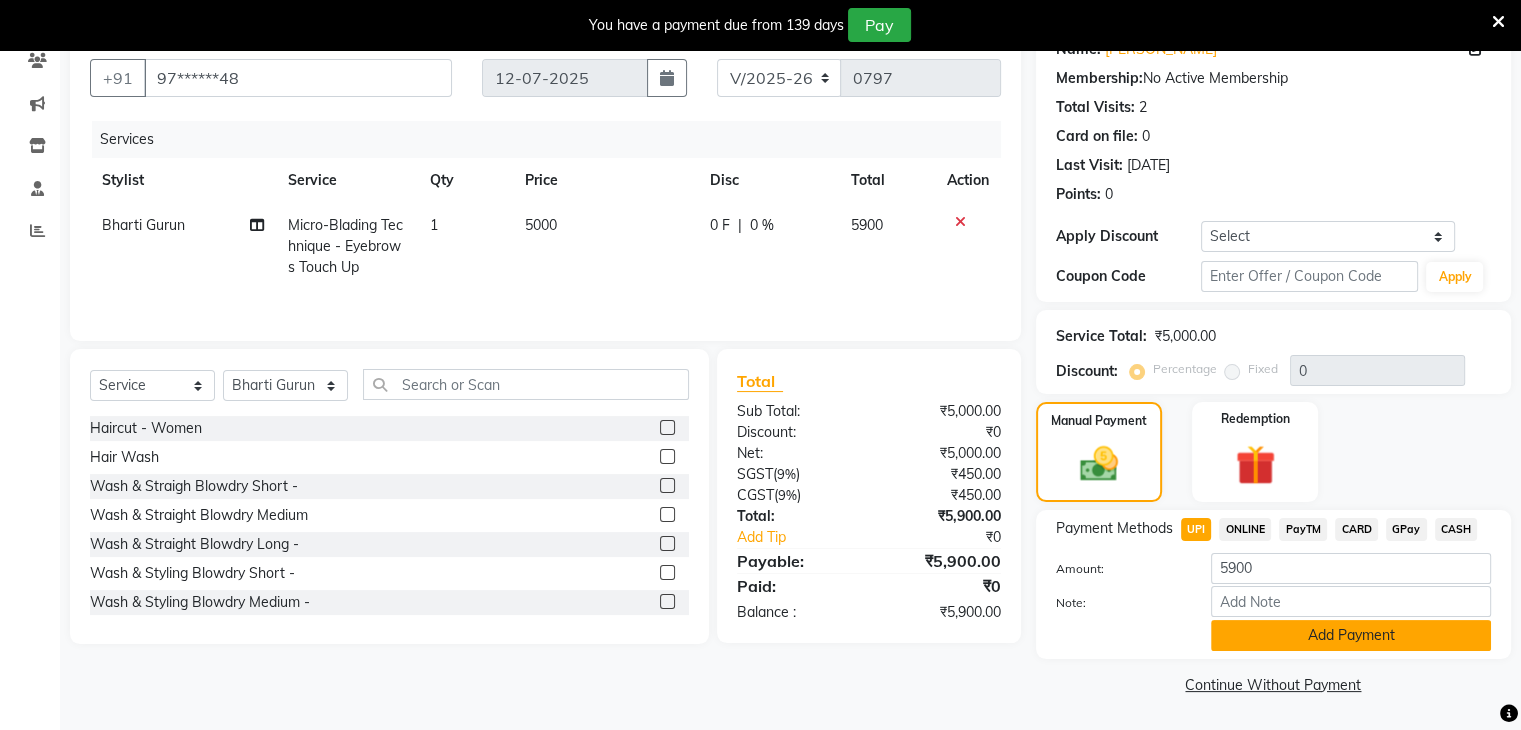 click on "Add Payment" 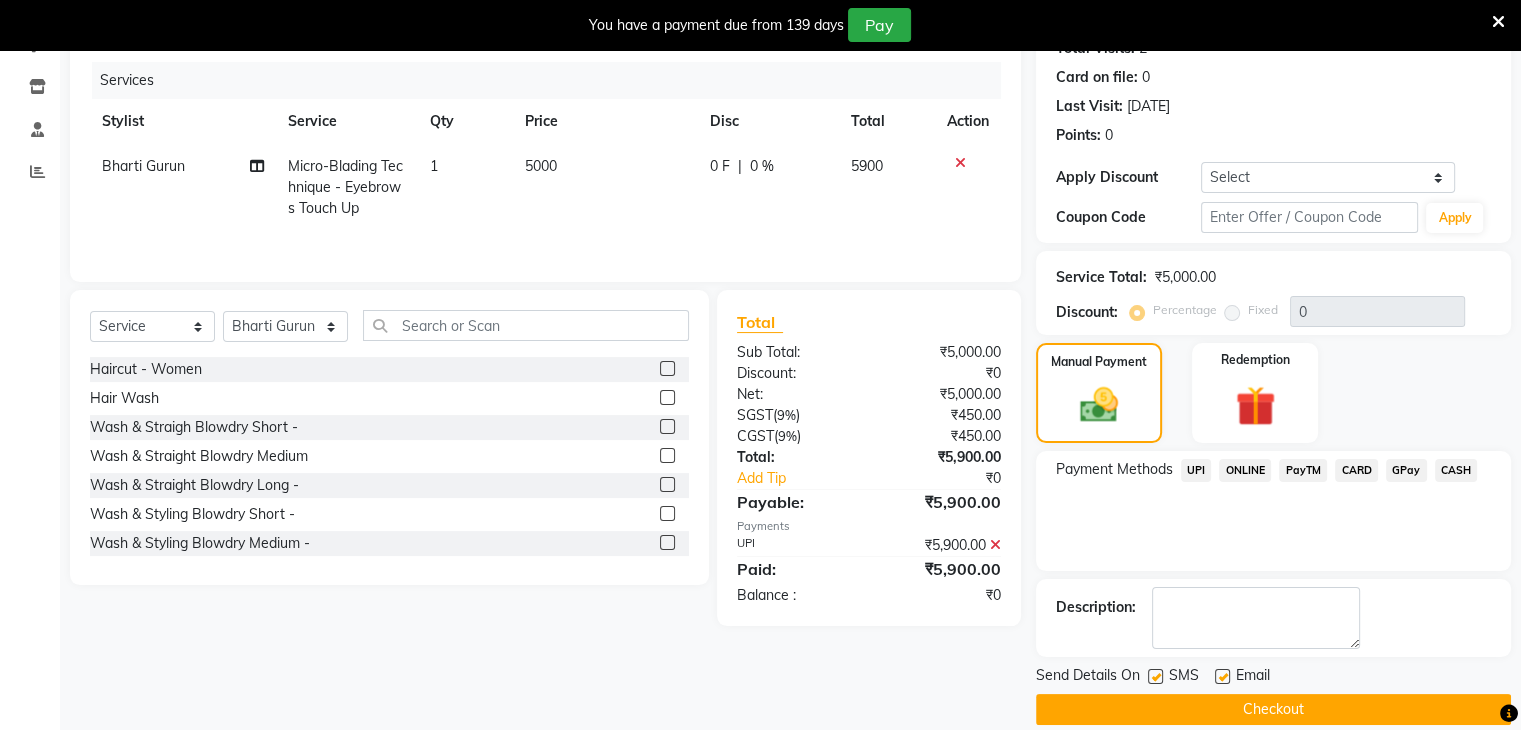 scroll, scrollTop: 260, scrollLeft: 0, axis: vertical 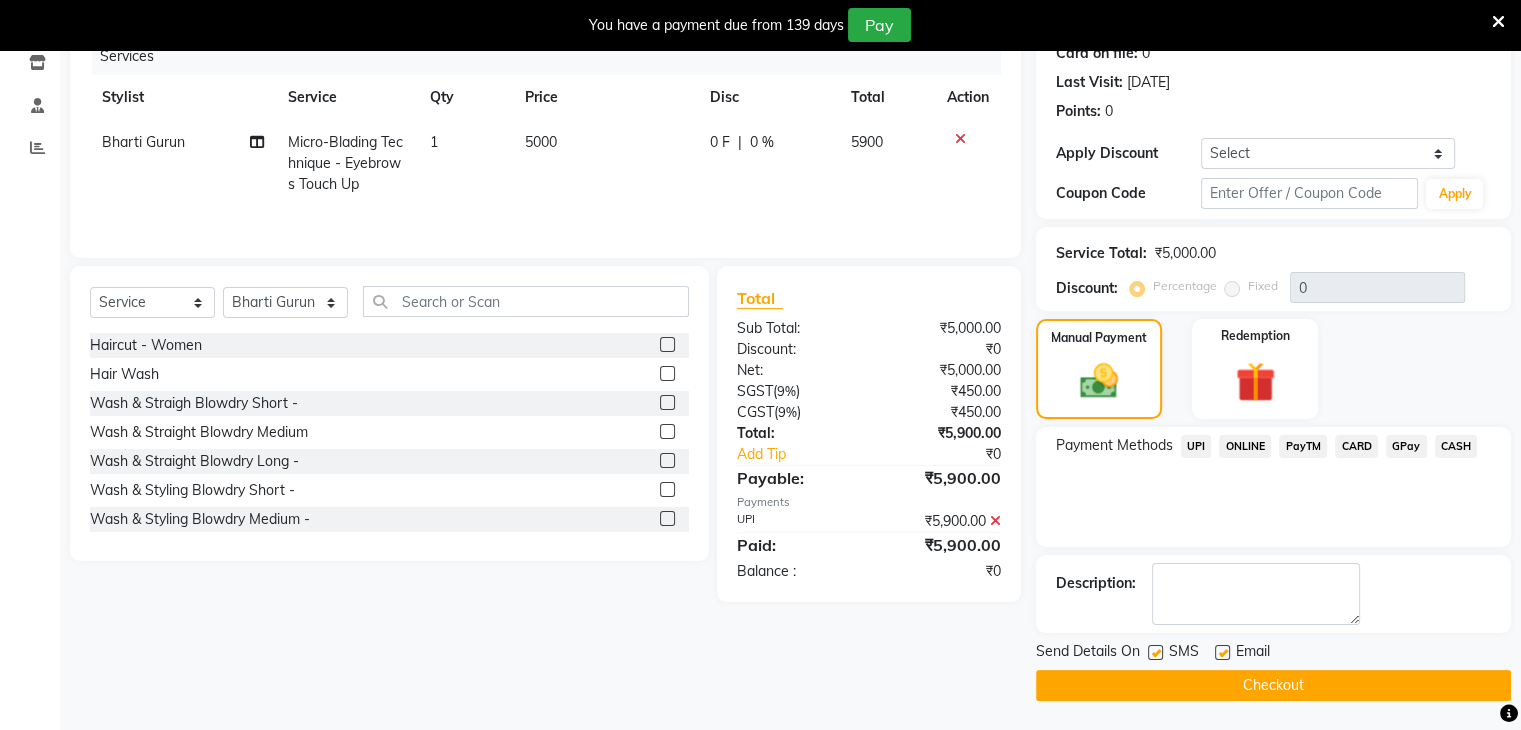 click on "Checkout" 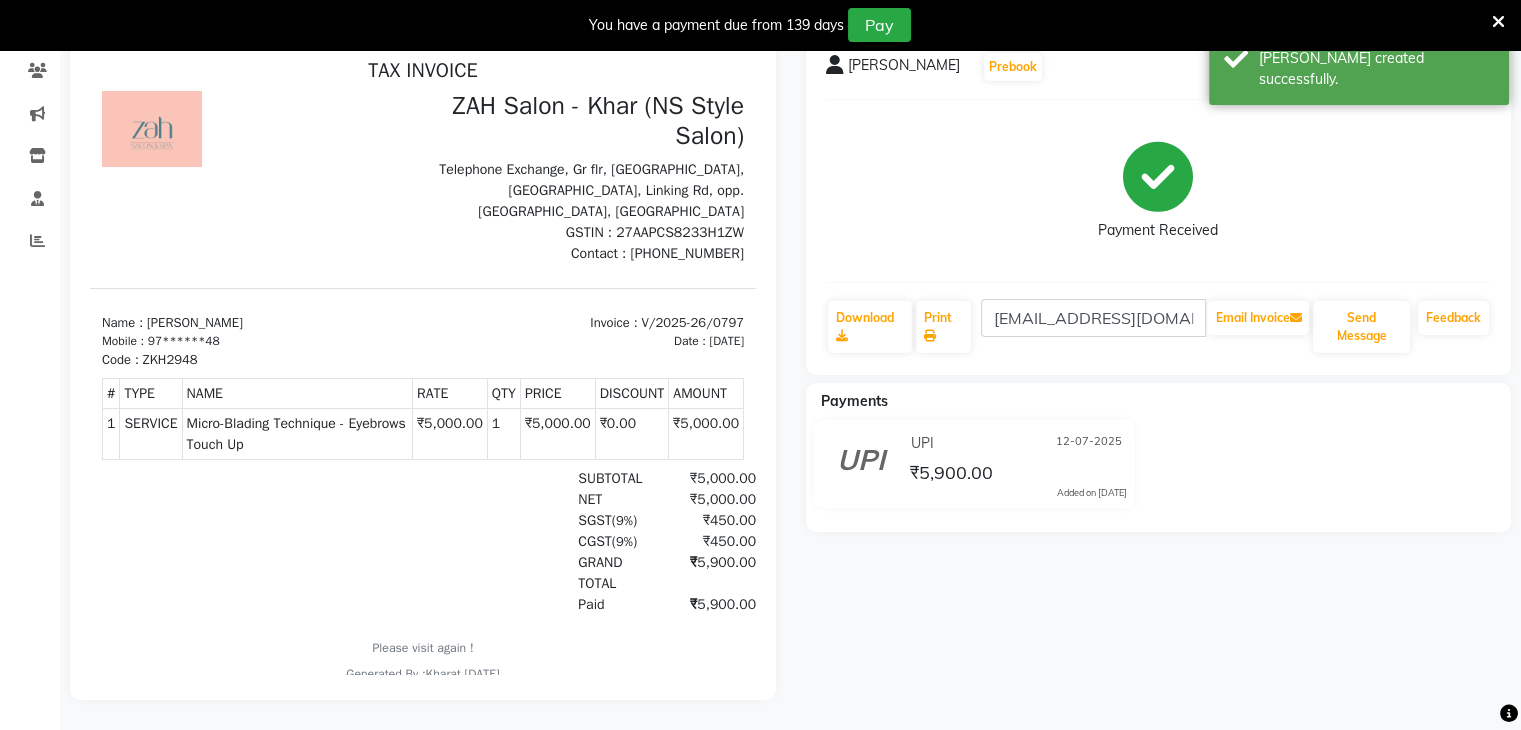scroll, scrollTop: 0, scrollLeft: 0, axis: both 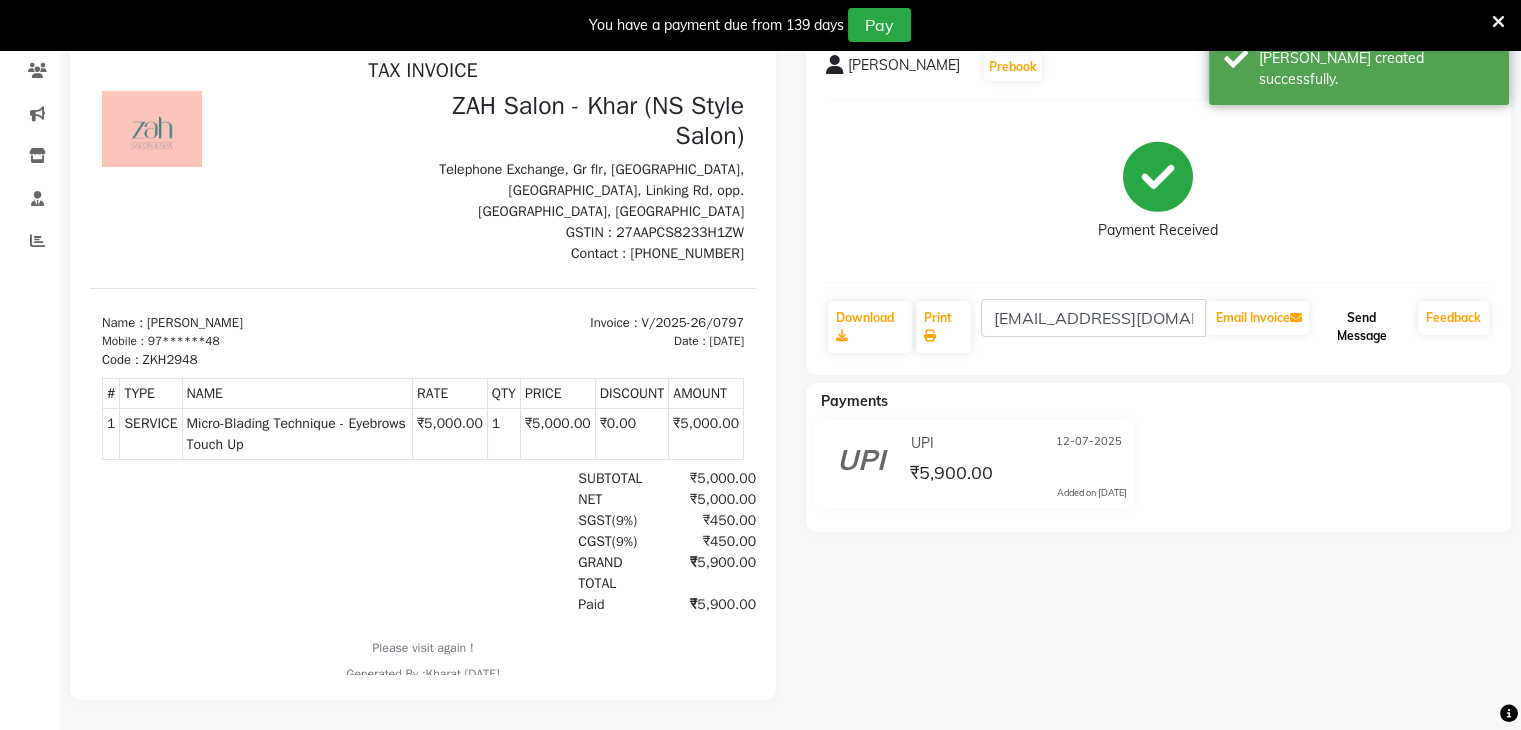 click on "Send Message" 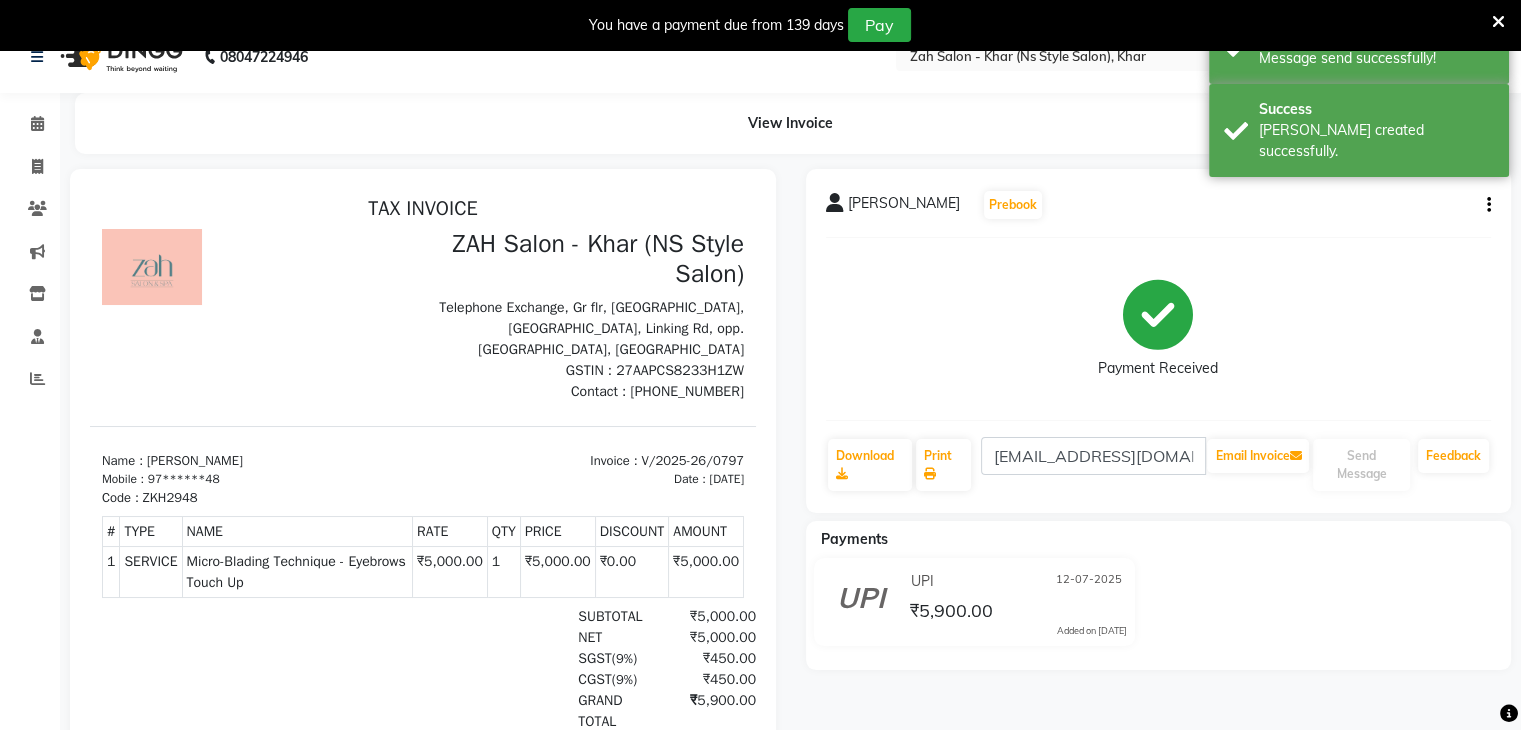 scroll, scrollTop: 0, scrollLeft: 0, axis: both 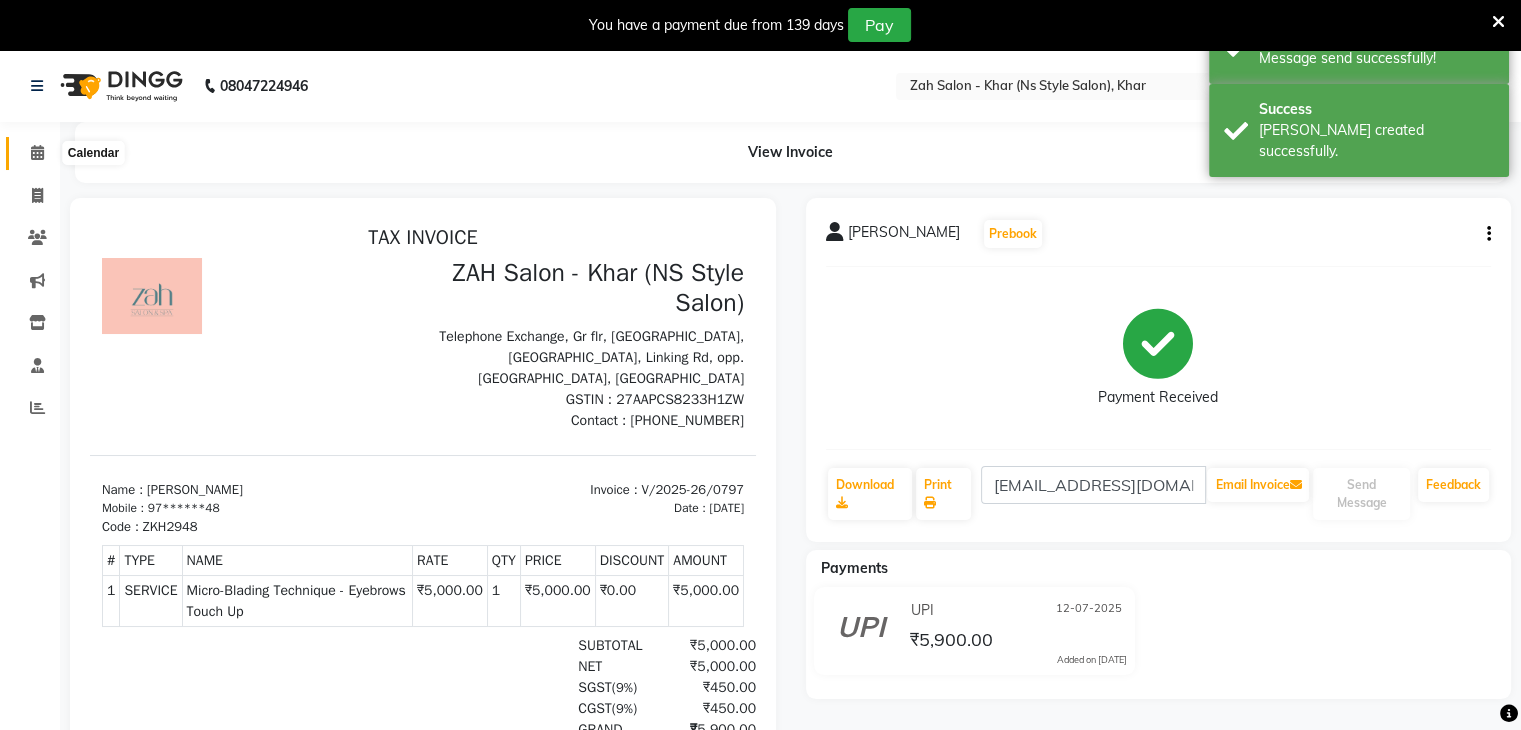 click 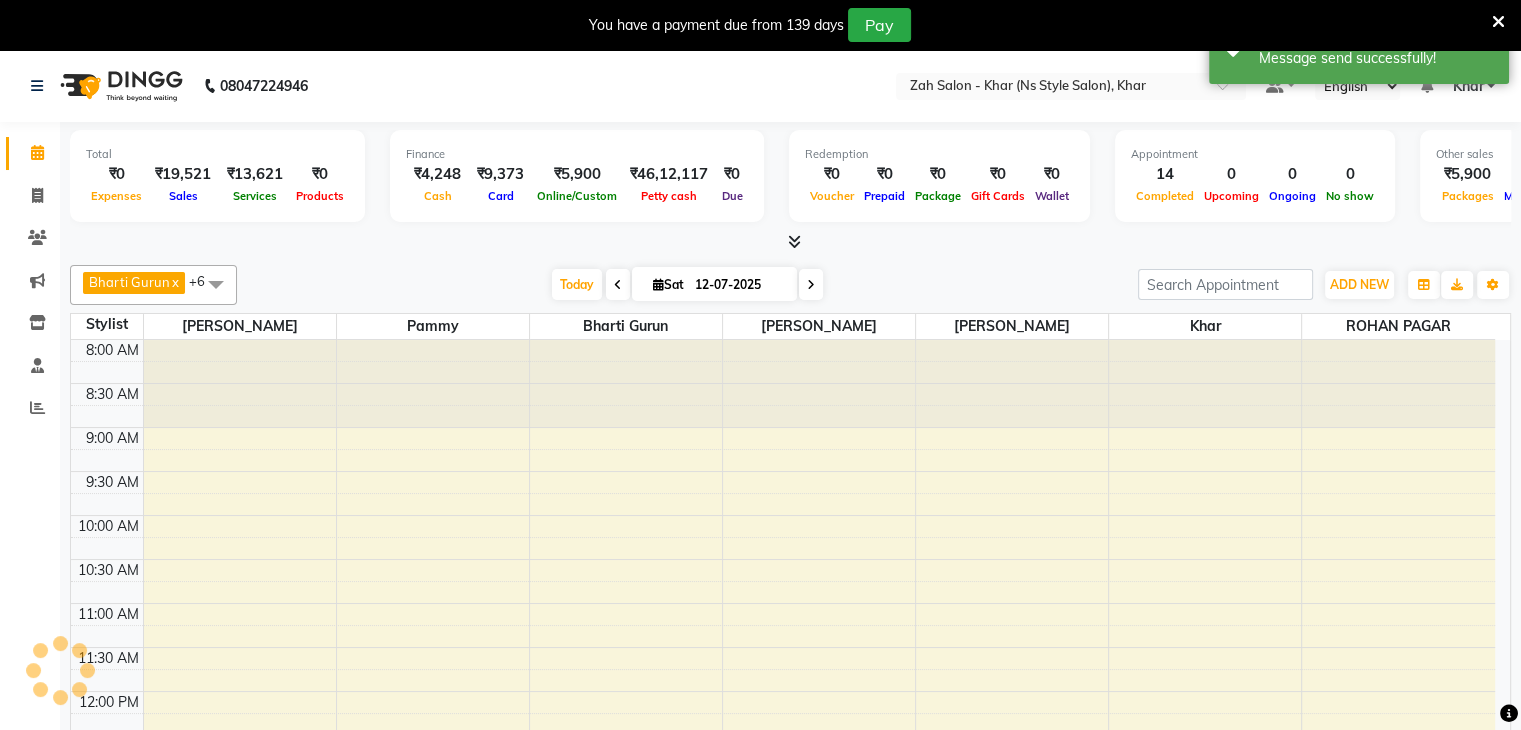 scroll, scrollTop: 0, scrollLeft: 0, axis: both 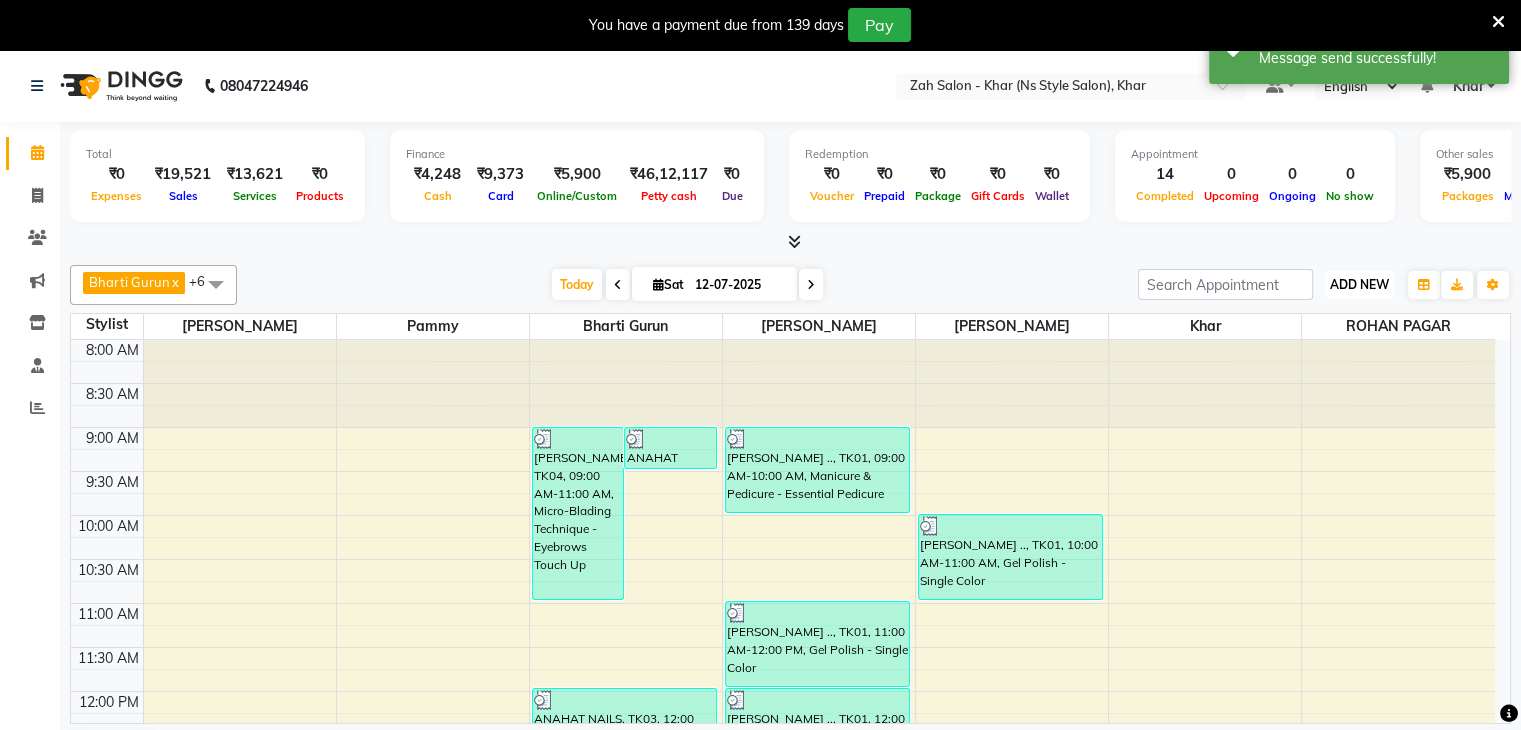 click on "ADD NEW" at bounding box center (1359, 284) 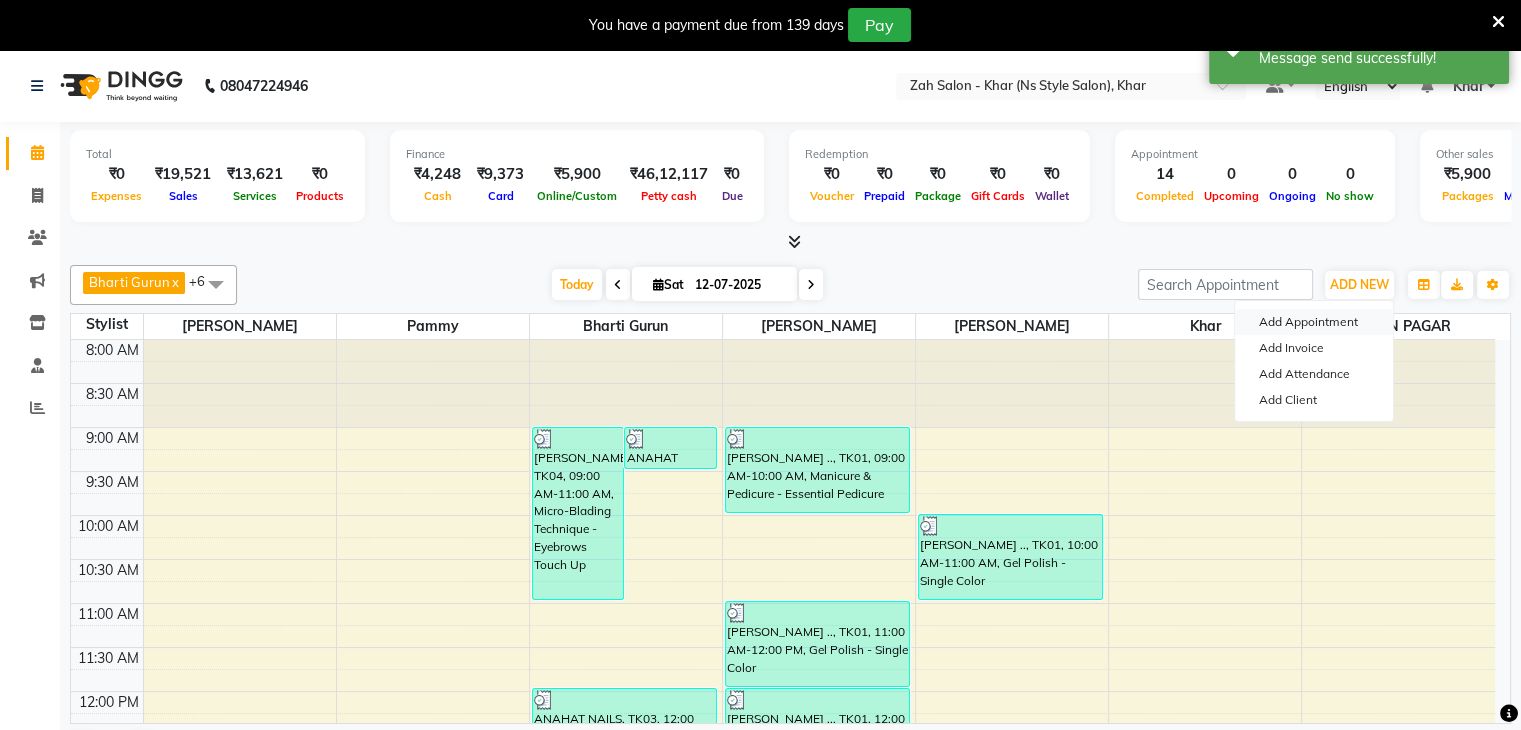 click on "Add Appointment" at bounding box center [1314, 322] 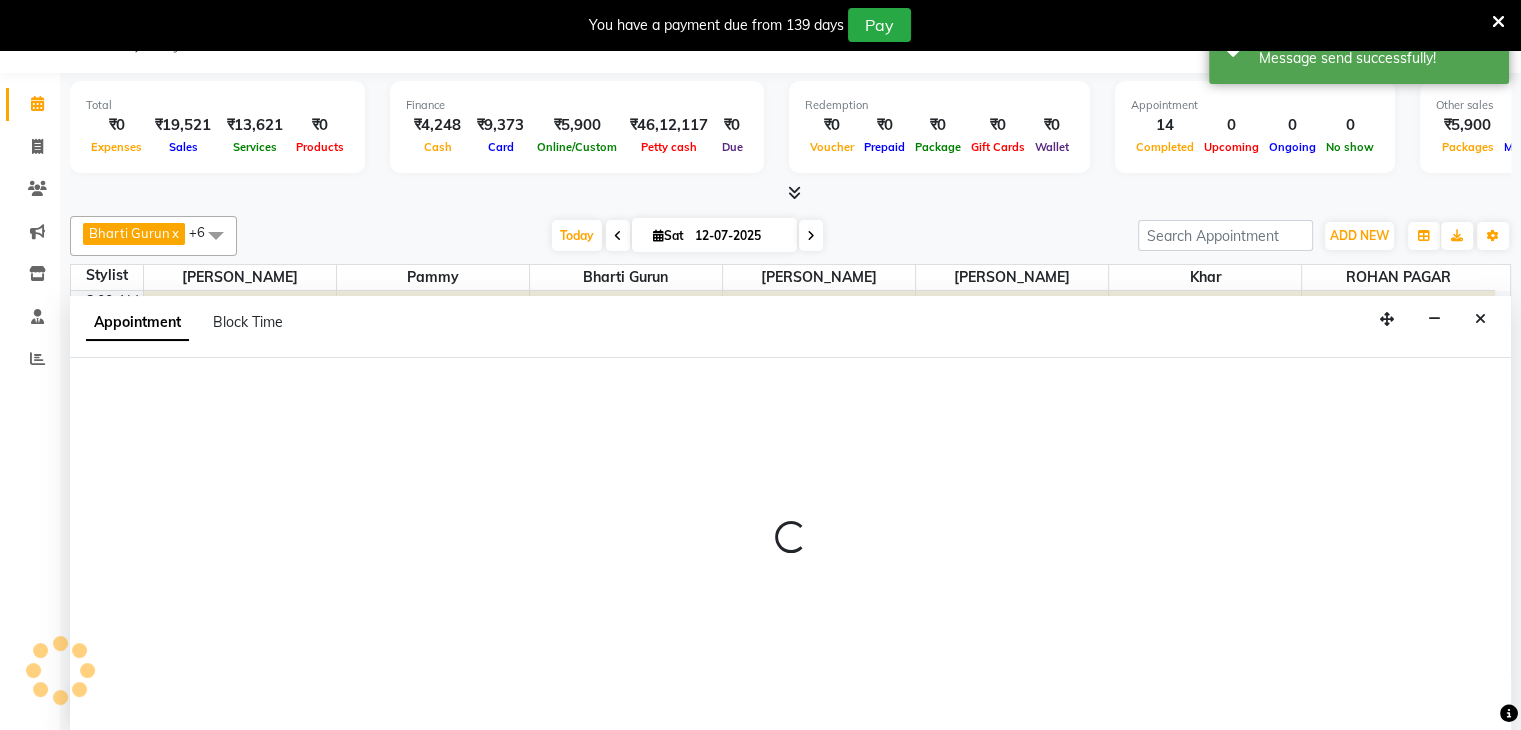 scroll, scrollTop: 51, scrollLeft: 0, axis: vertical 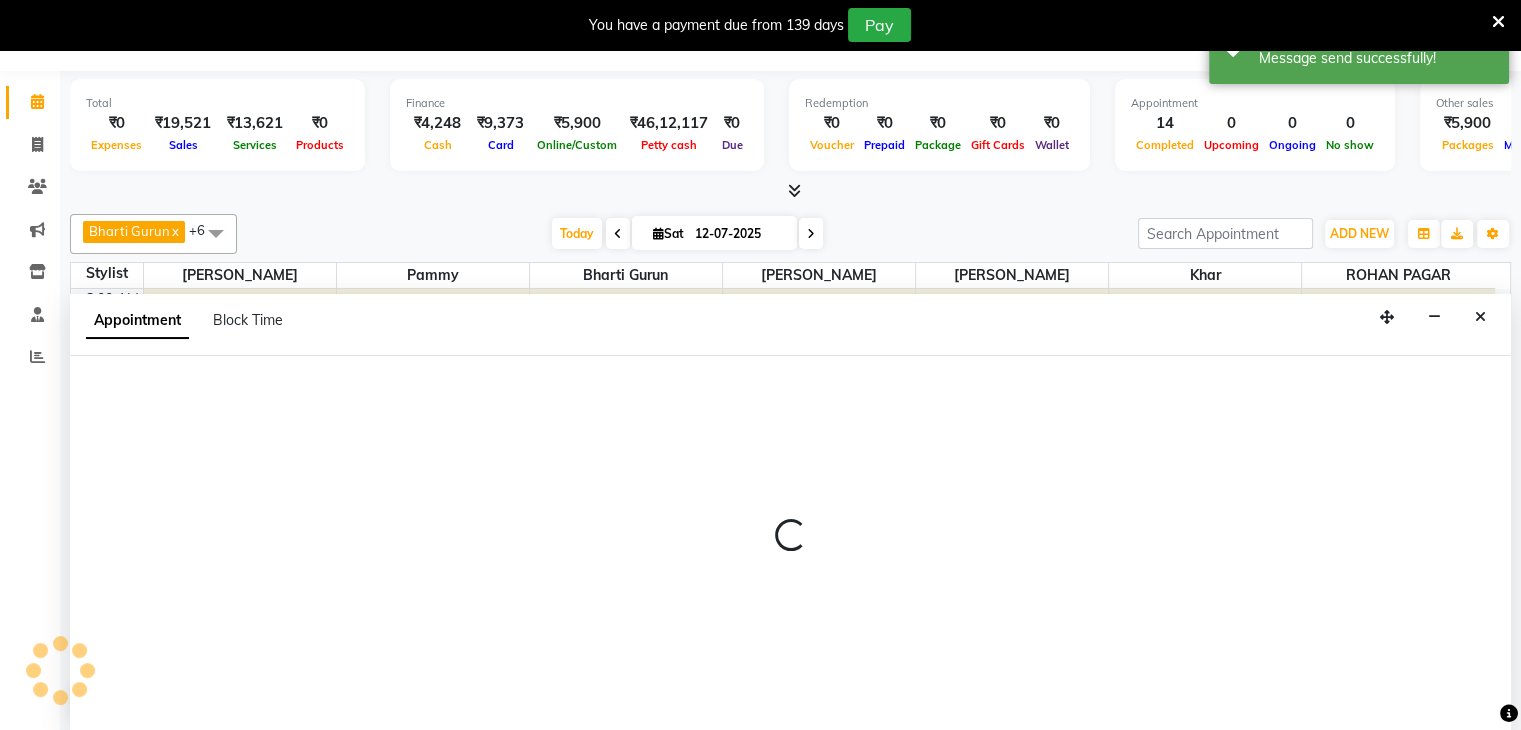 select on "540" 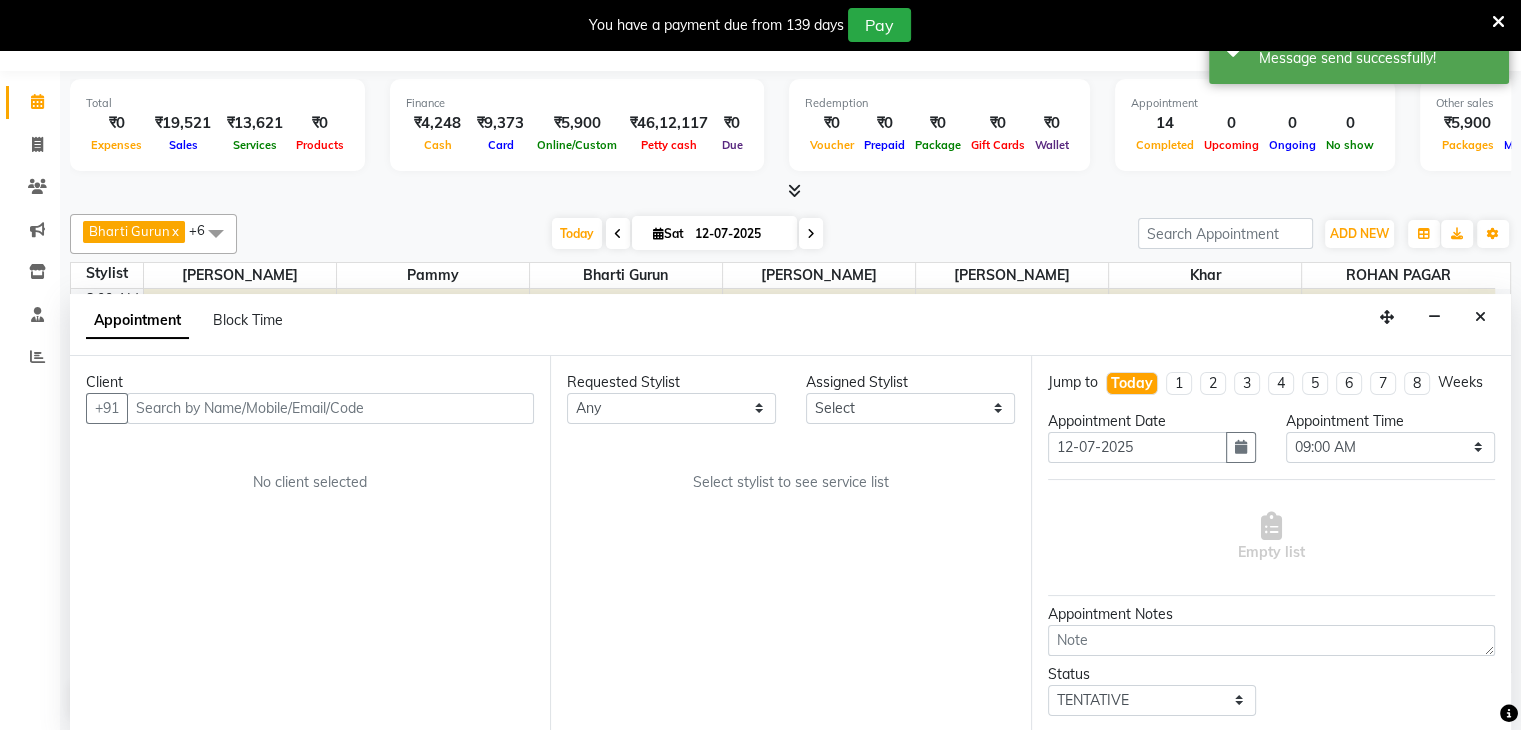 click at bounding box center [330, 408] 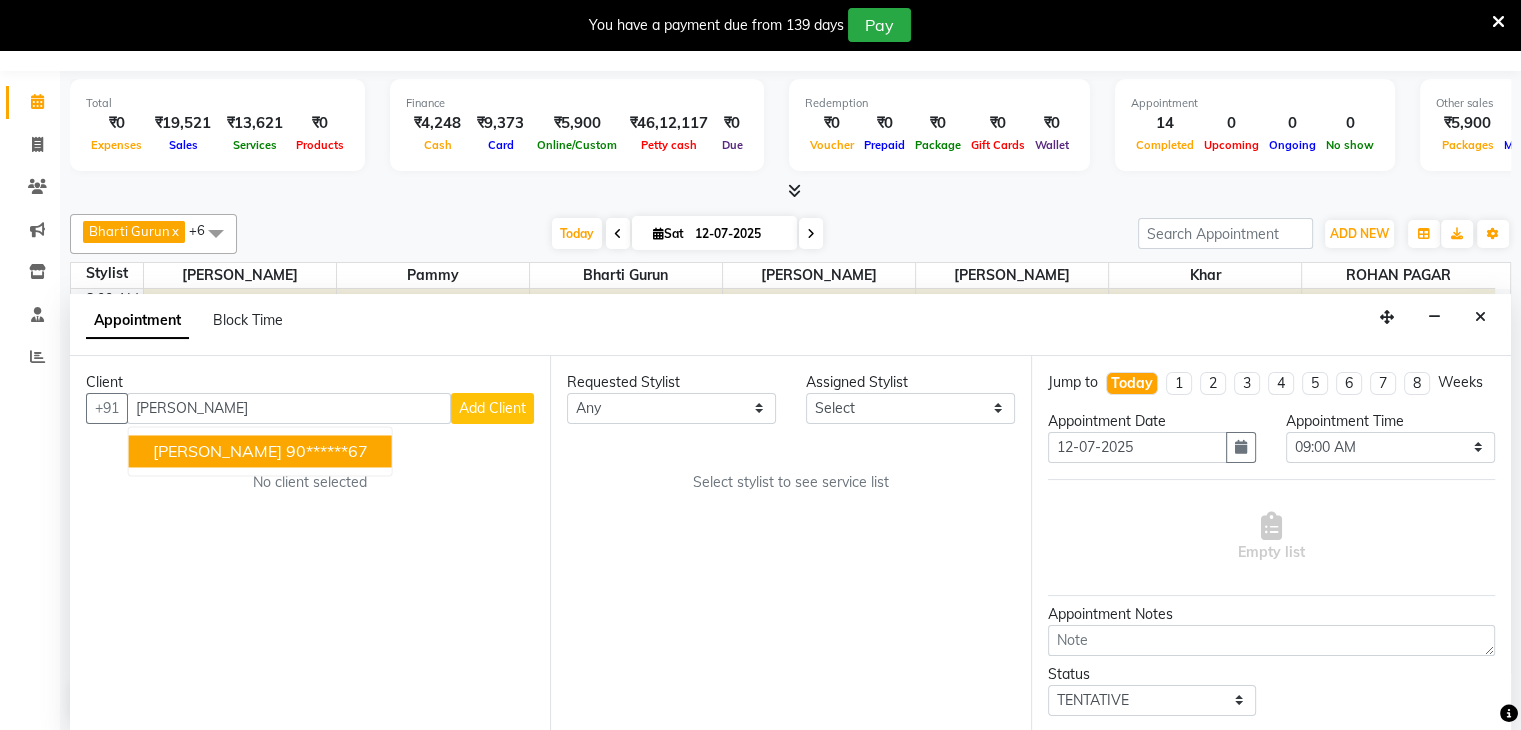 click on "90******67" at bounding box center (327, 451) 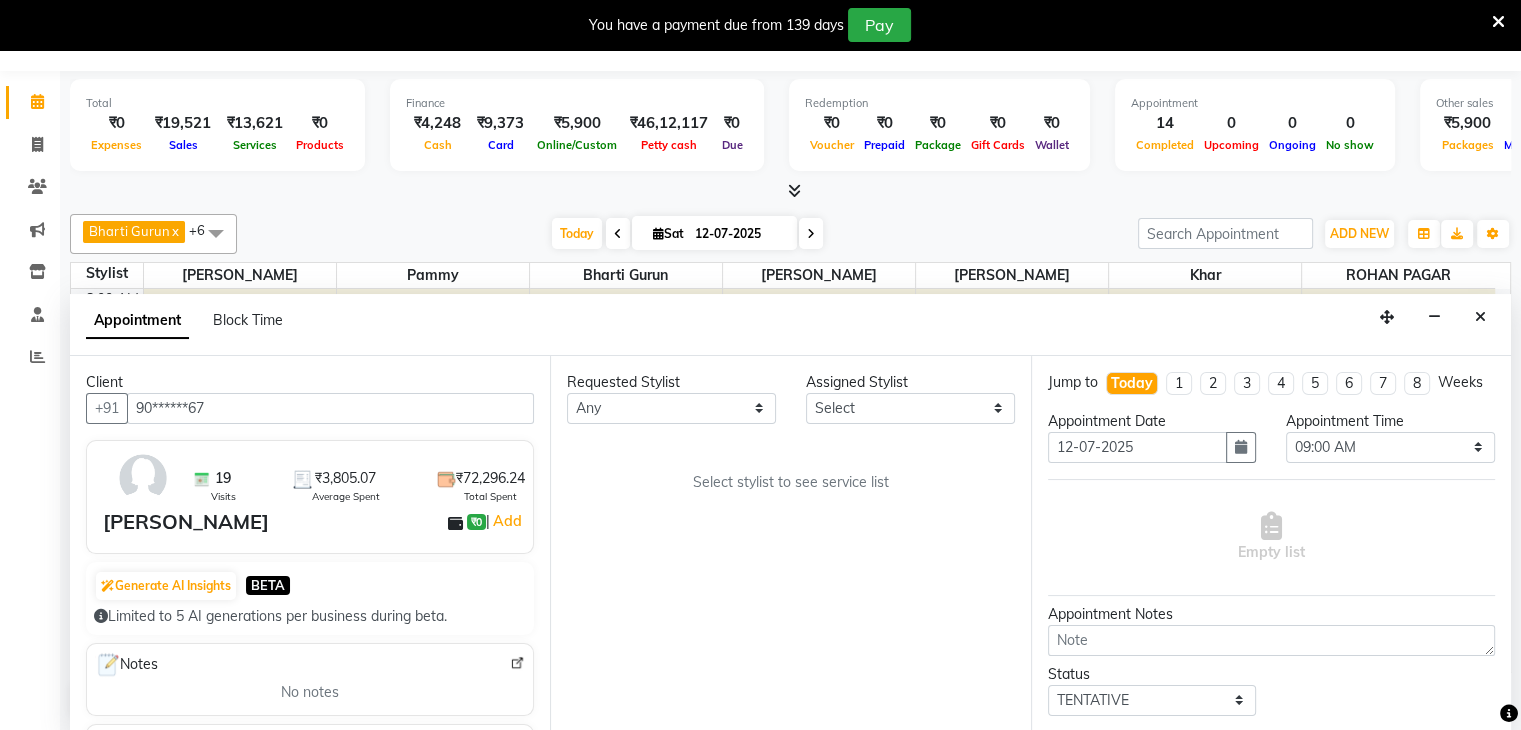 type on "90******67" 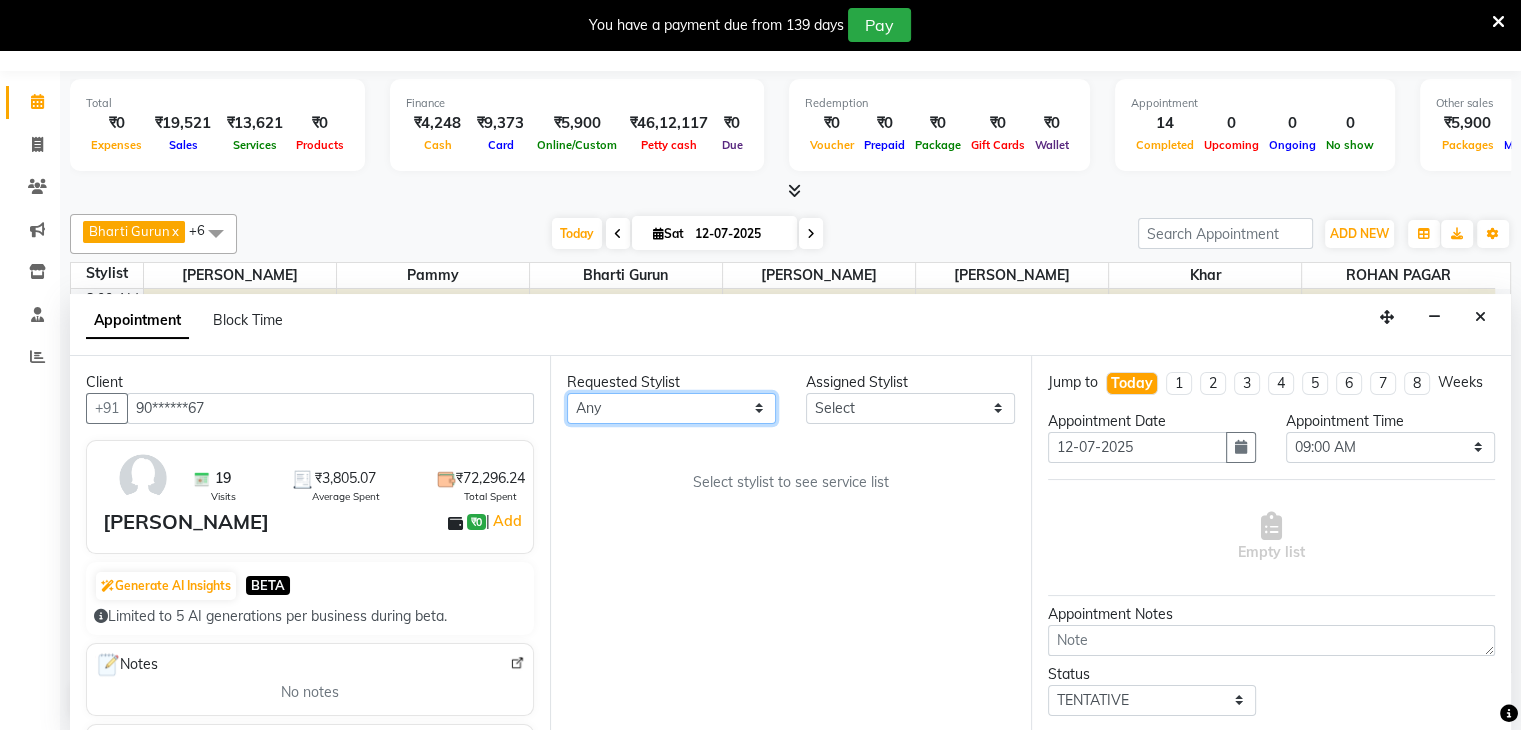 click on "Any Bharti Gurun [PERSON_NAME] [PERSON_NAME] Khar [PERSON_NAME] PAGAR [PERSON_NAME]" at bounding box center (671, 408) 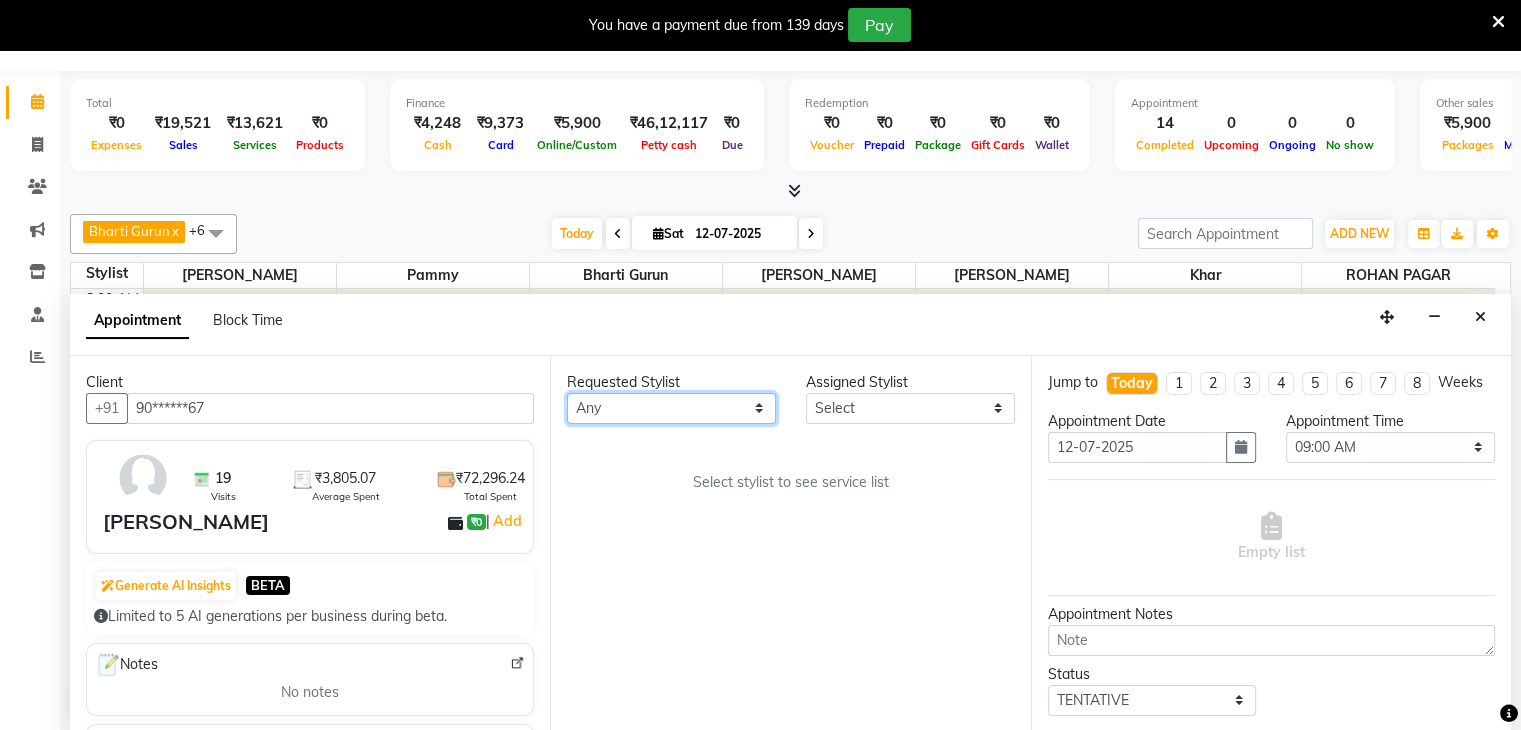 select on "38404" 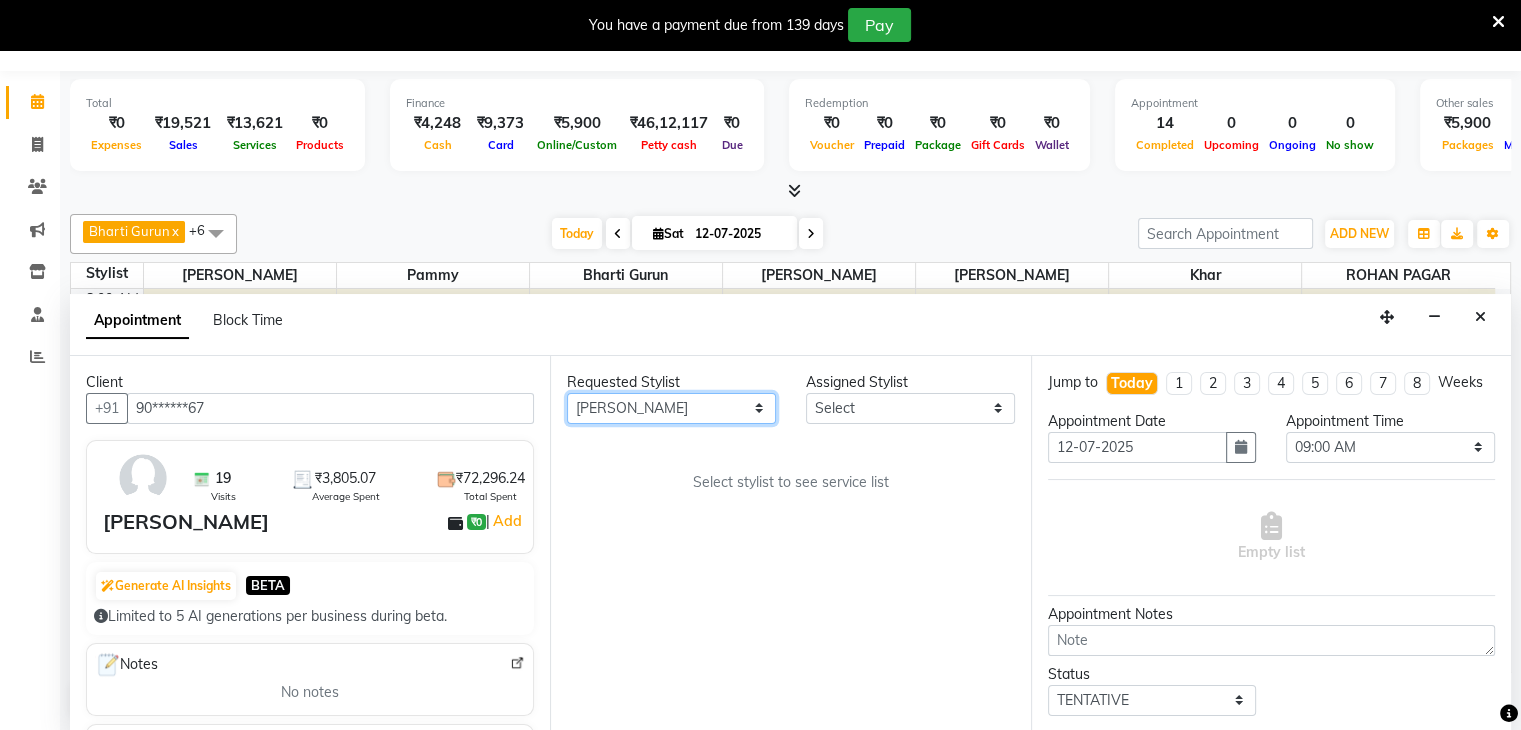 click on "Any Bharti Gurun [PERSON_NAME] [PERSON_NAME] Khar [PERSON_NAME] PAGAR [PERSON_NAME]" at bounding box center [671, 408] 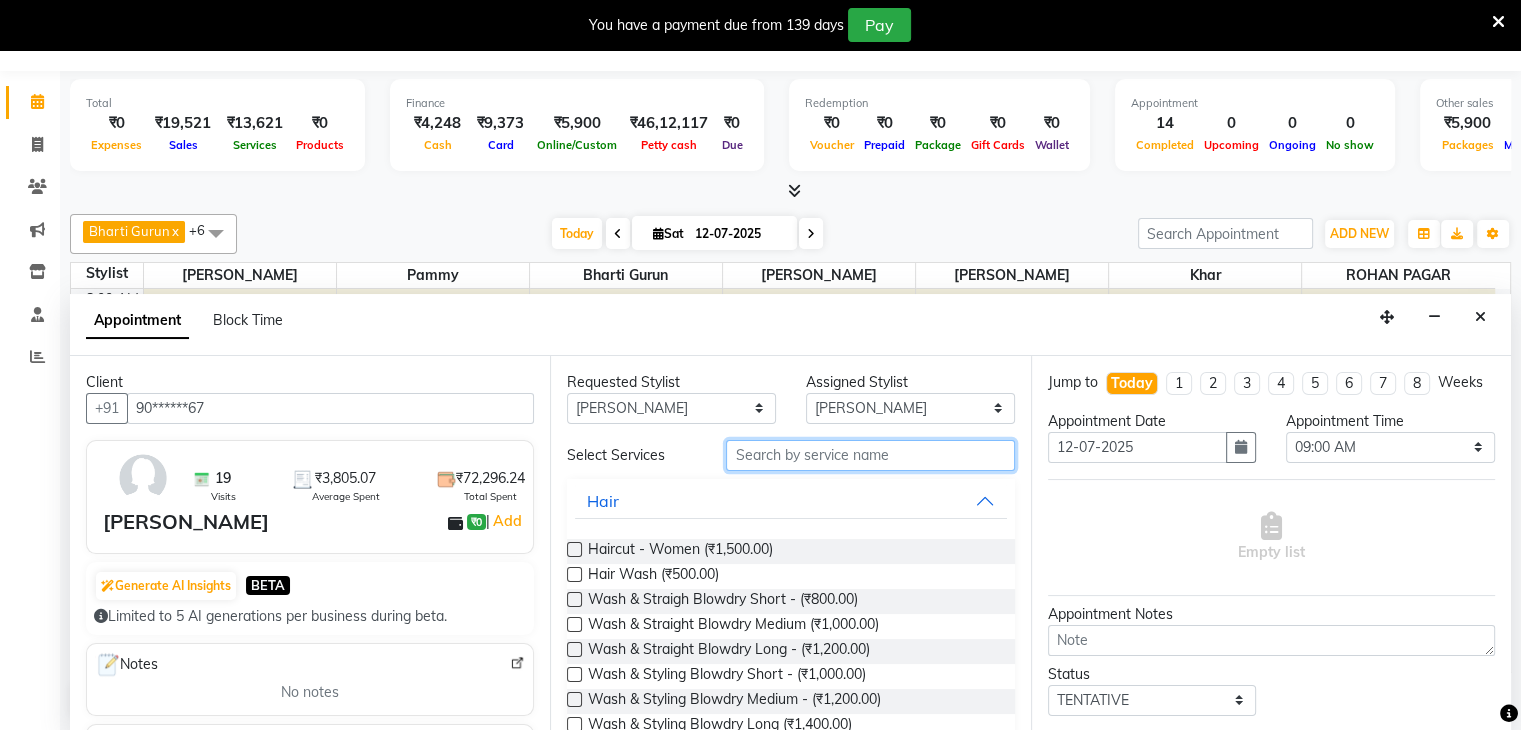 click at bounding box center [870, 455] 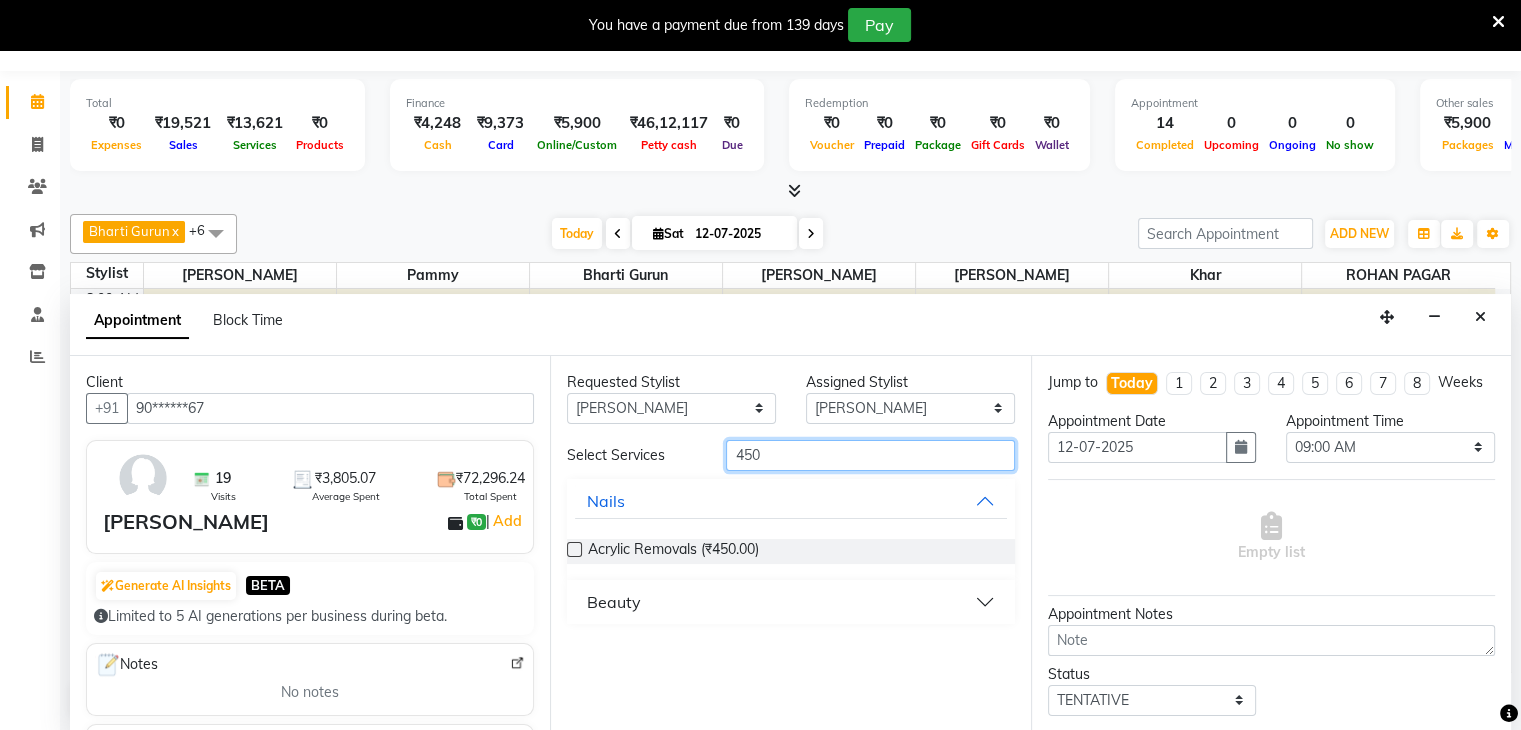 type on "450" 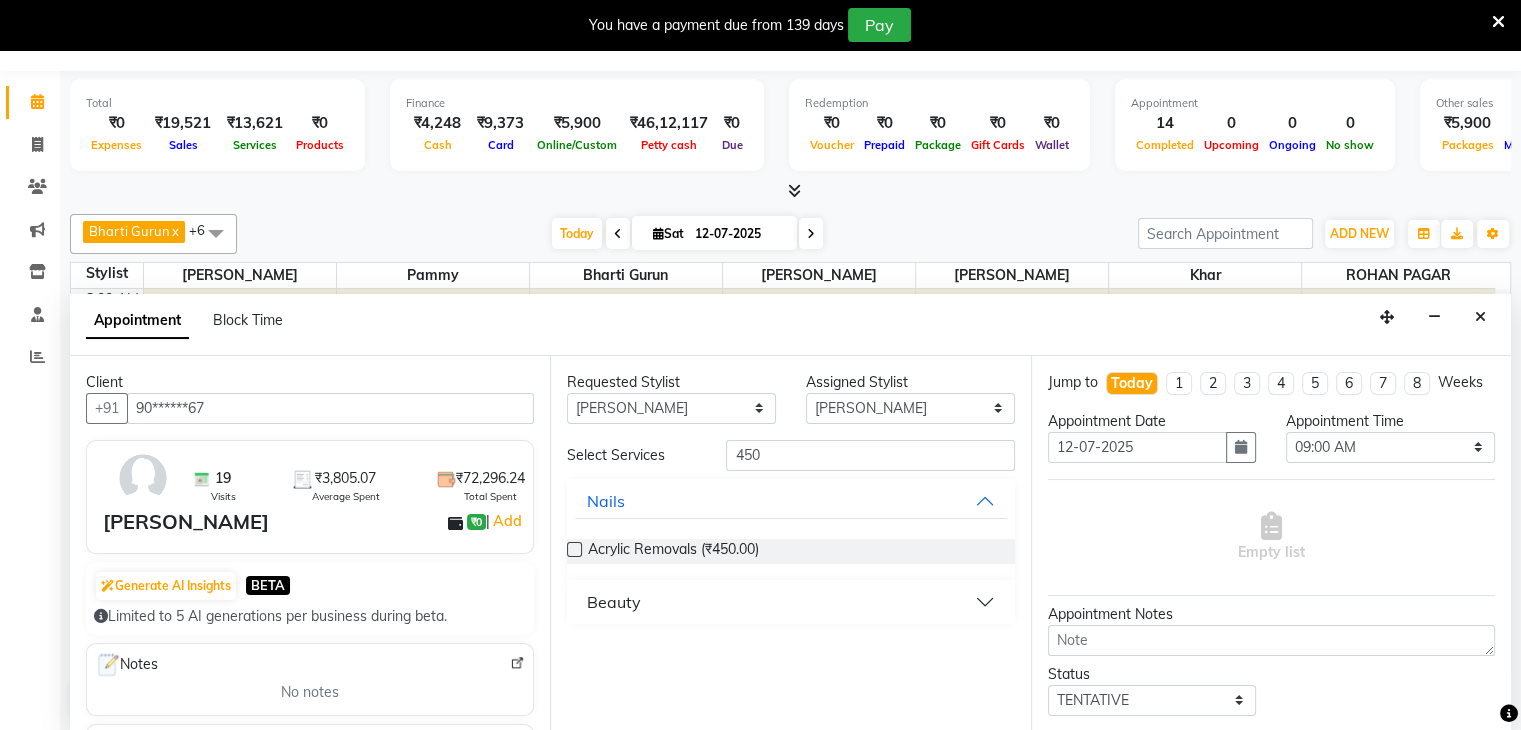 click on "Beauty" at bounding box center (790, 602) 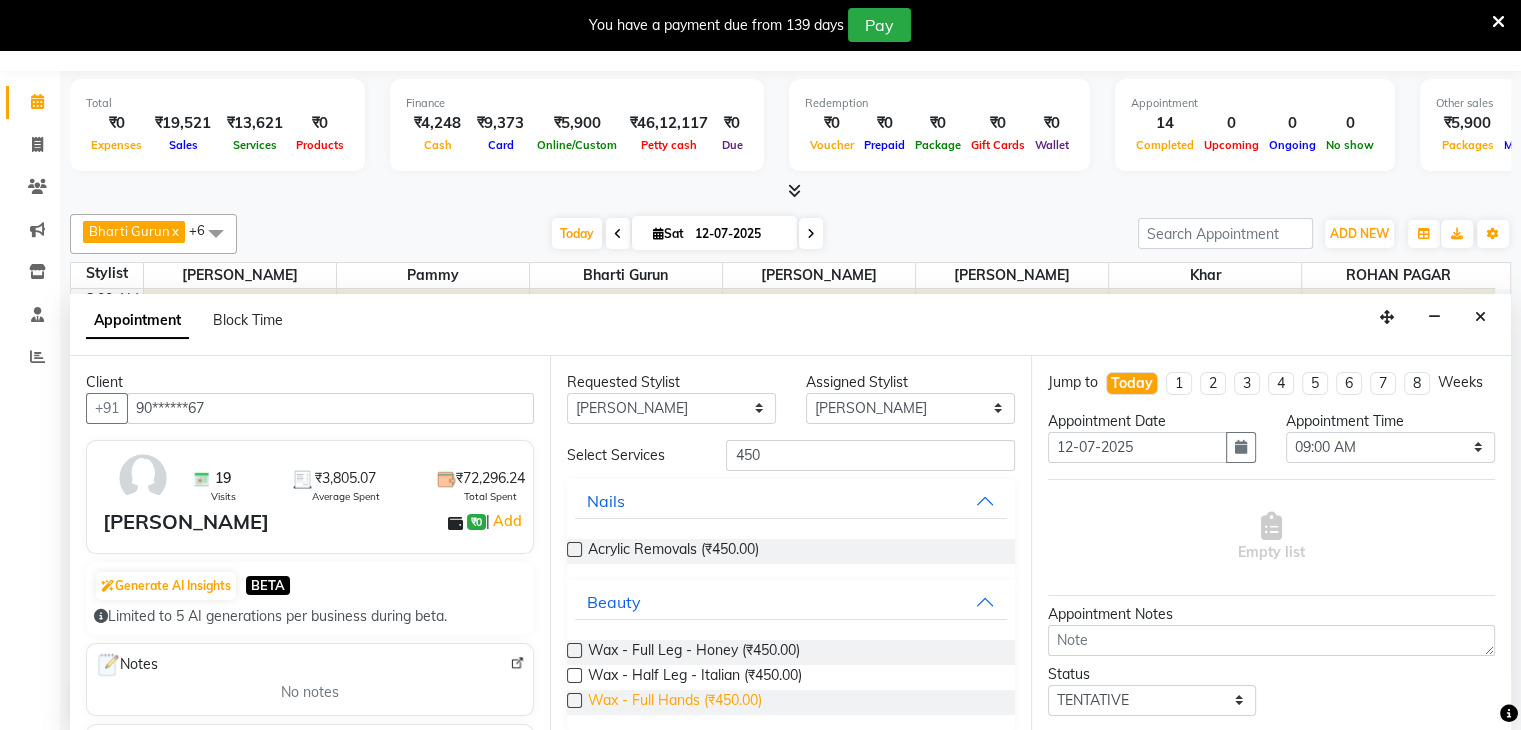 click on "Wax - Full Hands (₹450.00)" at bounding box center [675, 702] 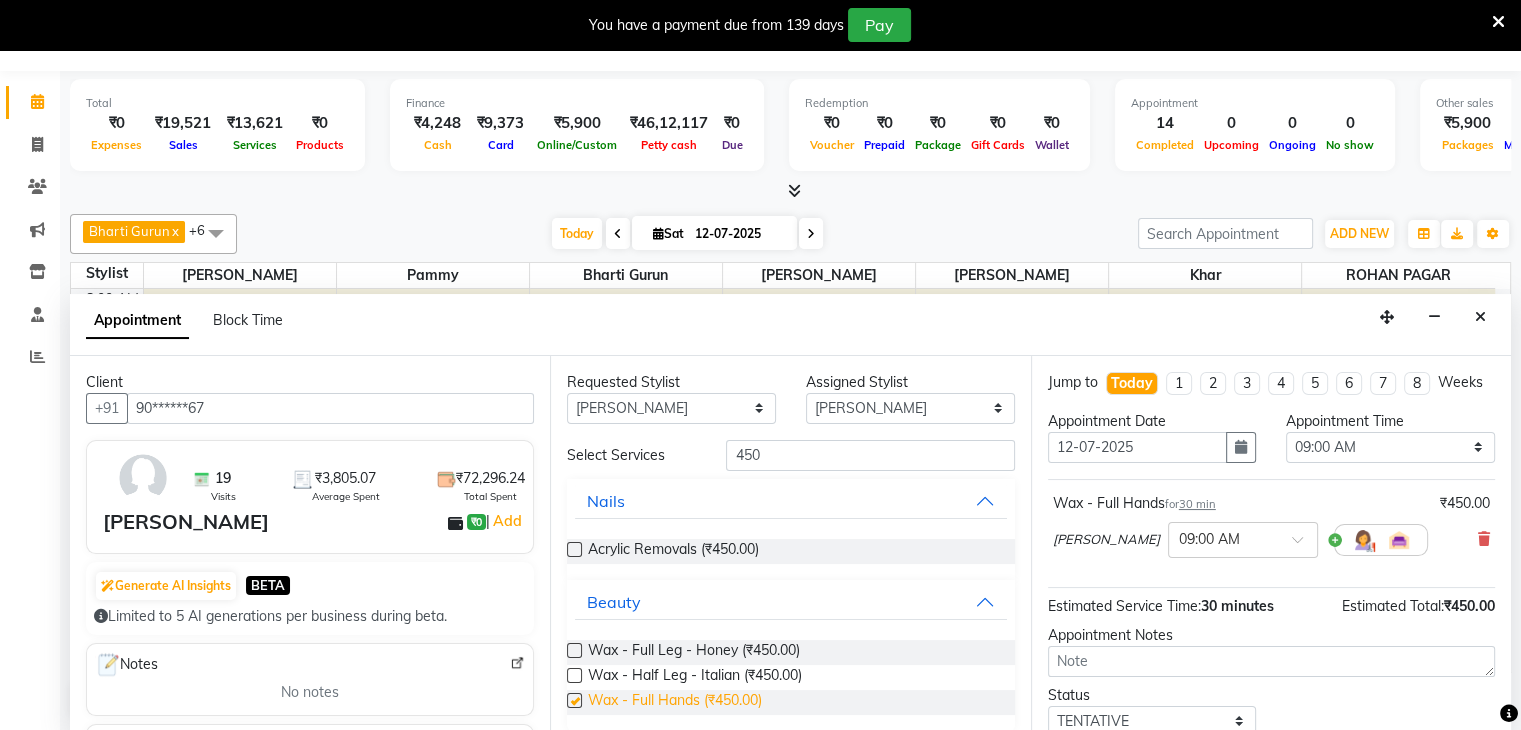 checkbox on "false" 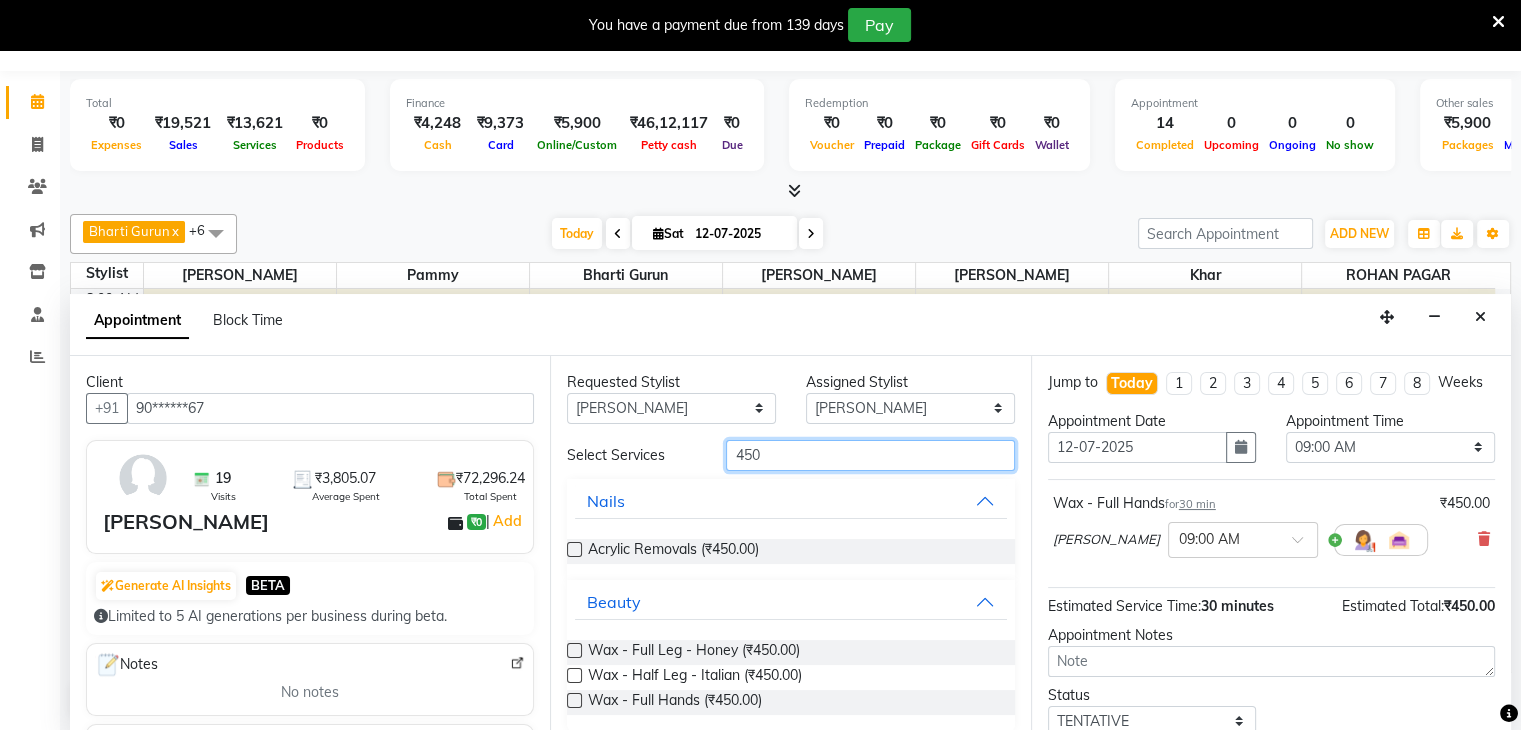 click on "450" at bounding box center (870, 455) 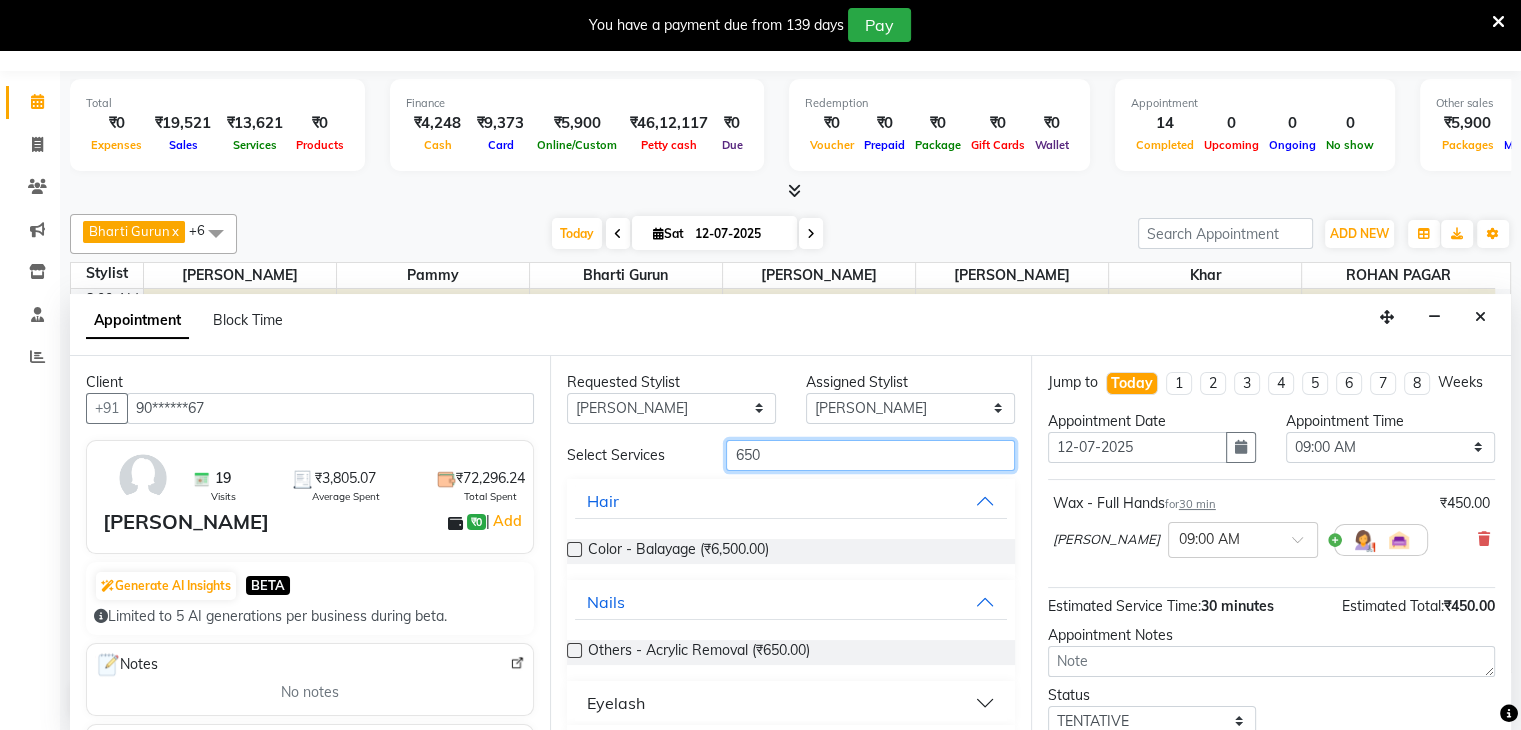 scroll, scrollTop: 96, scrollLeft: 0, axis: vertical 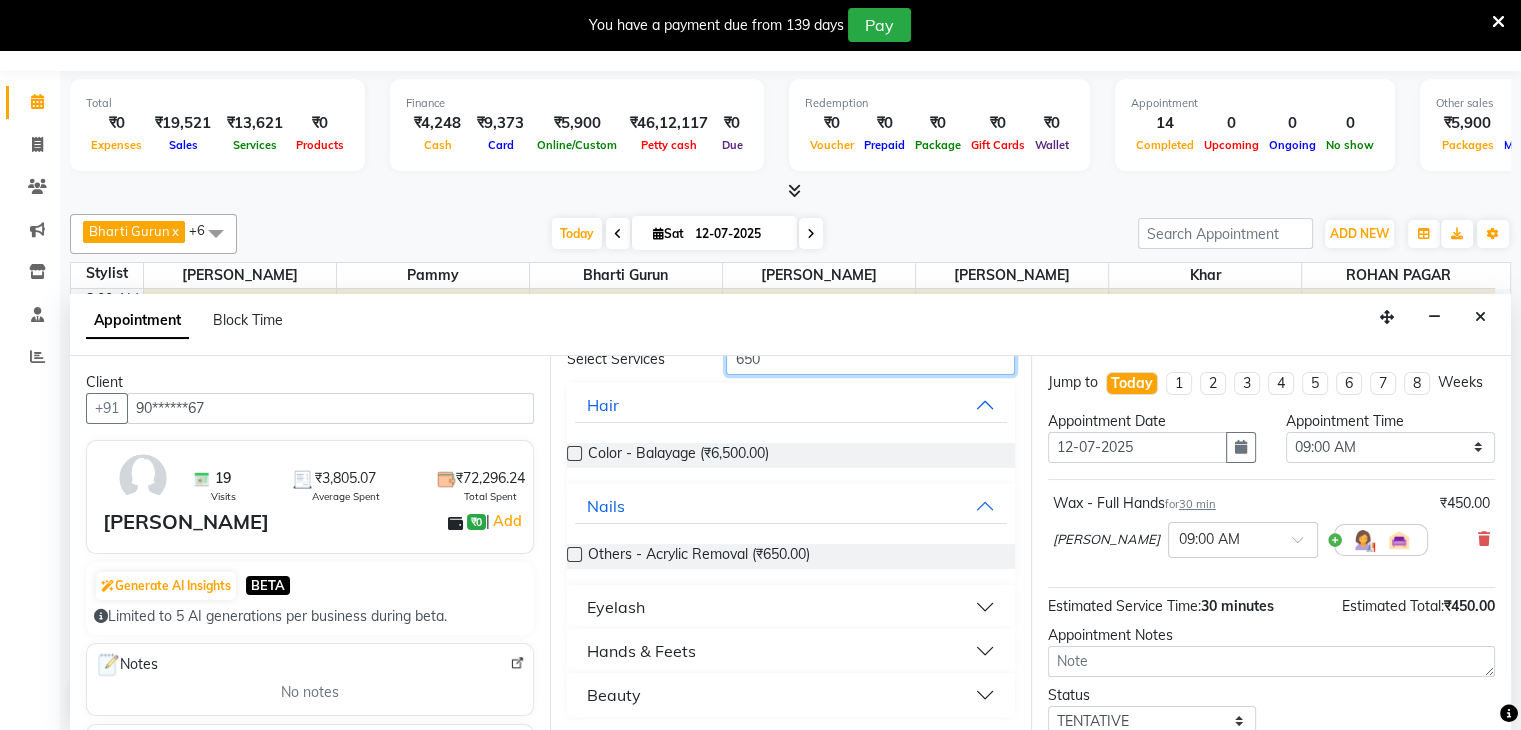 type on "650" 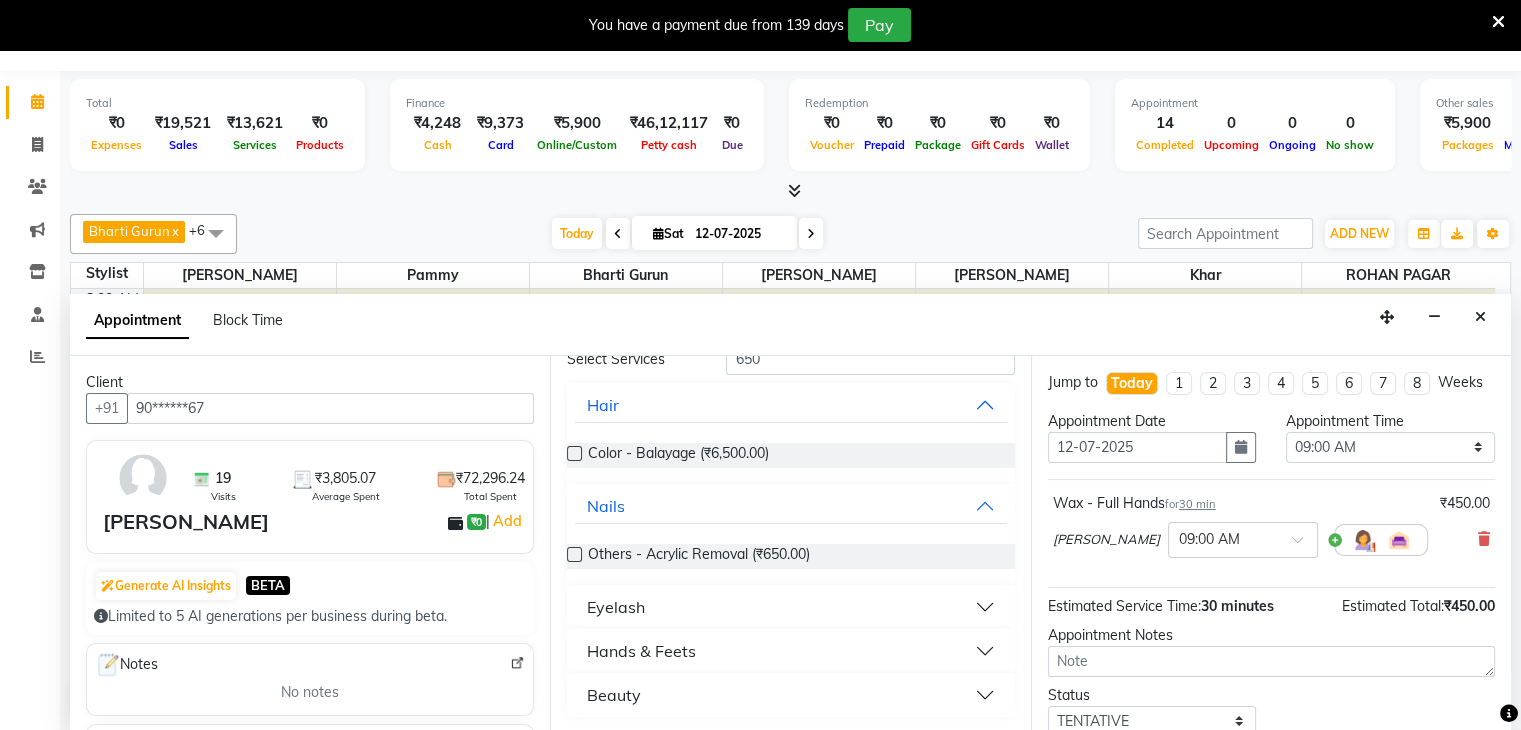 click on "Beauty" at bounding box center (790, 695) 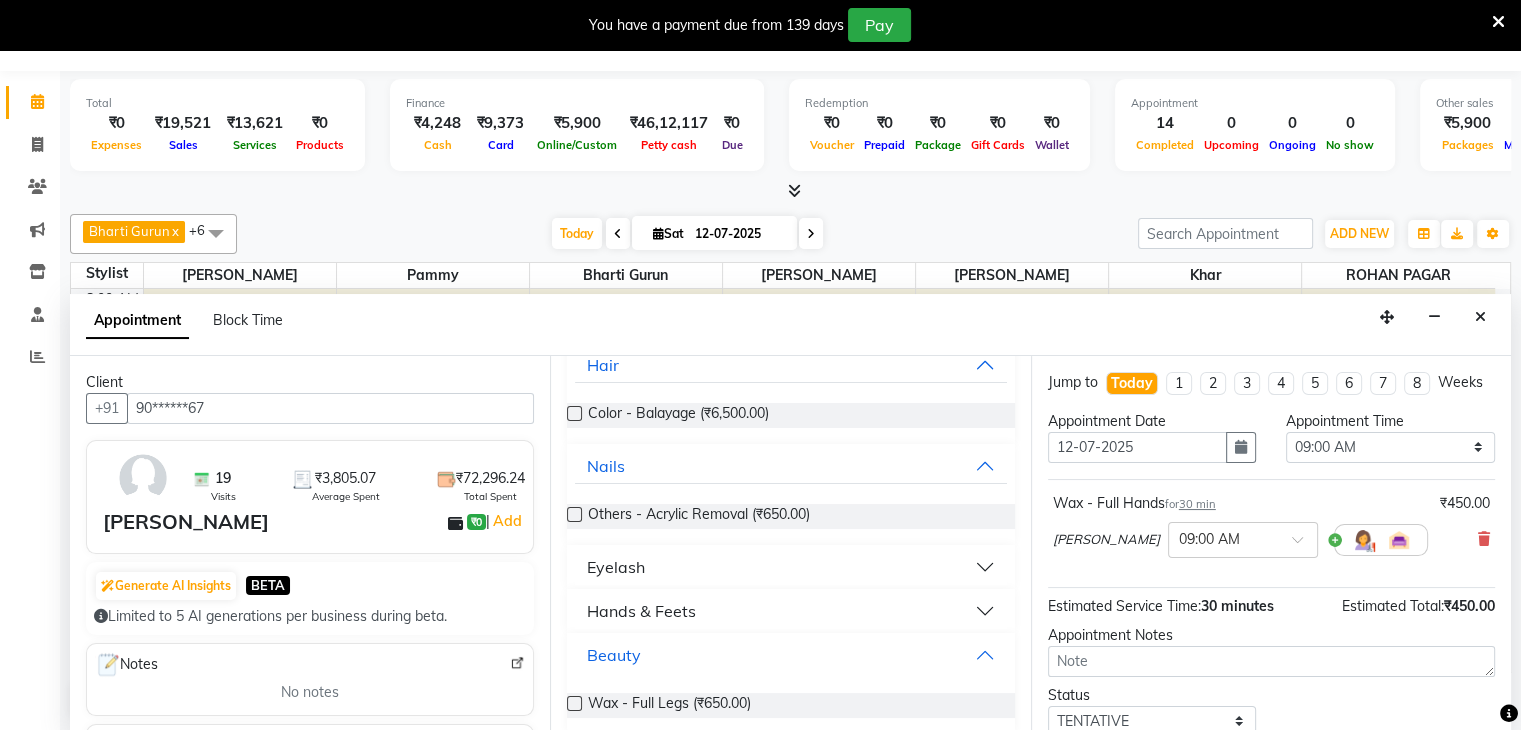 scroll, scrollTop: 154, scrollLeft: 0, axis: vertical 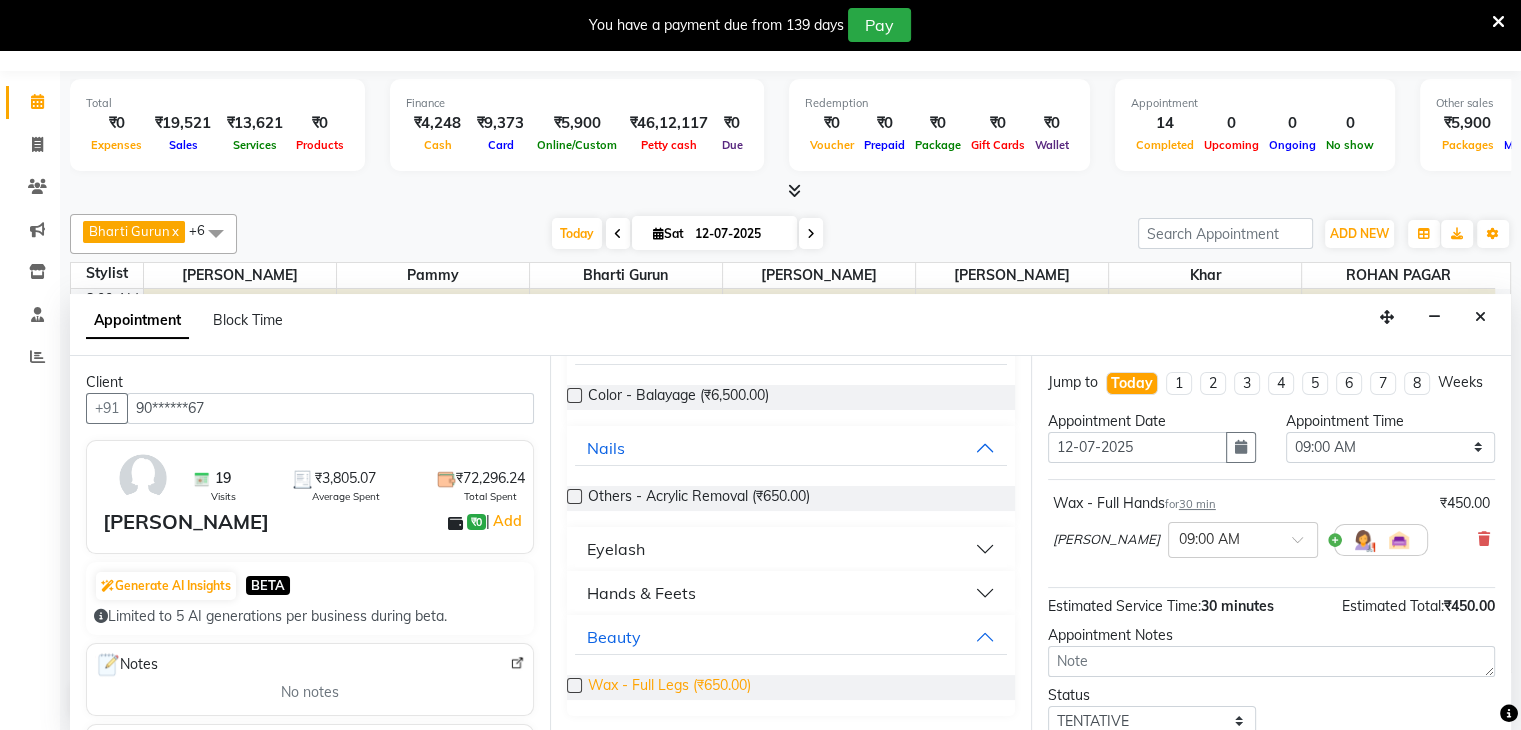 click on "Wax - Full Legs (₹650.00)" at bounding box center (669, 687) 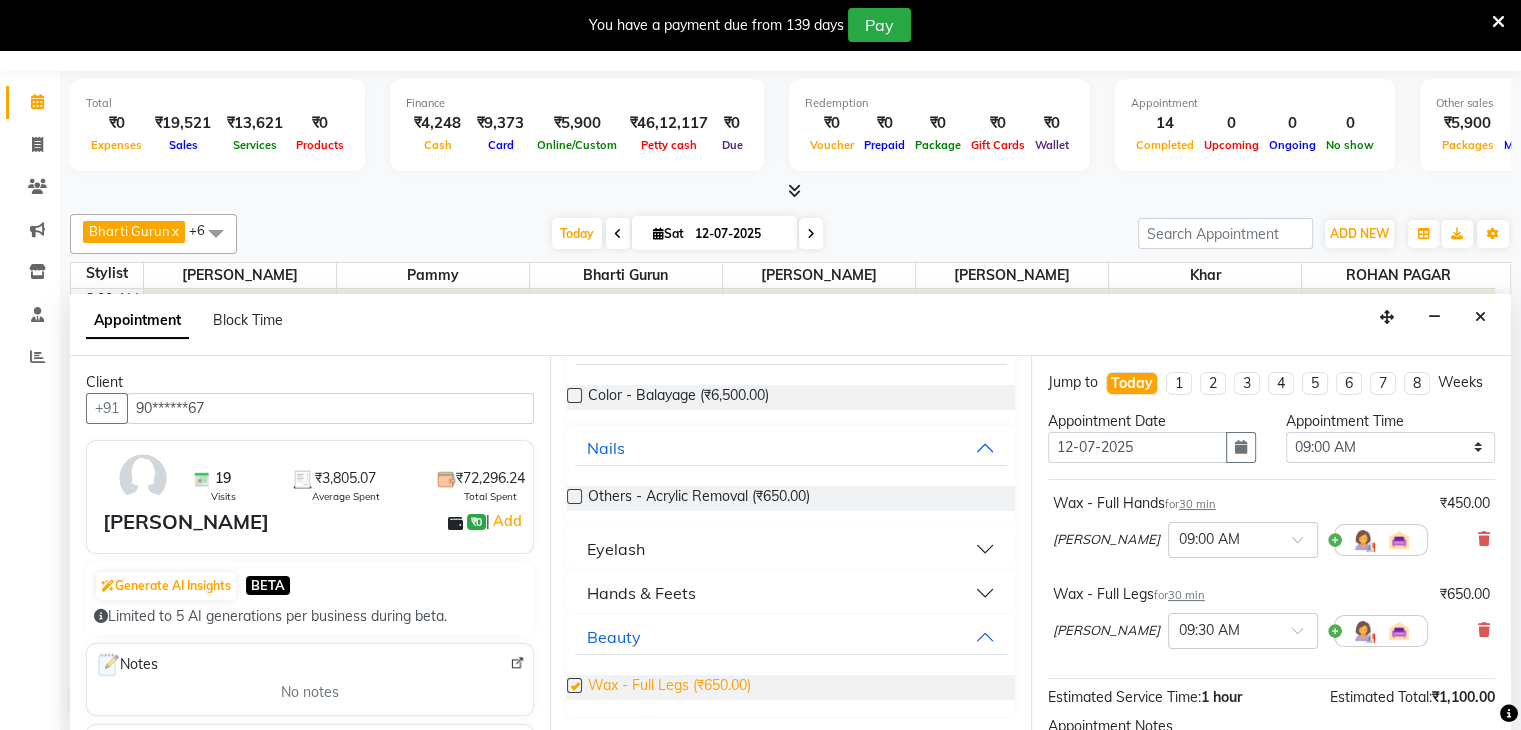 checkbox on "false" 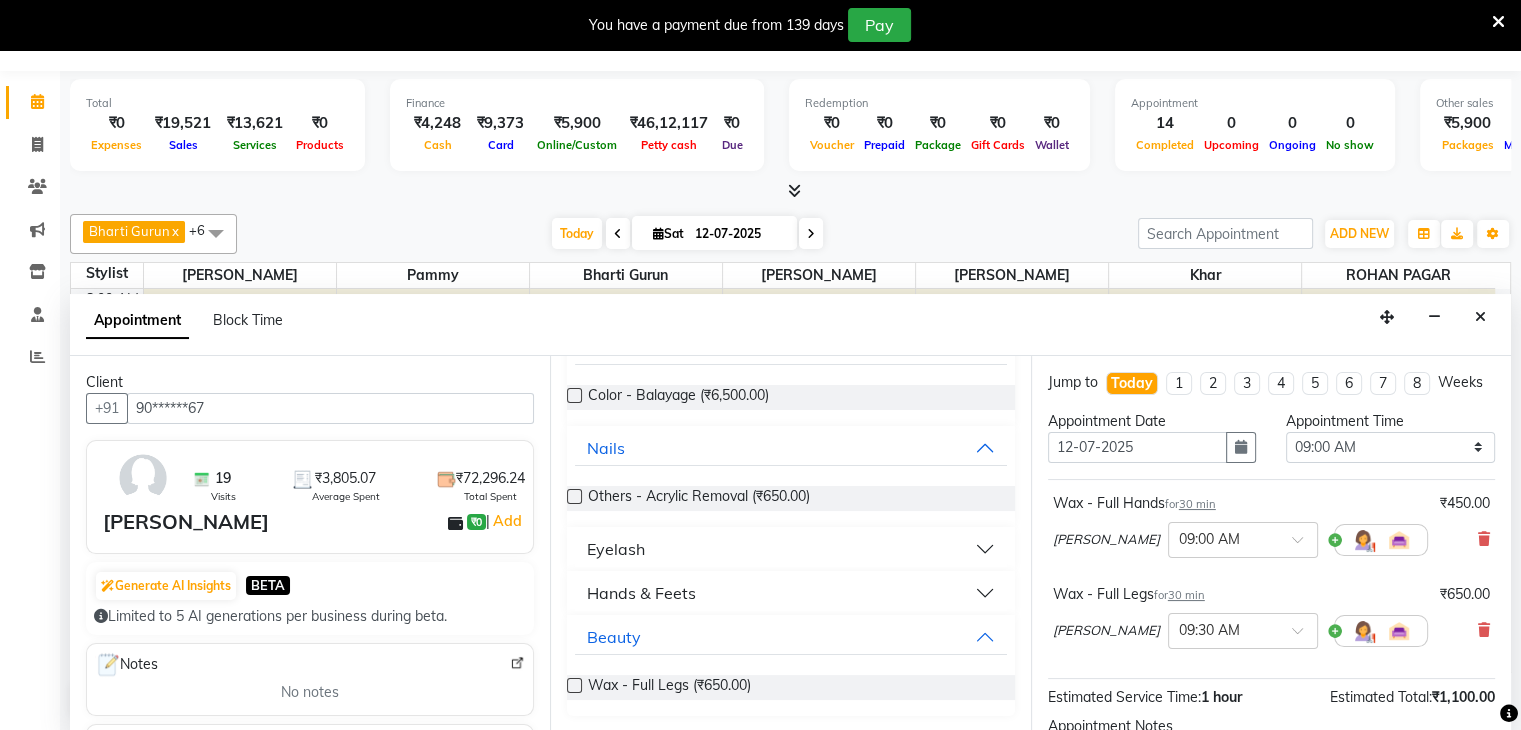 scroll, scrollTop: 0, scrollLeft: 0, axis: both 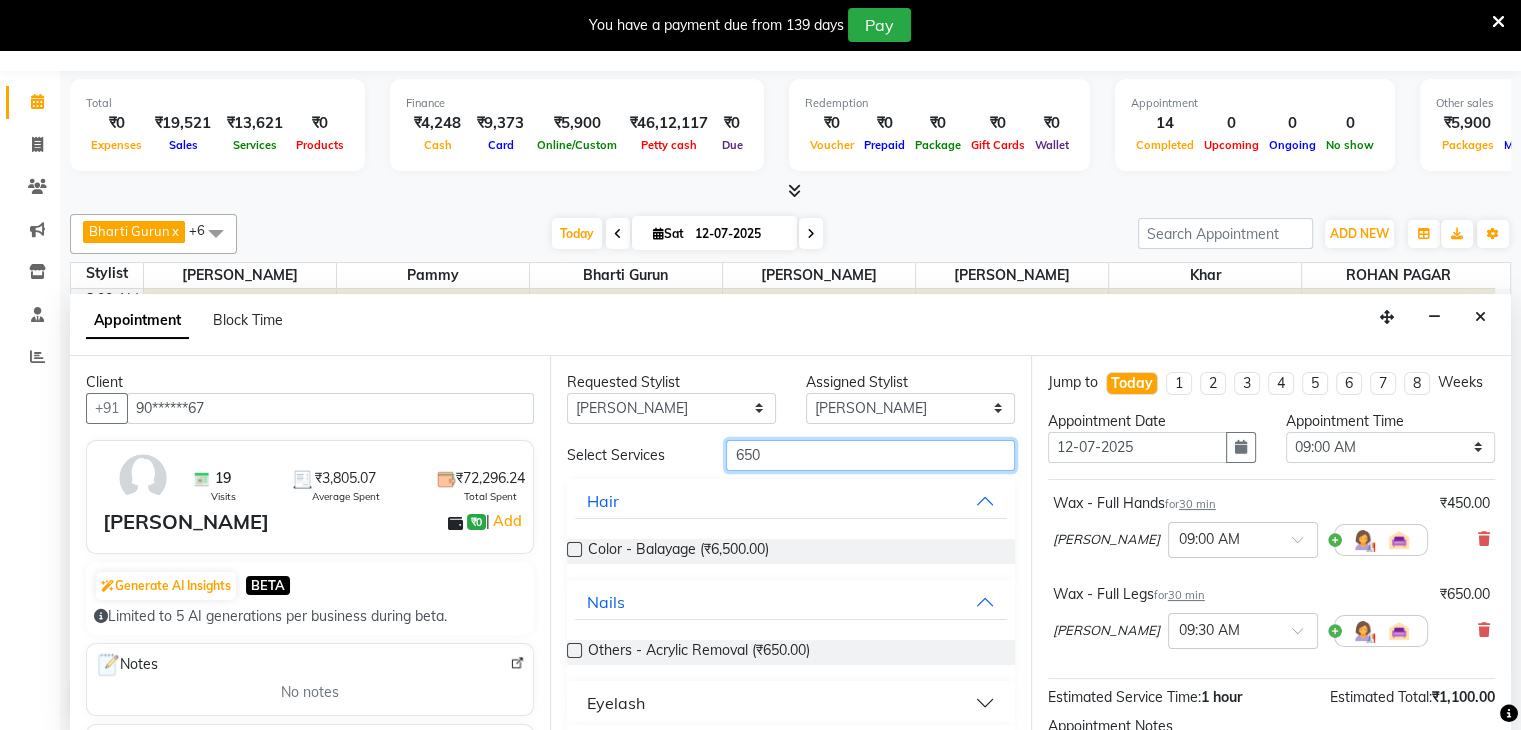 click on "650" at bounding box center (870, 455) 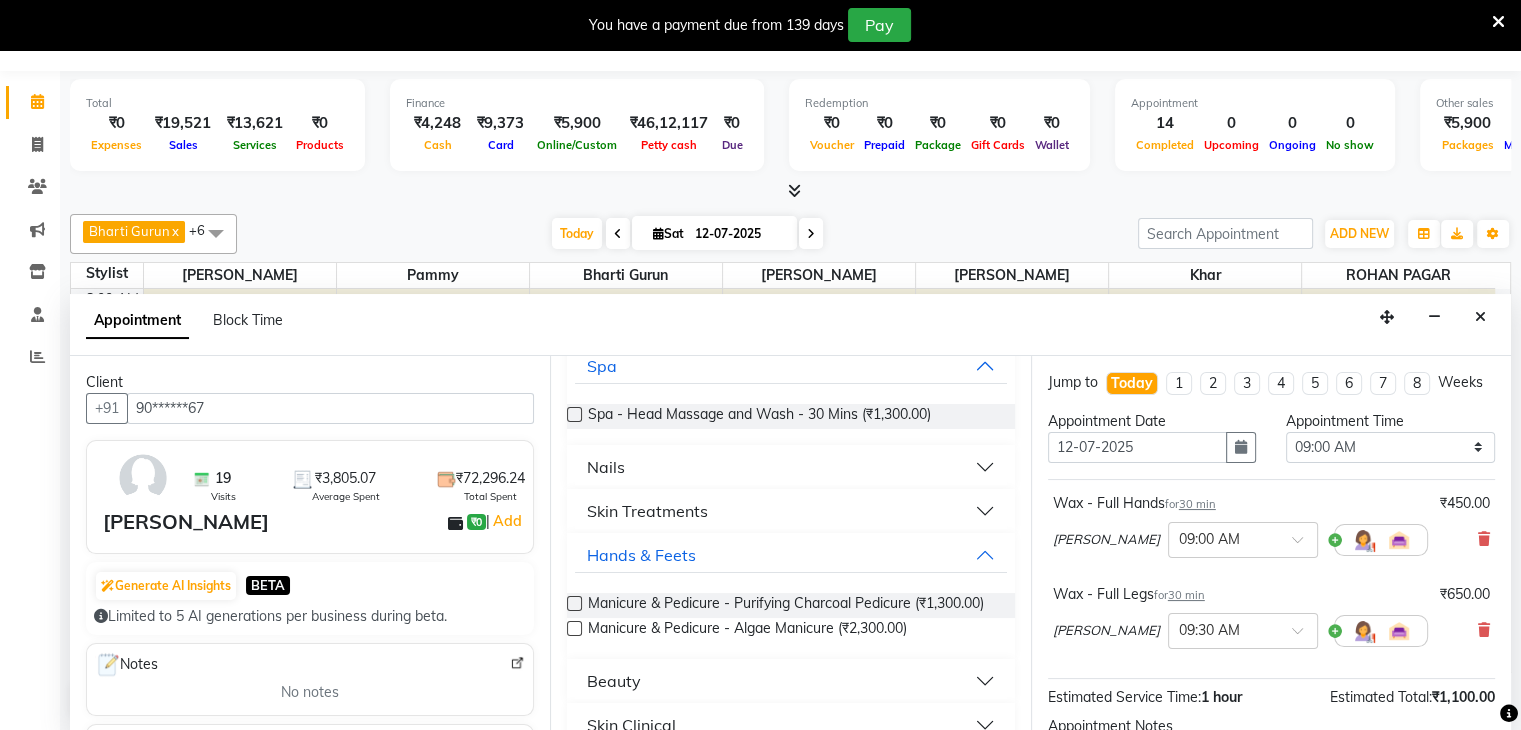scroll, scrollTop: 375, scrollLeft: 0, axis: vertical 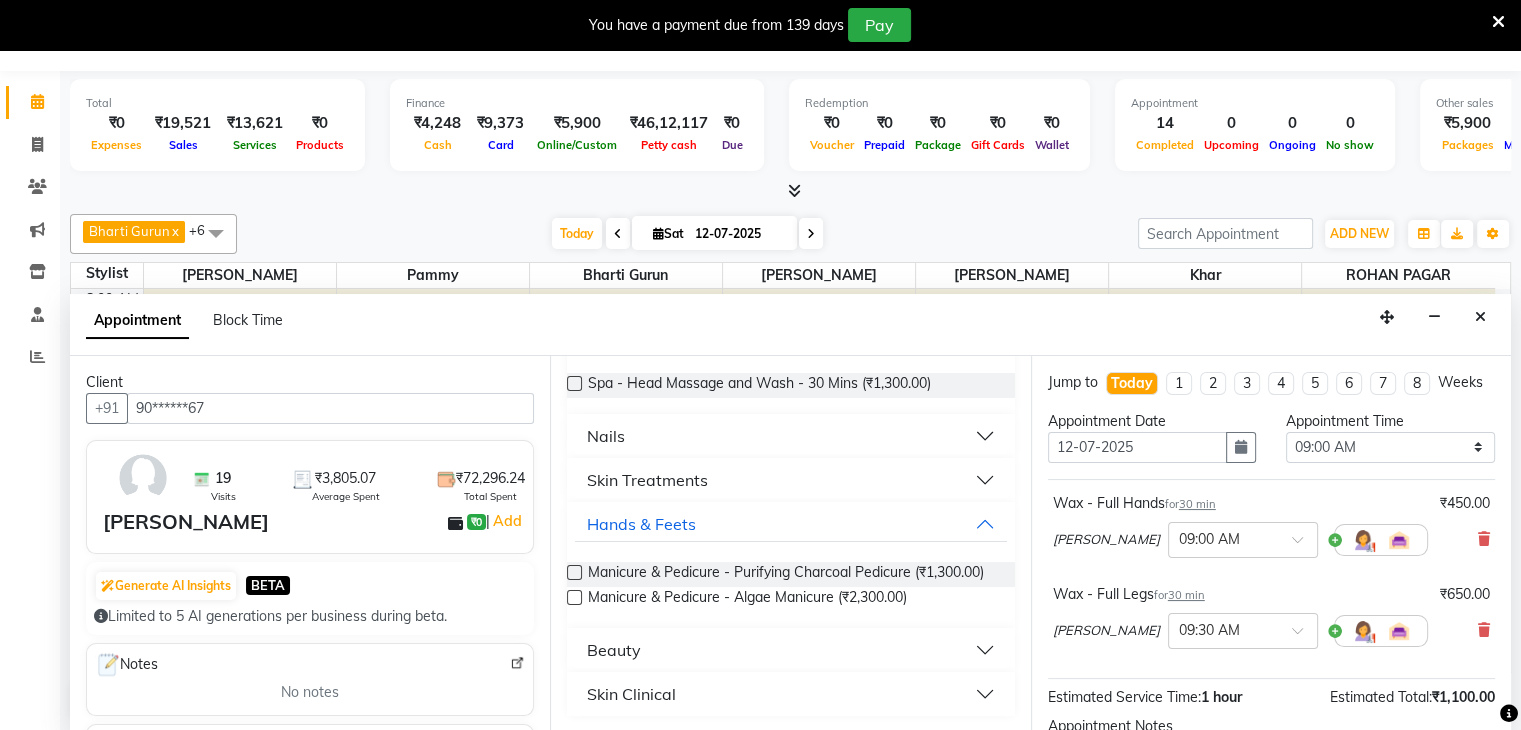 type on "300" 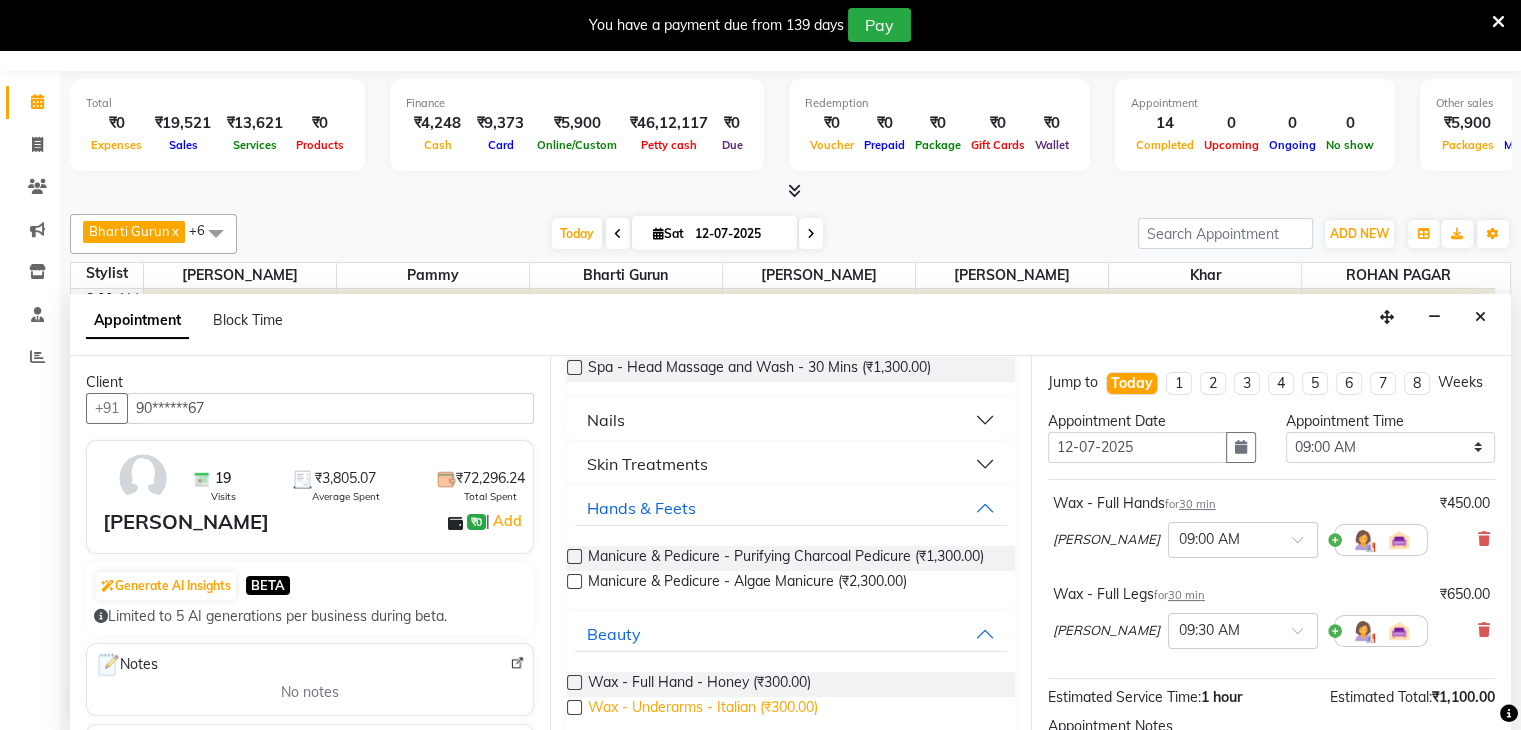 click on "Wax - Underarms - Italian (₹300.00)" at bounding box center [703, 709] 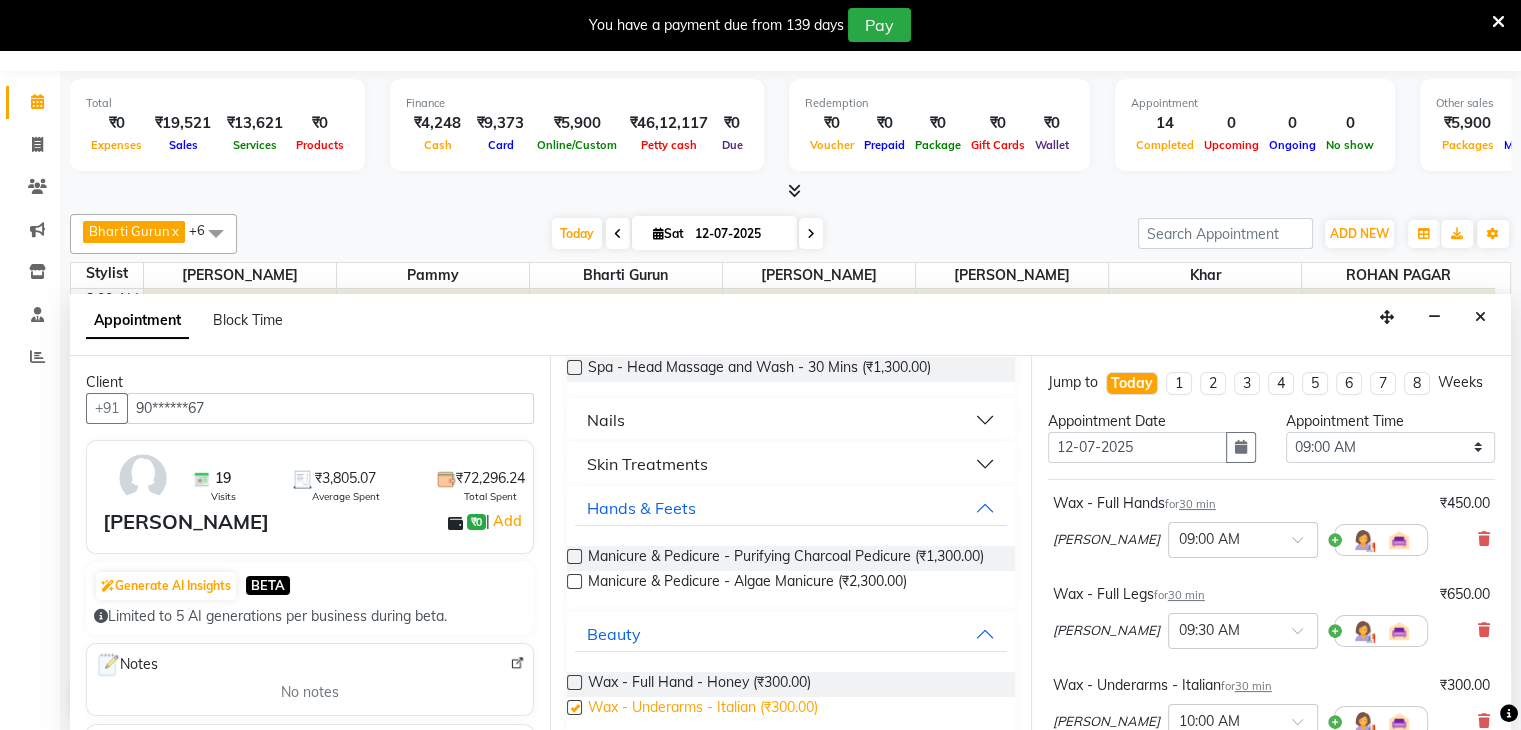 checkbox on "false" 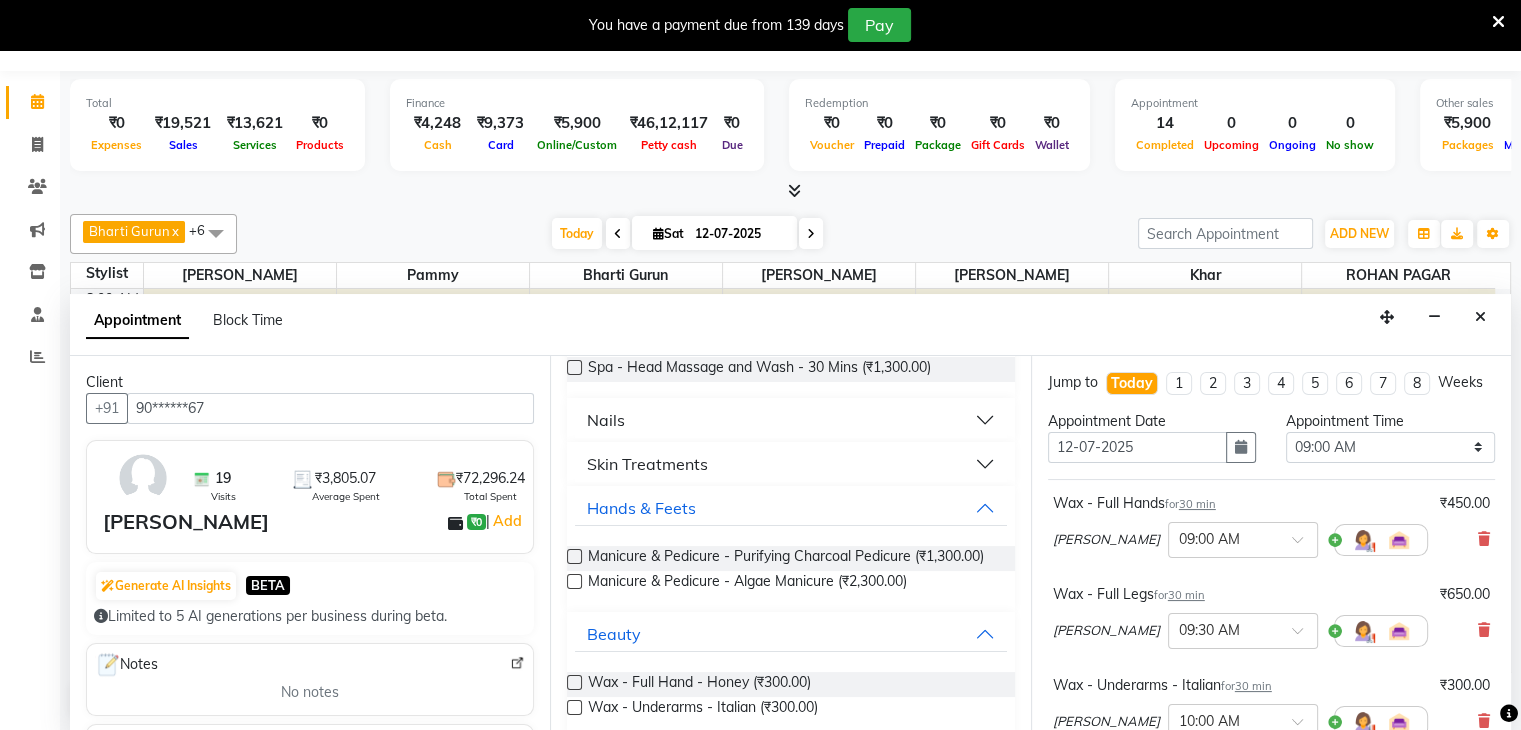 scroll, scrollTop: 46, scrollLeft: 0, axis: vertical 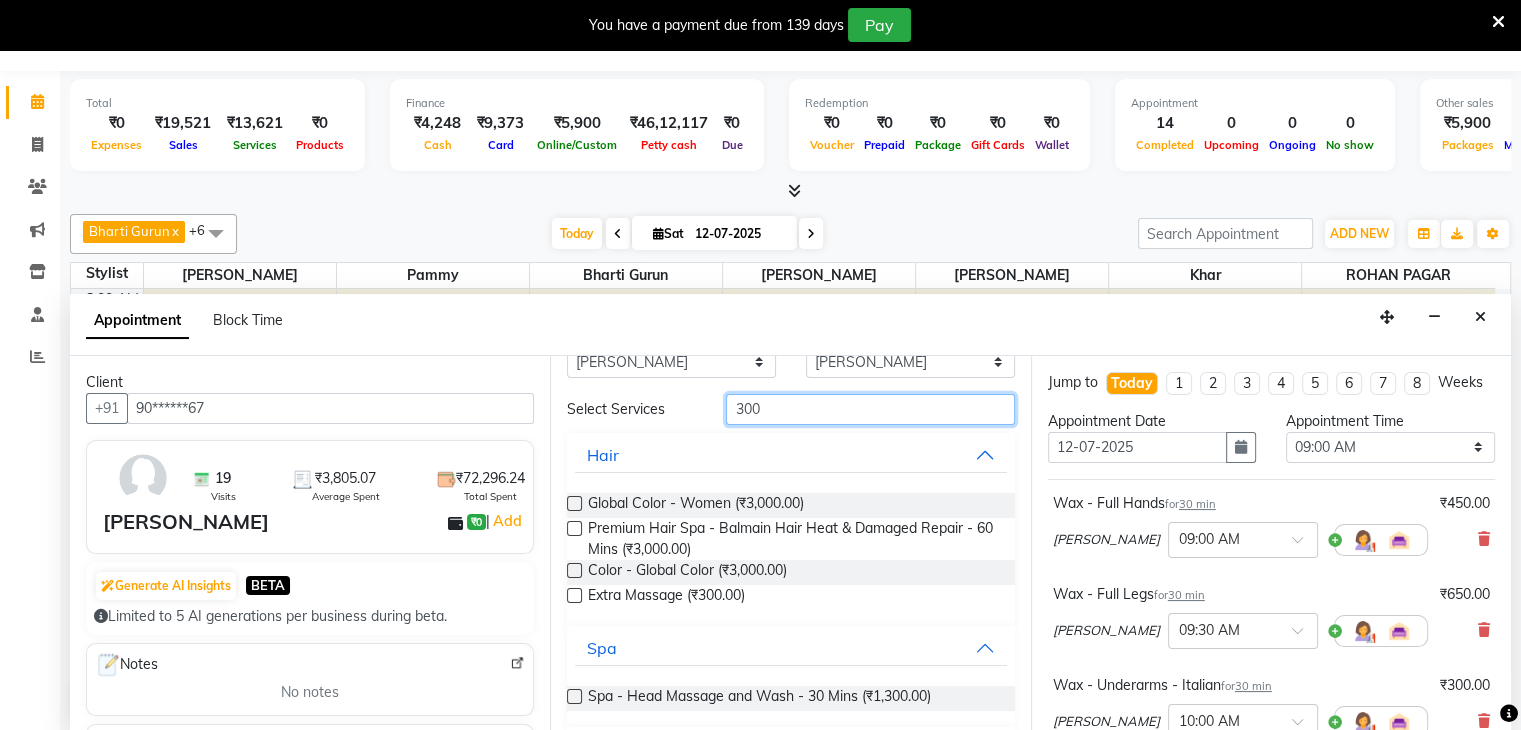 click on "300" at bounding box center [870, 409] 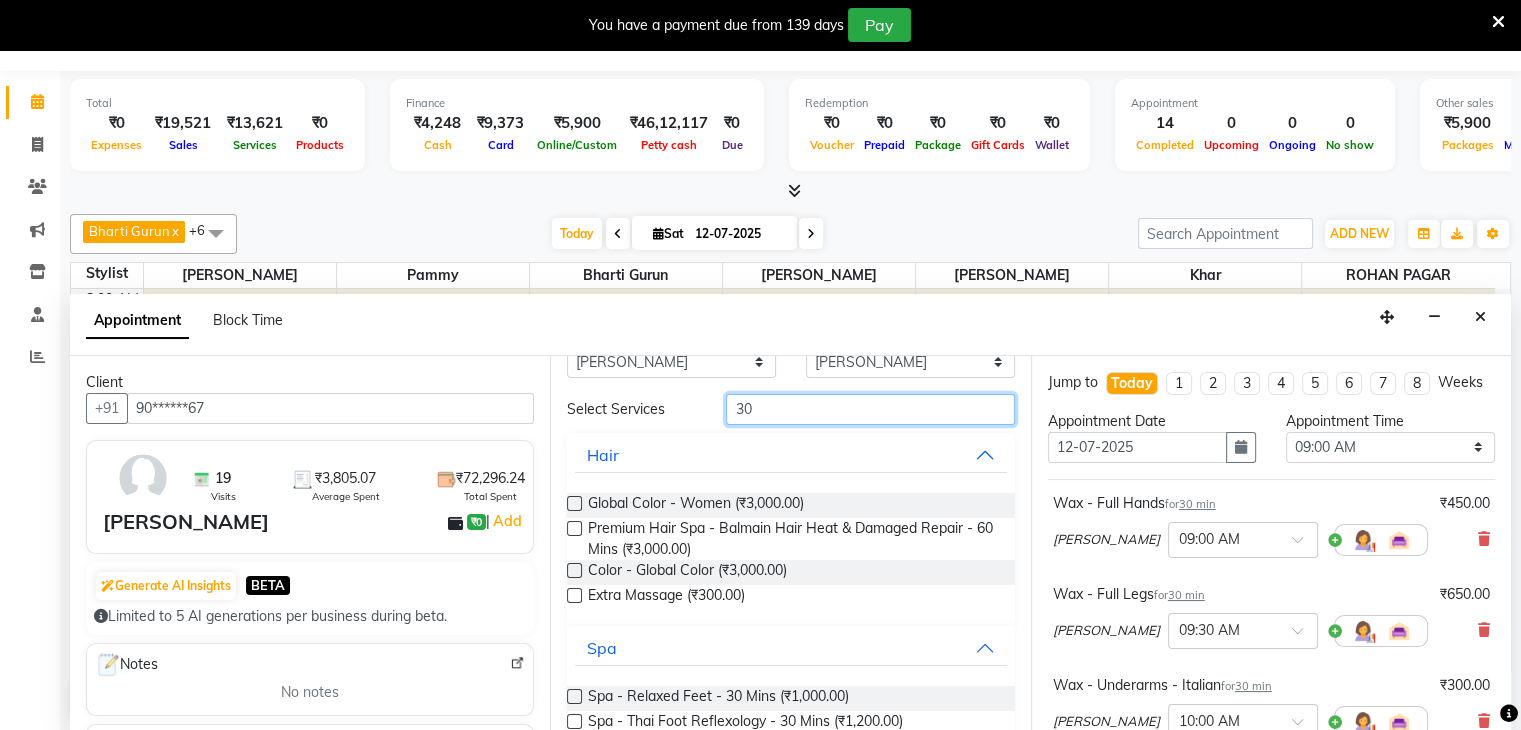type on "3" 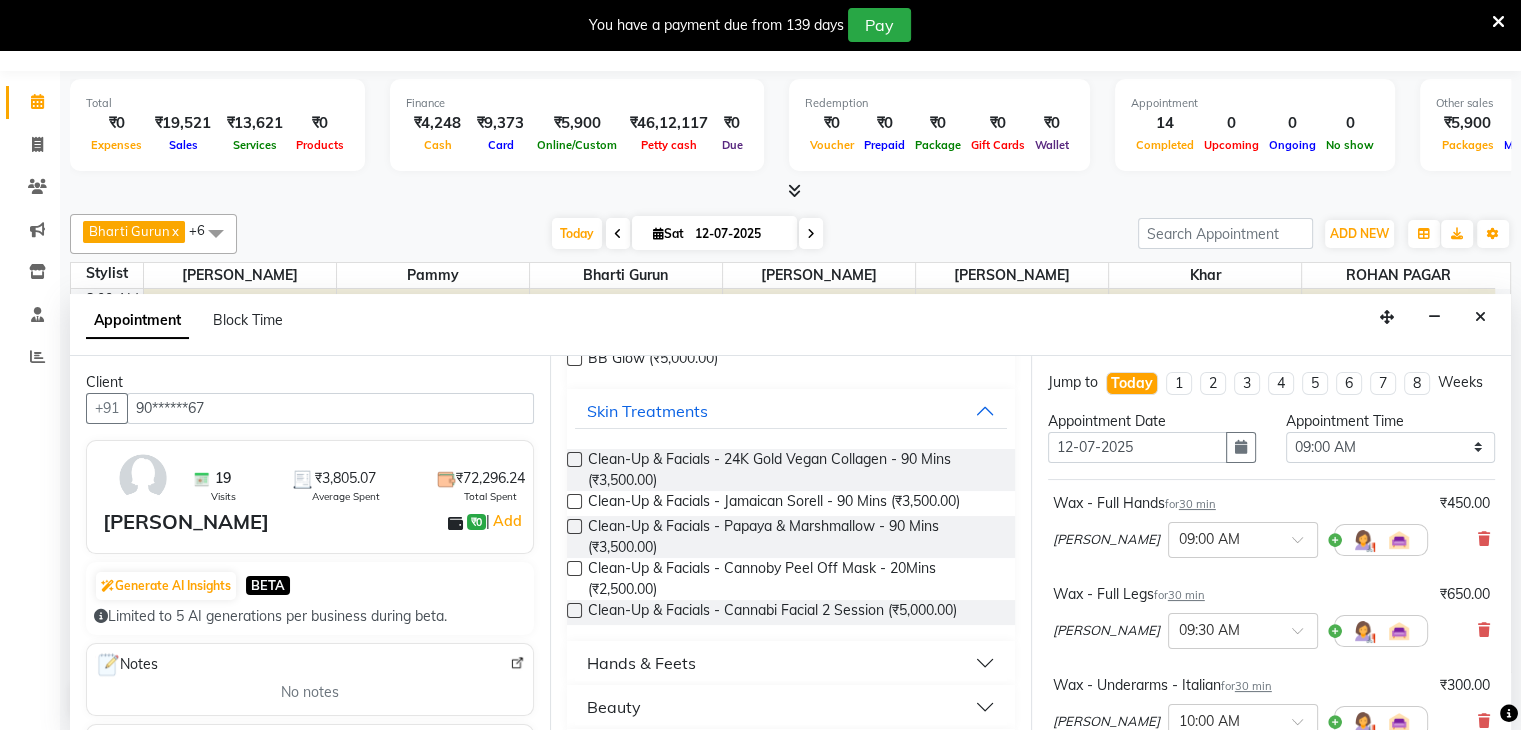scroll, scrollTop: 1132, scrollLeft: 0, axis: vertical 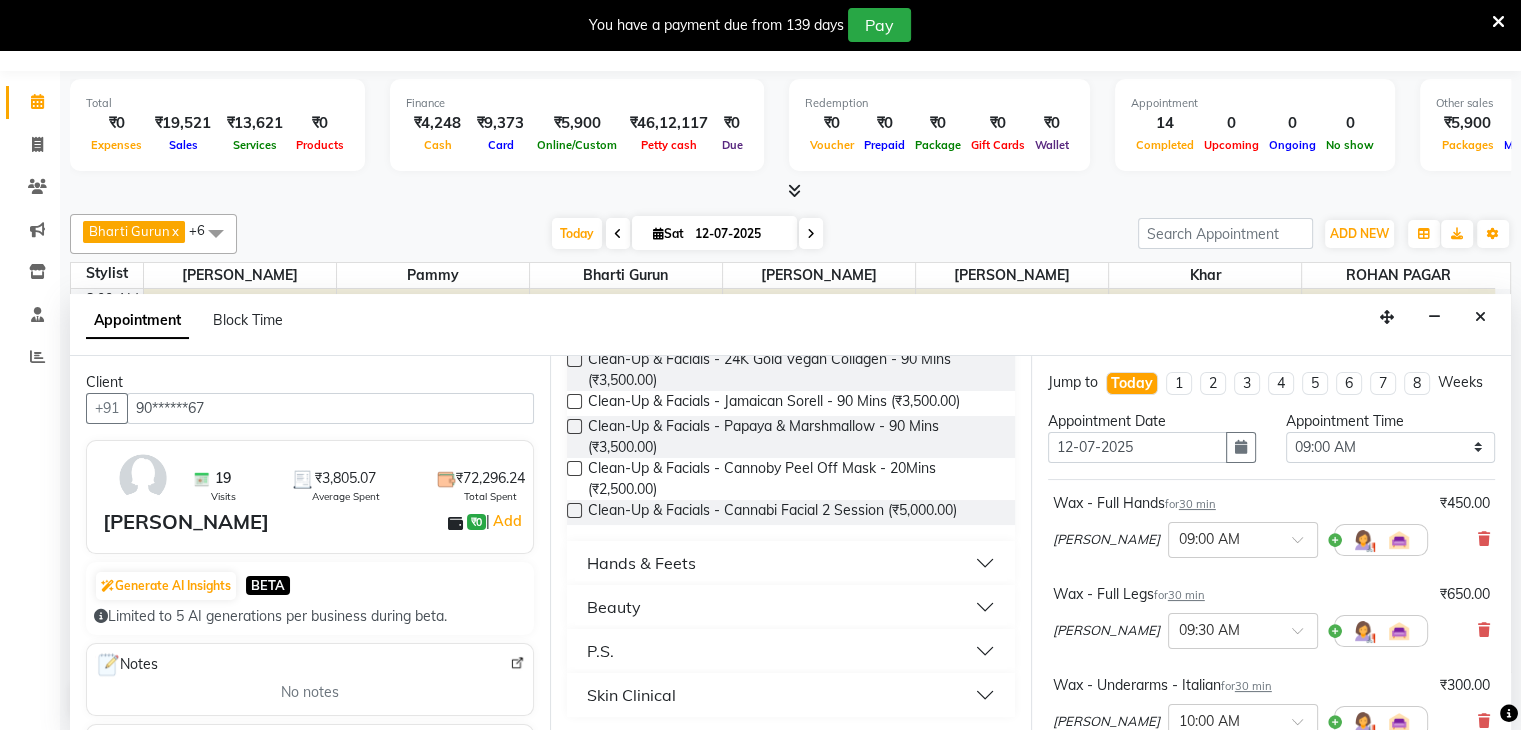 type on "500" 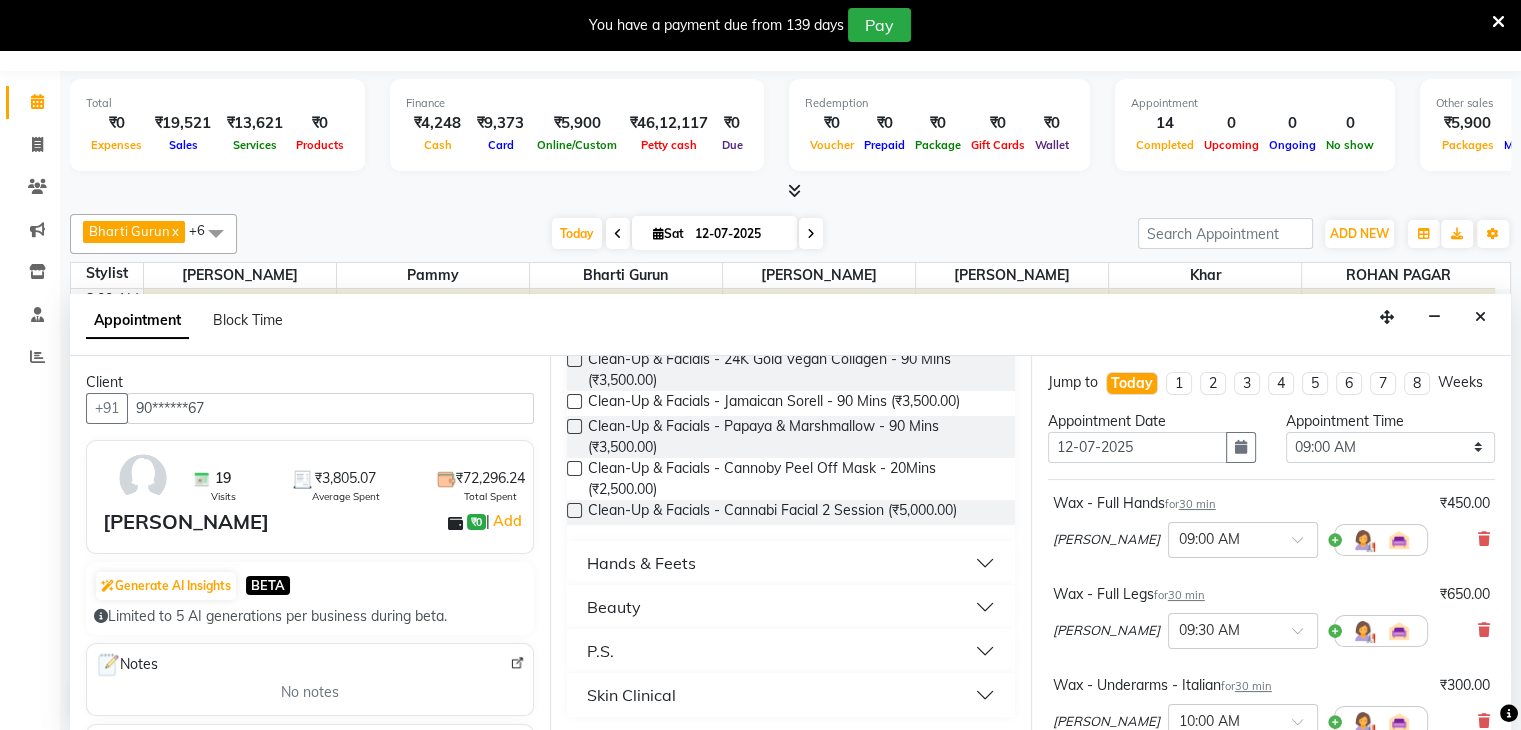 click on "Beauty" at bounding box center [614, 607] 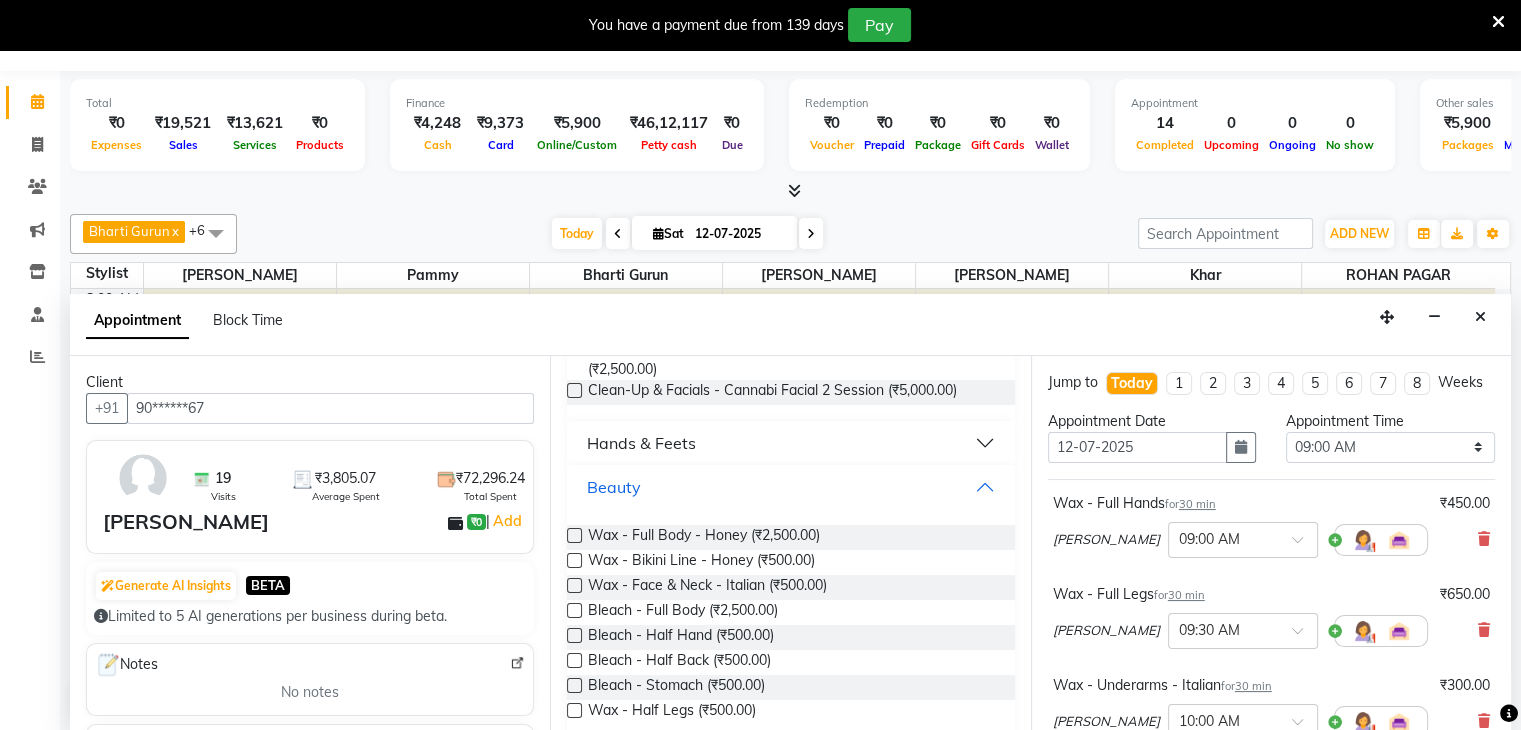 scroll, scrollTop: 1292, scrollLeft: 0, axis: vertical 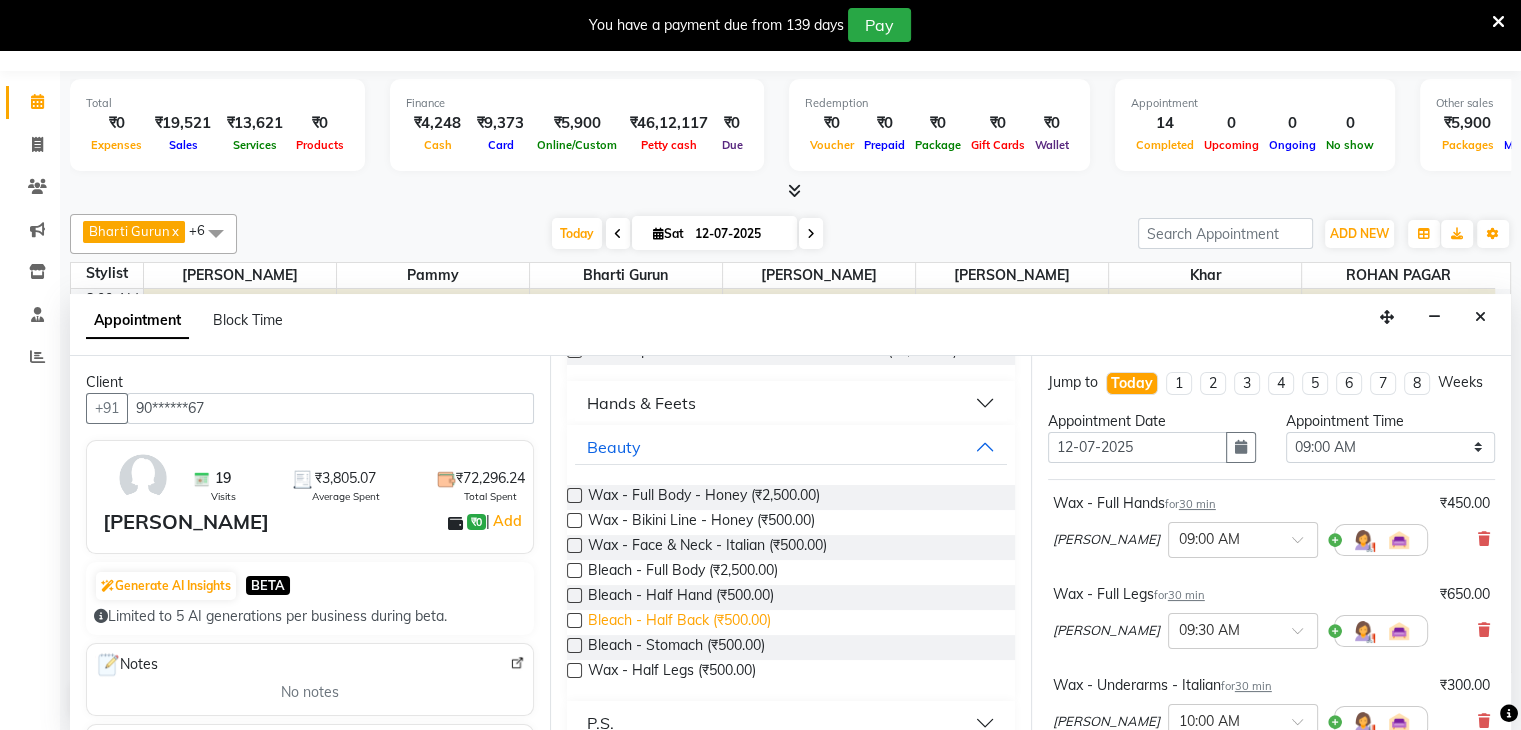 click on "Bleach - Half Back (₹500.00)" at bounding box center (679, 622) 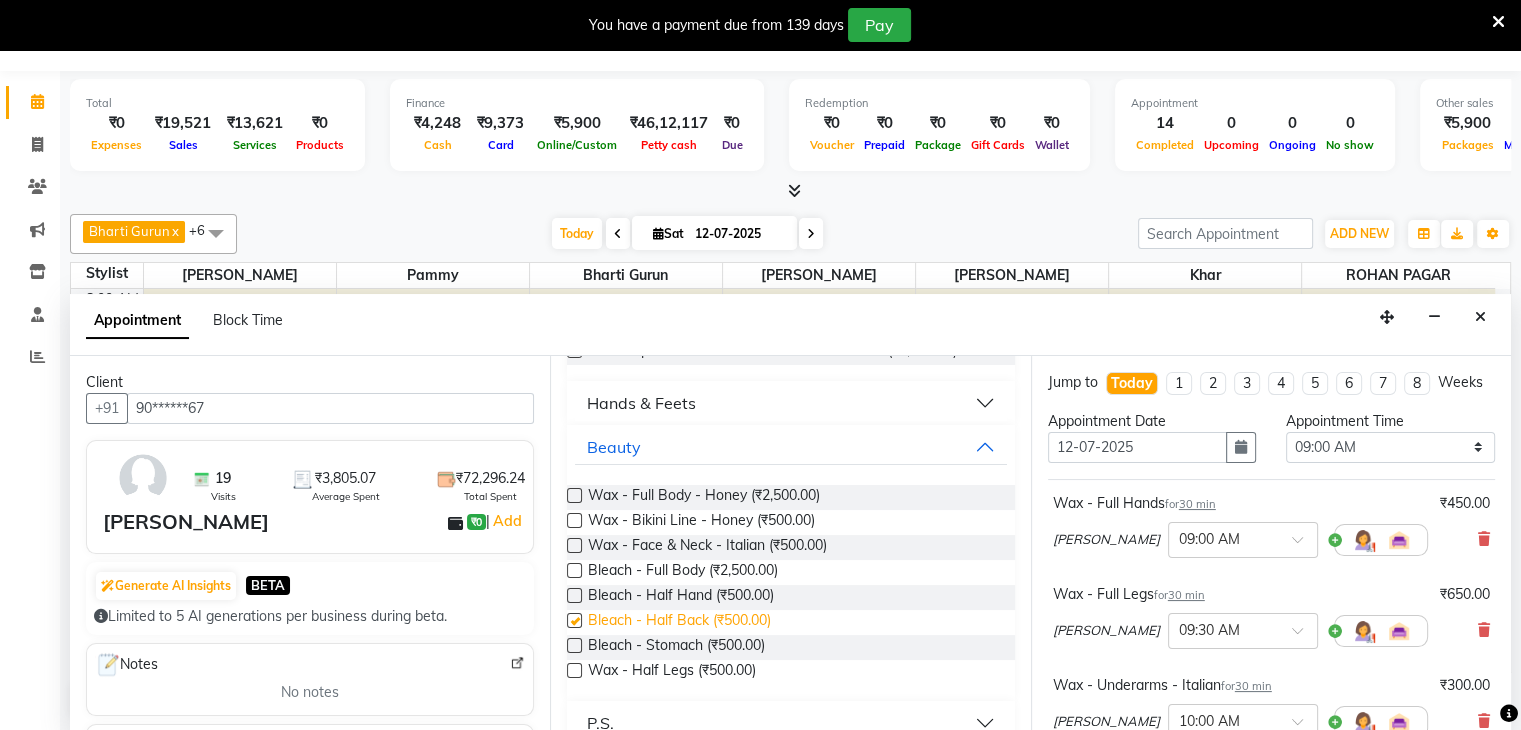 checkbox on "false" 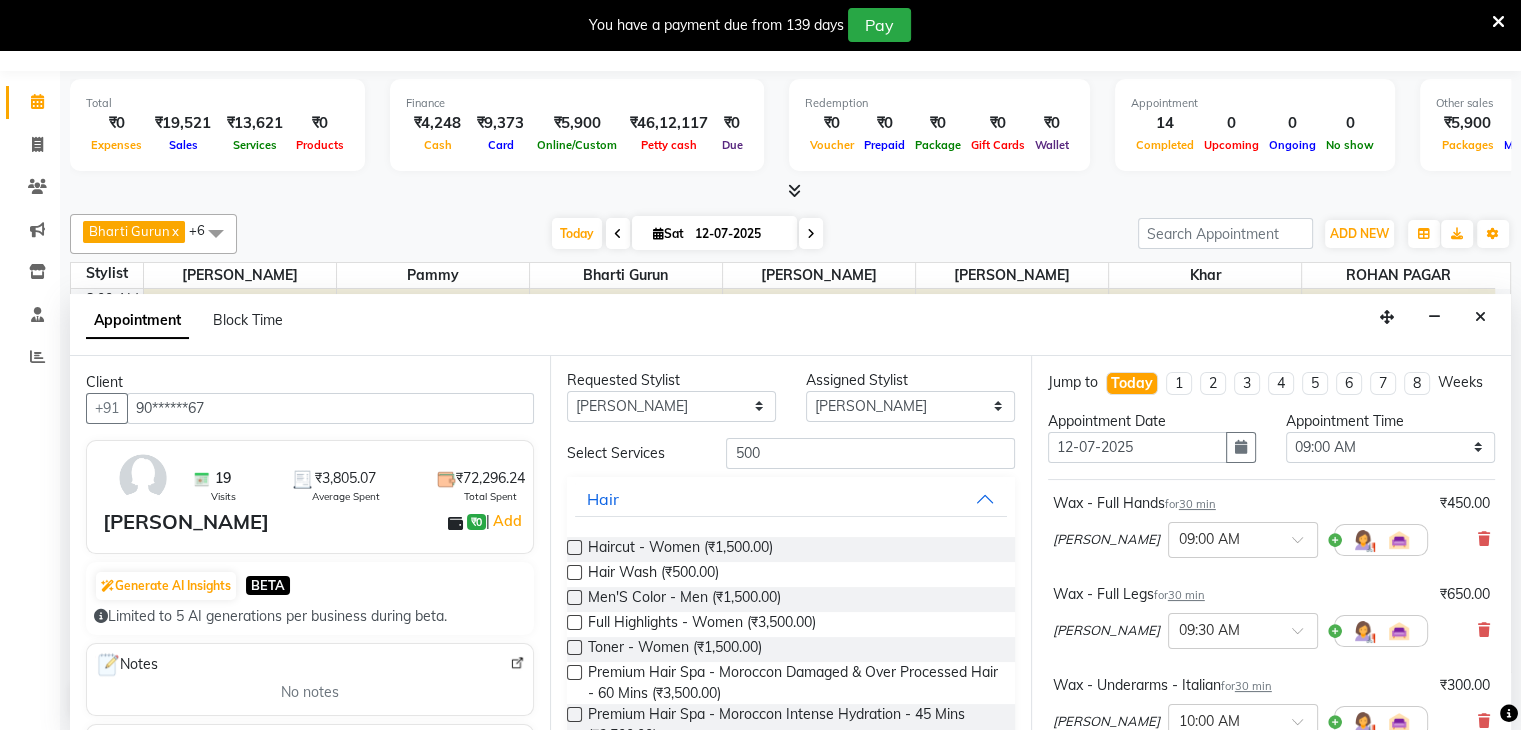 scroll, scrollTop: 0, scrollLeft: 0, axis: both 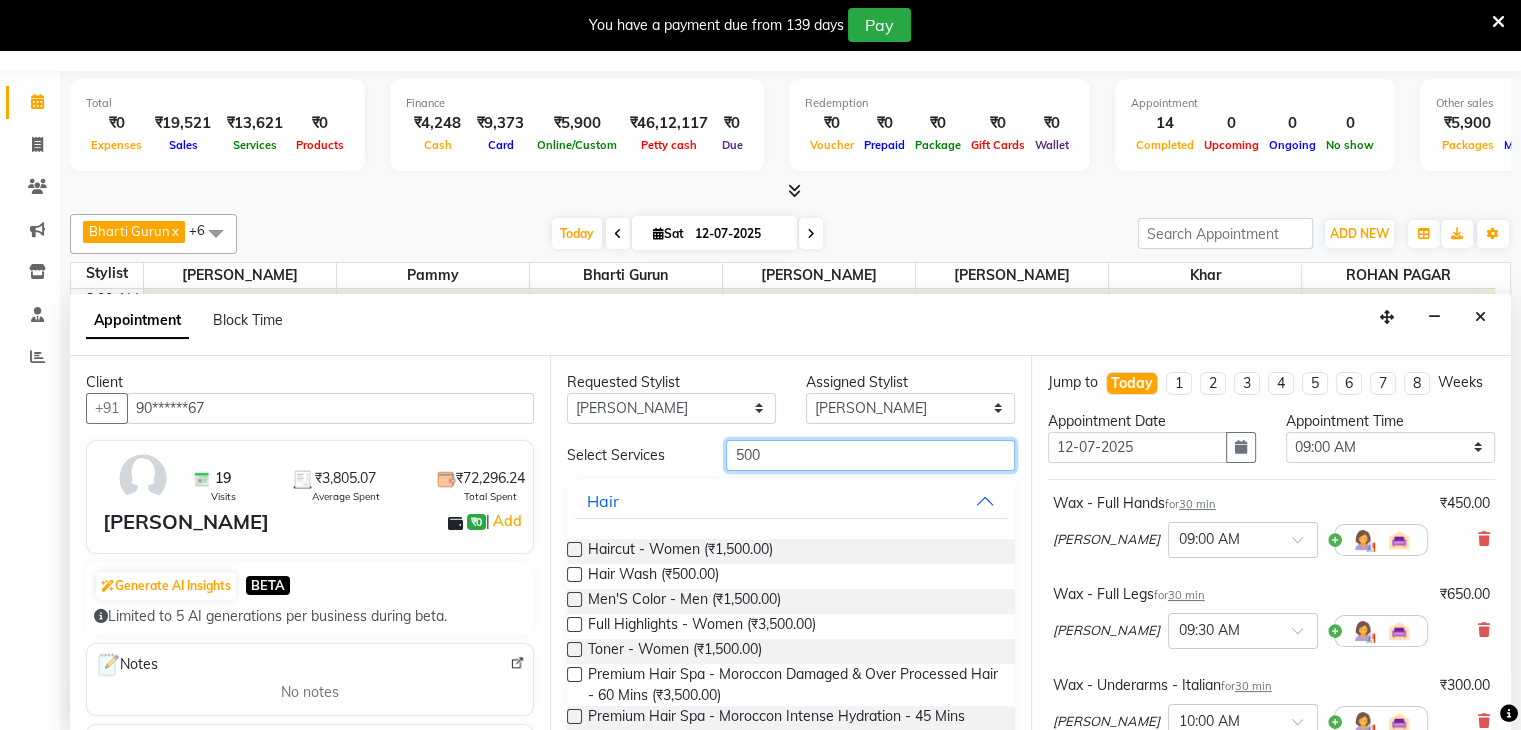 click on "500" at bounding box center (870, 455) 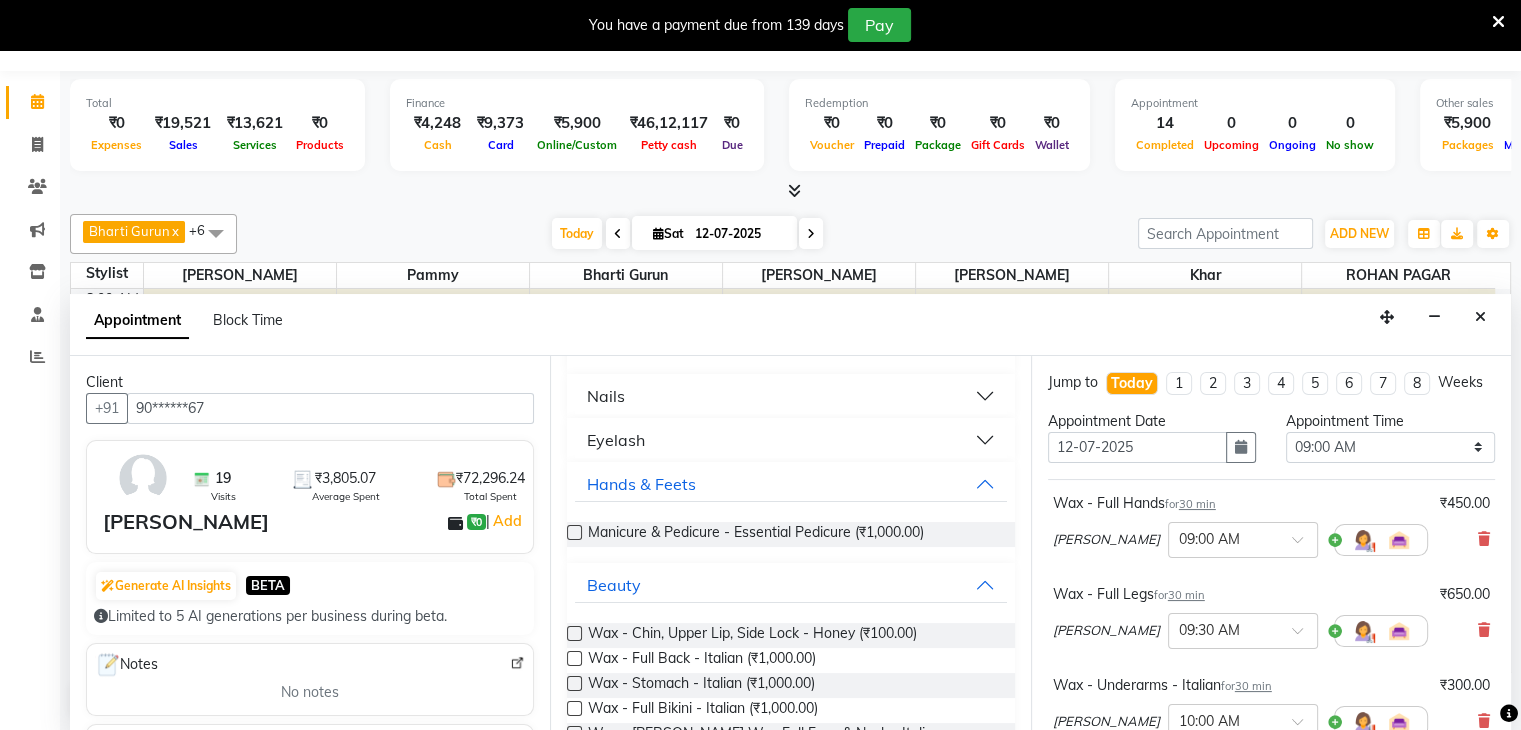 scroll, scrollTop: 866, scrollLeft: 0, axis: vertical 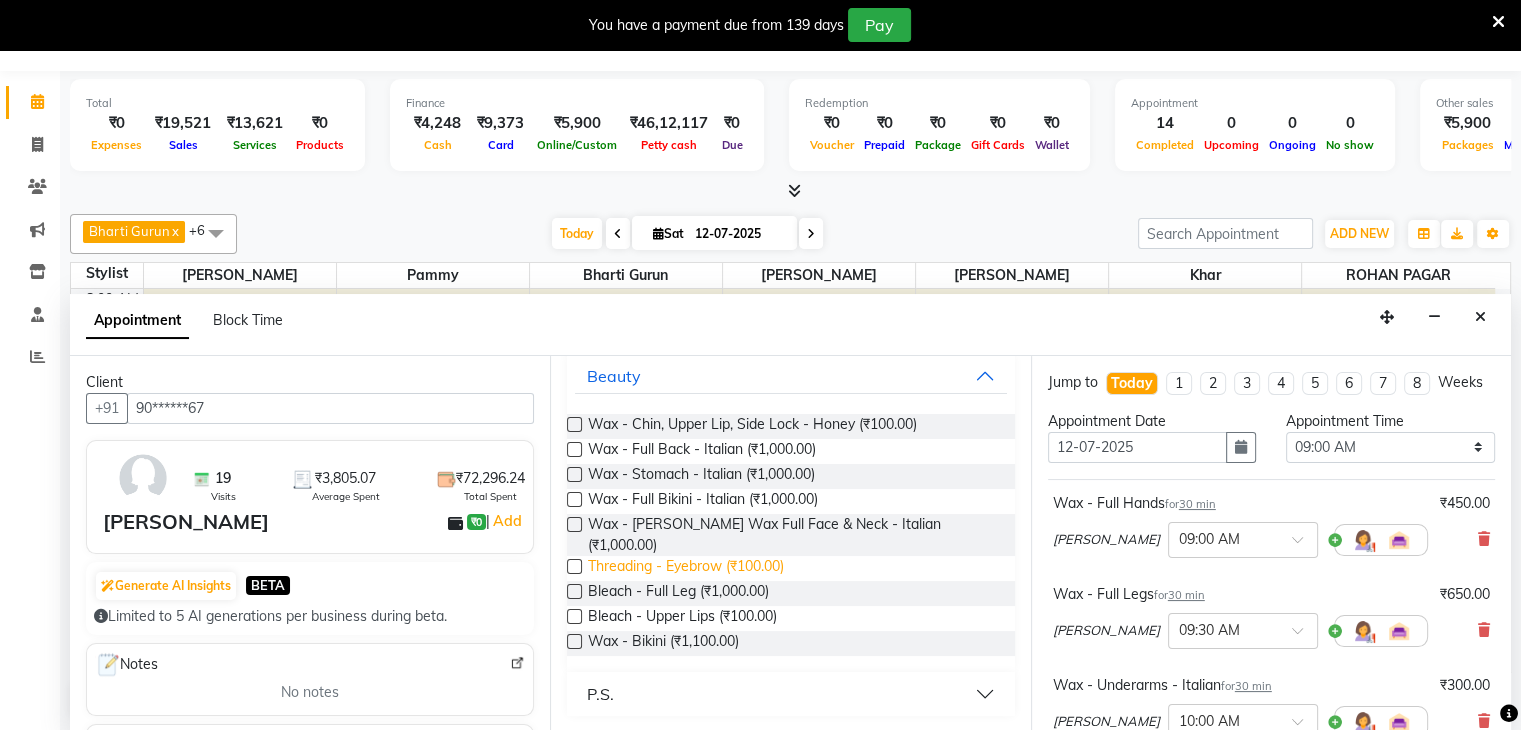 type on "100" 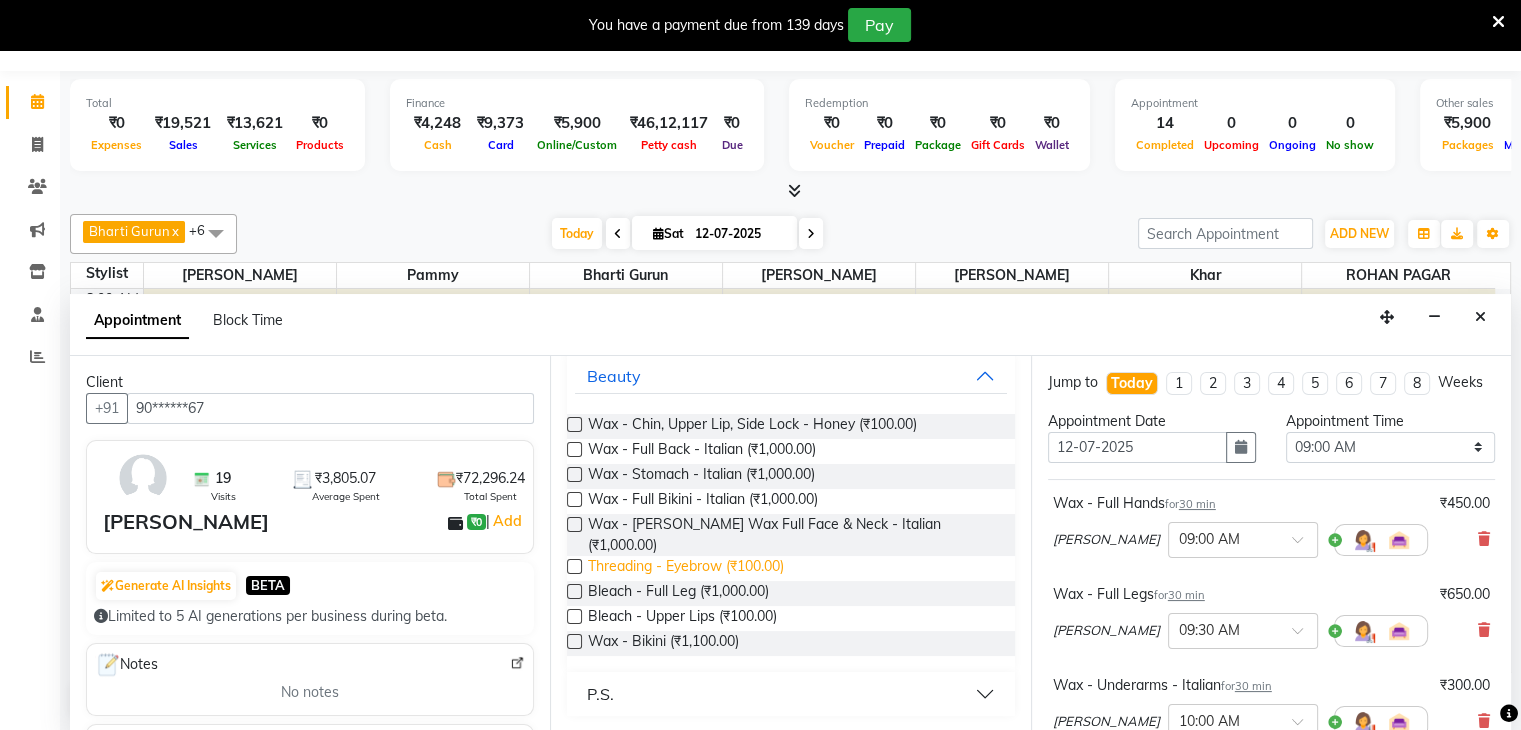 click on "Threading - Eyebrow (₹100.00)" at bounding box center (686, 568) 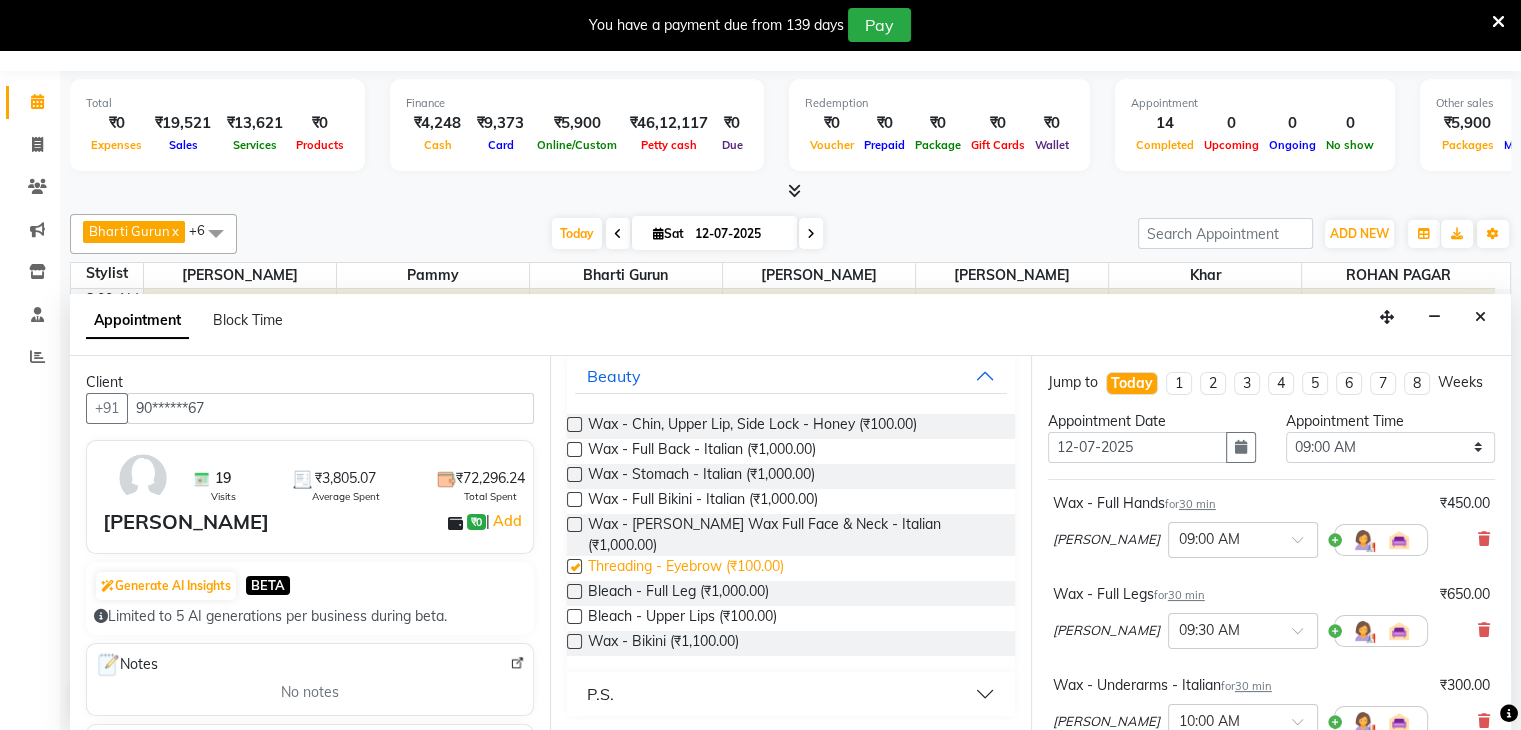 checkbox on "false" 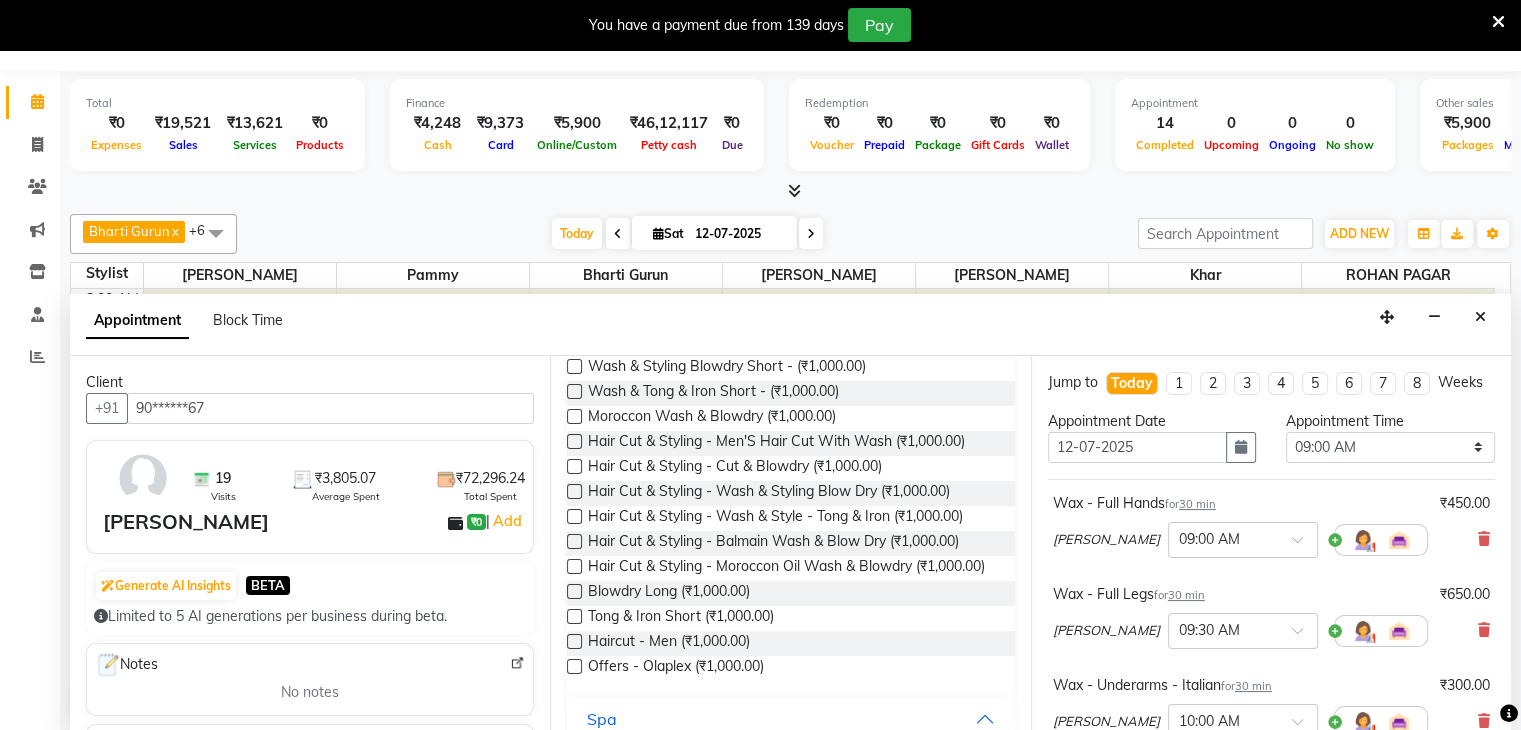 scroll, scrollTop: 0, scrollLeft: 0, axis: both 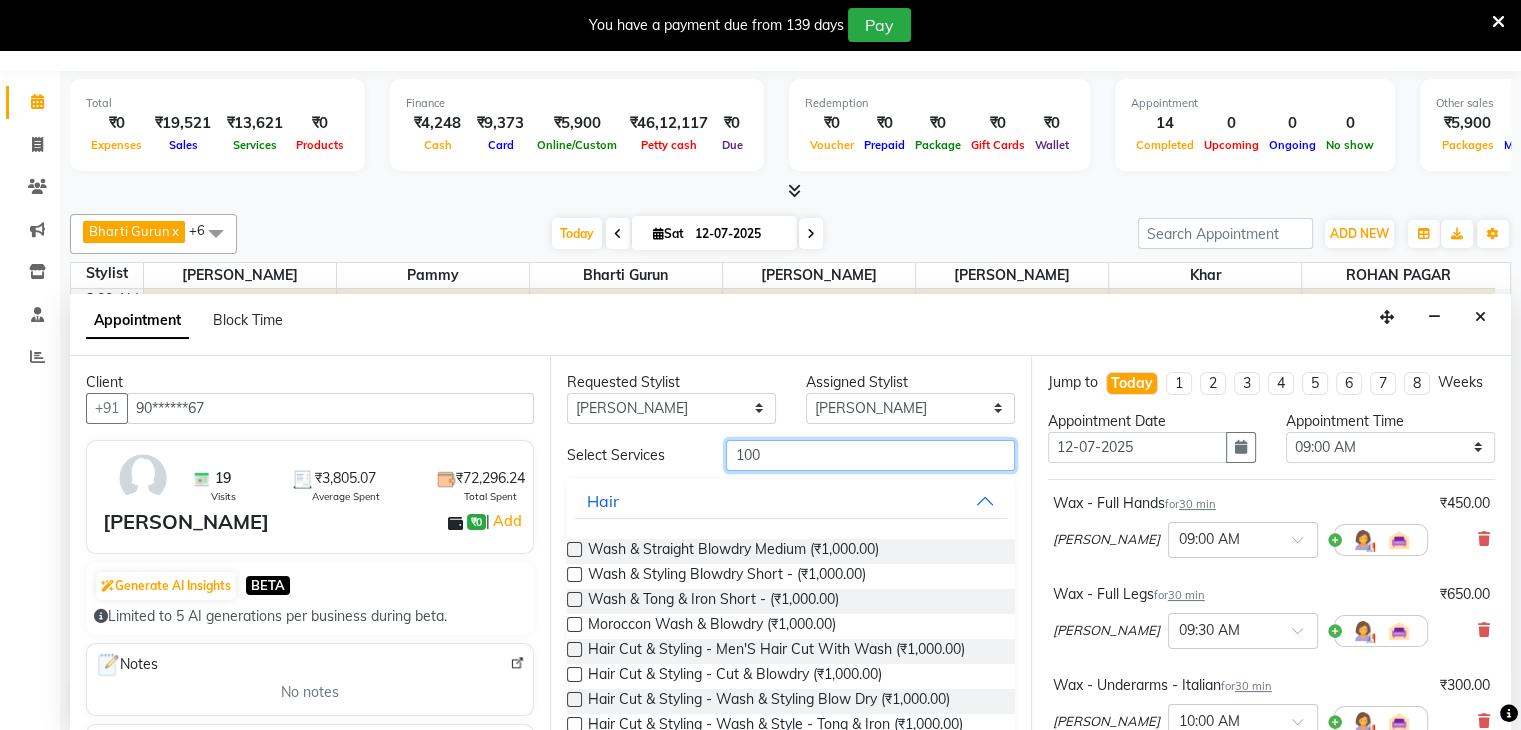 click on "100" at bounding box center [870, 455] 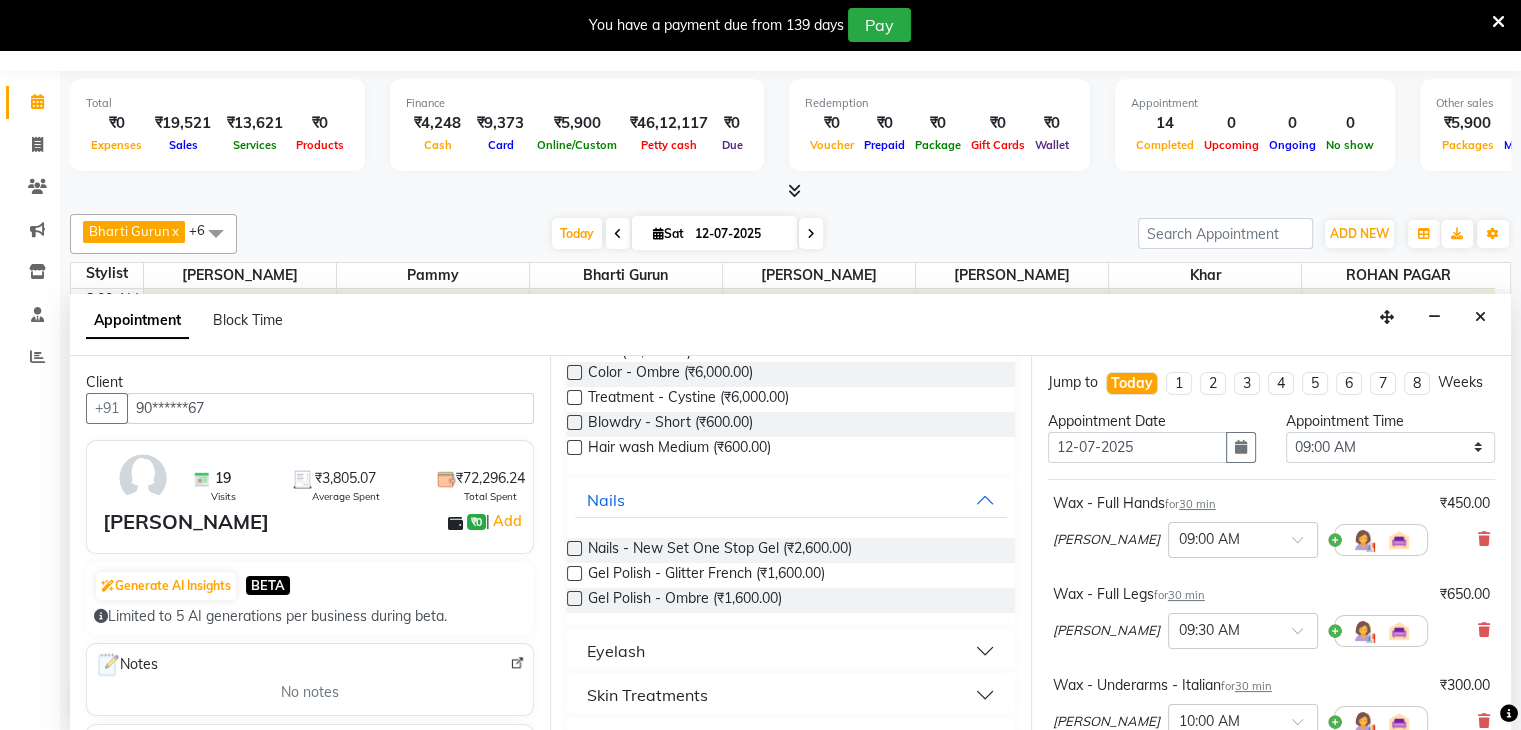 scroll, scrollTop: 580, scrollLeft: 0, axis: vertical 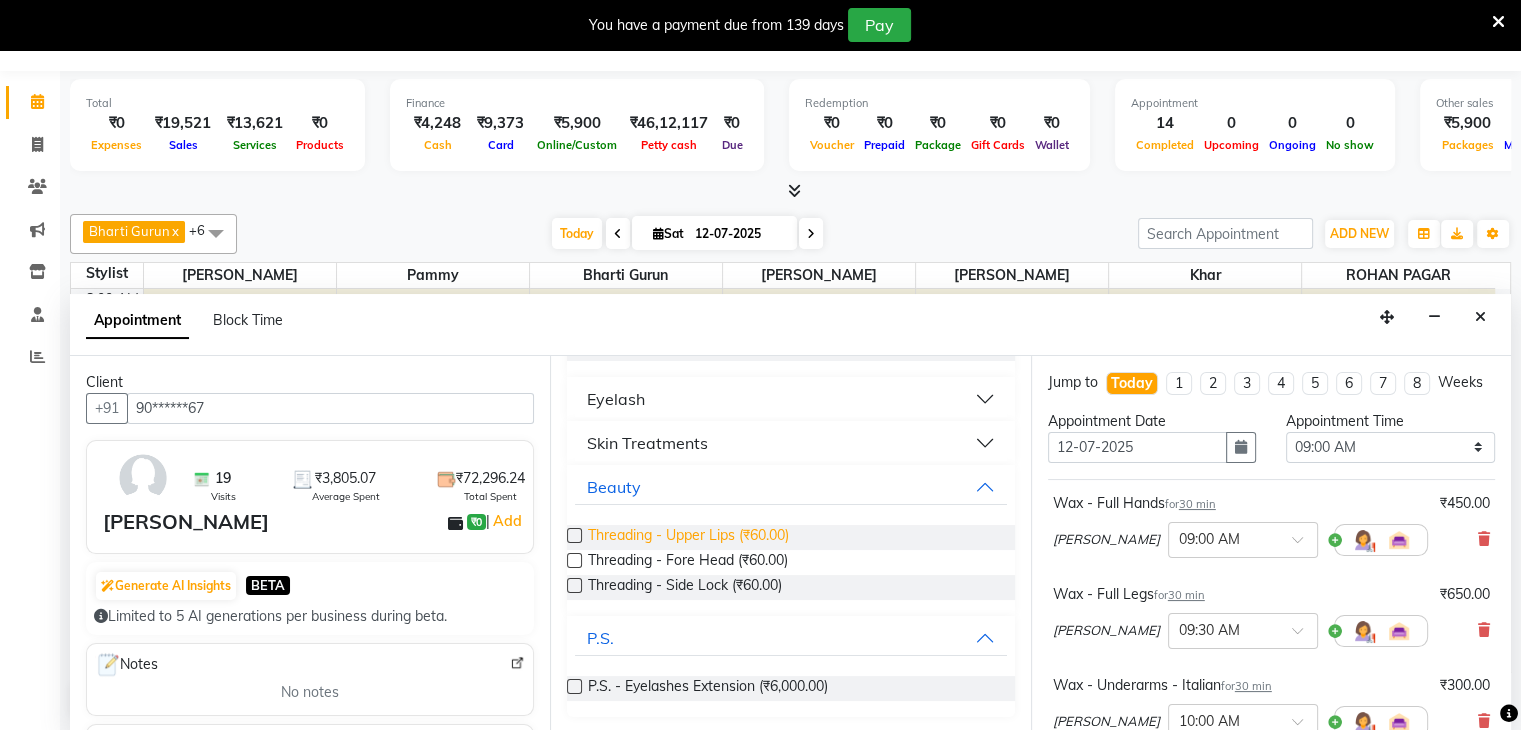type on "60" 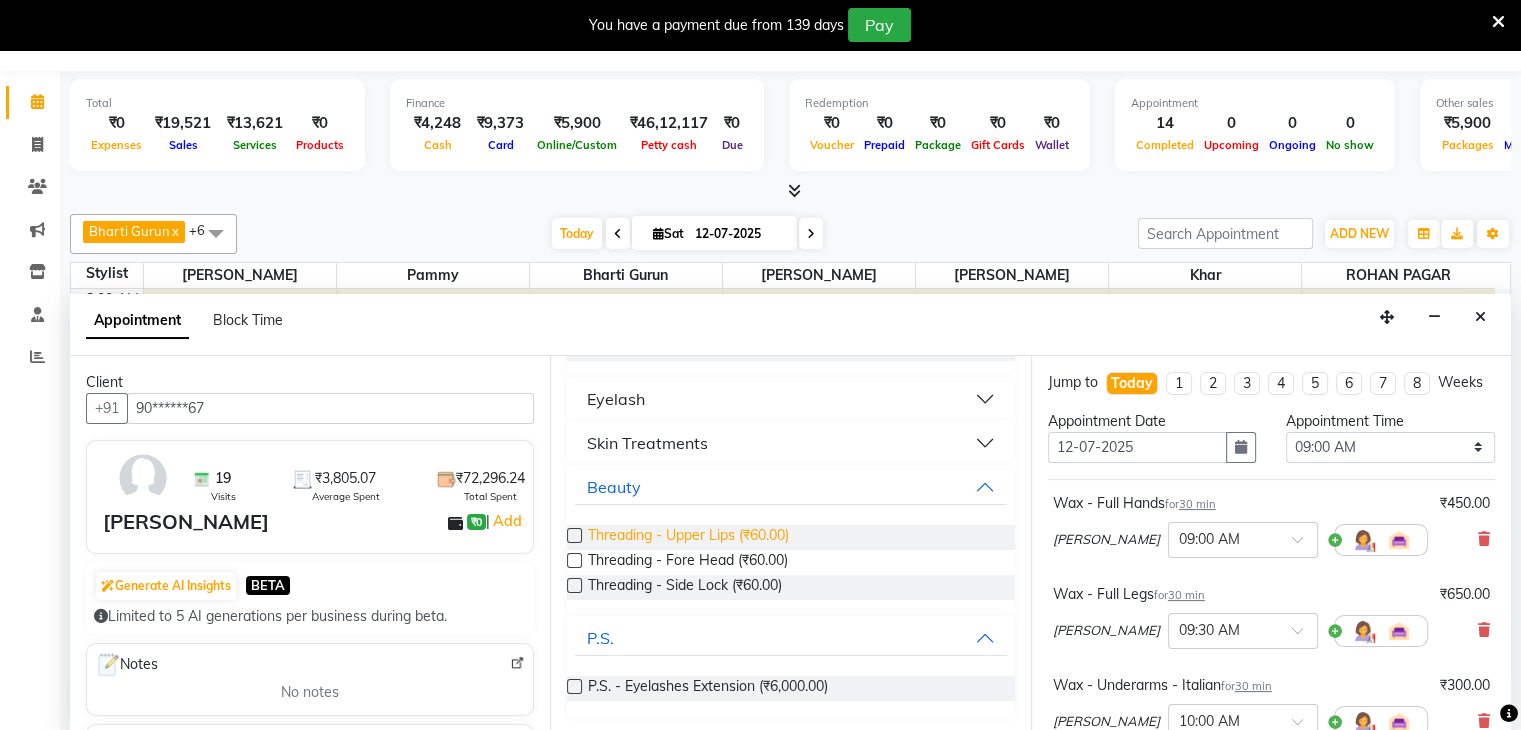 click on "Threading - Upper Lips (₹60.00)" at bounding box center [688, 537] 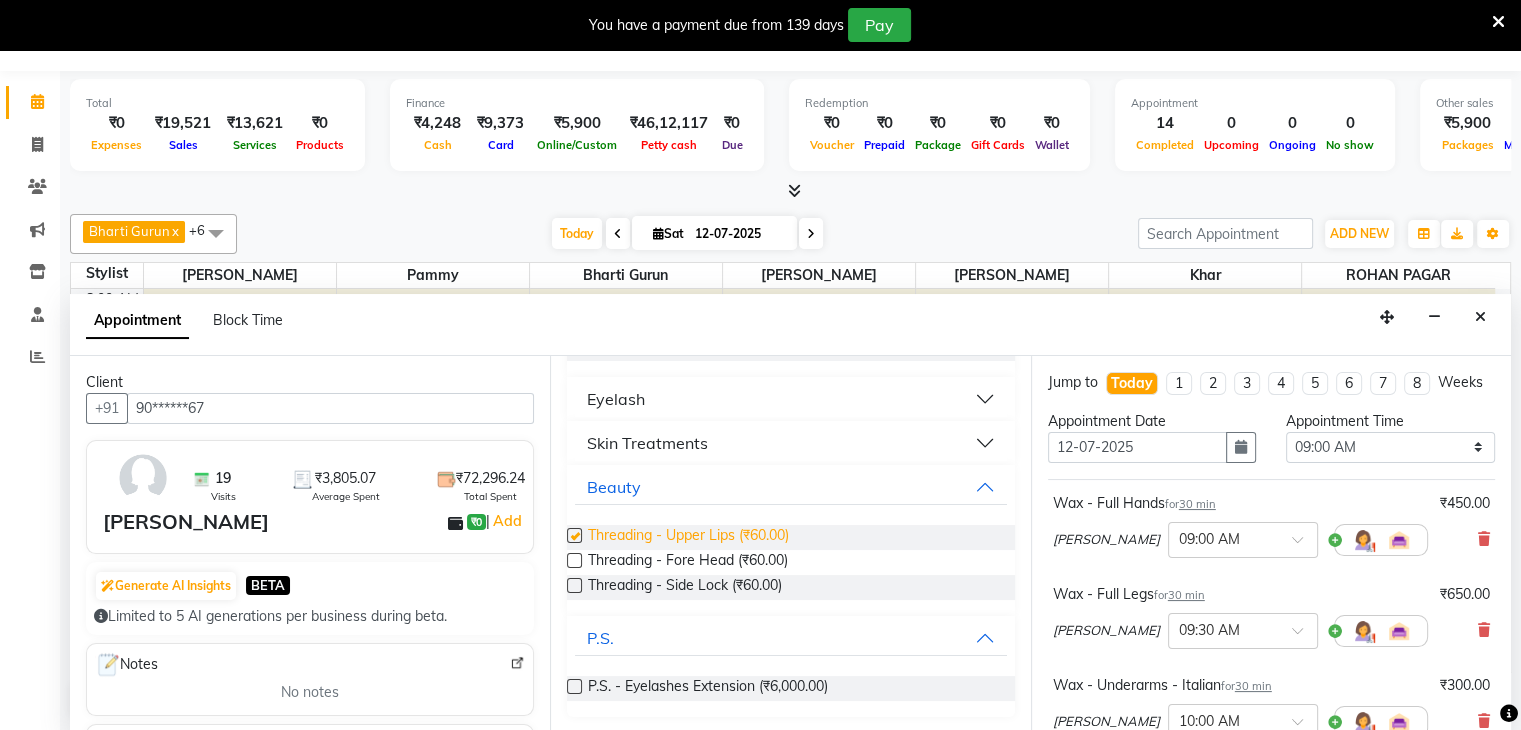 checkbox on "false" 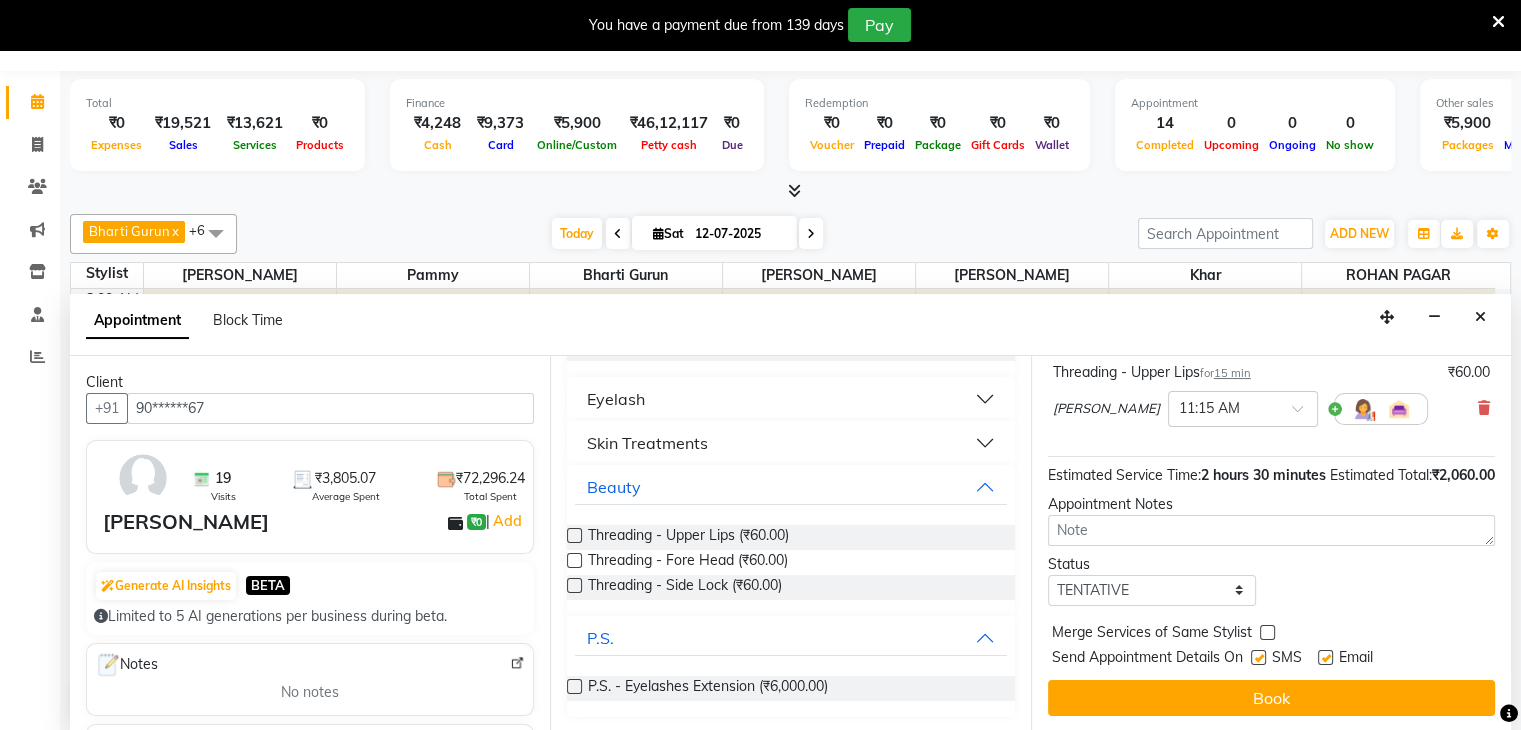 scroll, scrollTop: 625, scrollLeft: 0, axis: vertical 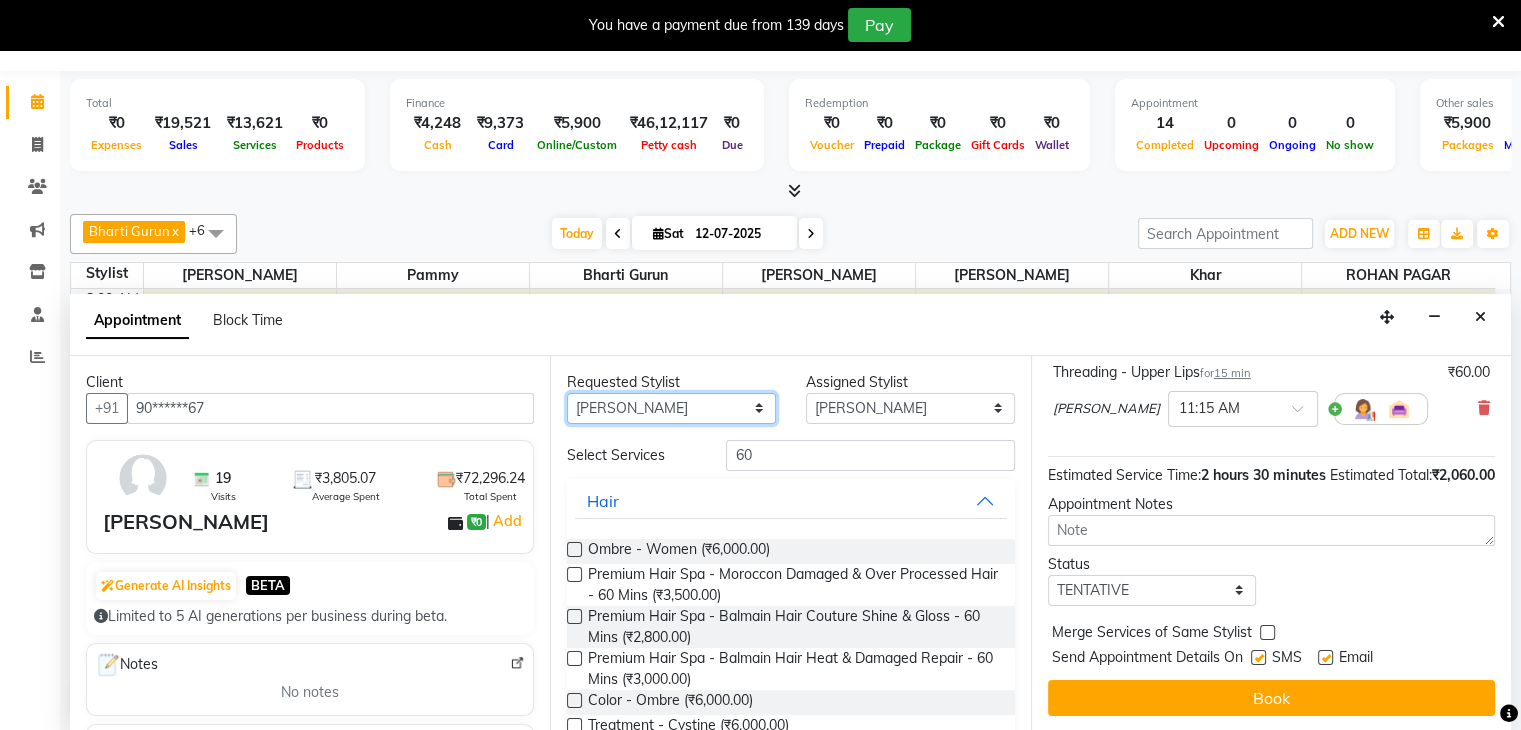drag, startPoint x: 714, startPoint y: 415, endPoint x: 699, endPoint y: 483, distance: 69.63476 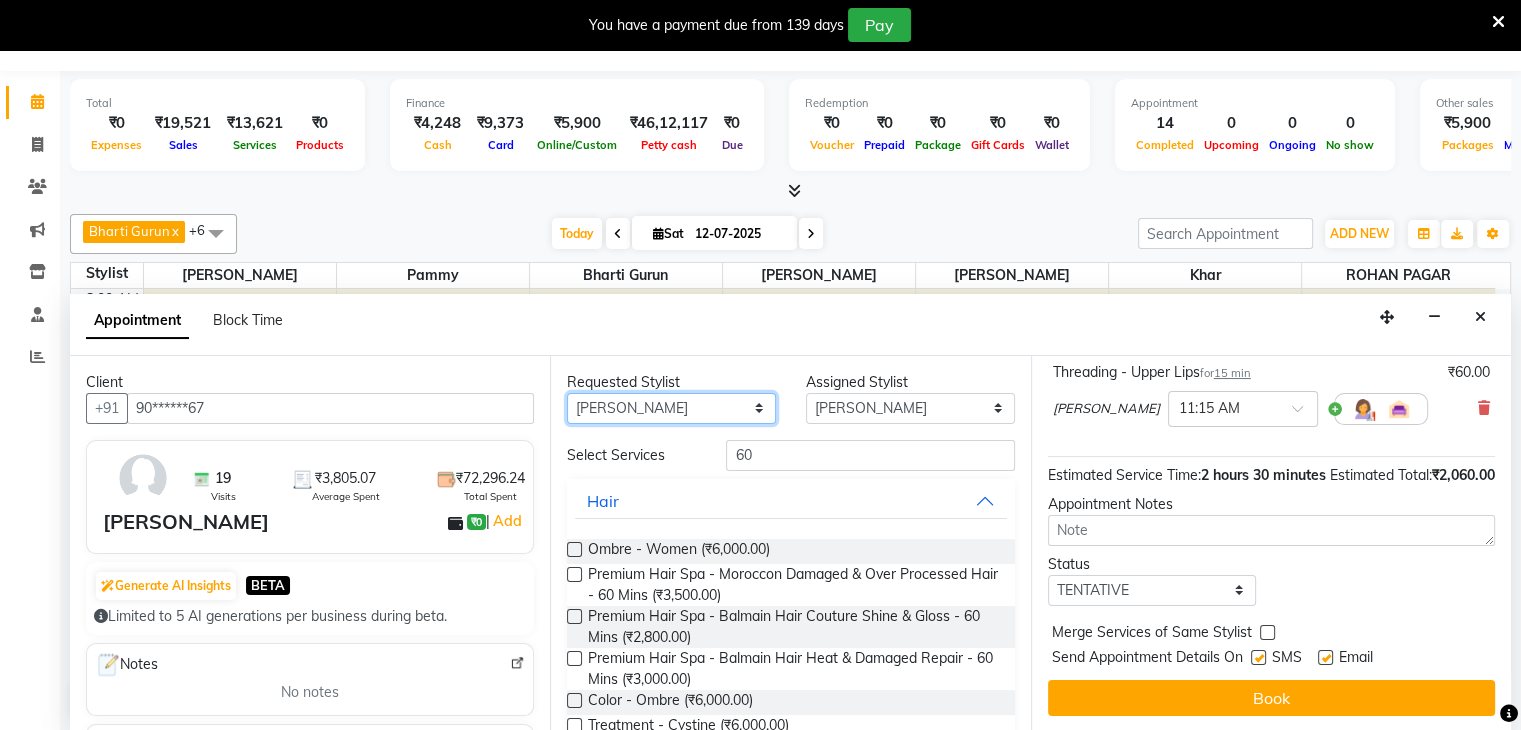 click on "Requested Stylist Any Bharti Gurun Kalpesh Maheshkar Kavita Bhosale Khar Pammy ROHAN PAGAR Sharmila Assigned Stylist Select Bharti Gurun Kalpesh Maheshkar Kavita Bhosale Khar Pammy ROHAN PAGAR Sharmila Select Services 60    Hair Ombre - Women (₹6,000.00) Premium Hair Spa - Moroccon Damaged & Over Processed Hair - 60 Mins (₹3,500.00) Premium Hair Spa - Balmain Hair Couture Shine & Gloss - 60 Mins (₹2,800.00) Premium Hair Spa - Balmain Hair Heat & Damaged Repair - 60 Mins (₹3,000.00) Color - Ombre (₹6,000.00) Treatment - Cystine (₹6,000.00) Blowdry - Short (₹600.00) Hair wash Medium (₹600.00)    Nails Nails - New Set One Stop Gel (₹2,600.00) Gel Polish - Glitter French (₹1,600.00) Gel Polish - Ombre (₹1,600.00)    Eyelash    Skin Treatments    Beauty Threading - Upper Lips (₹60.00) Threading - Fore Head (₹60.00) Threading - Side Lock (₹60.00)    P.S. P.S. - Eyelashes Extension (₹6,000.00)" at bounding box center (790, 544) 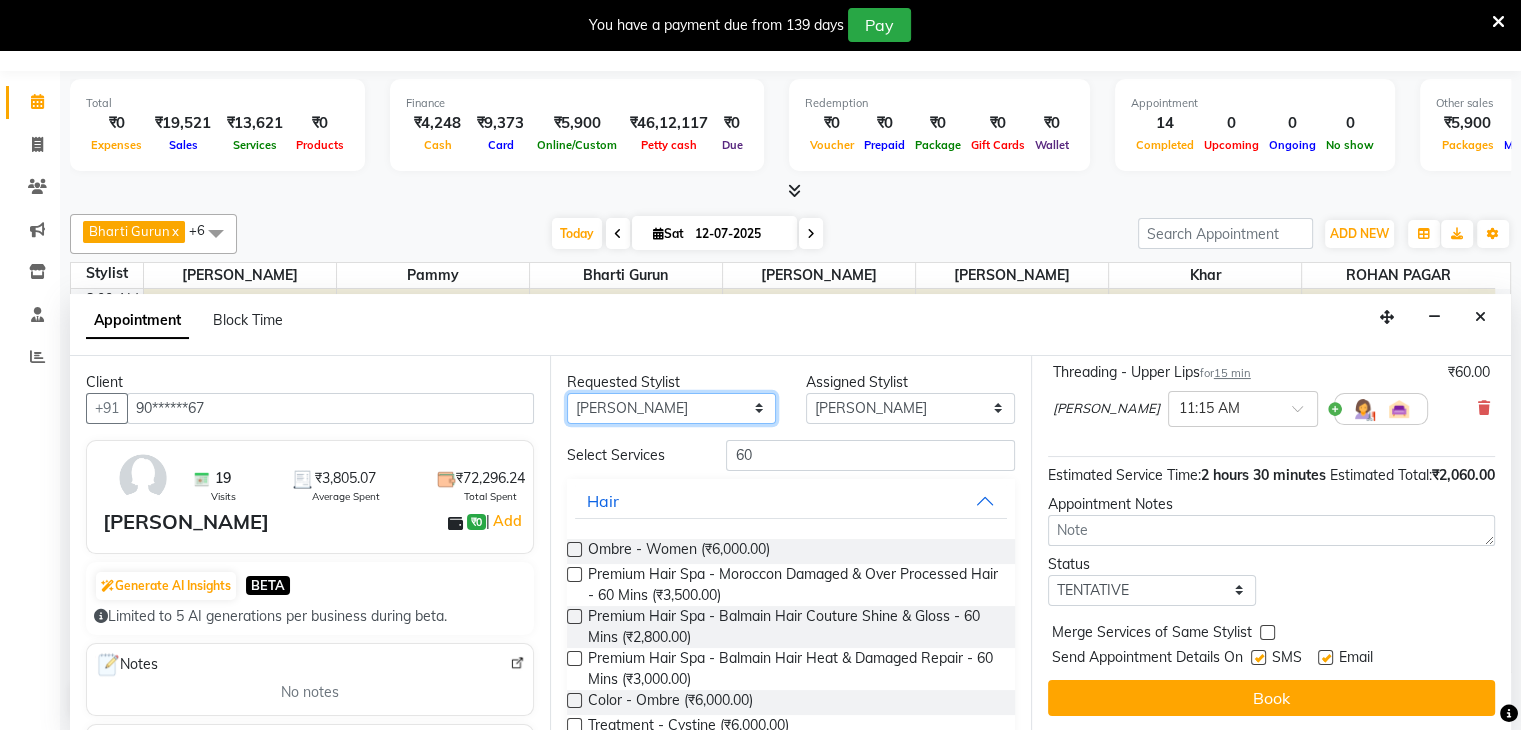 click on "Any Bharti Gurun [PERSON_NAME] [PERSON_NAME] Khar [PERSON_NAME] PAGAR [PERSON_NAME]" at bounding box center (671, 408) 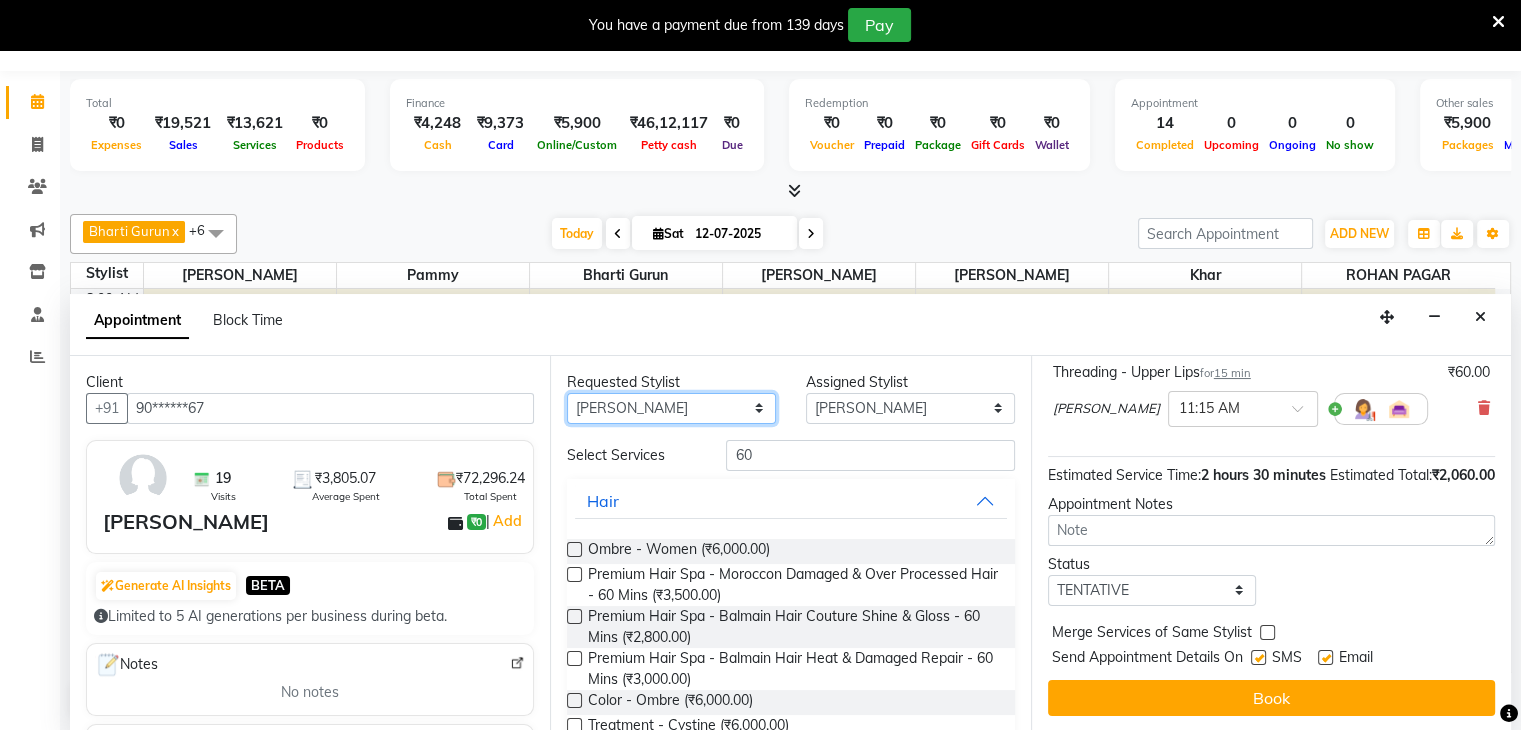 select on "38403" 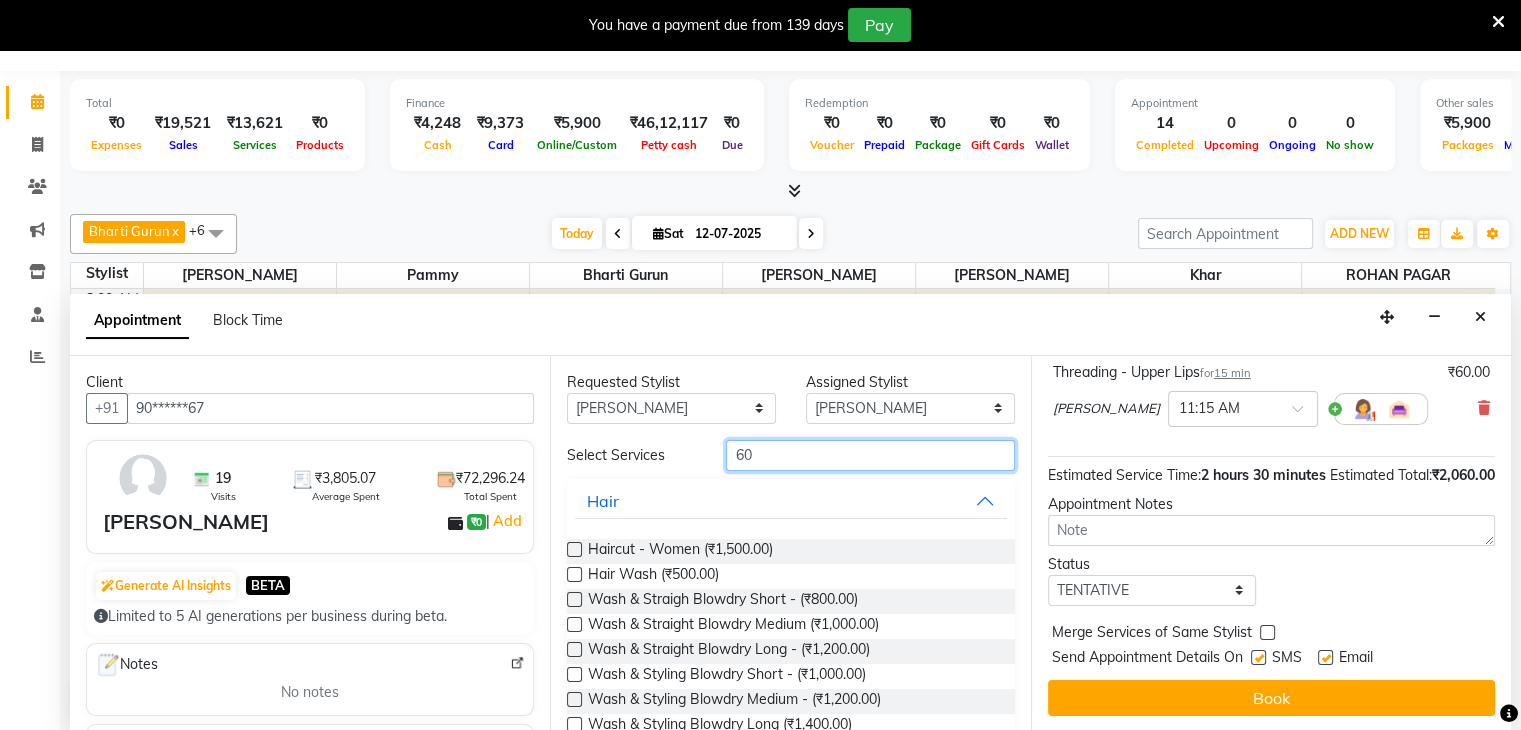 click on "60" at bounding box center (870, 455) 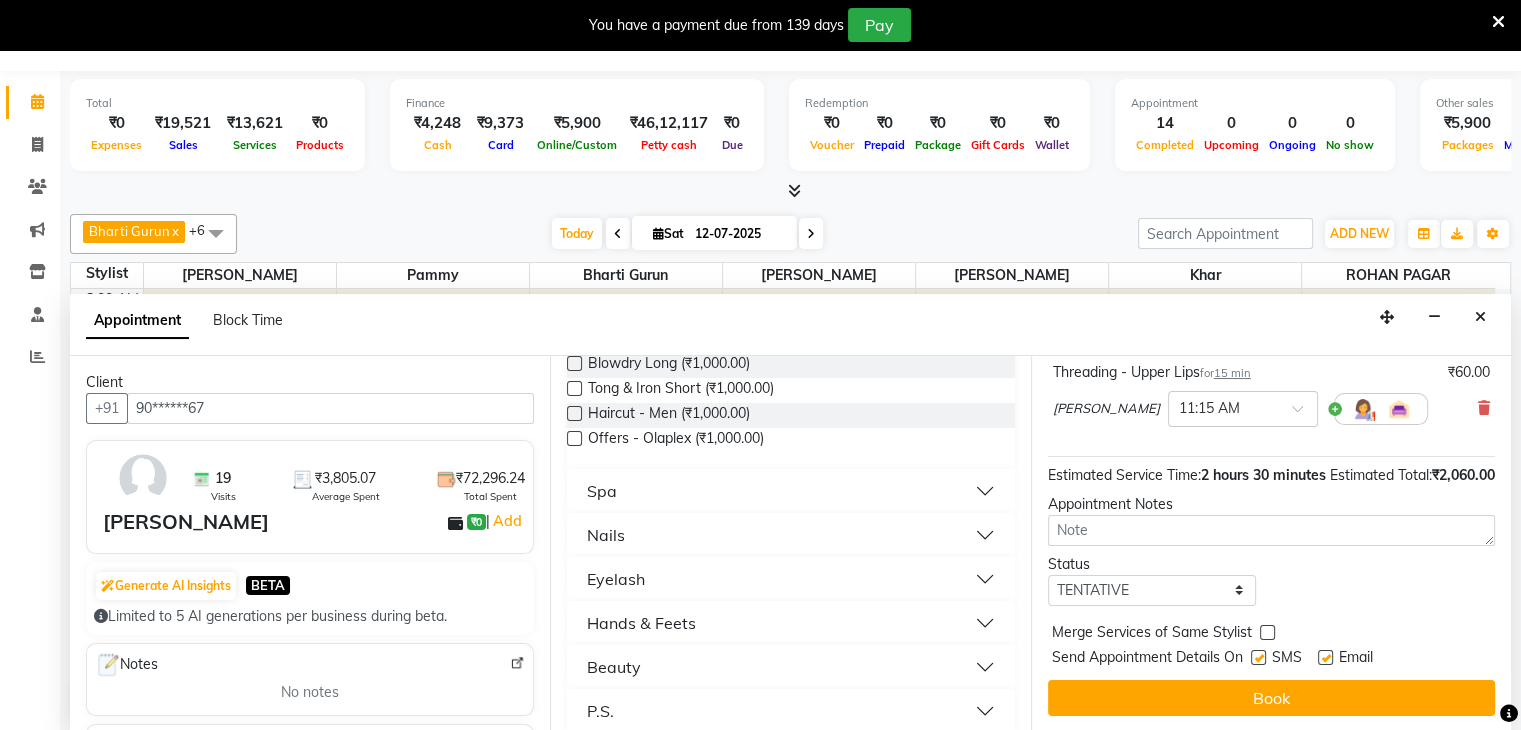 scroll, scrollTop: 470, scrollLeft: 0, axis: vertical 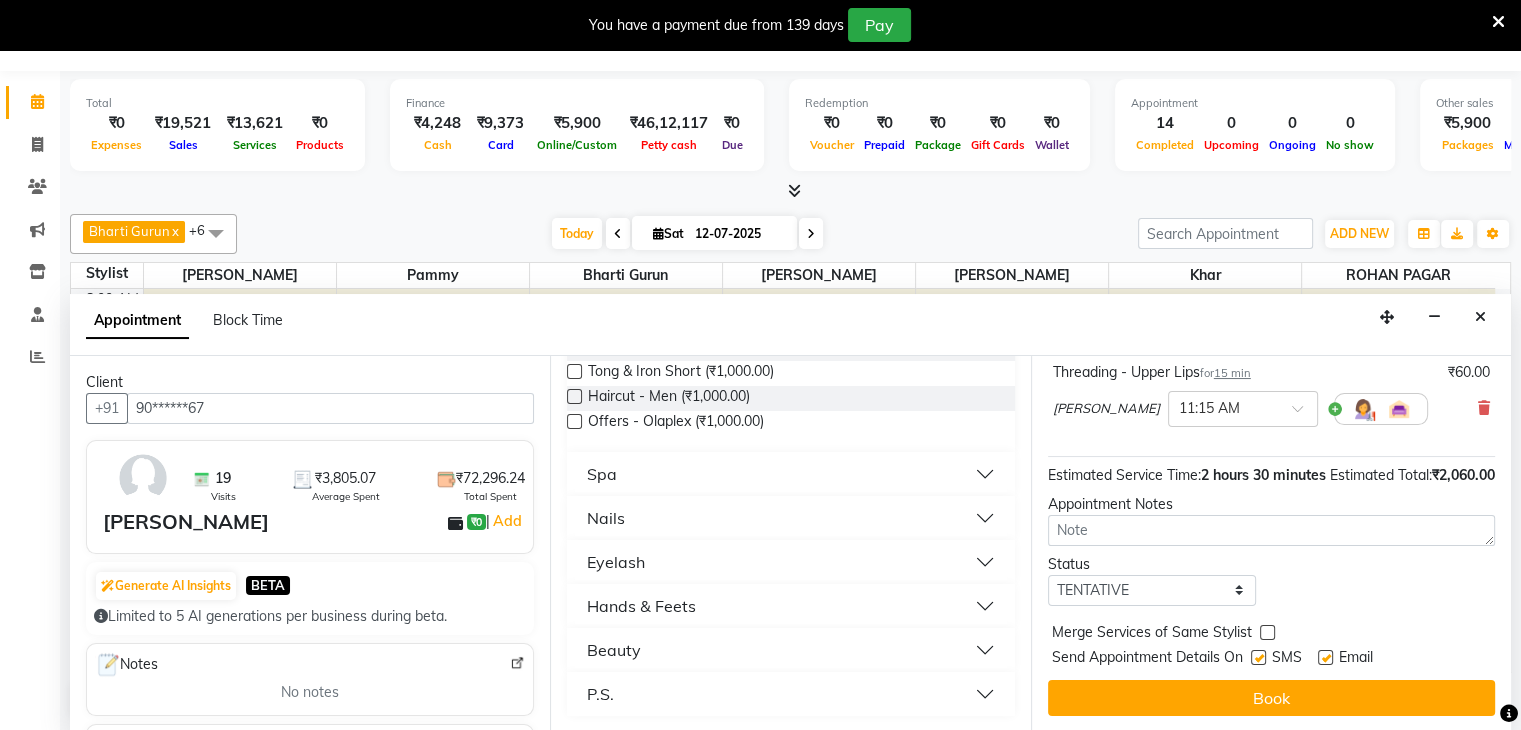 type on "1000" 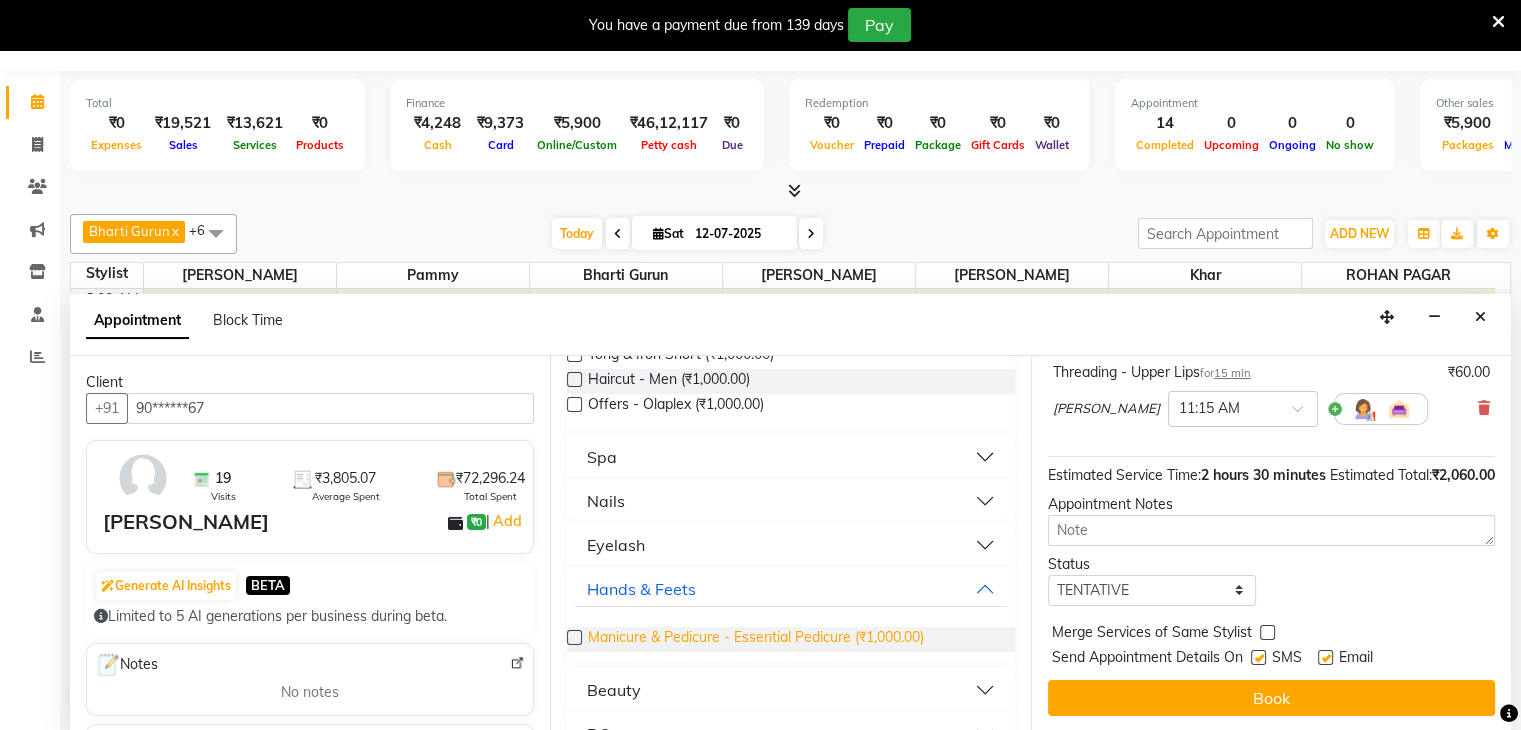 click on "Manicure & Pedicure - Essential Pedicure (₹1,000.00)" at bounding box center (756, 639) 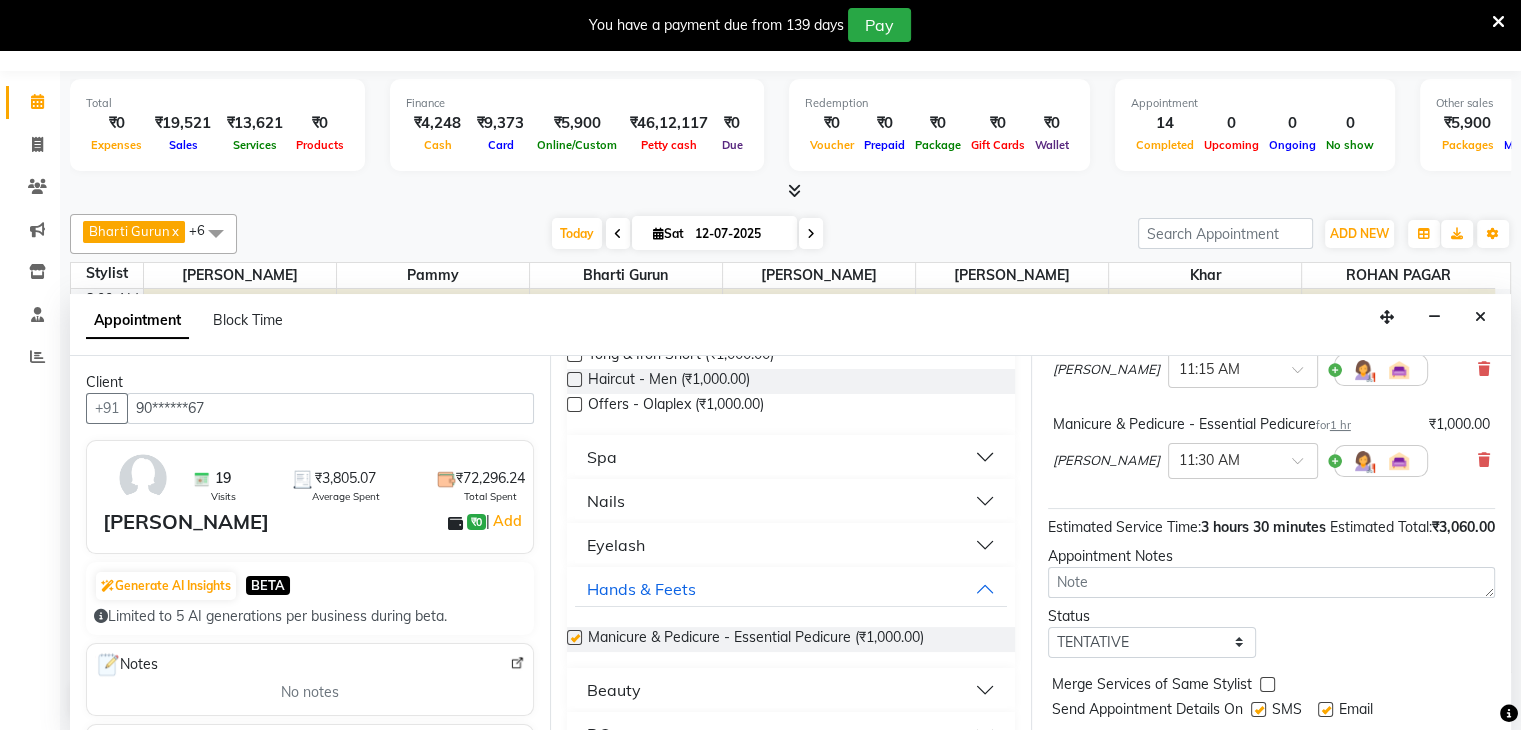 checkbox on "false" 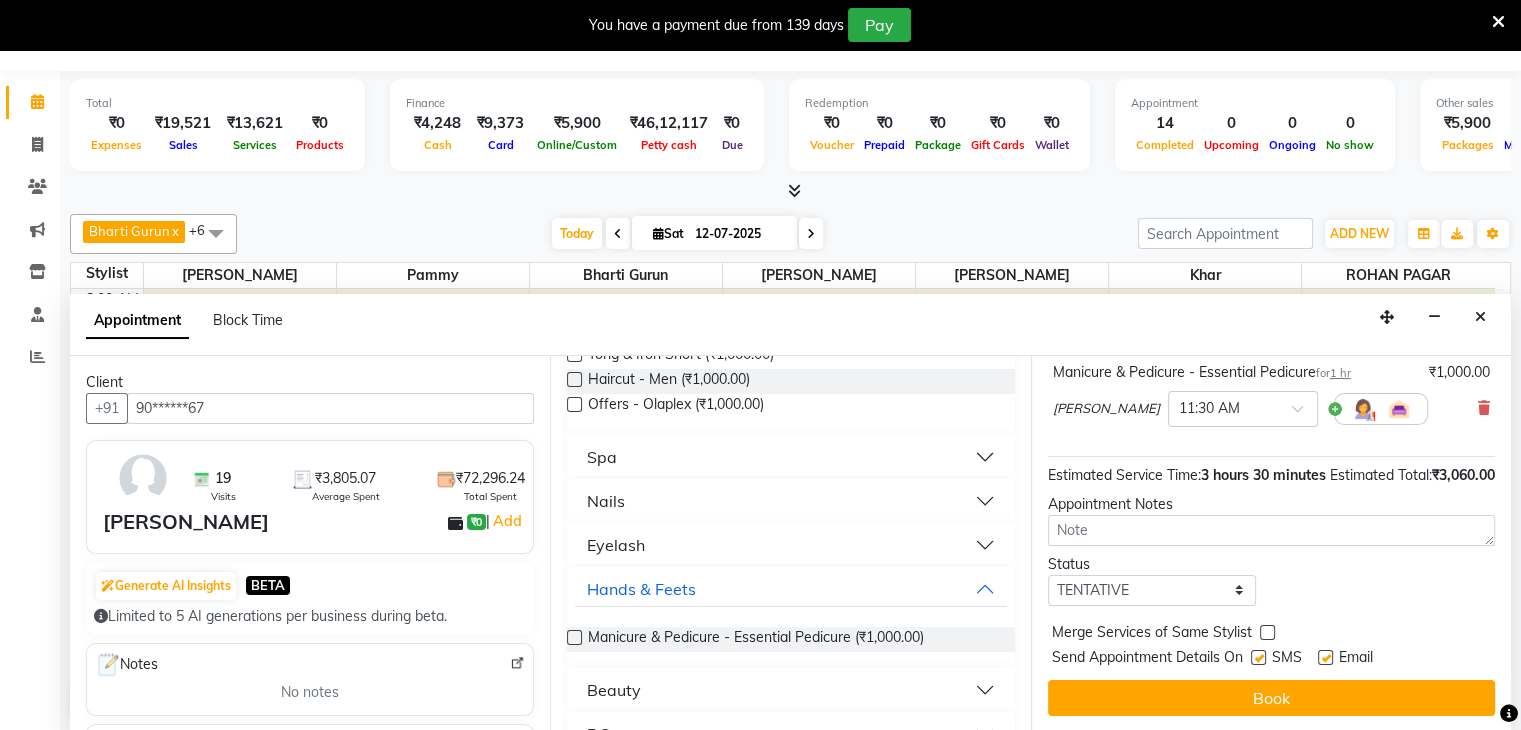 scroll, scrollTop: 716, scrollLeft: 0, axis: vertical 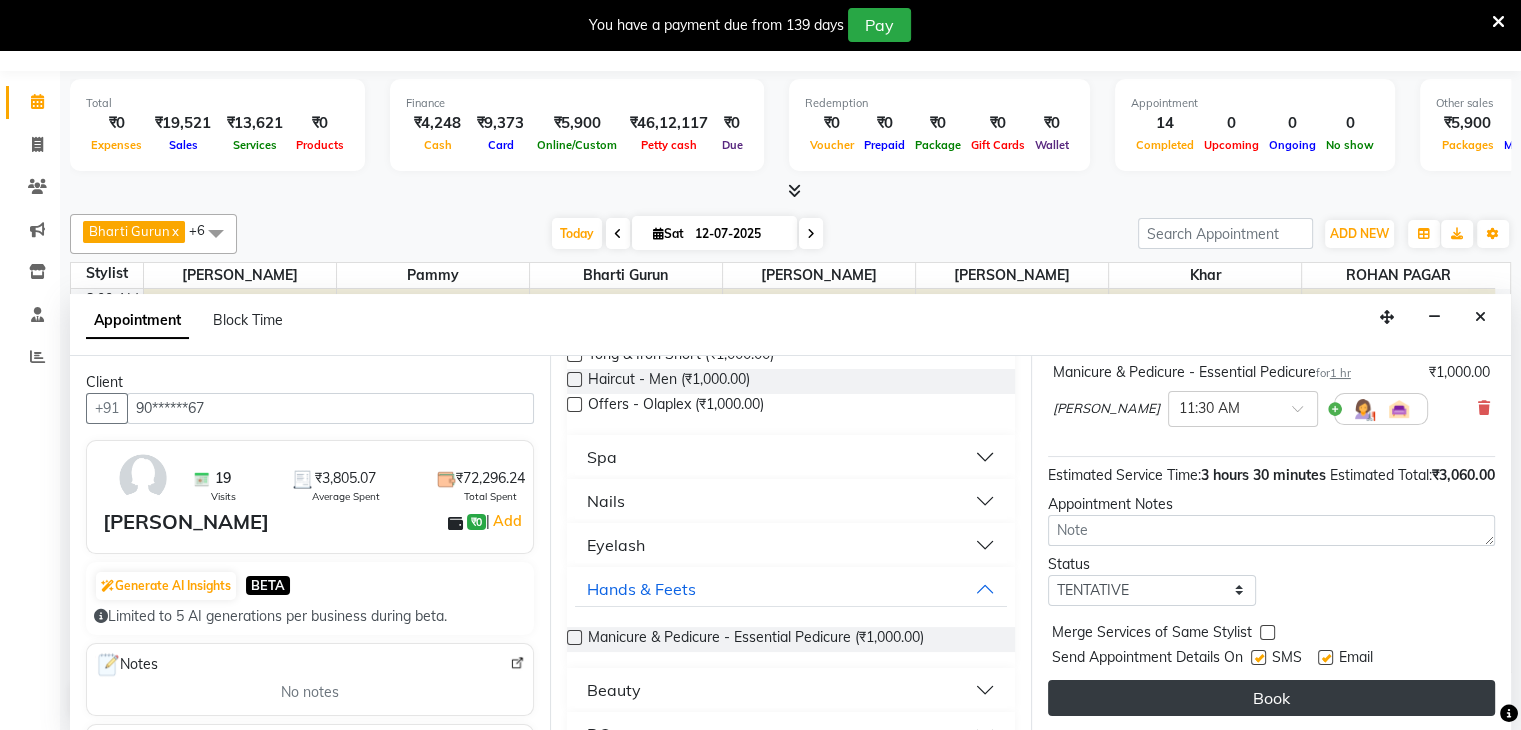 click on "Book" at bounding box center [1271, 698] 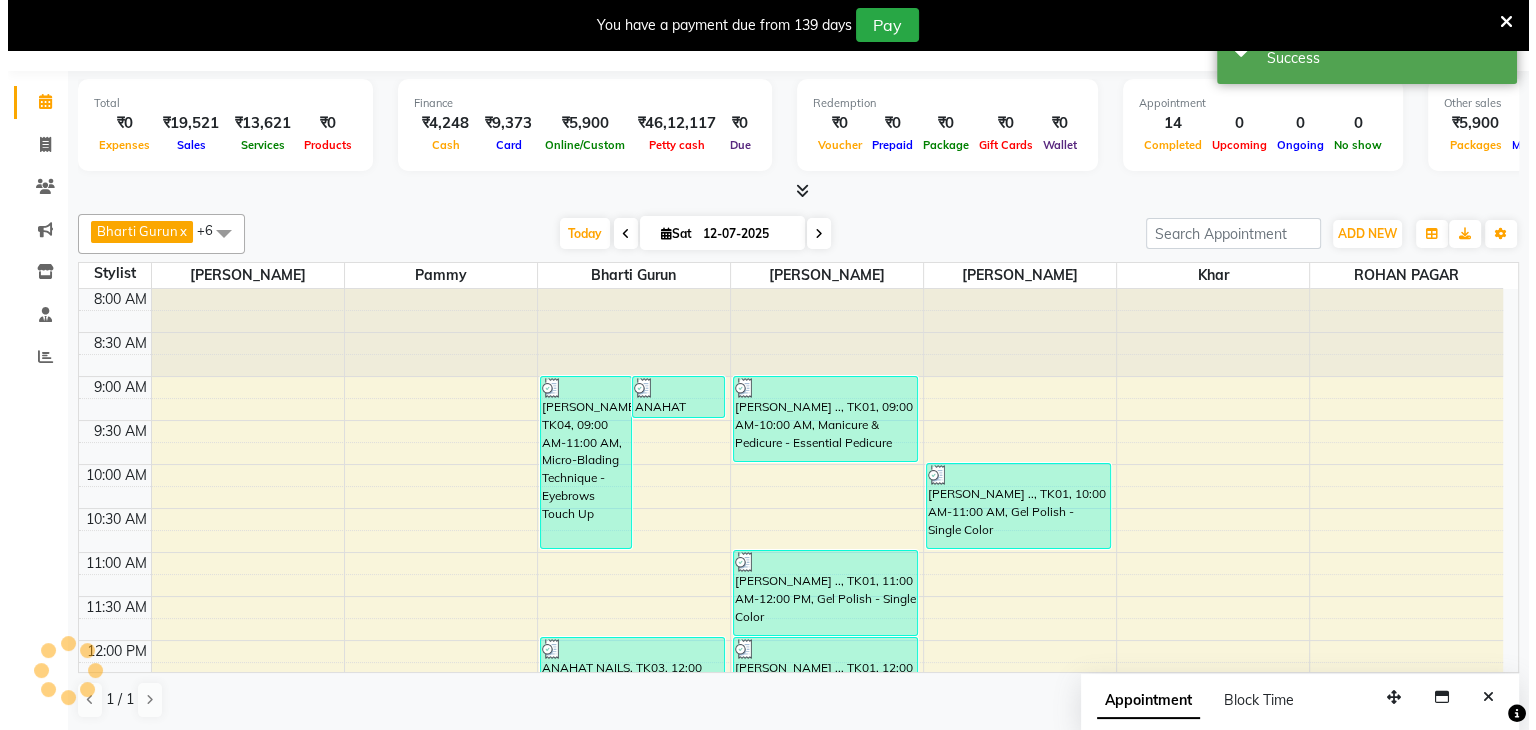 scroll, scrollTop: 0, scrollLeft: 0, axis: both 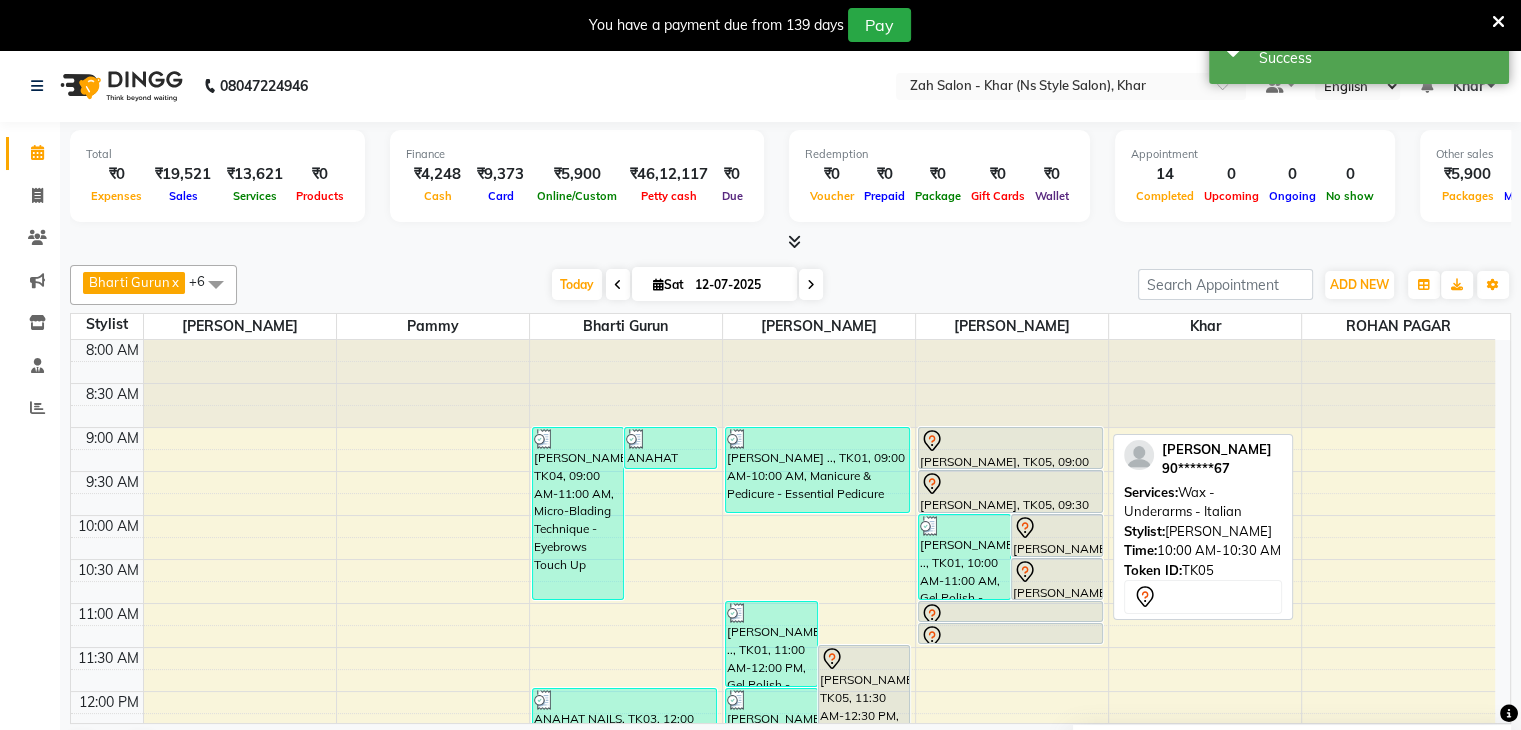 click at bounding box center (1057, 528) 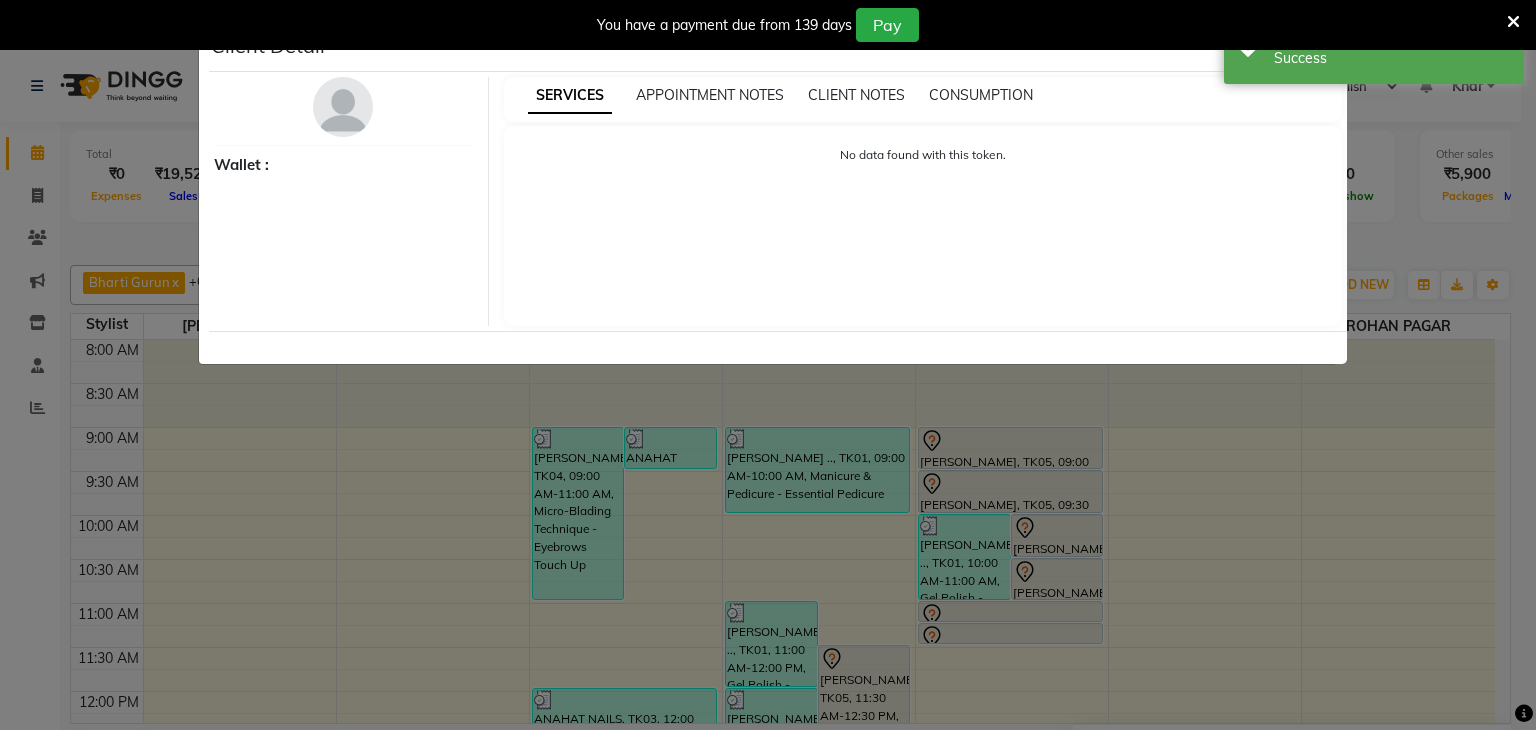 select on "7" 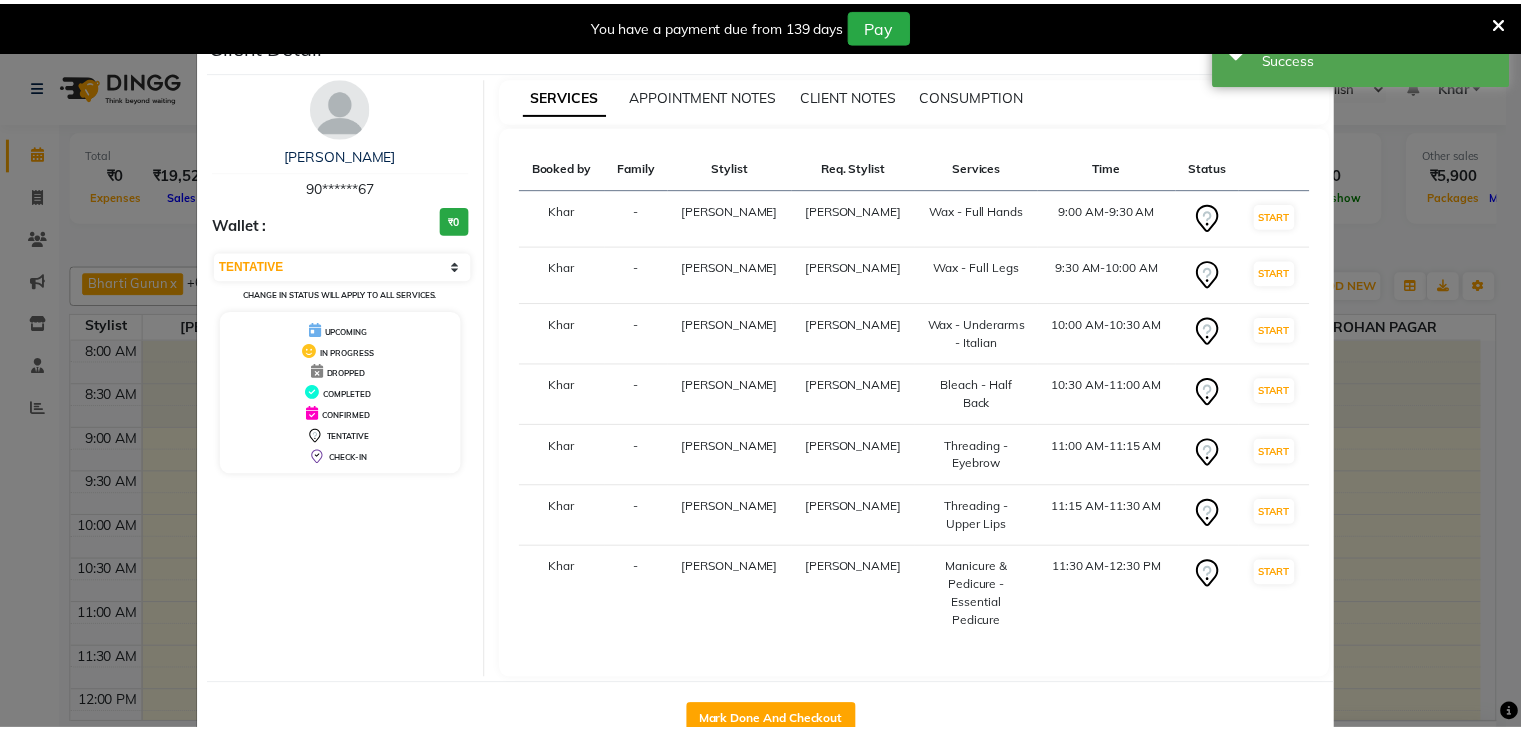 scroll, scrollTop: 93, scrollLeft: 0, axis: vertical 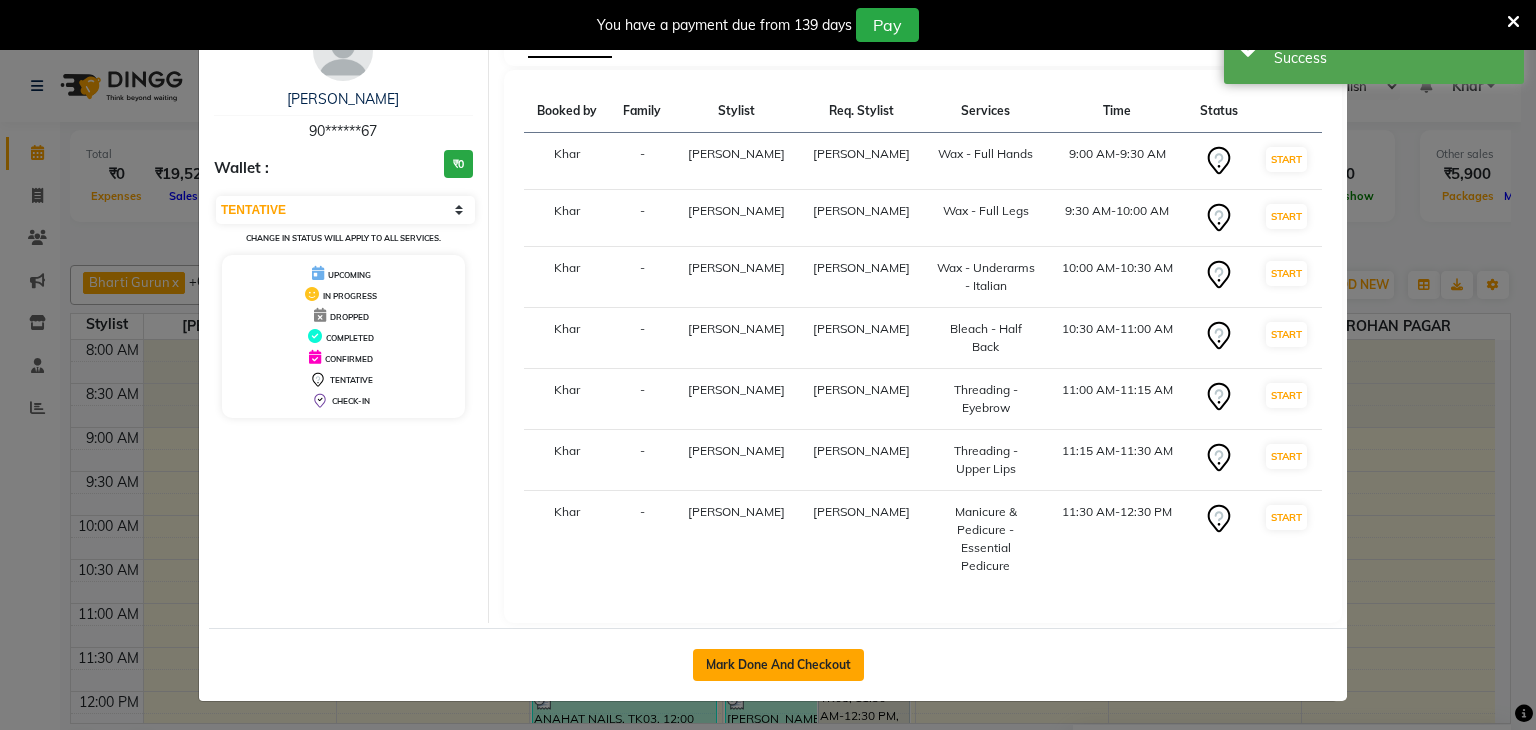 click on "Mark Done And Checkout" 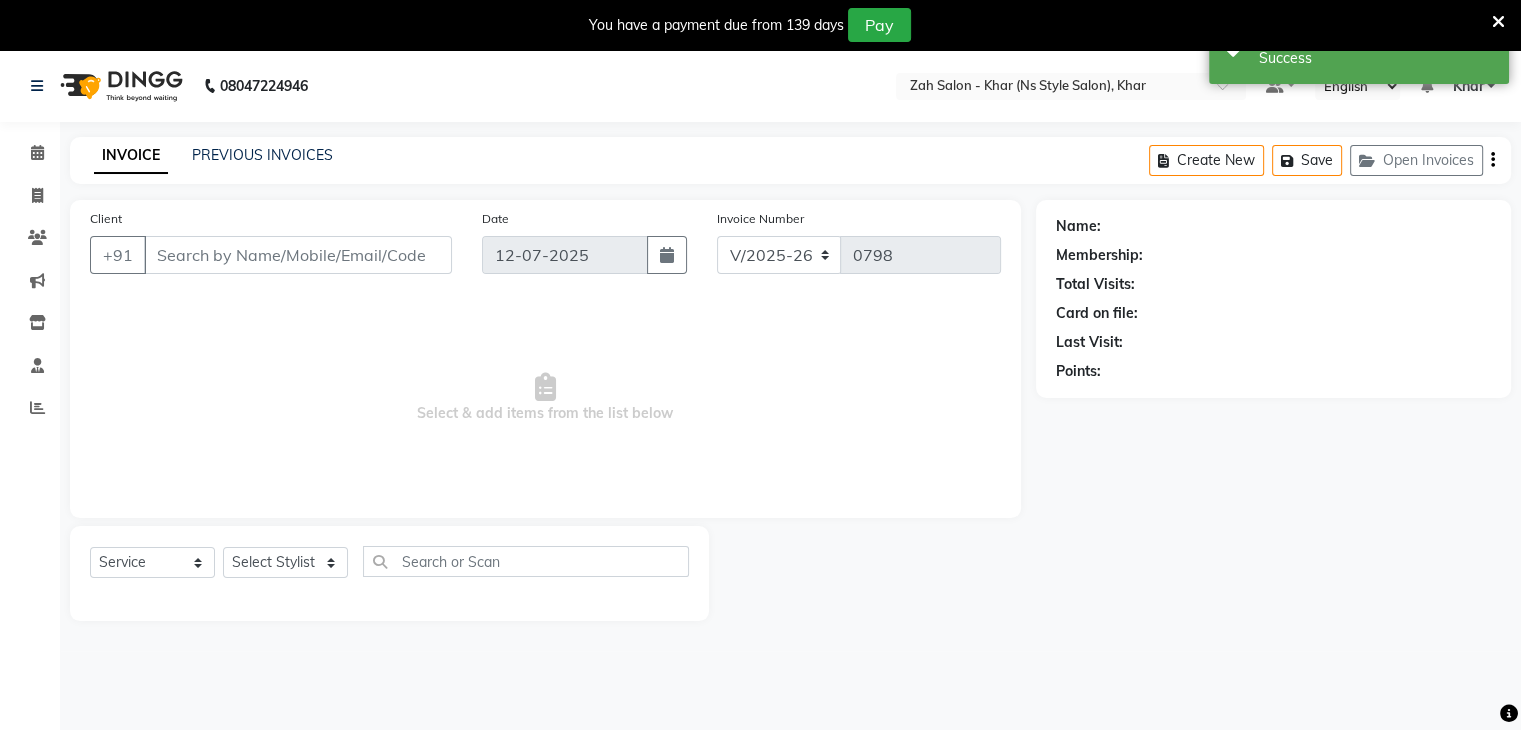 type on "90******67" 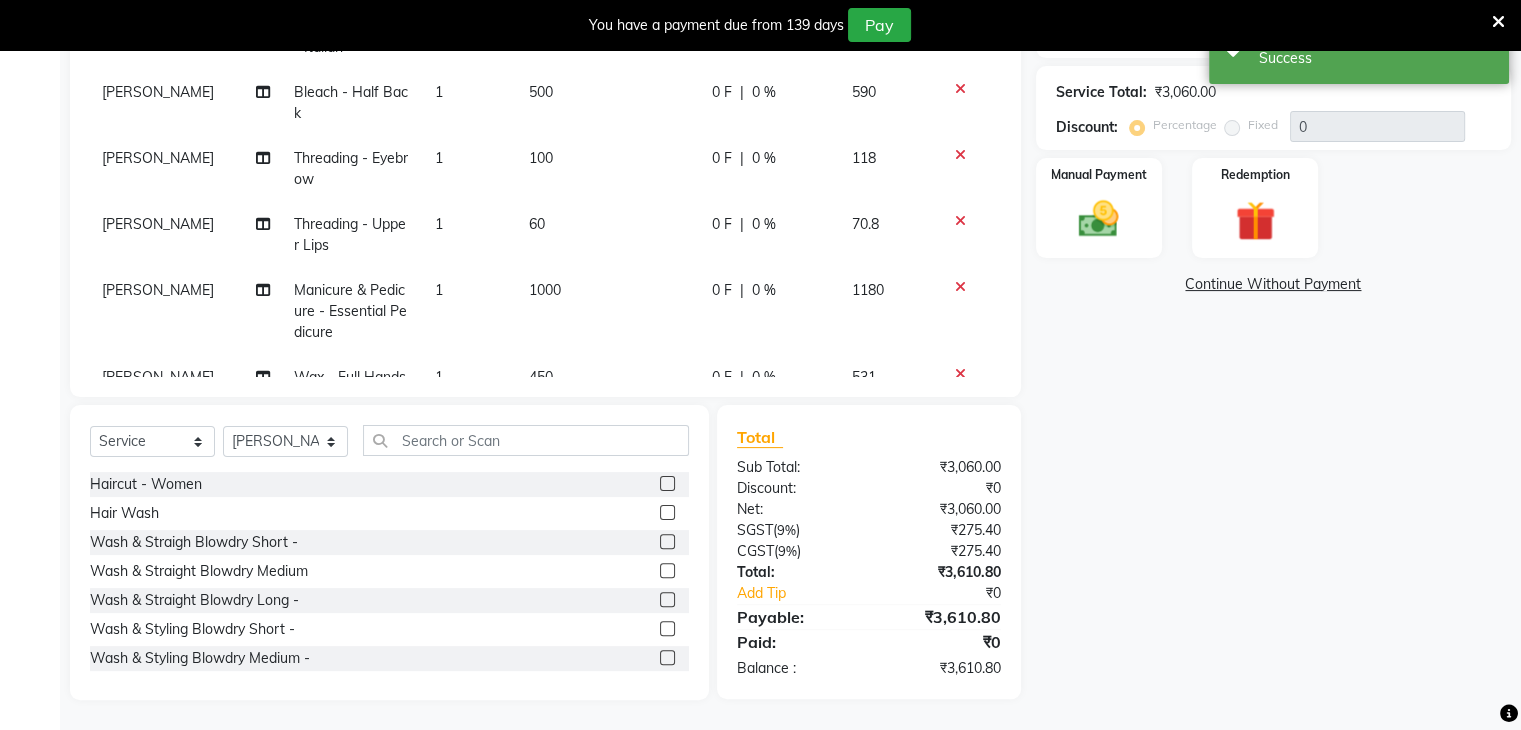 scroll, scrollTop: 0, scrollLeft: 0, axis: both 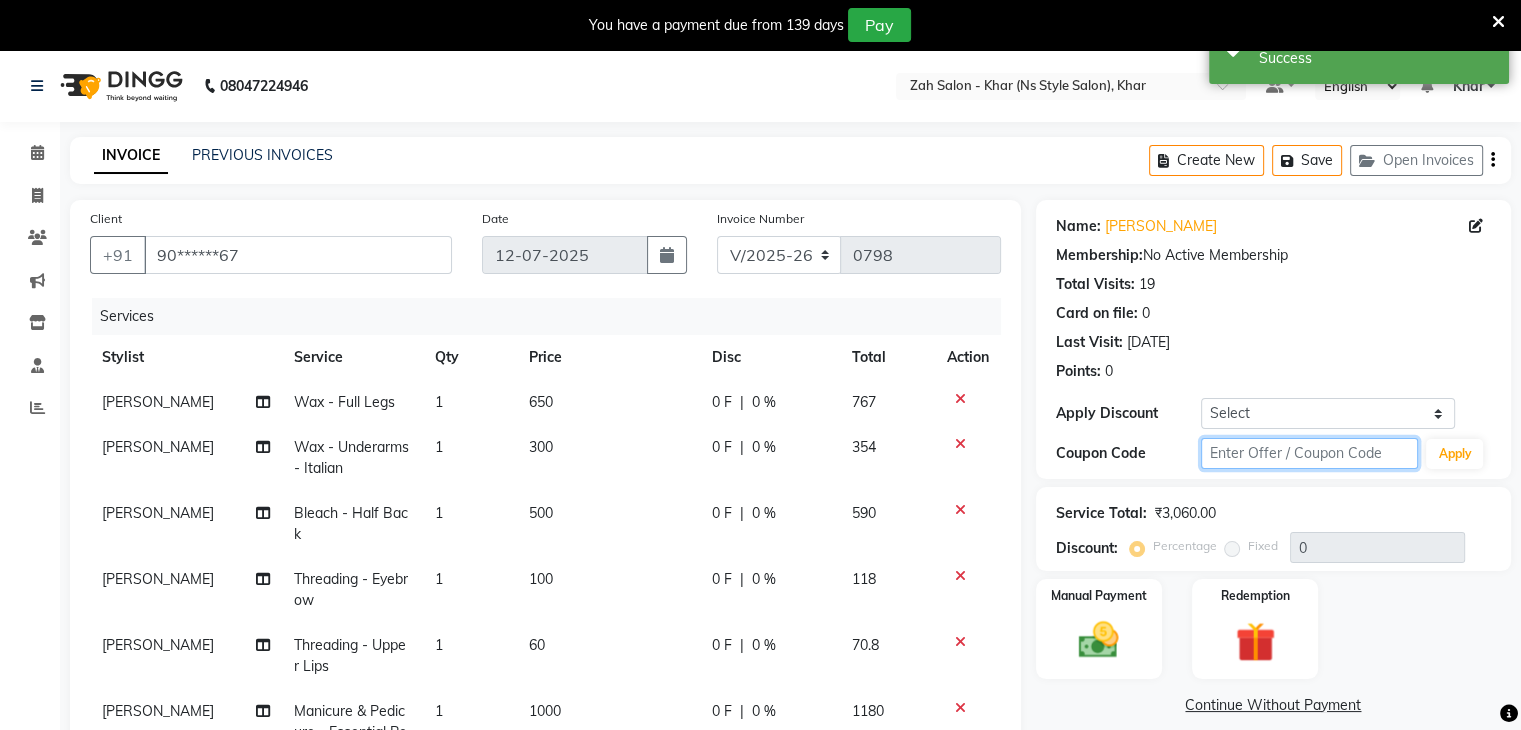 click 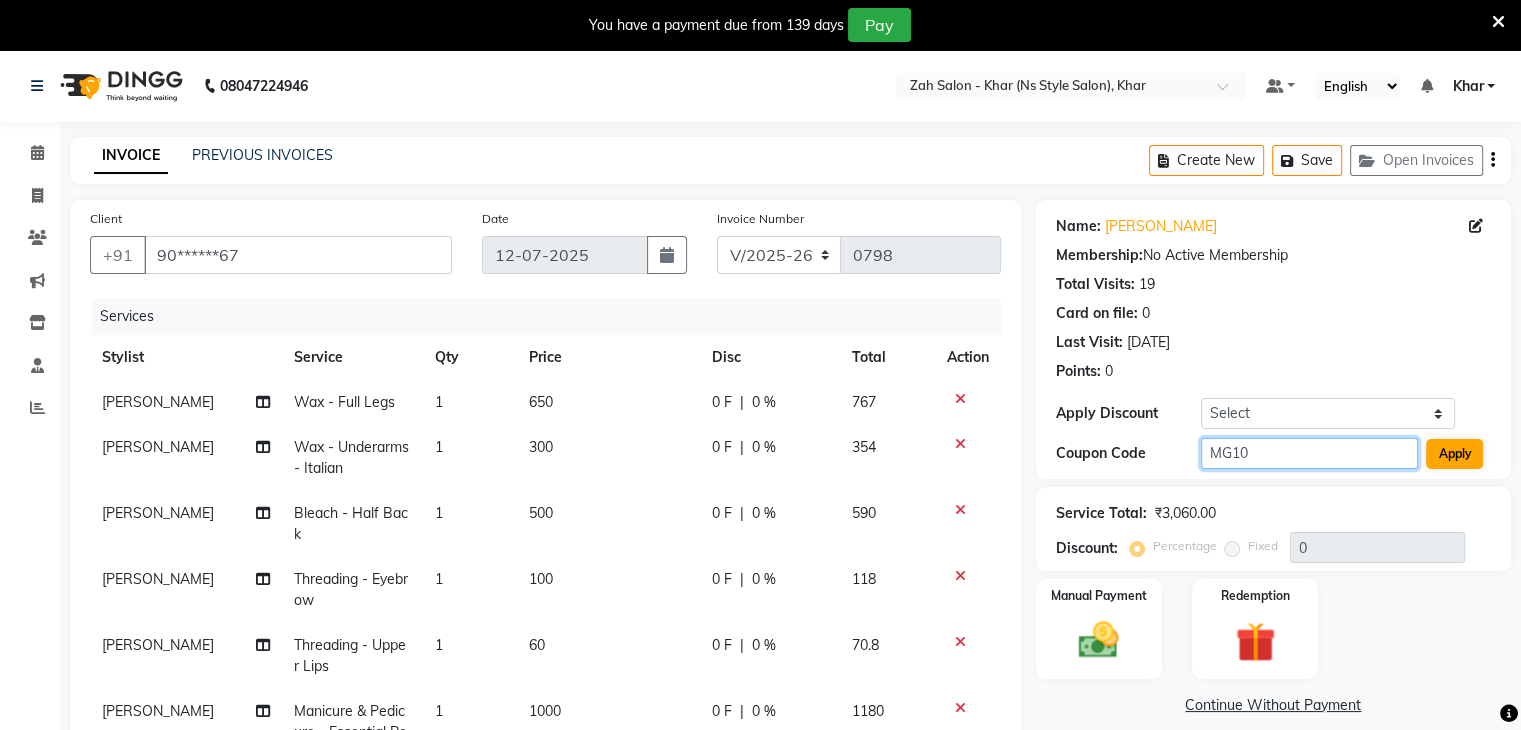 type on "MG10" 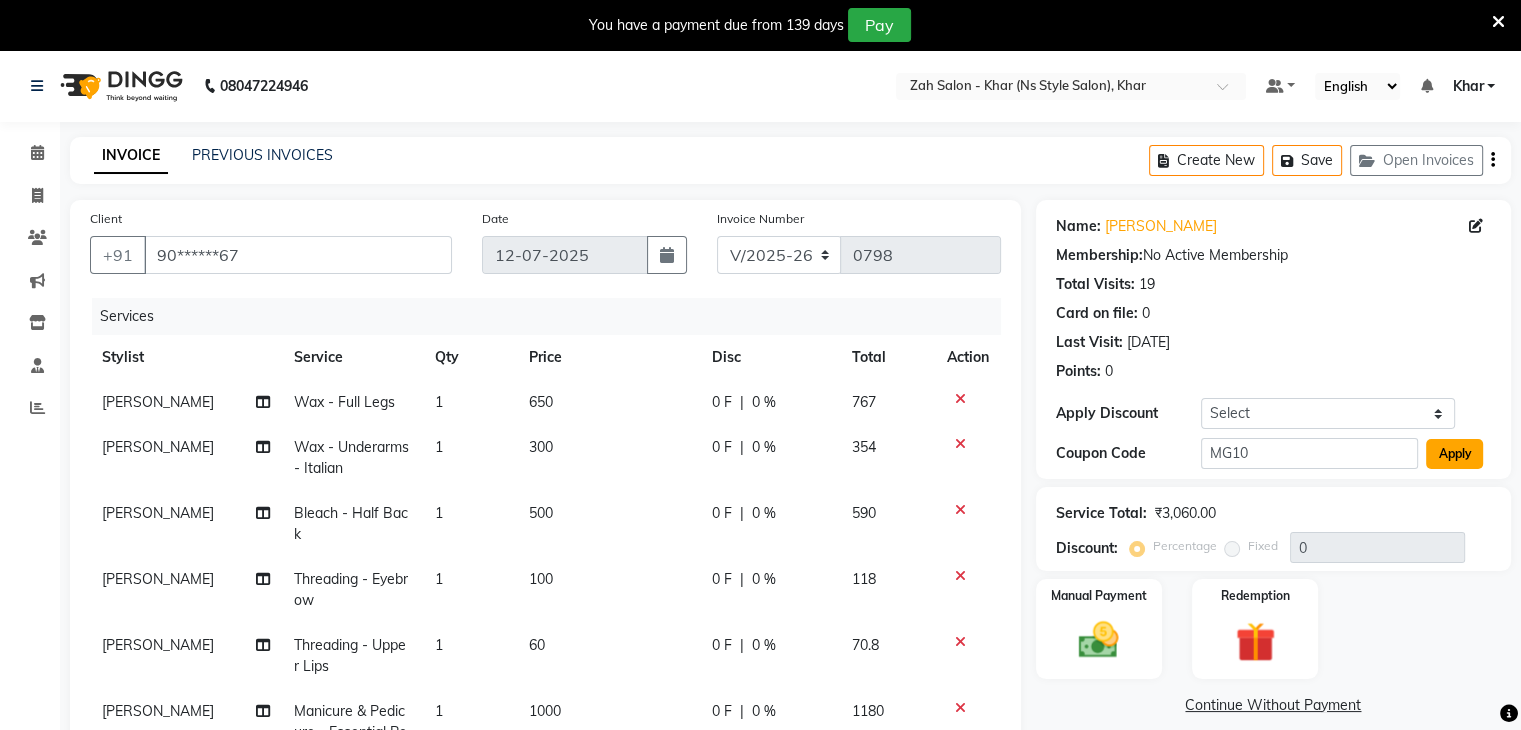 click on "Apply" 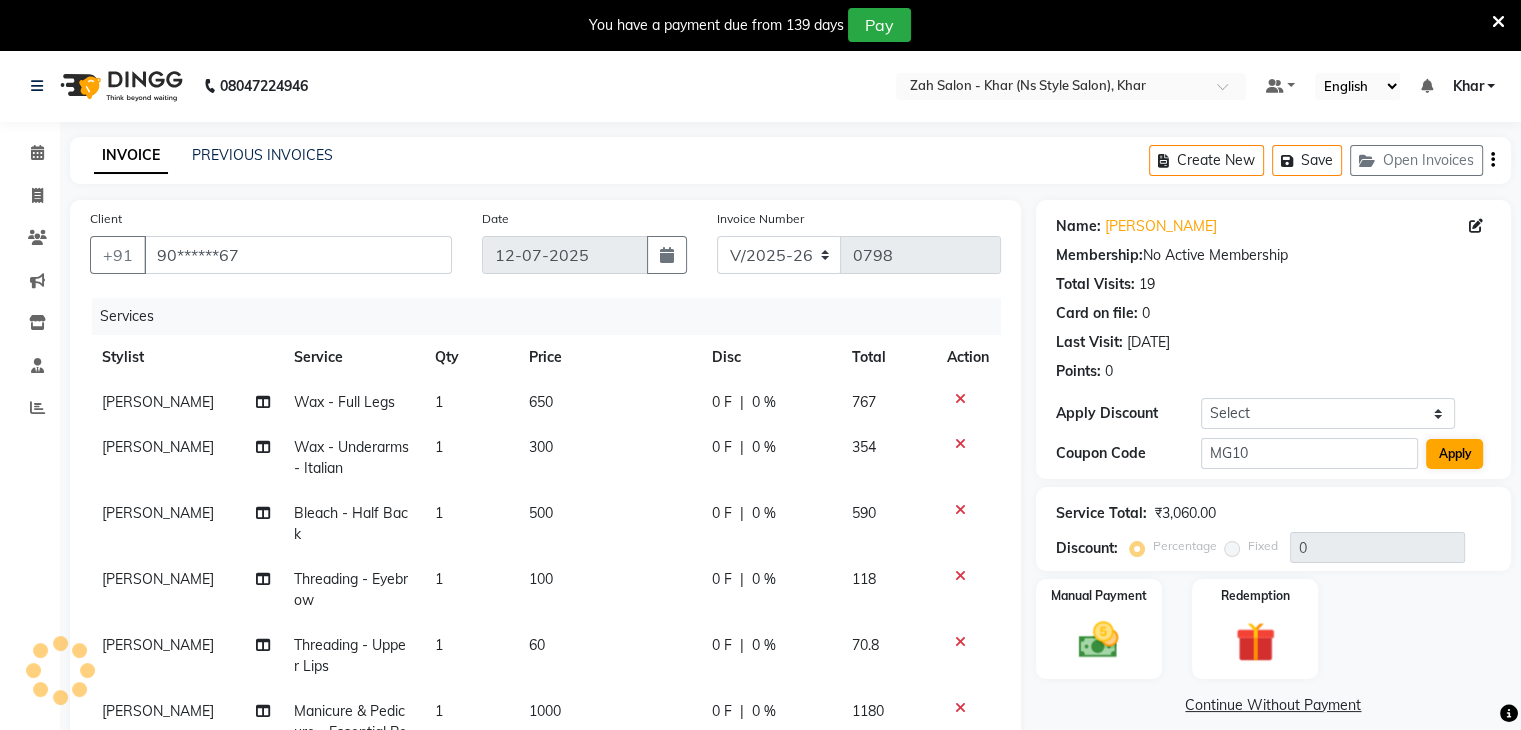 type on "10" 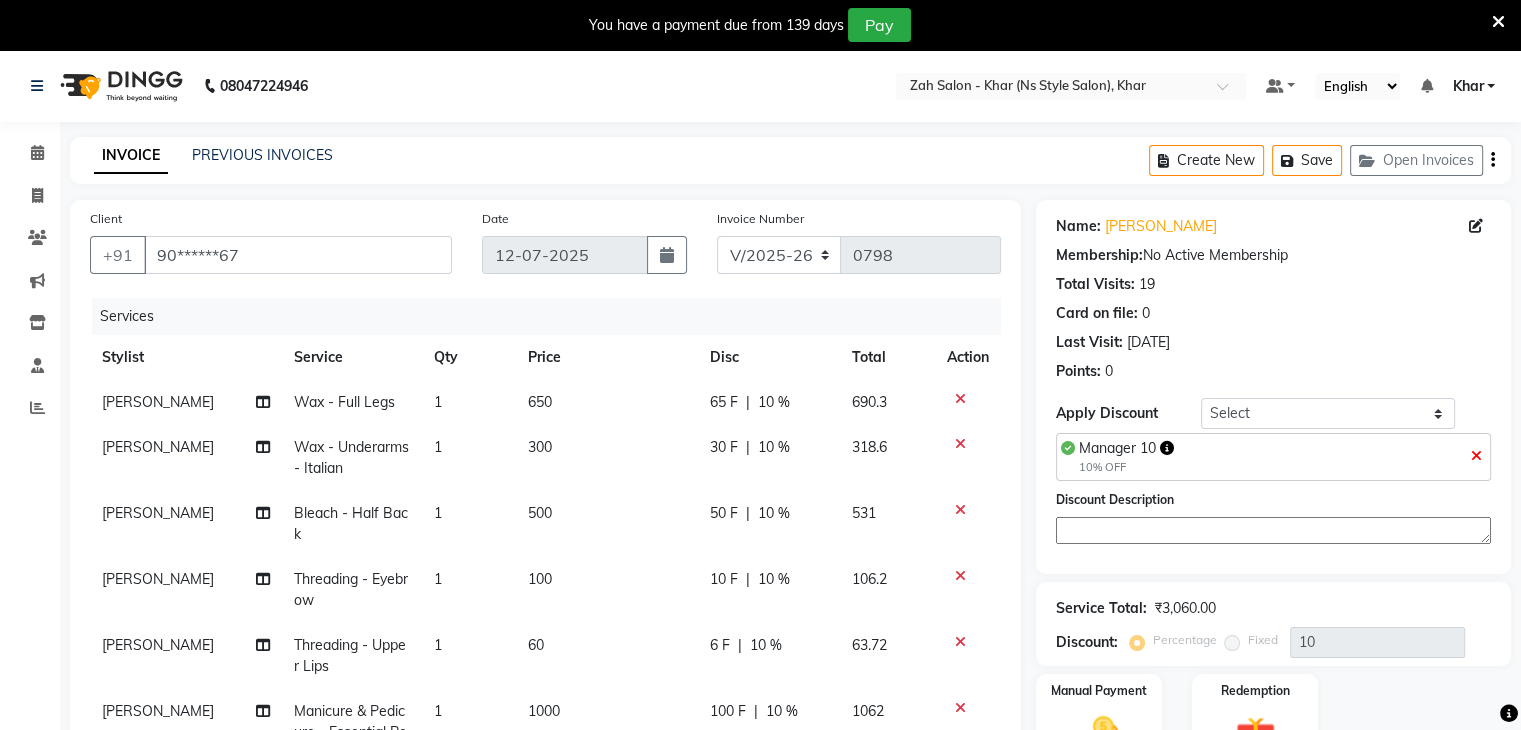scroll, scrollTop: 422, scrollLeft: 0, axis: vertical 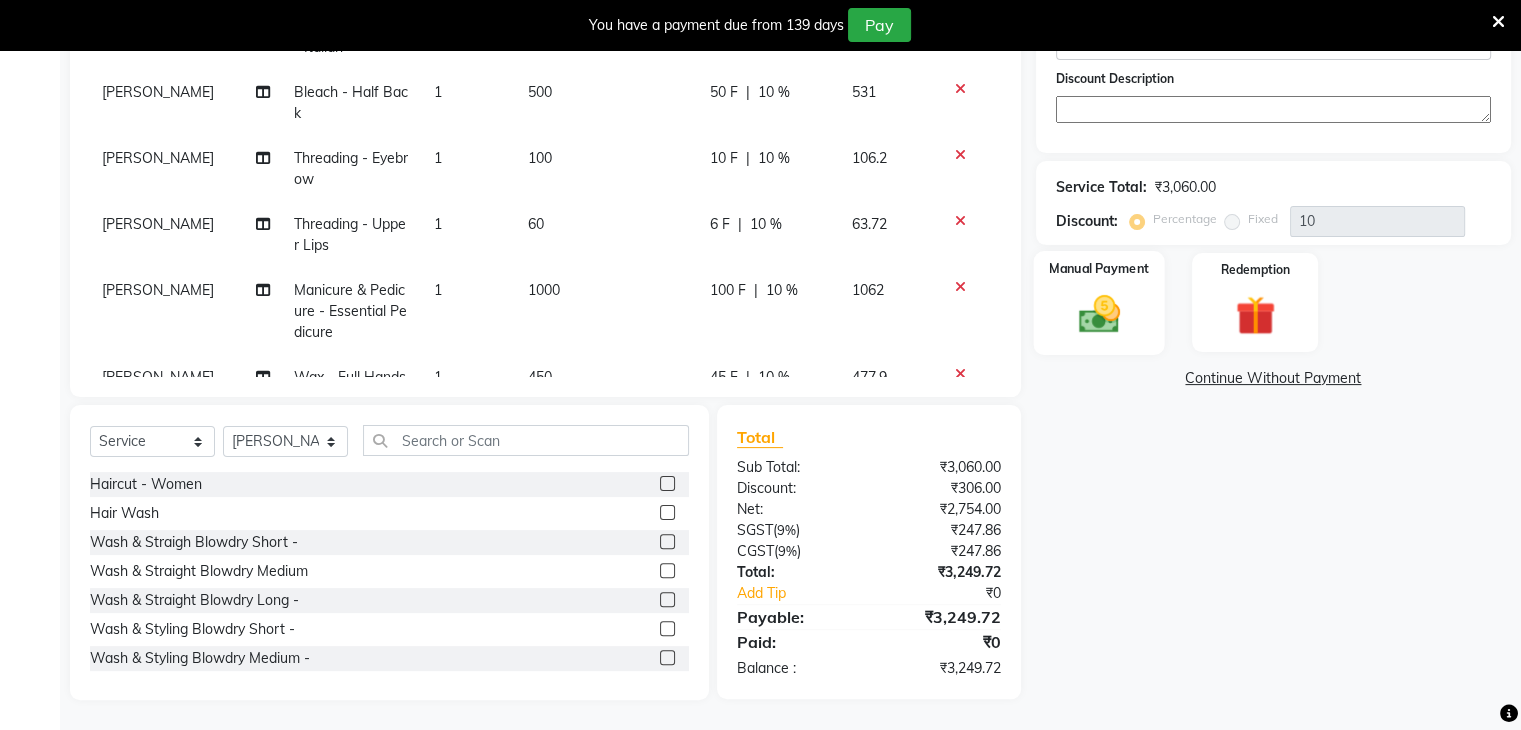 click on "Manual Payment" 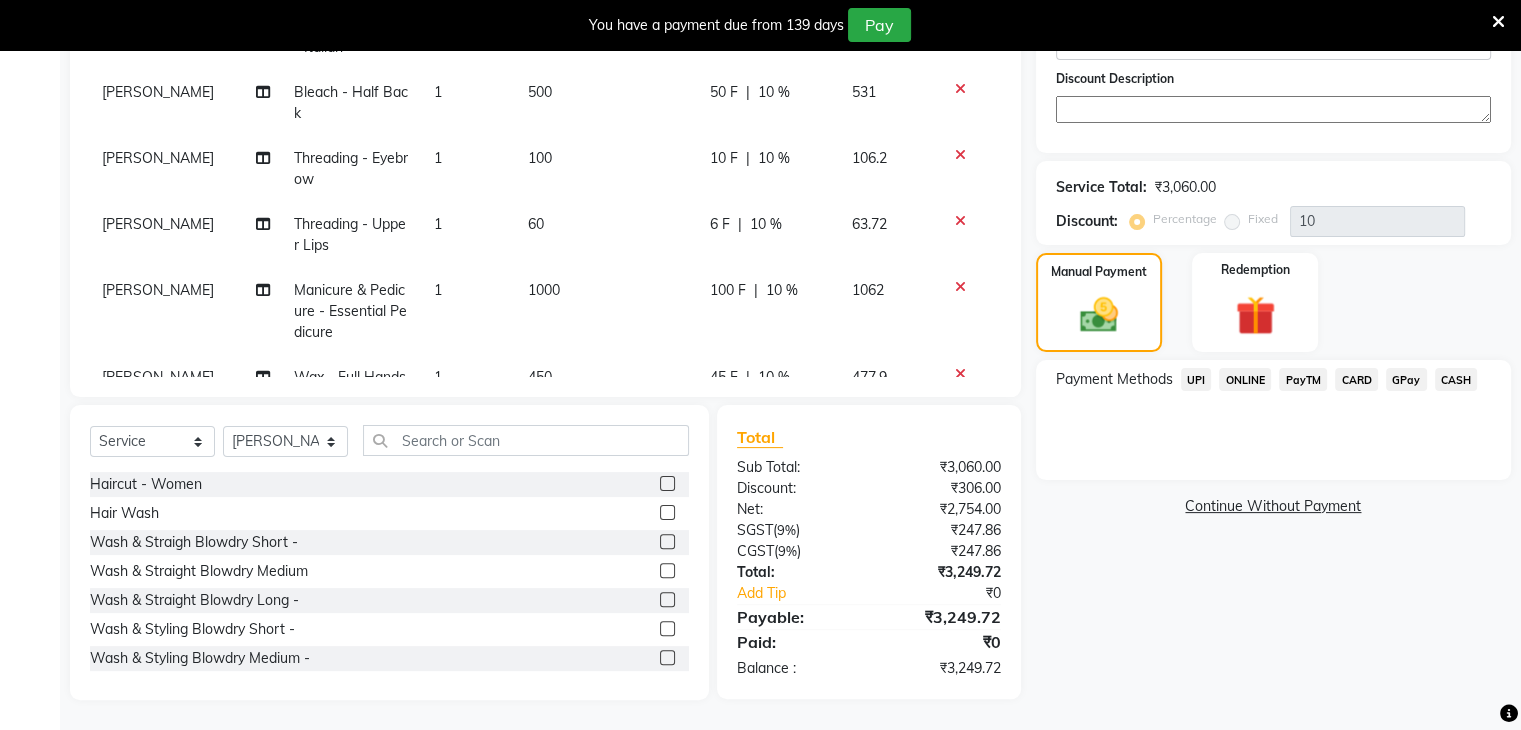 click on "UPI" 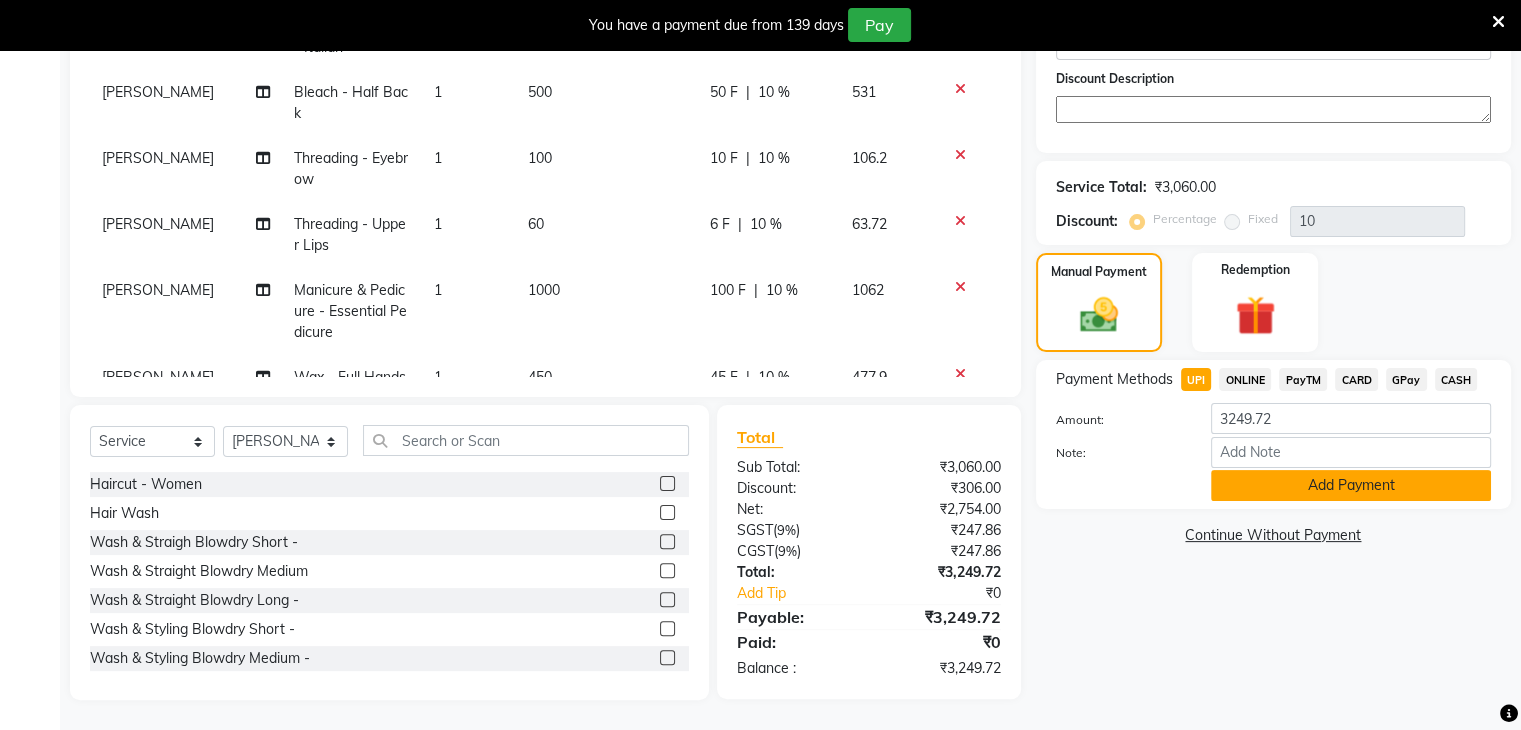 click on "Add Payment" 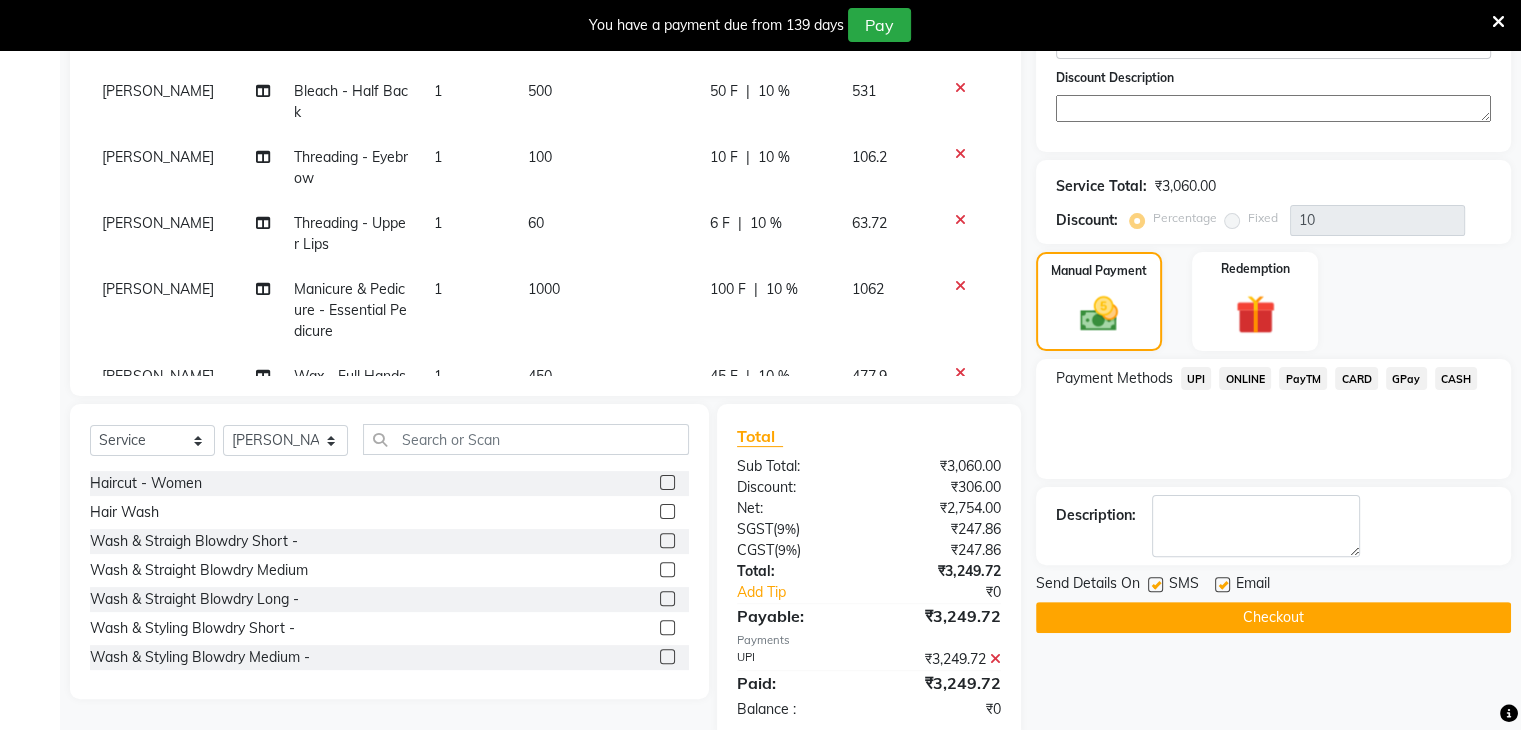 click on "Checkout" 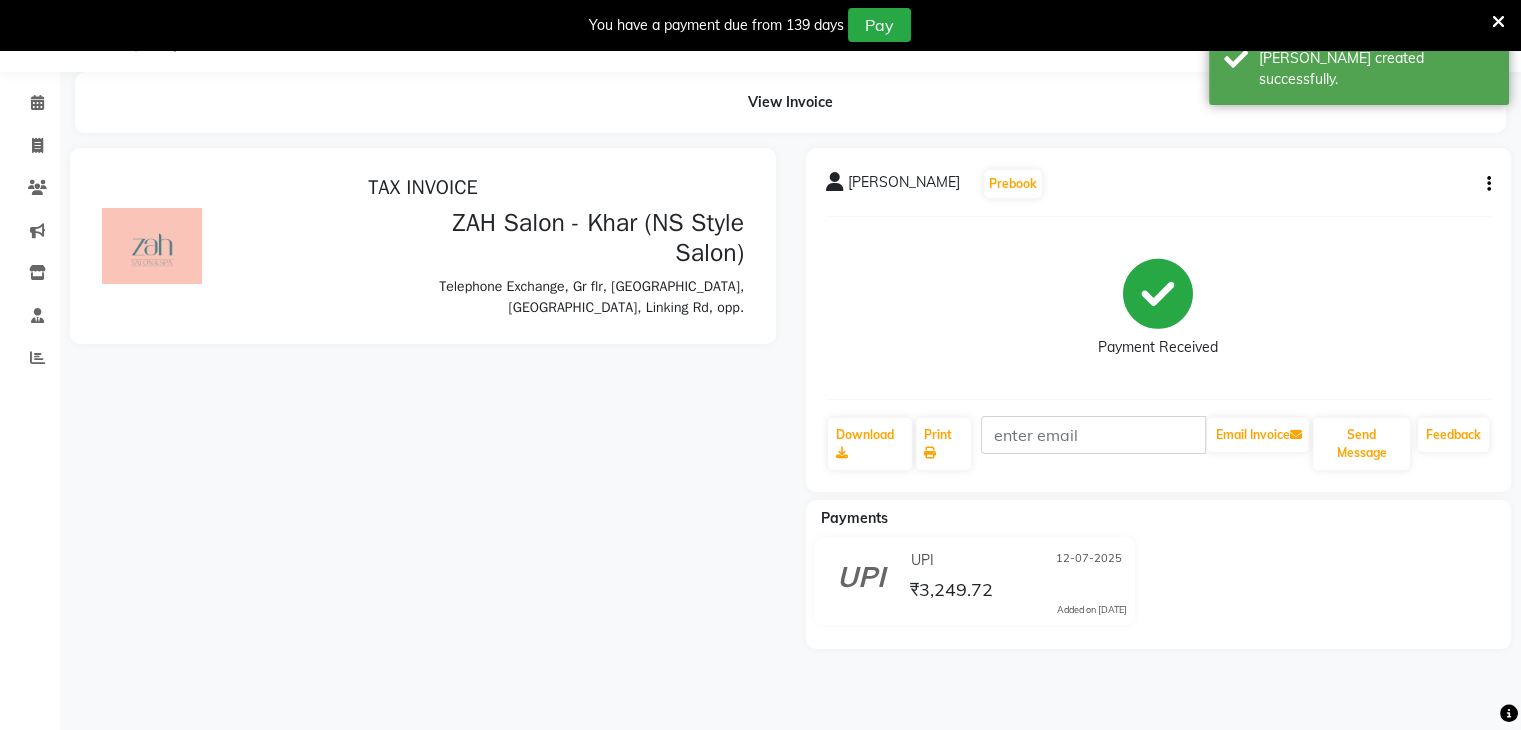 scroll, scrollTop: 0, scrollLeft: 0, axis: both 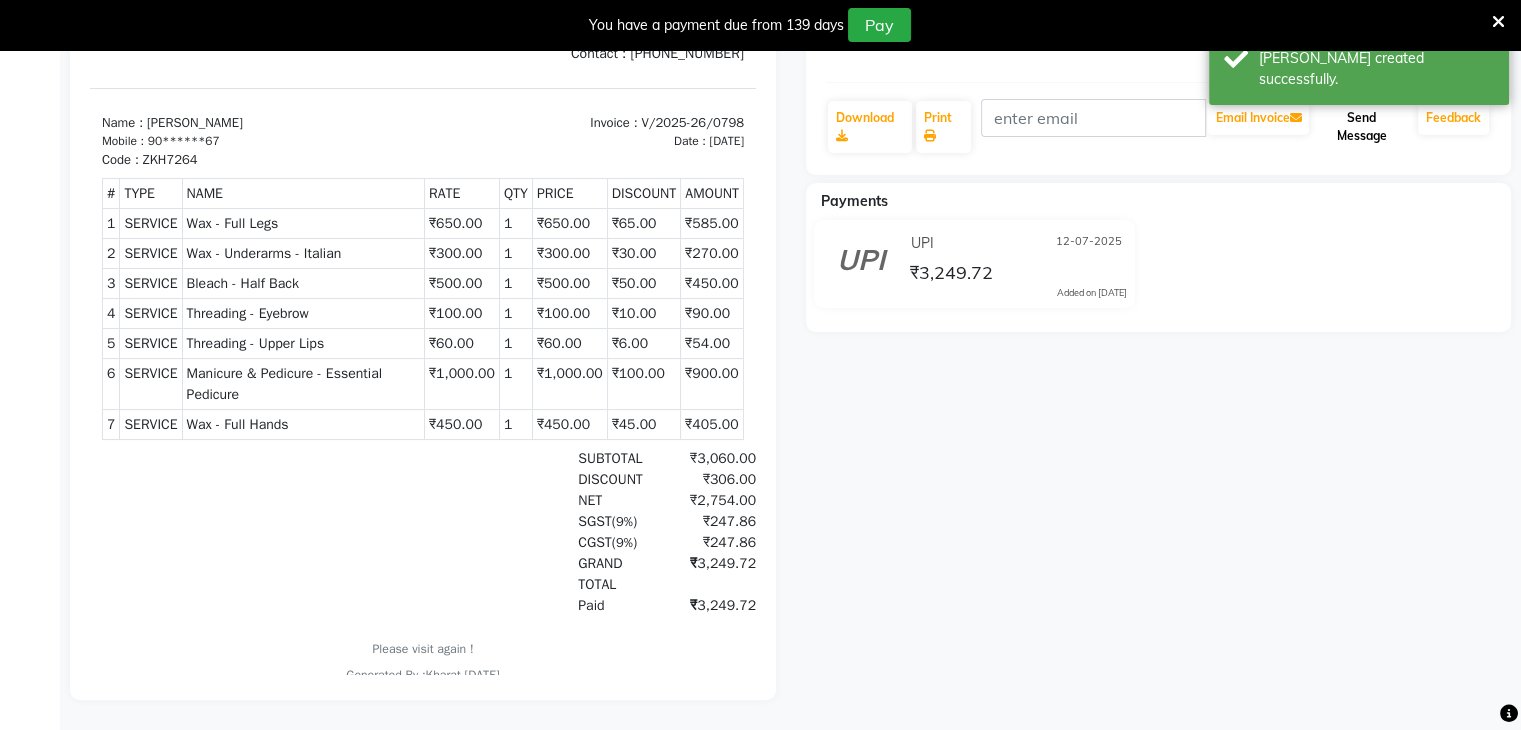 click on "Send Message" 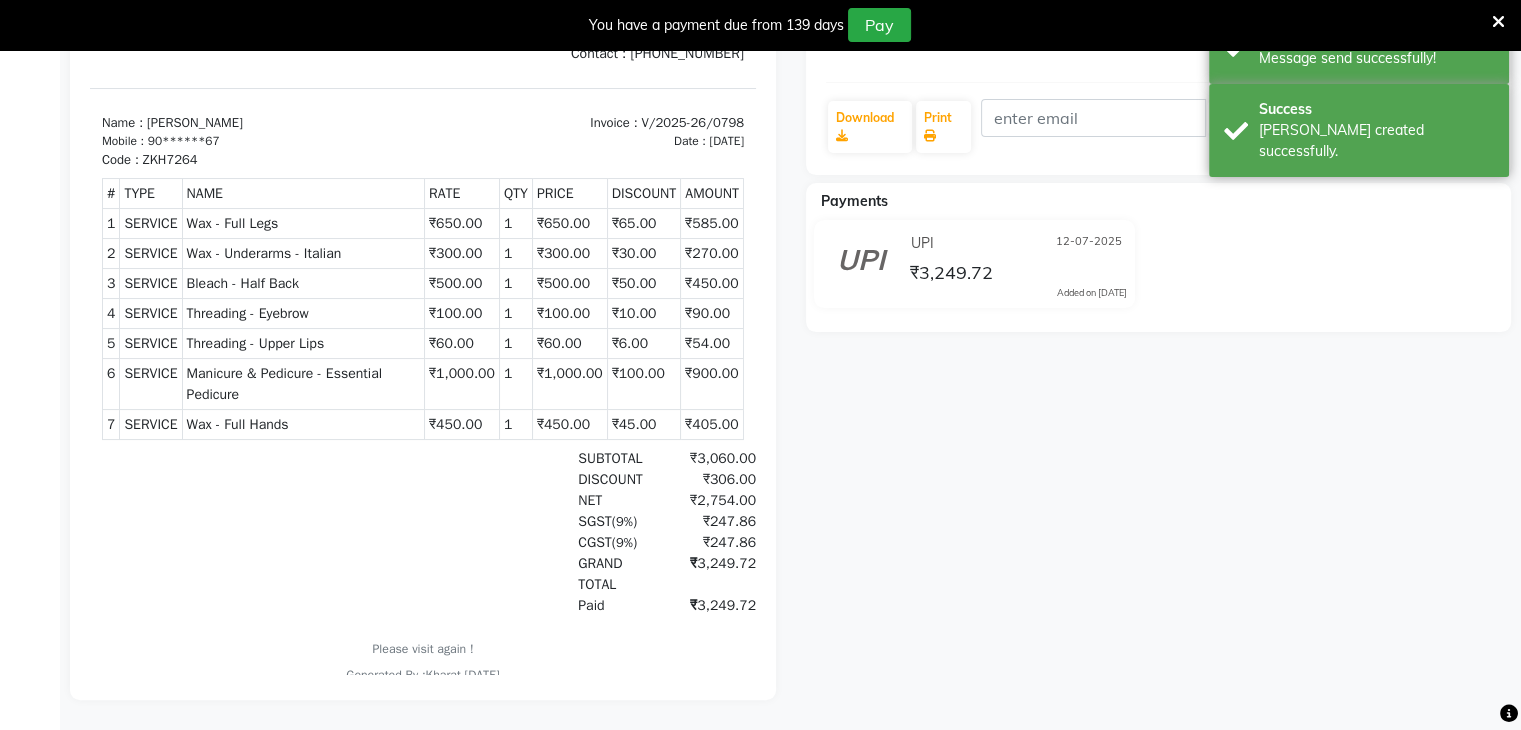 scroll, scrollTop: 0, scrollLeft: 0, axis: both 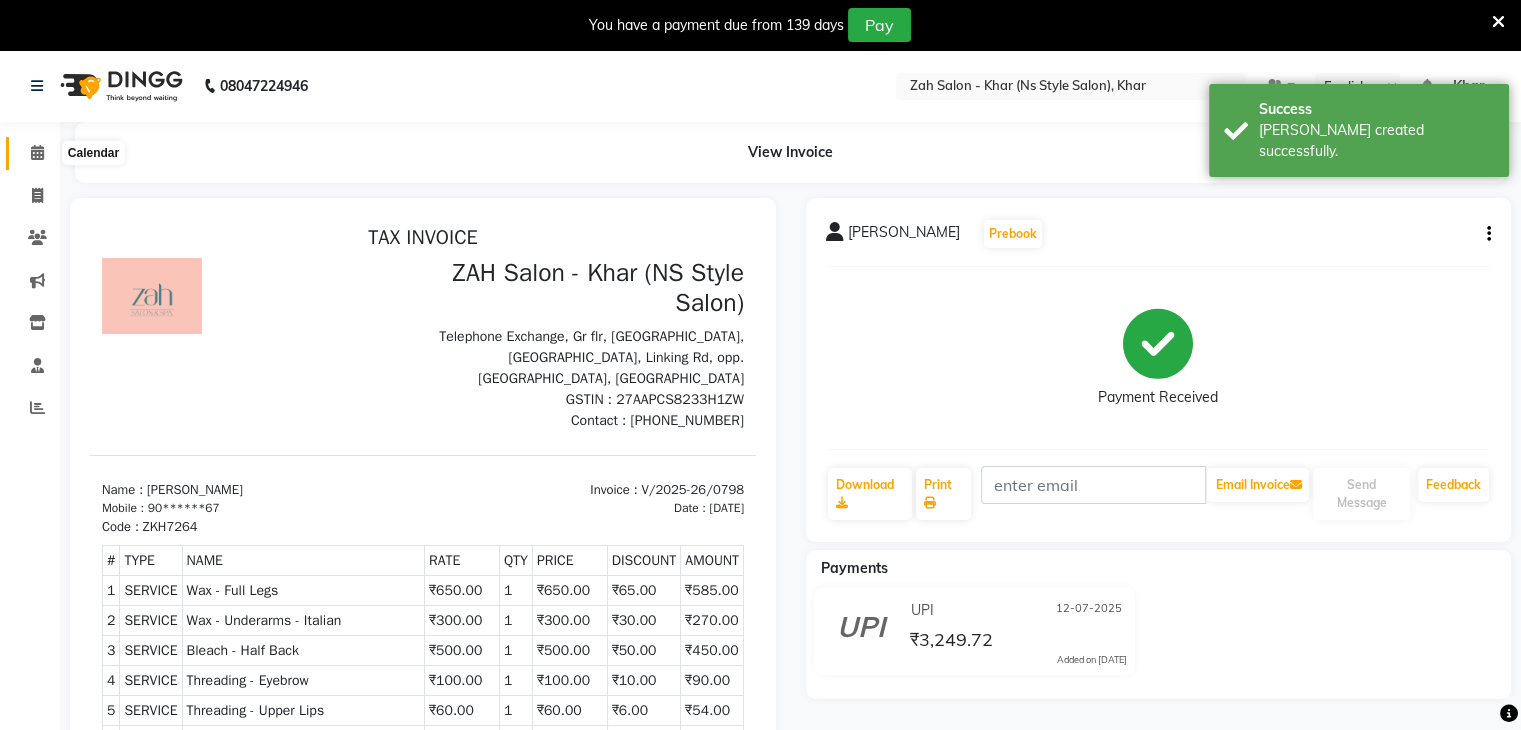 click 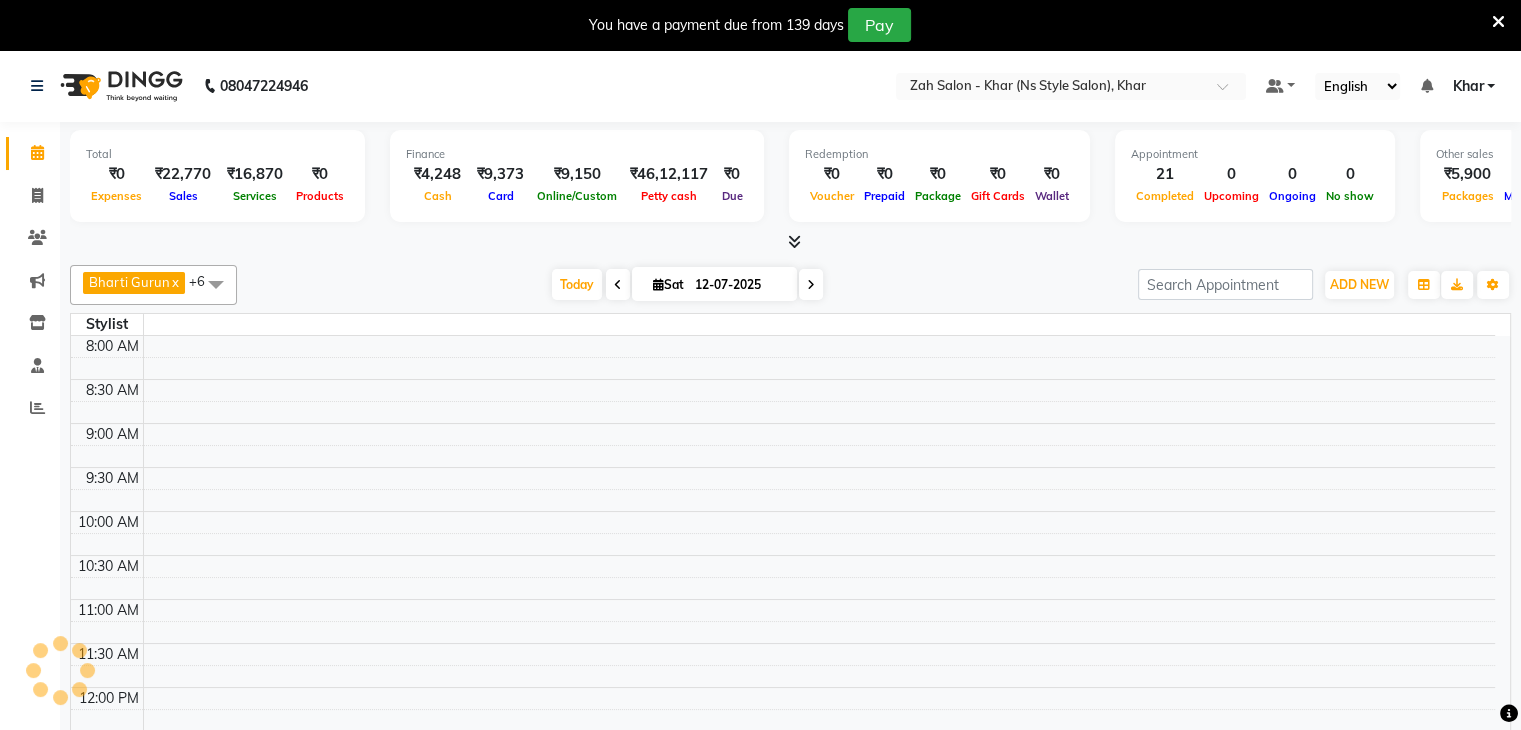 scroll, scrollTop: 711, scrollLeft: 0, axis: vertical 